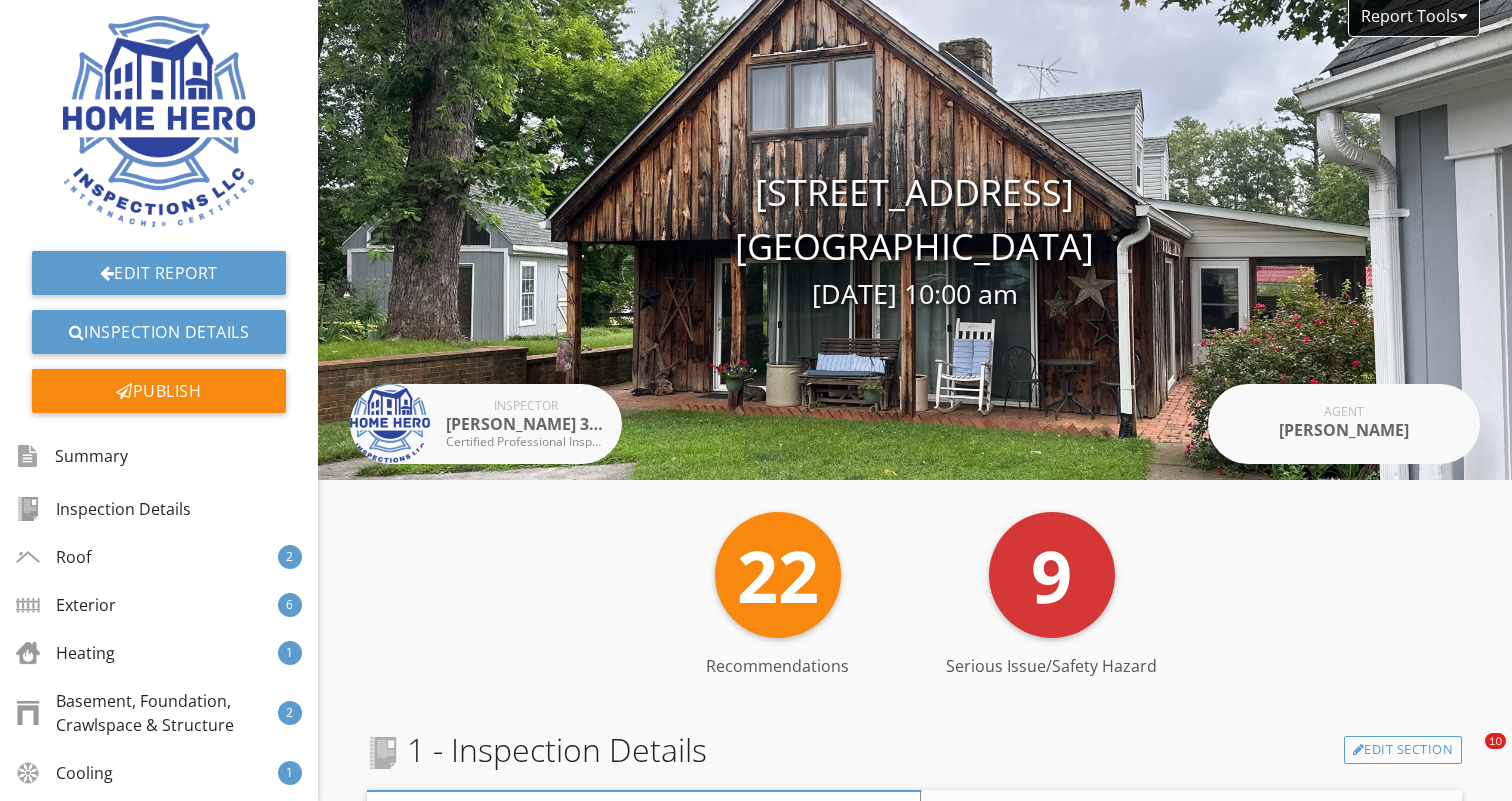 scroll, scrollTop: 0, scrollLeft: 0, axis: both 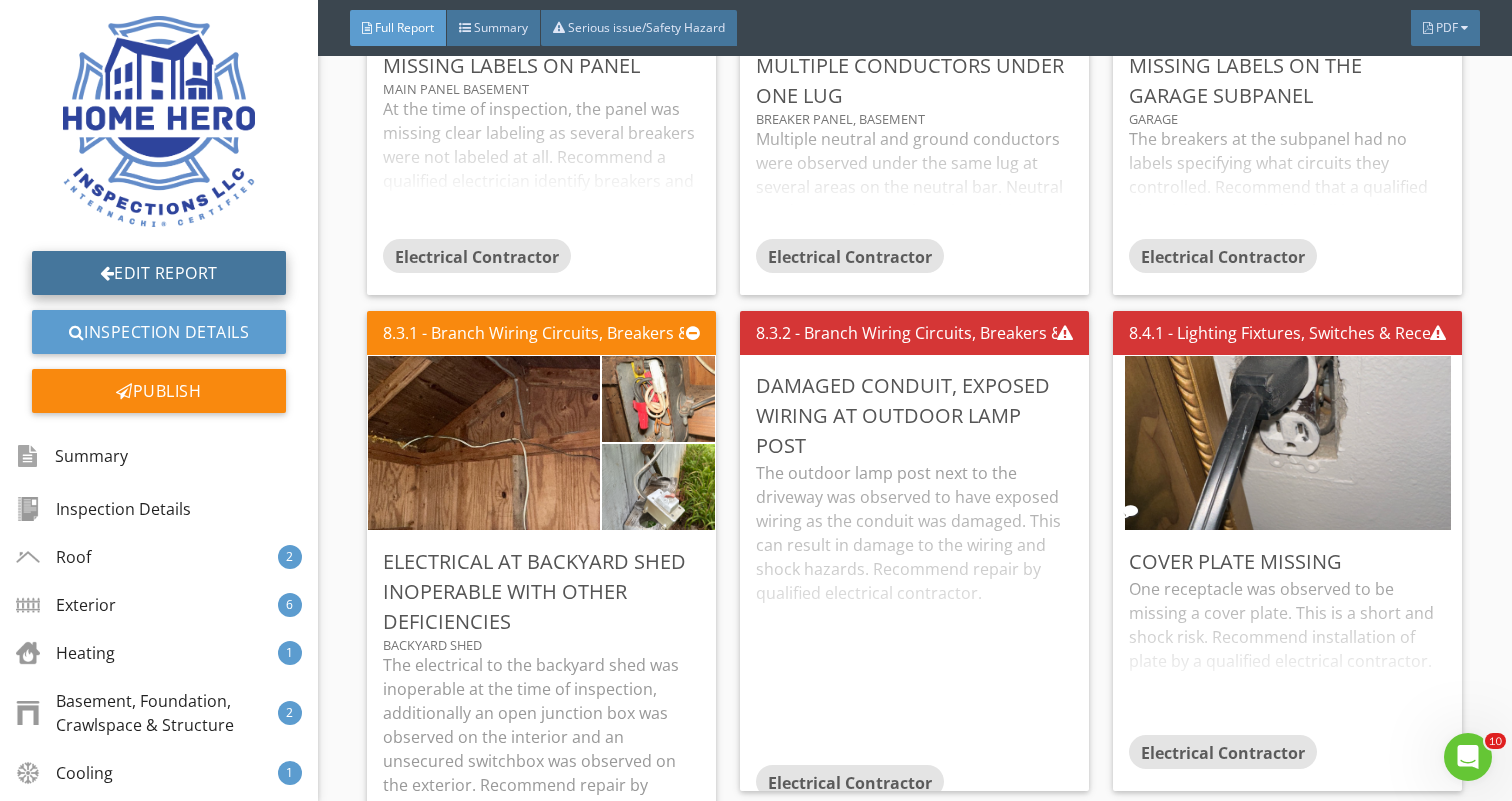 click on "Edit Report" at bounding box center (159, 273) 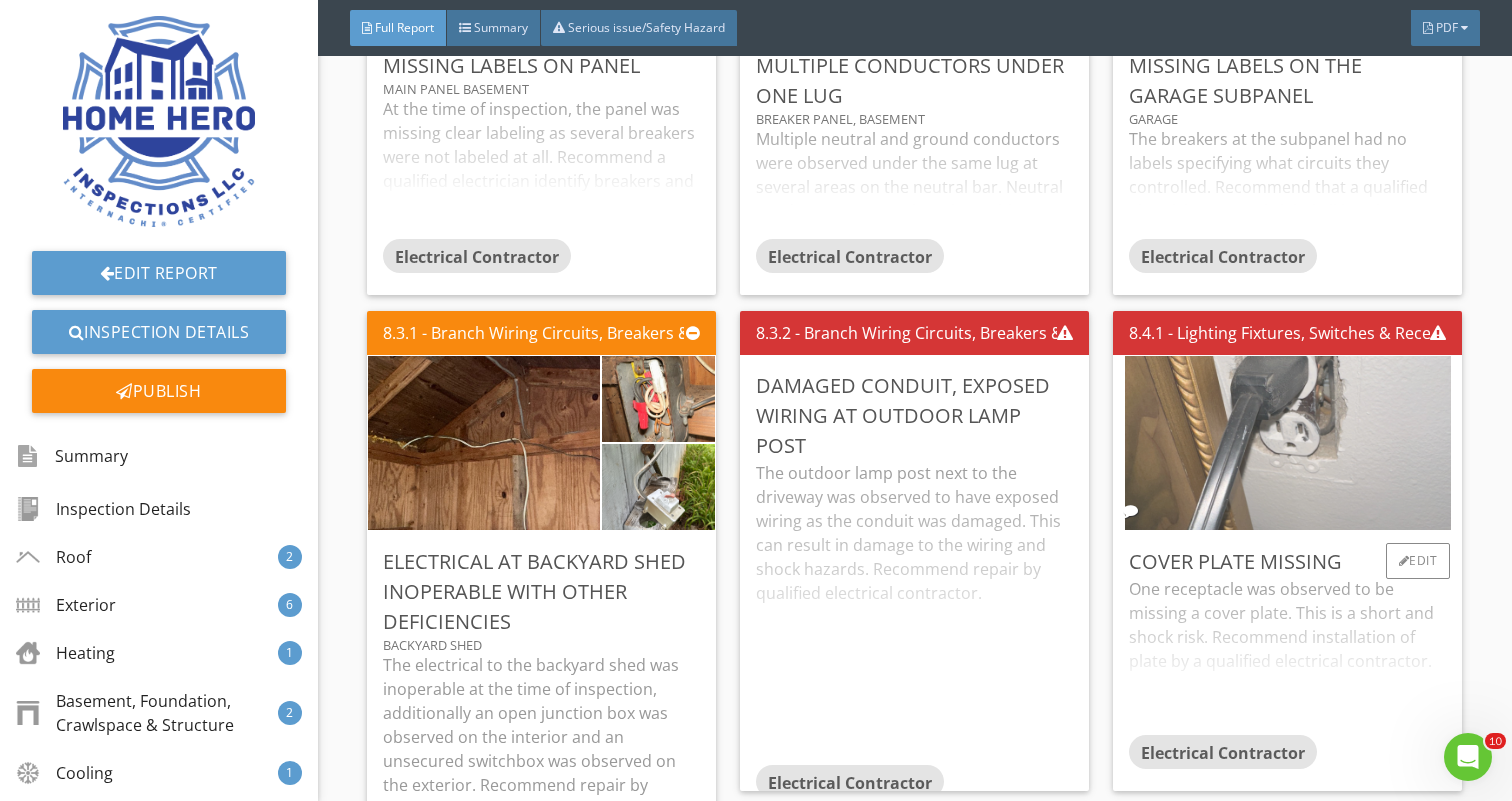 click at bounding box center (1288, 442) 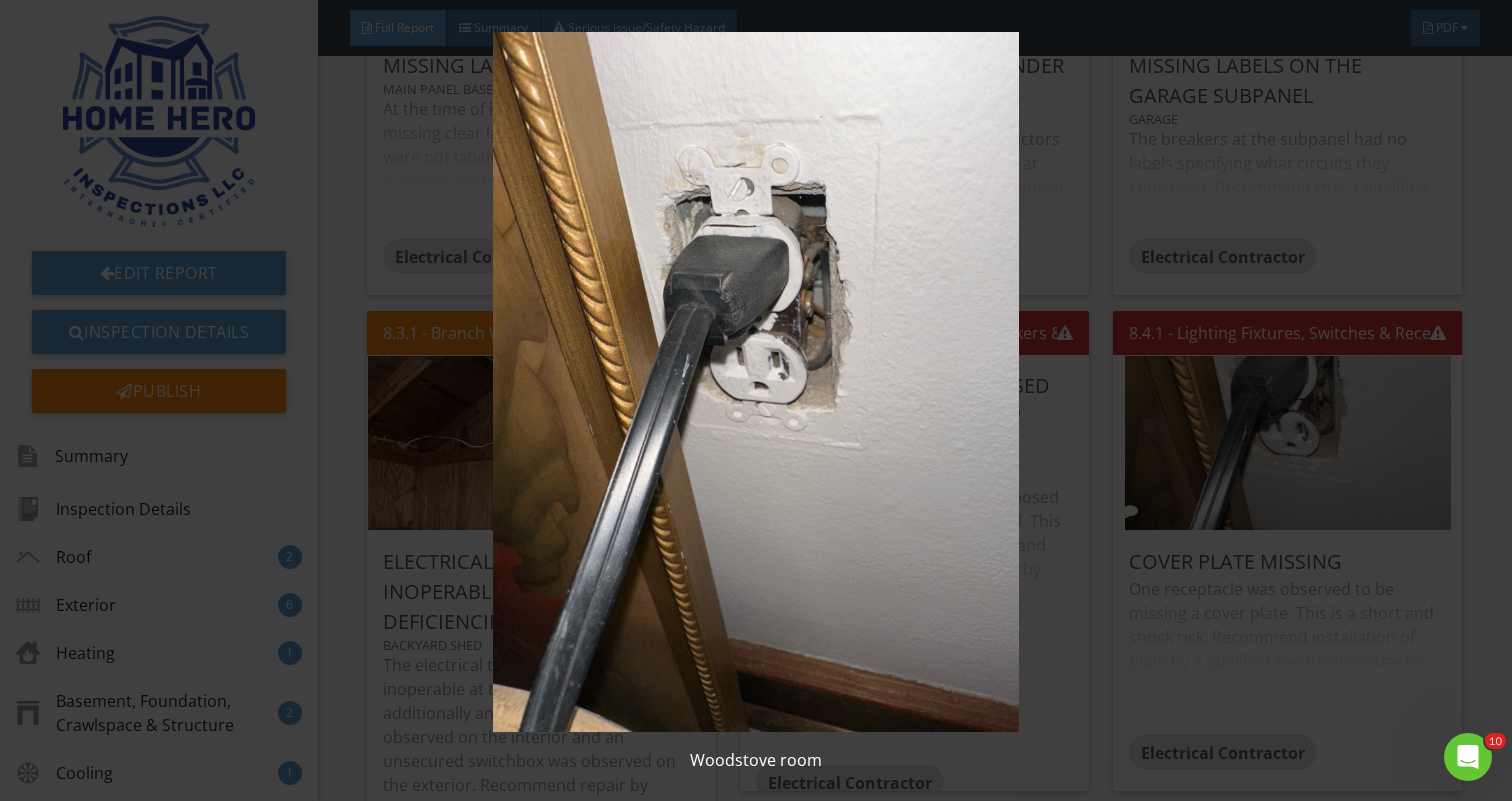 click at bounding box center (756, 382) 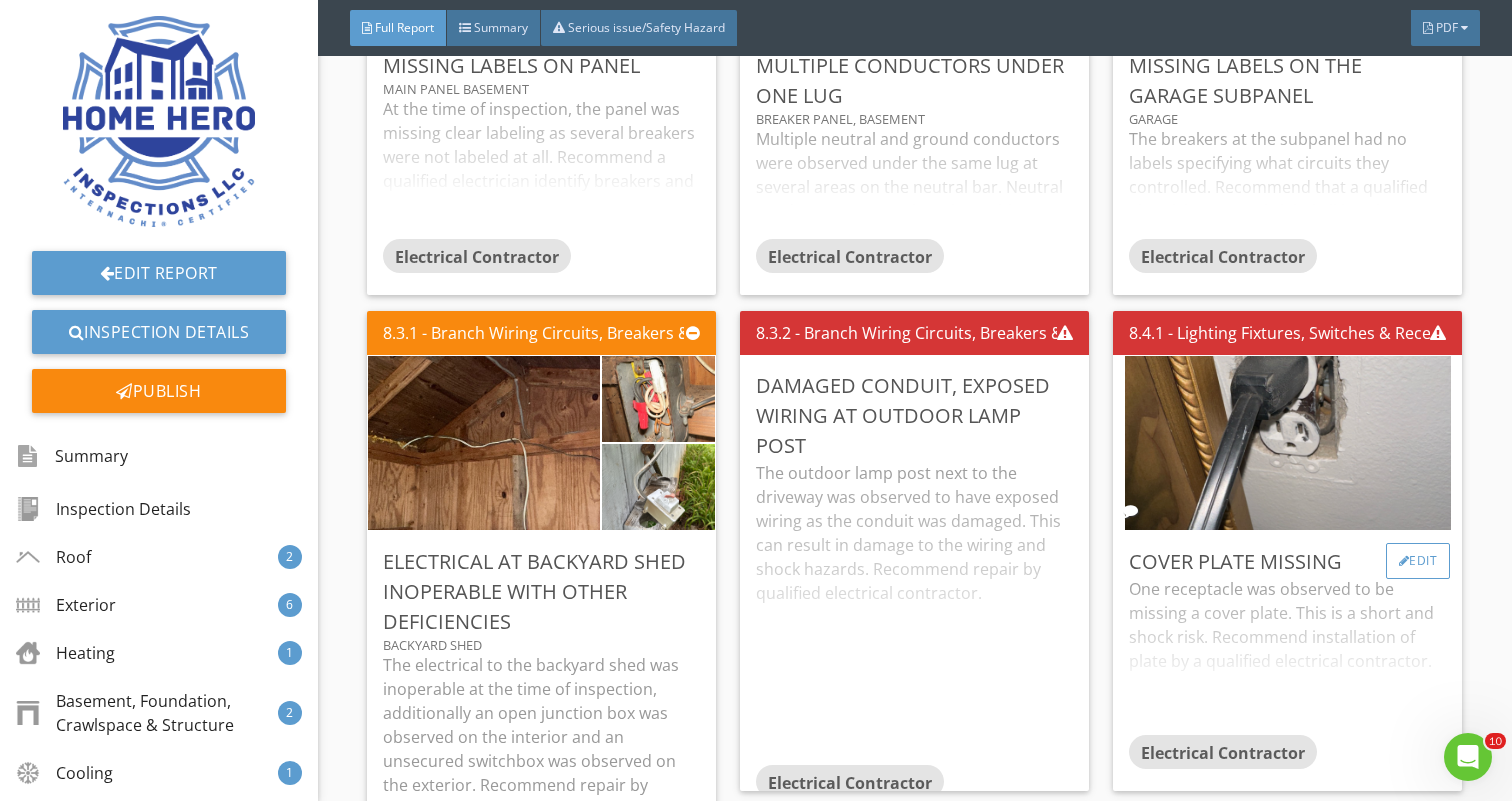 click on "Edit" at bounding box center [1418, 561] 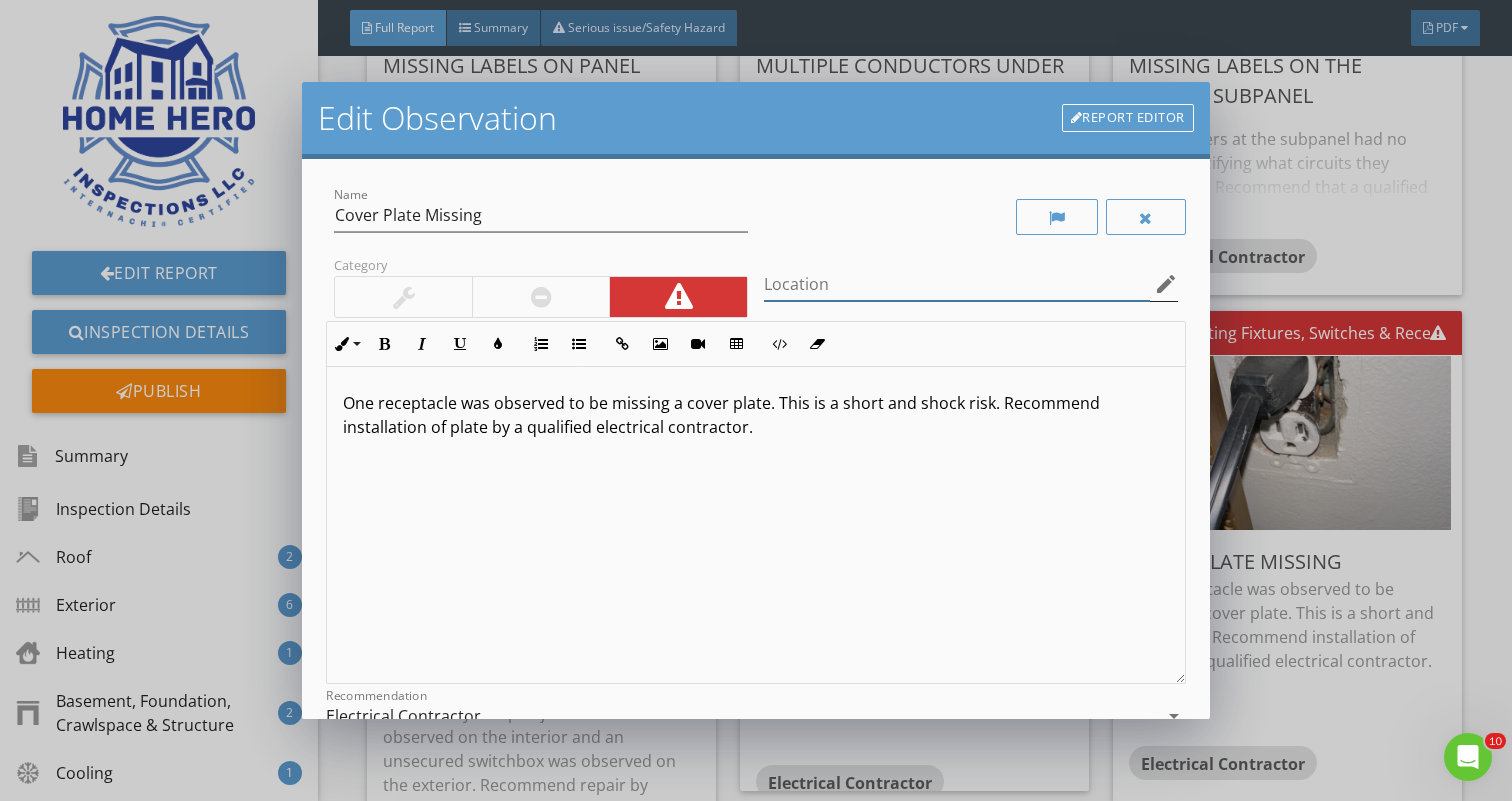 click at bounding box center (957, 284) 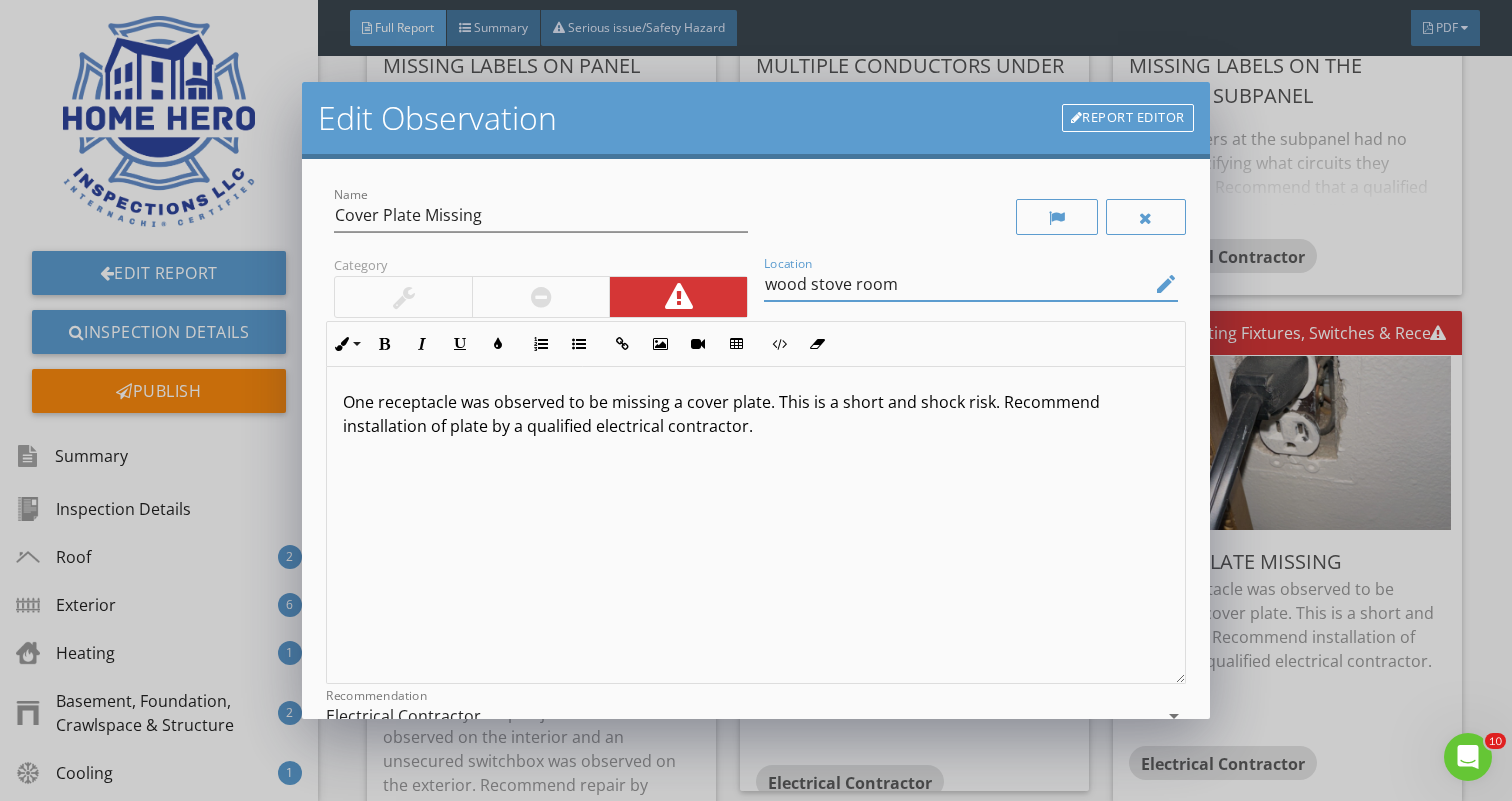 scroll, scrollTop: 1, scrollLeft: 0, axis: vertical 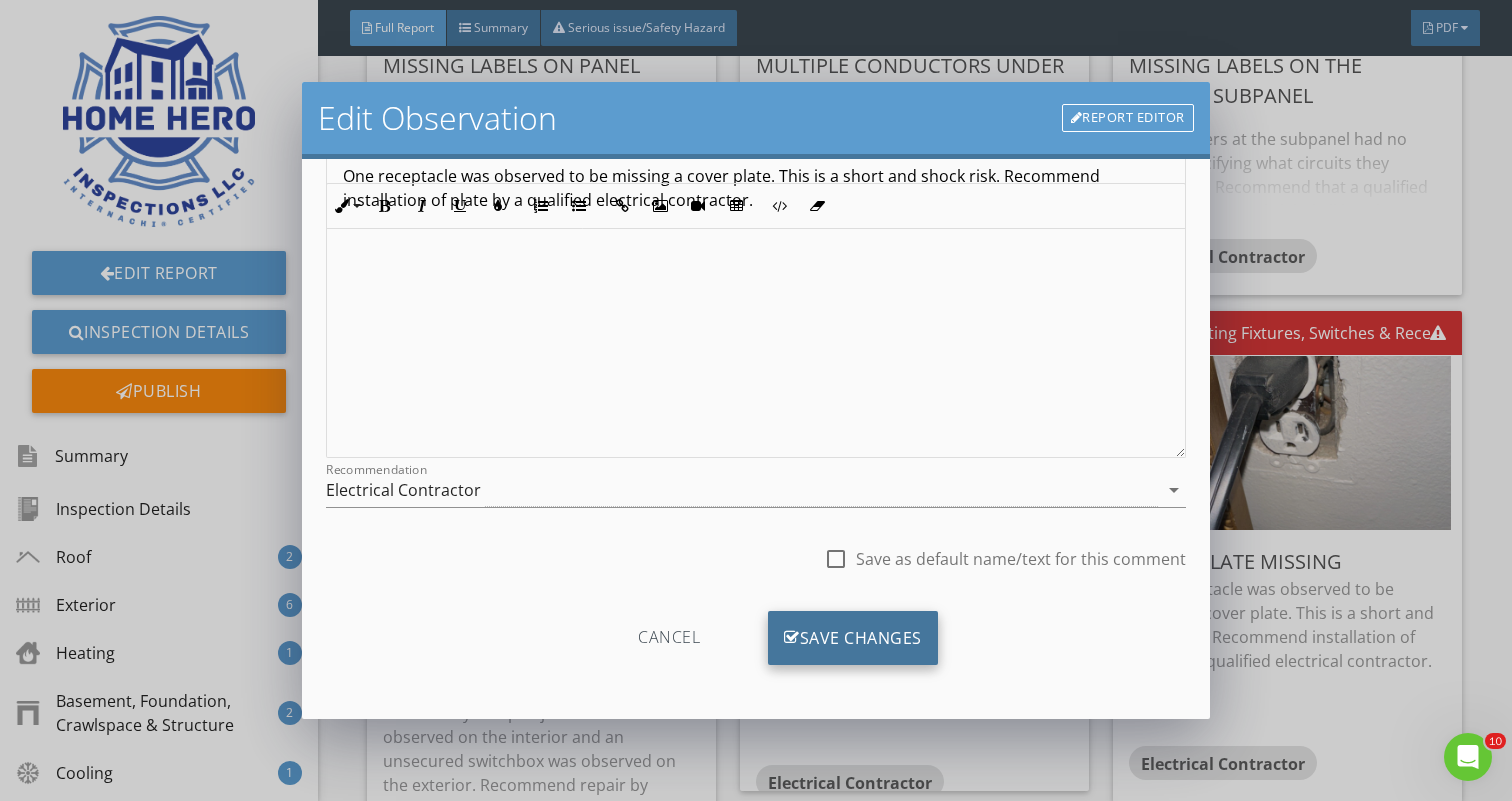 type on "wood stove room" 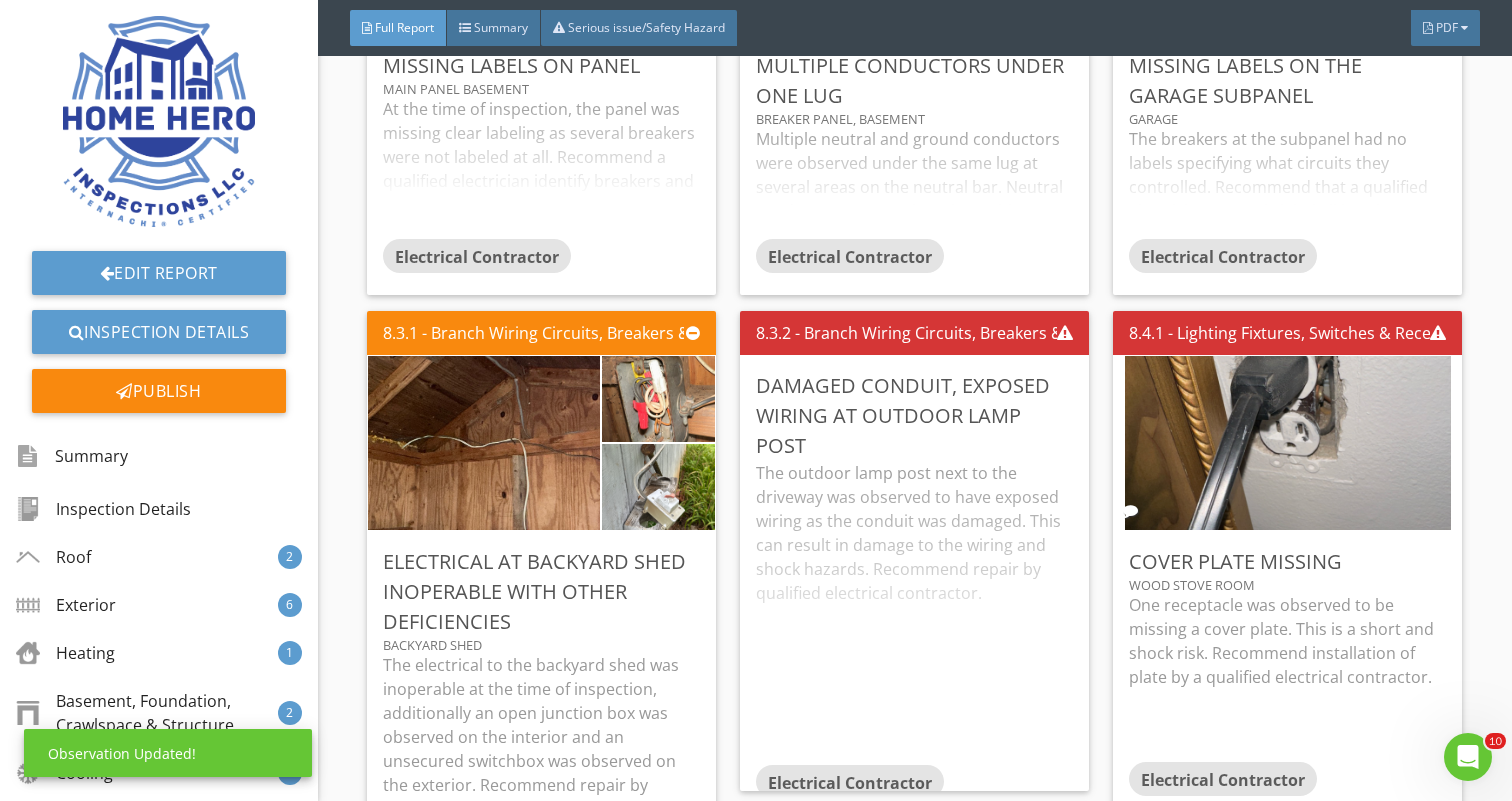 scroll, scrollTop: 0, scrollLeft: 0, axis: both 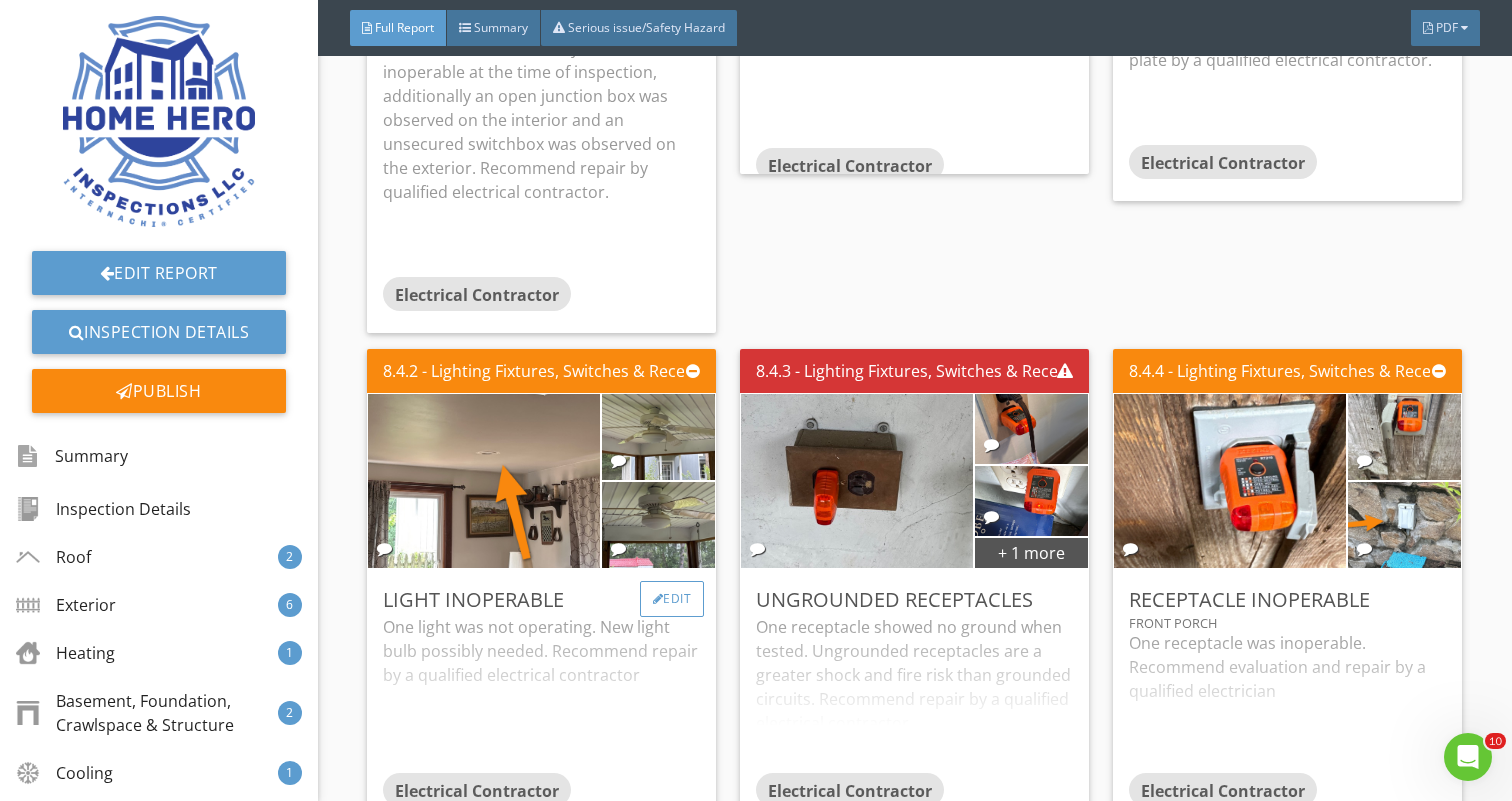 click on "Edit" at bounding box center [672, 599] 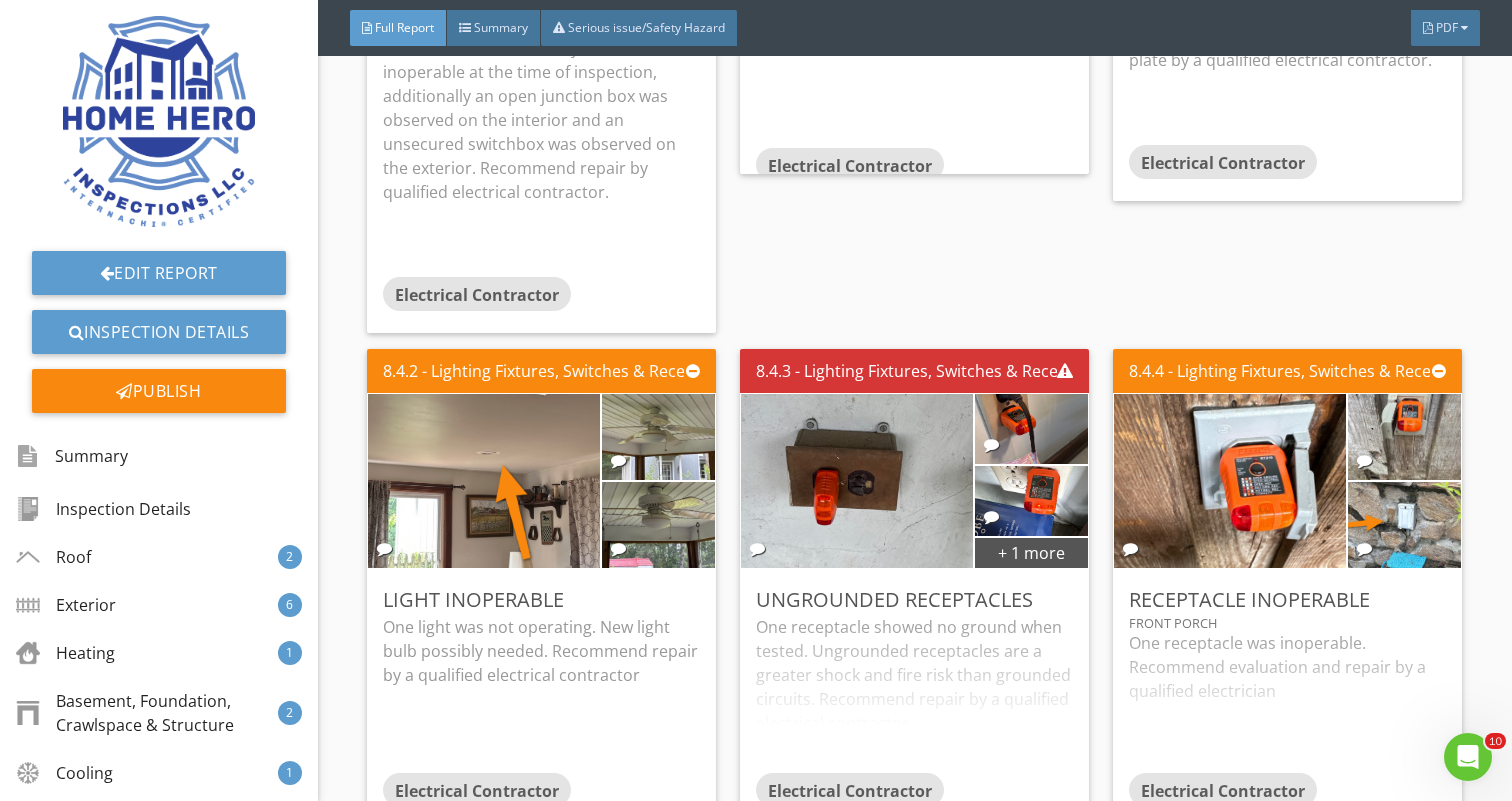 click on "Edit Observation
Report Editor
Name Light Inoperable                 Category               Location edit   <p>One light was not operating. New light bulb possibly needed. Recommend repair by a qualified electrical contractor</p>   Recommendation Electrical Contractor arrow_drop_down     check_box_outline_blank Save as default name/text for this comment   Cancel
Save Changes" at bounding box center [756, 400] 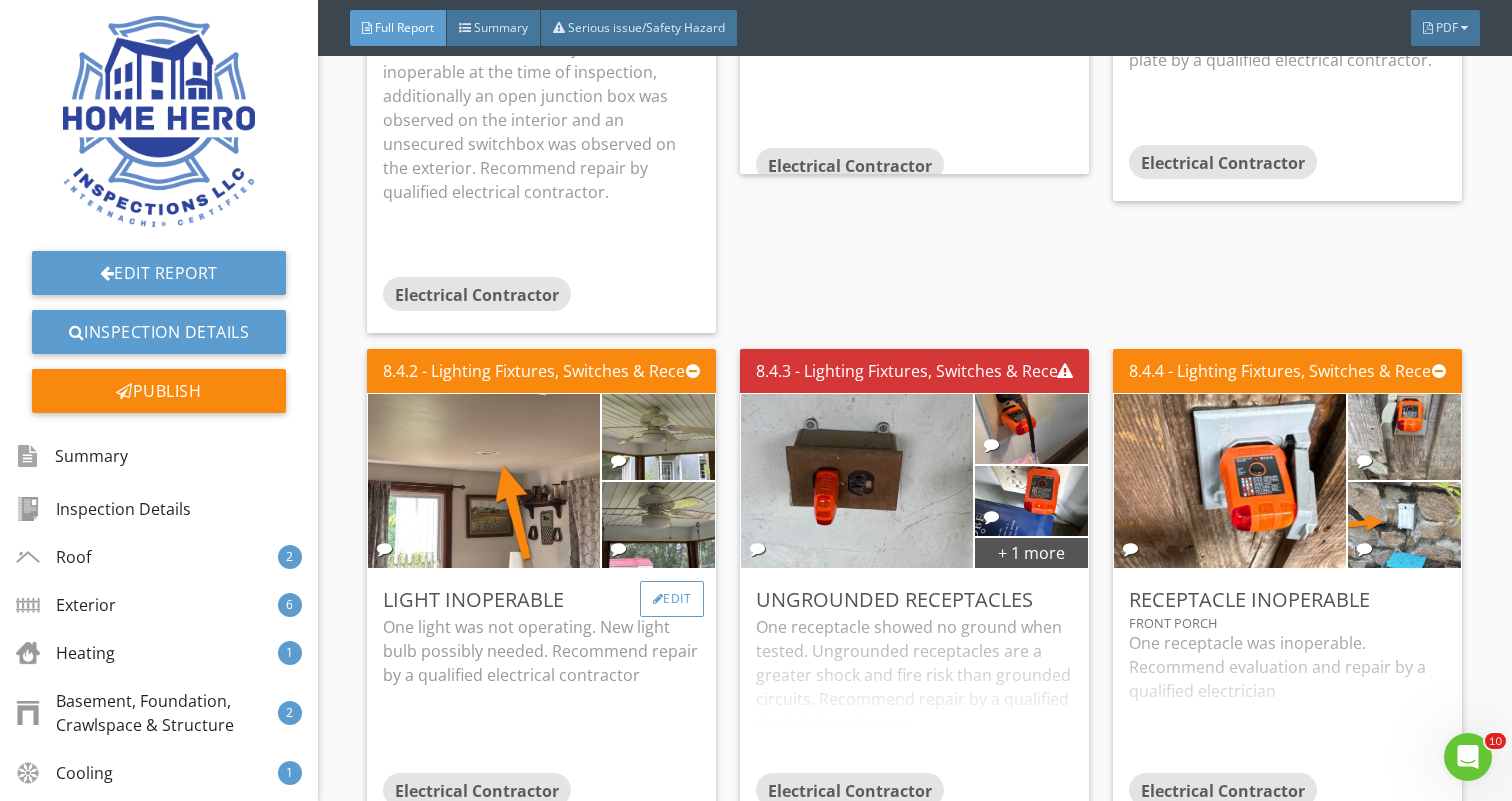 click on "Edit" at bounding box center (672, 599) 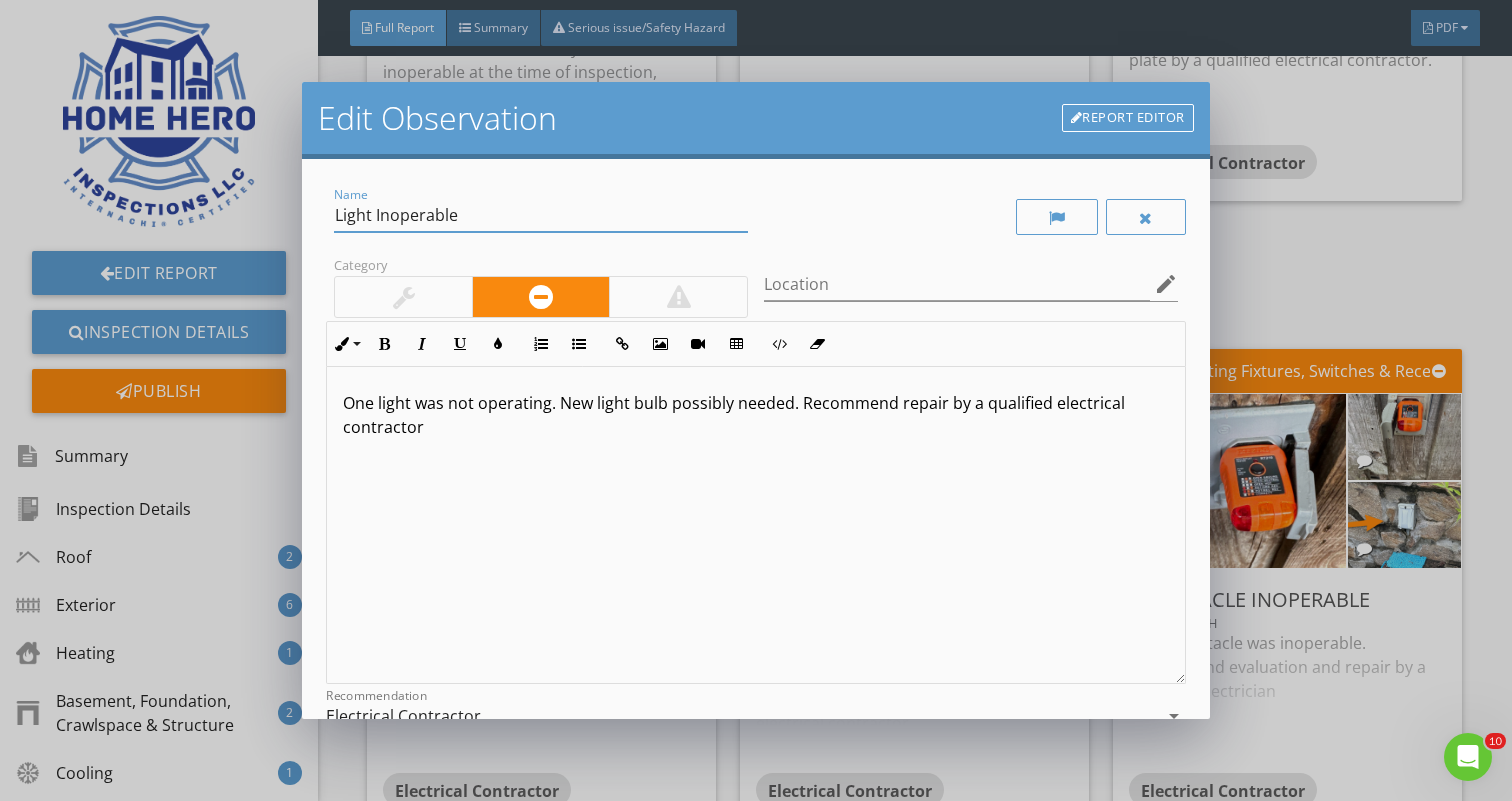 click on "Light Inoperable" at bounding box center (541, 215) 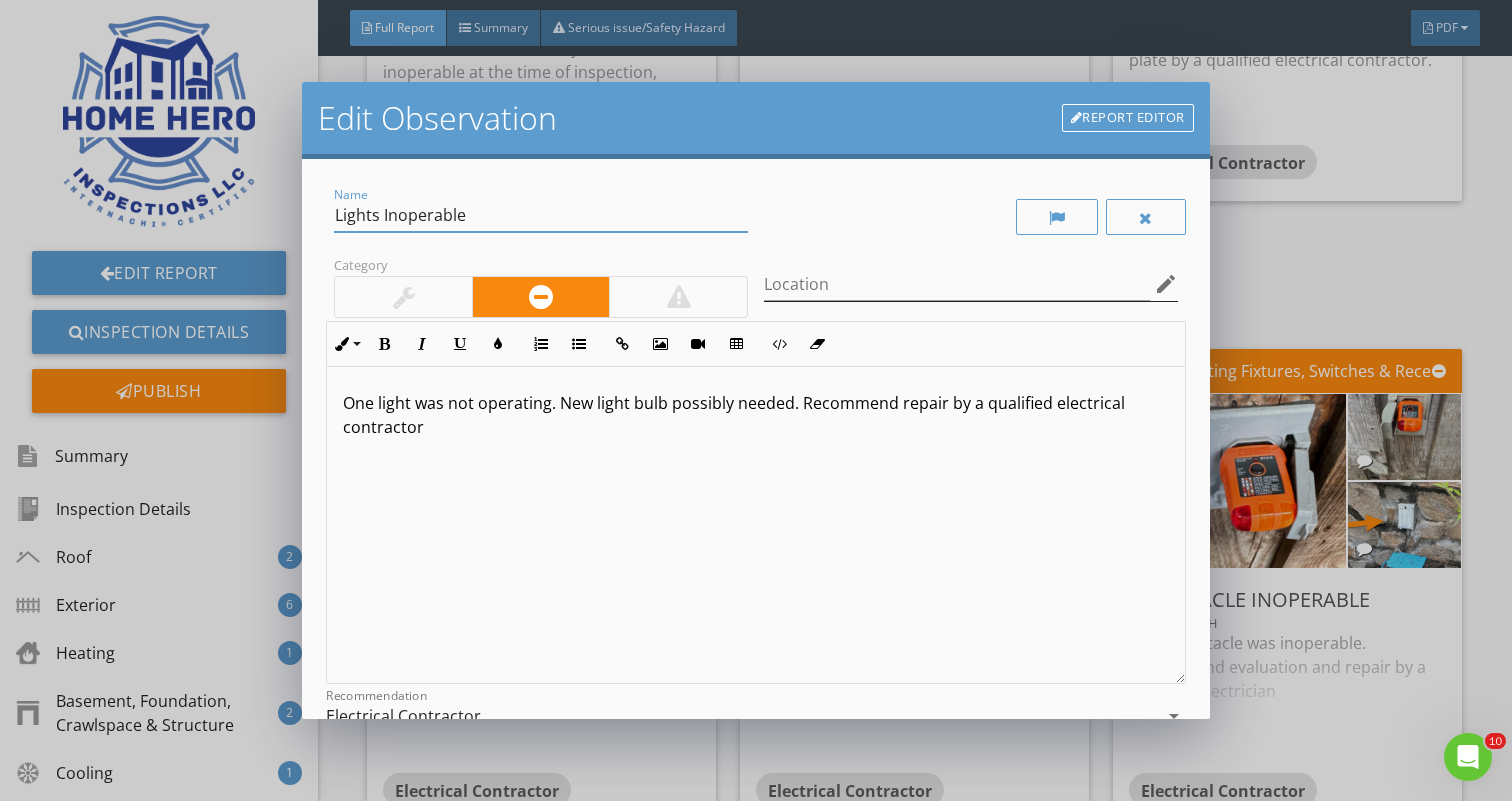 type on "Lights Inoperable" 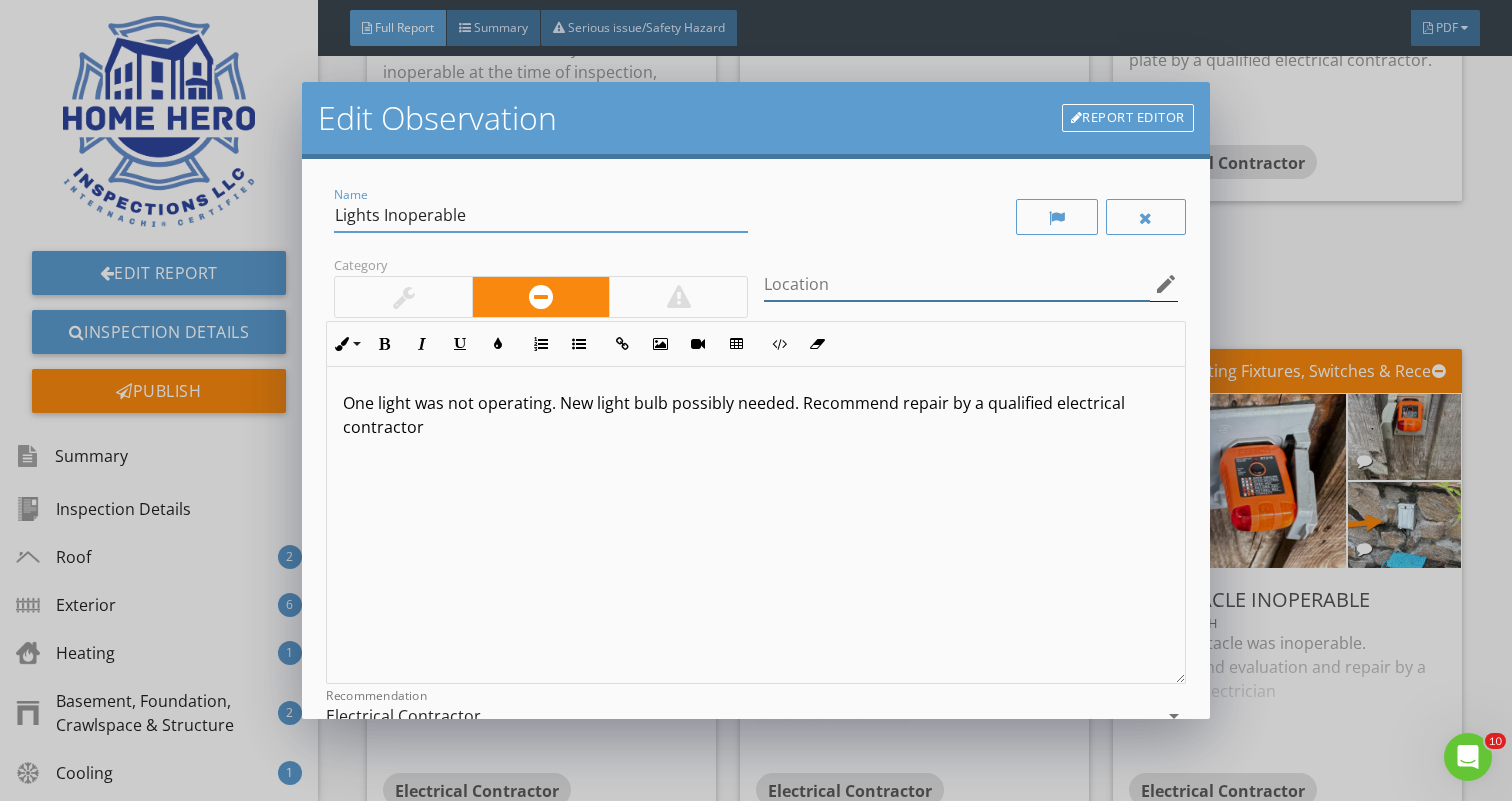 click at bounding box center (957, 284) 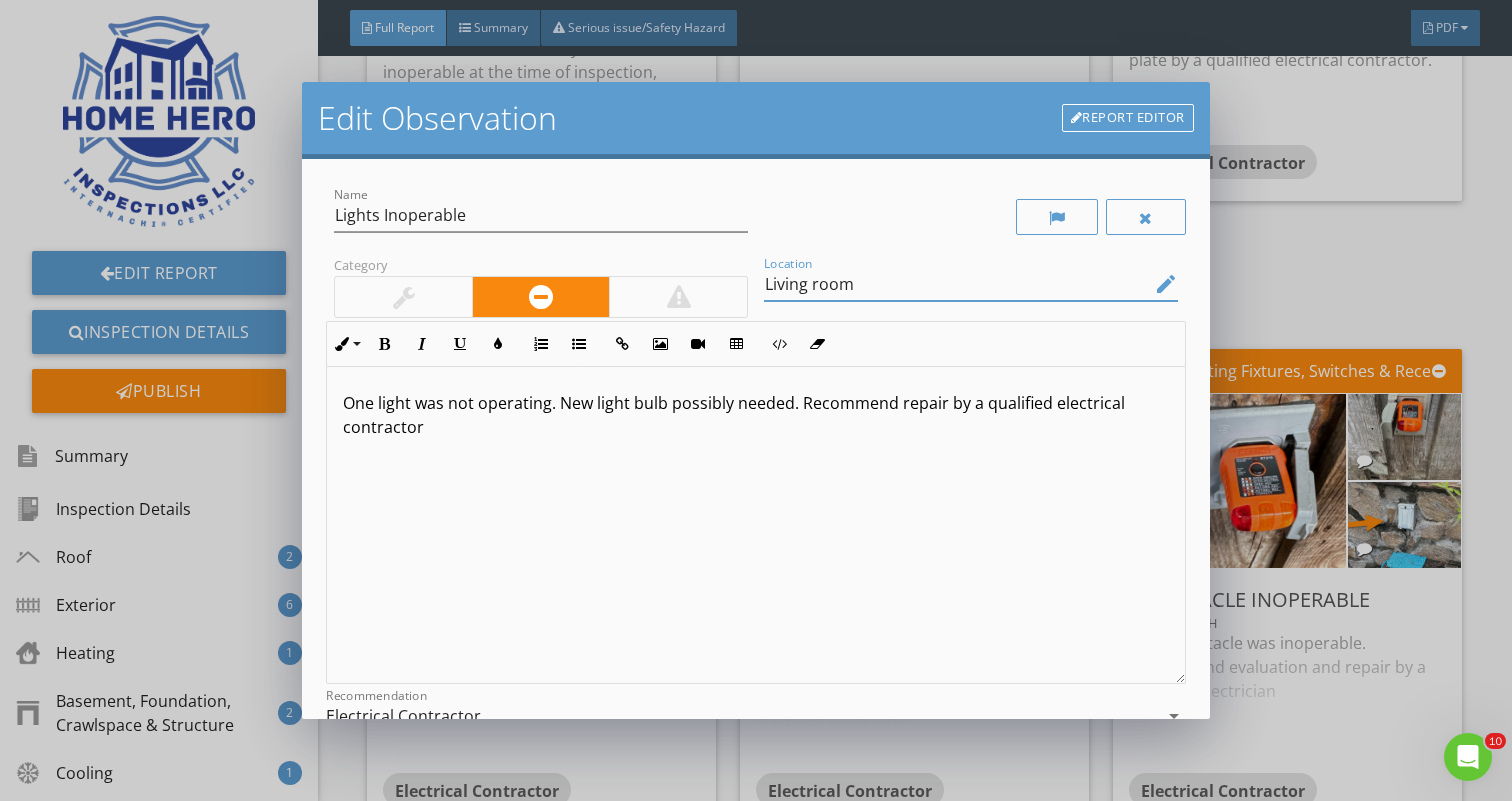 type on "Living room" 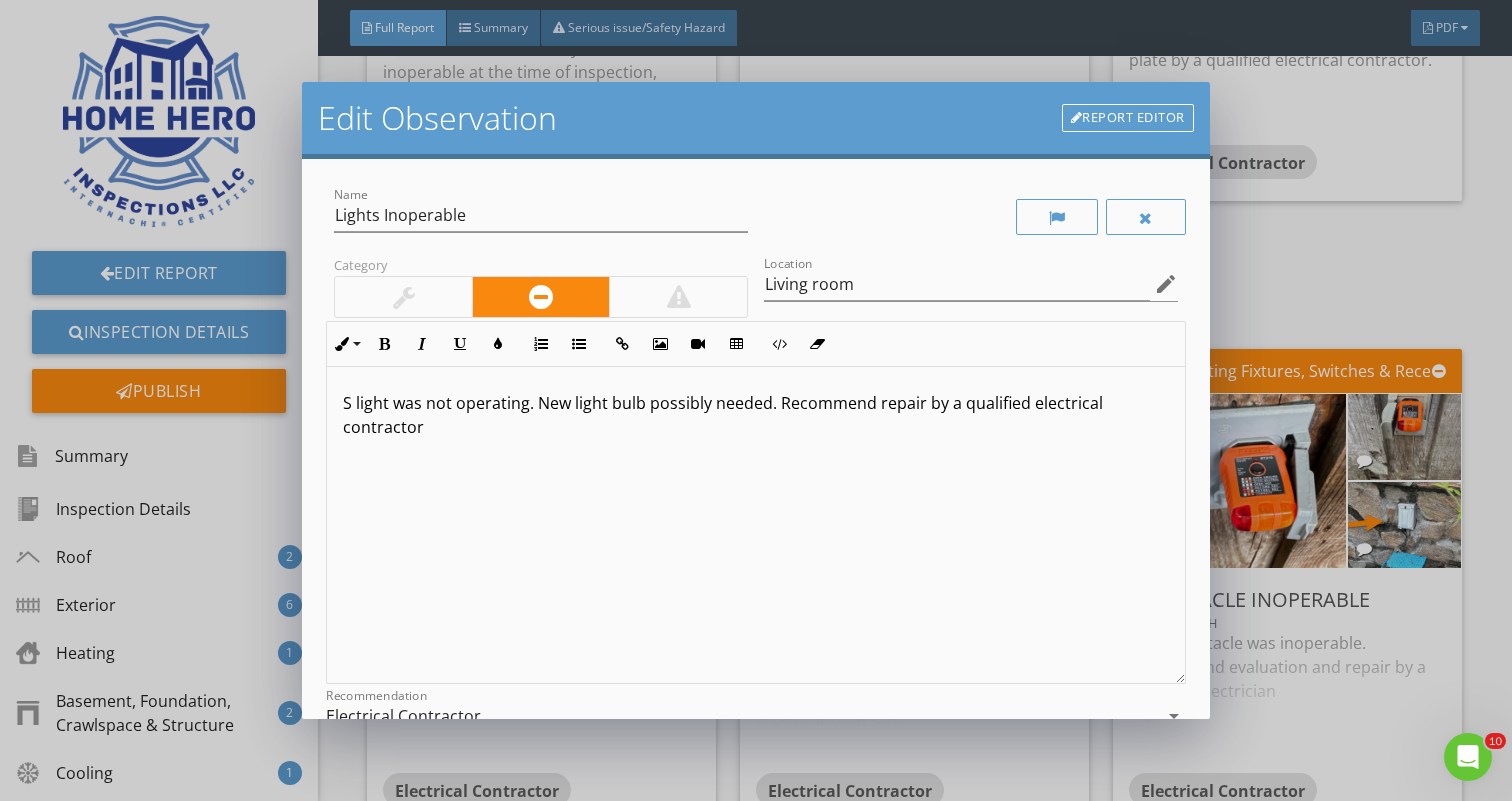 type 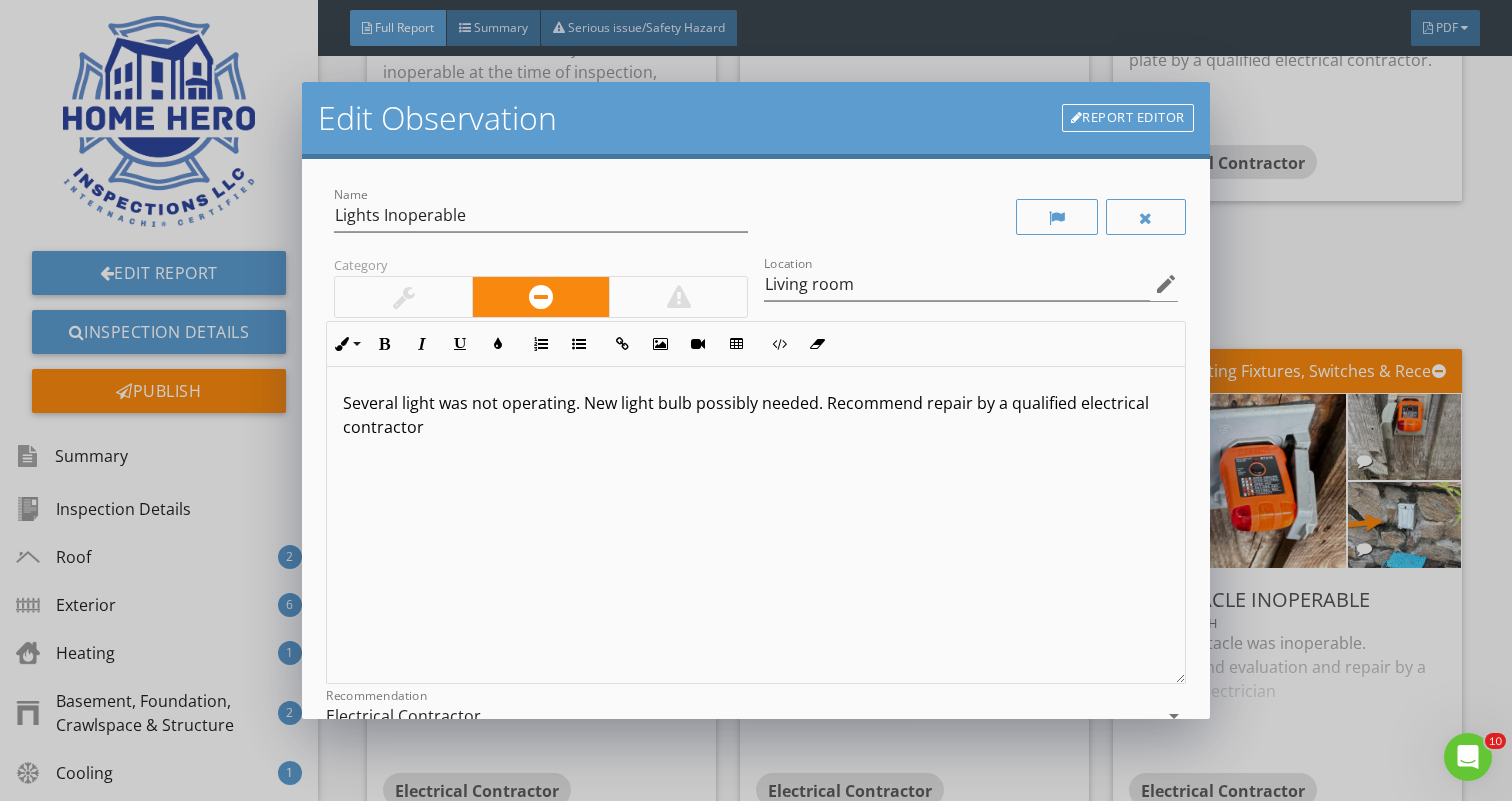 click on "Several light was not operating. New light bulb possibly needed. Recommend repair by a qualified electrical contractor" at bounding box center [755, 415] 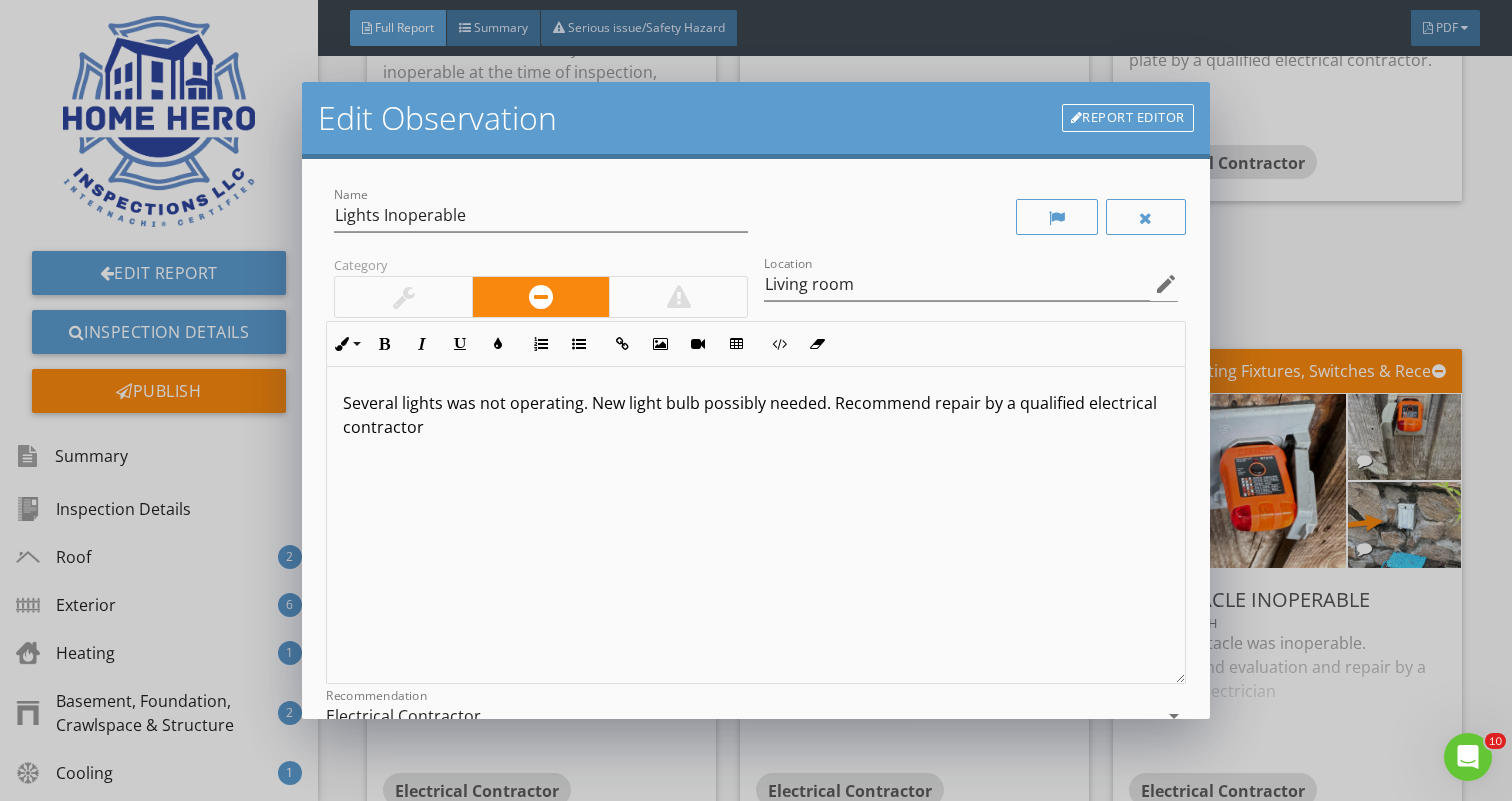 click on "Several lights was not operating. New light bulb possibly needed. Recommend repair by a qualified electrical contractor" at bounding box center (755, 415) 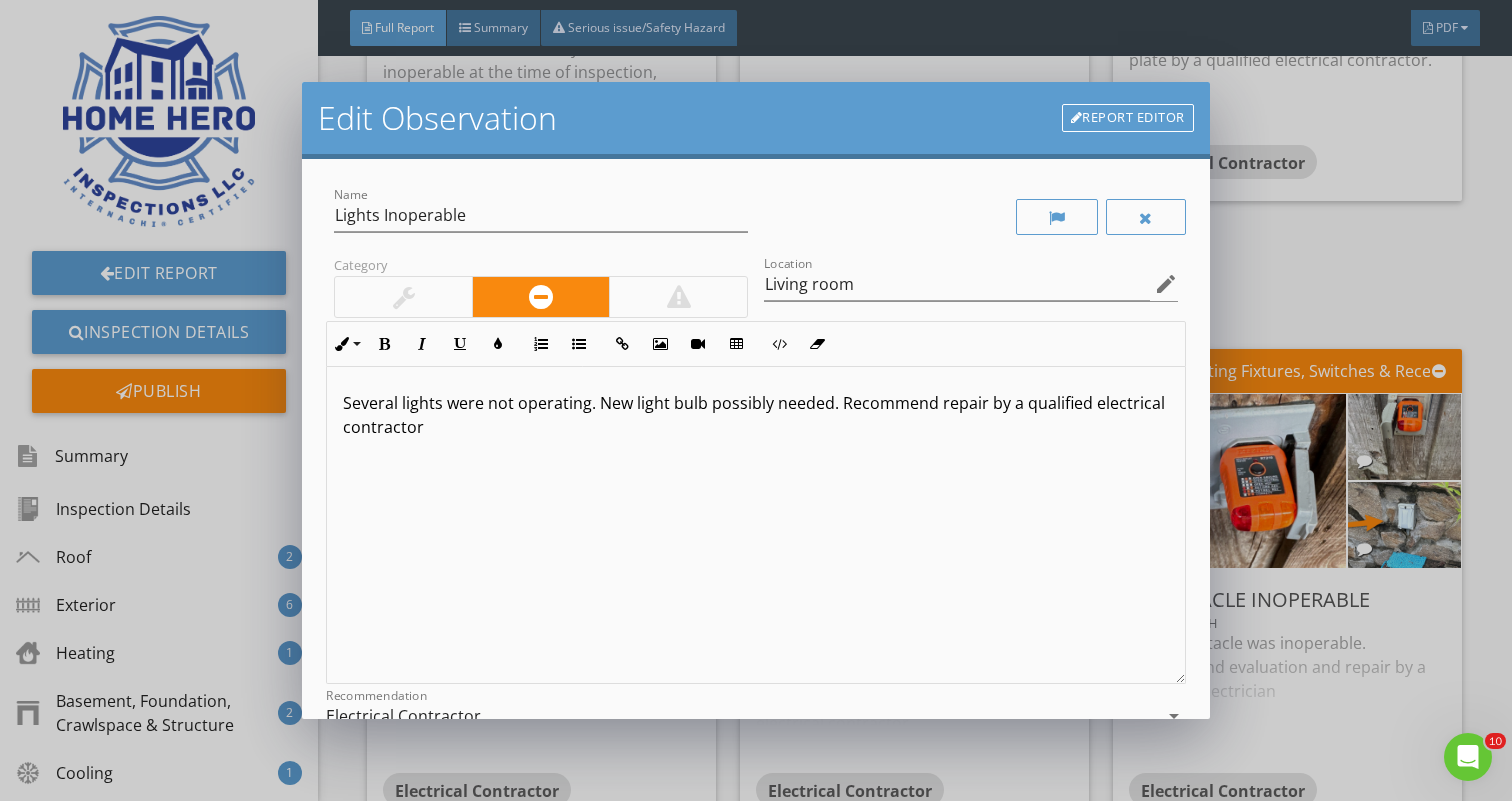 click on "Several lights were not operating. New light bulb possibly needed. Recommend repair by a qualified electrical contractor" at bounding box center [755, 415] 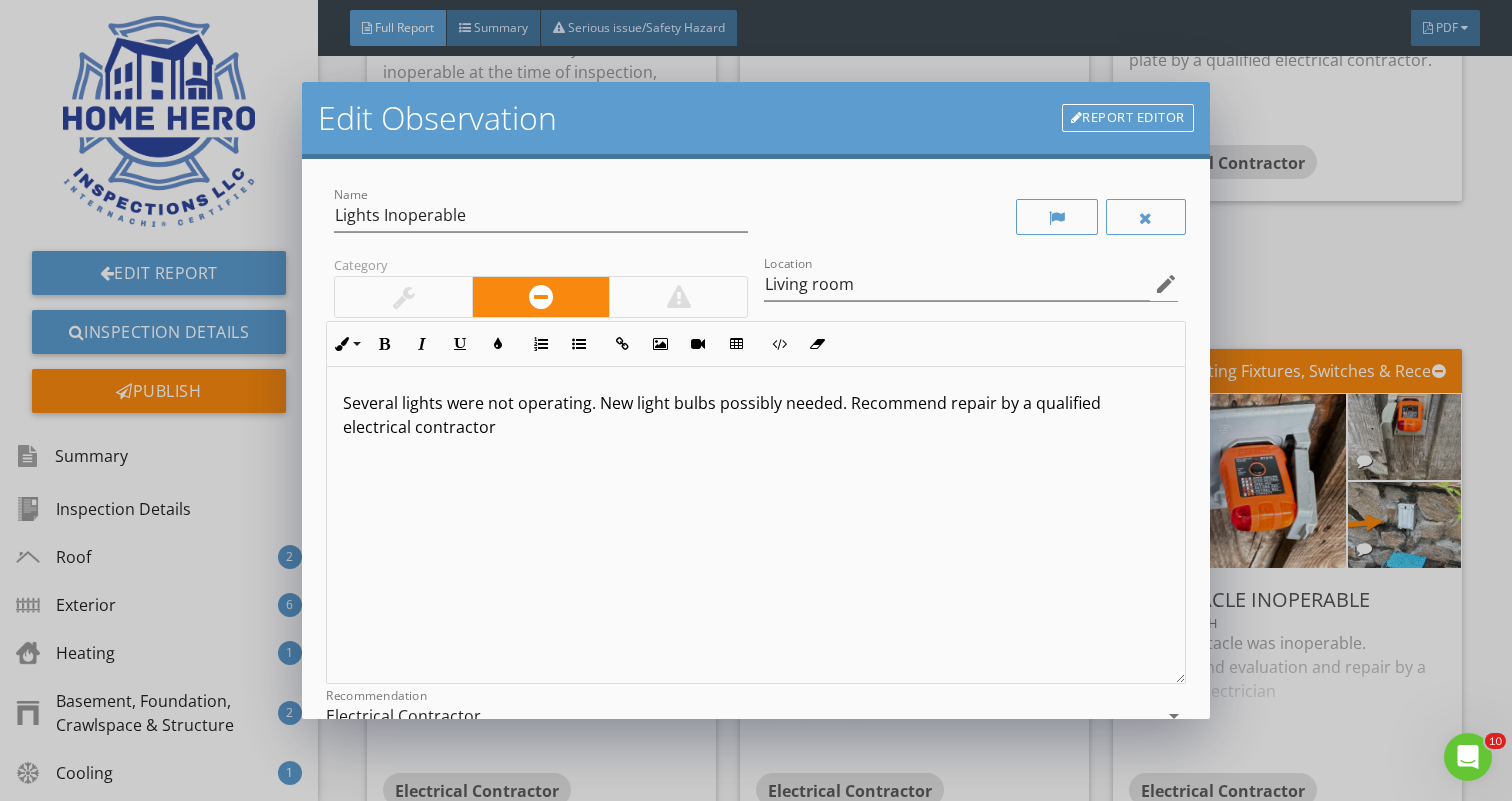 type on "<p>Several lights were not operating. New light bulbs possibly needed. Recommend repair by a qualified electrical contractor</p>" 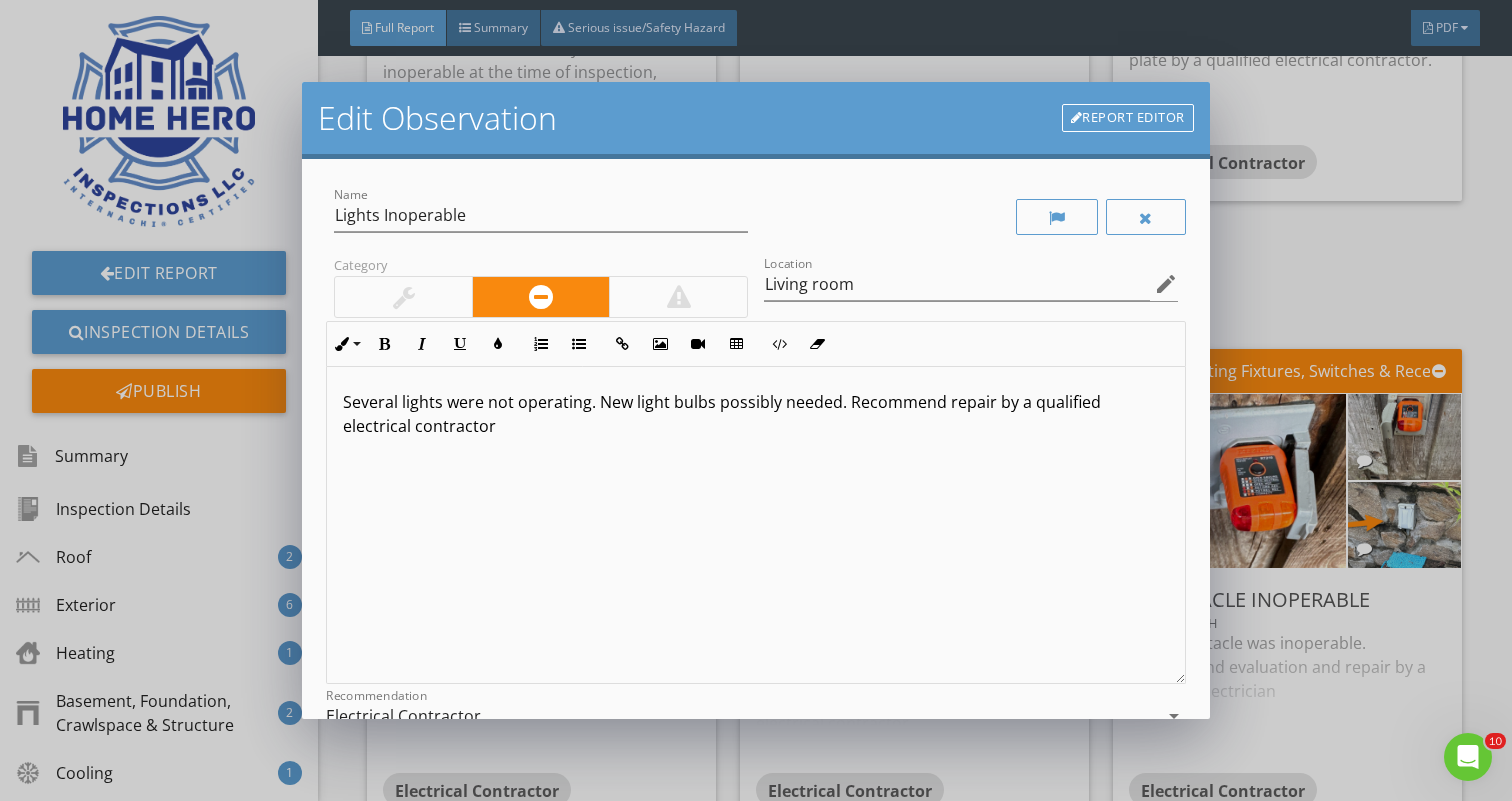 scroll, scrollTop: 1, scrollLeft: 0, axis: vertical 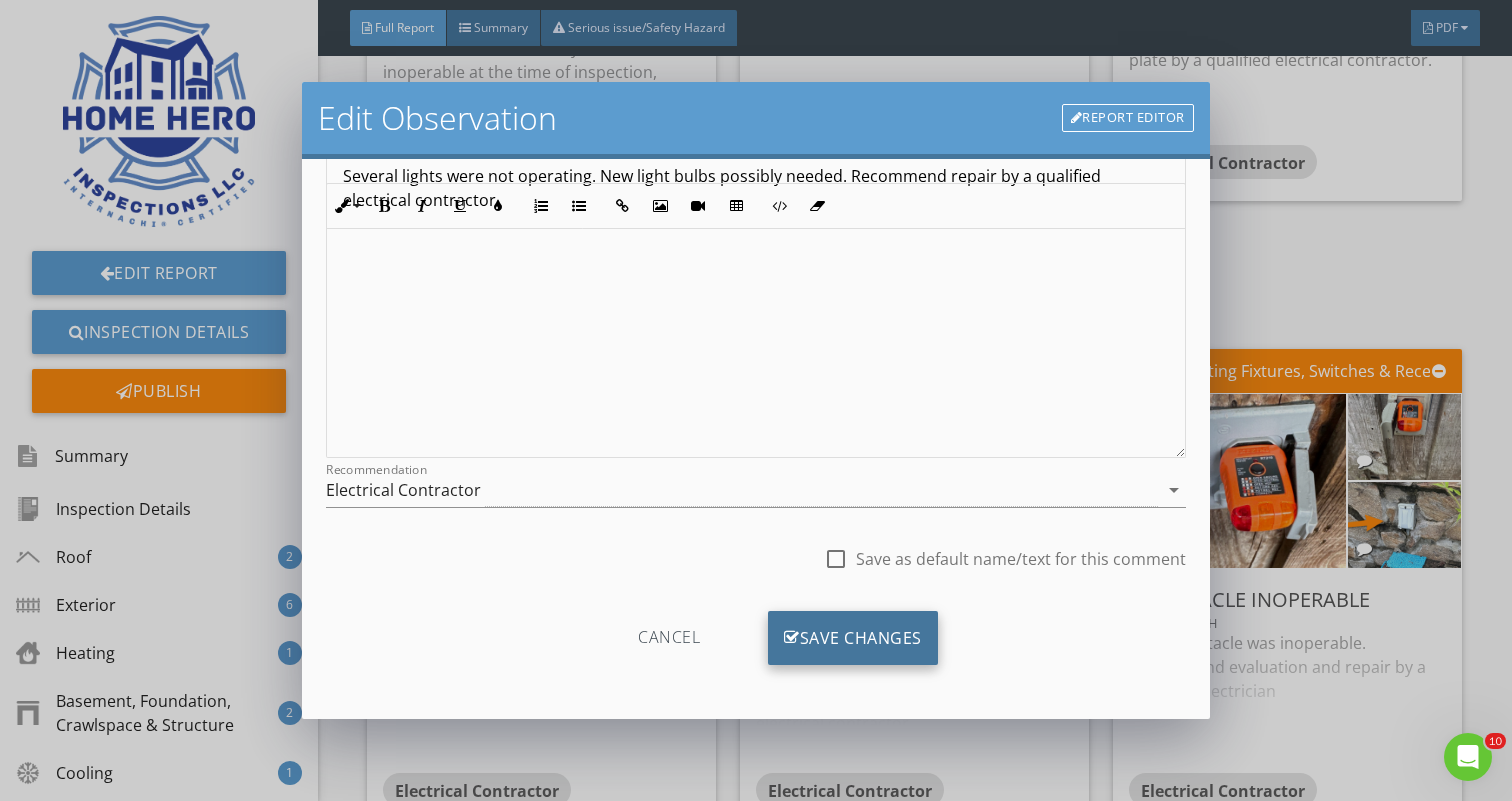 click on "Save Changes" at bounding box center [853, 638] 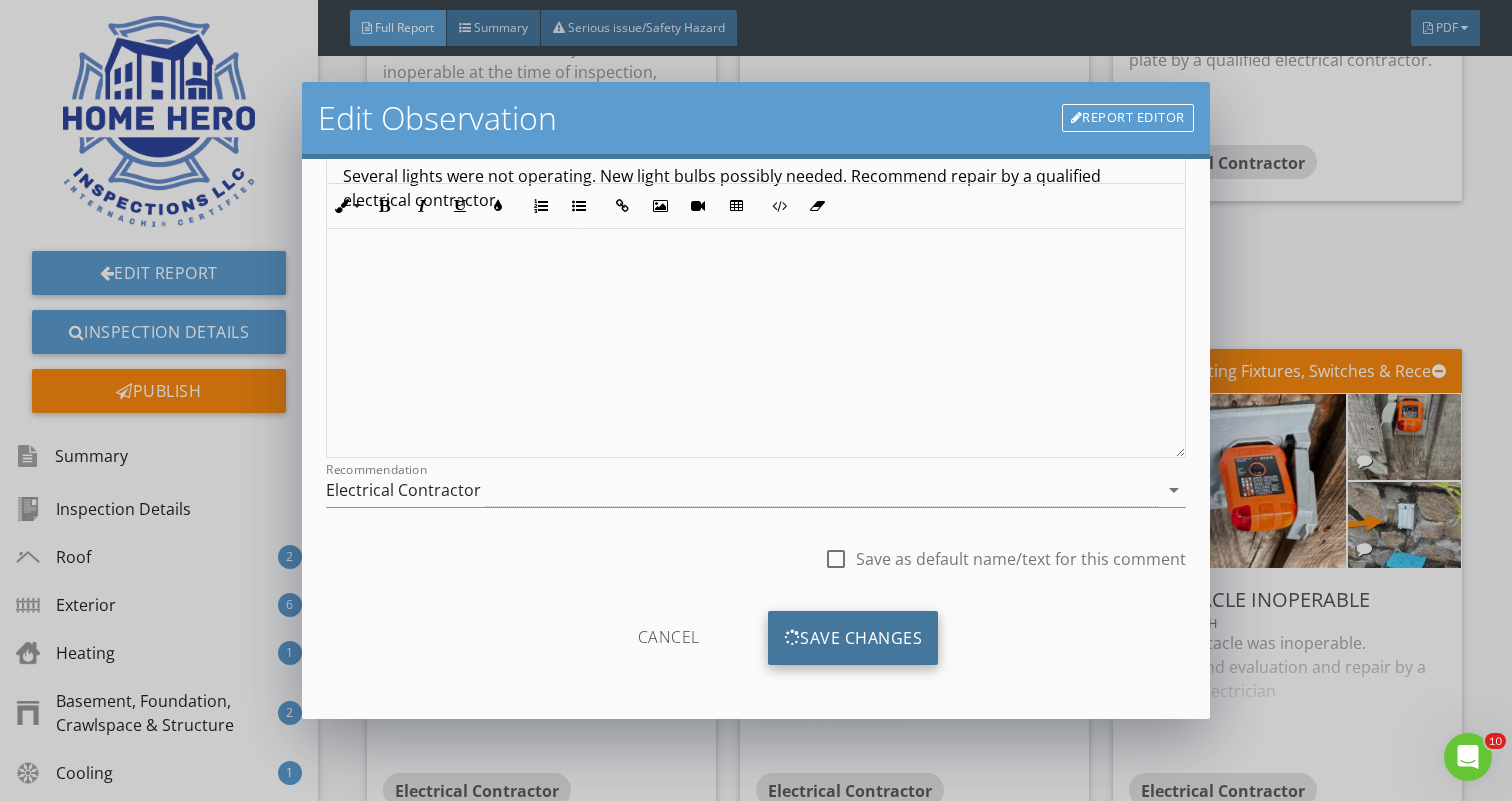 scroll, scrollTop: 0, scrollLeft: 0, axis: both 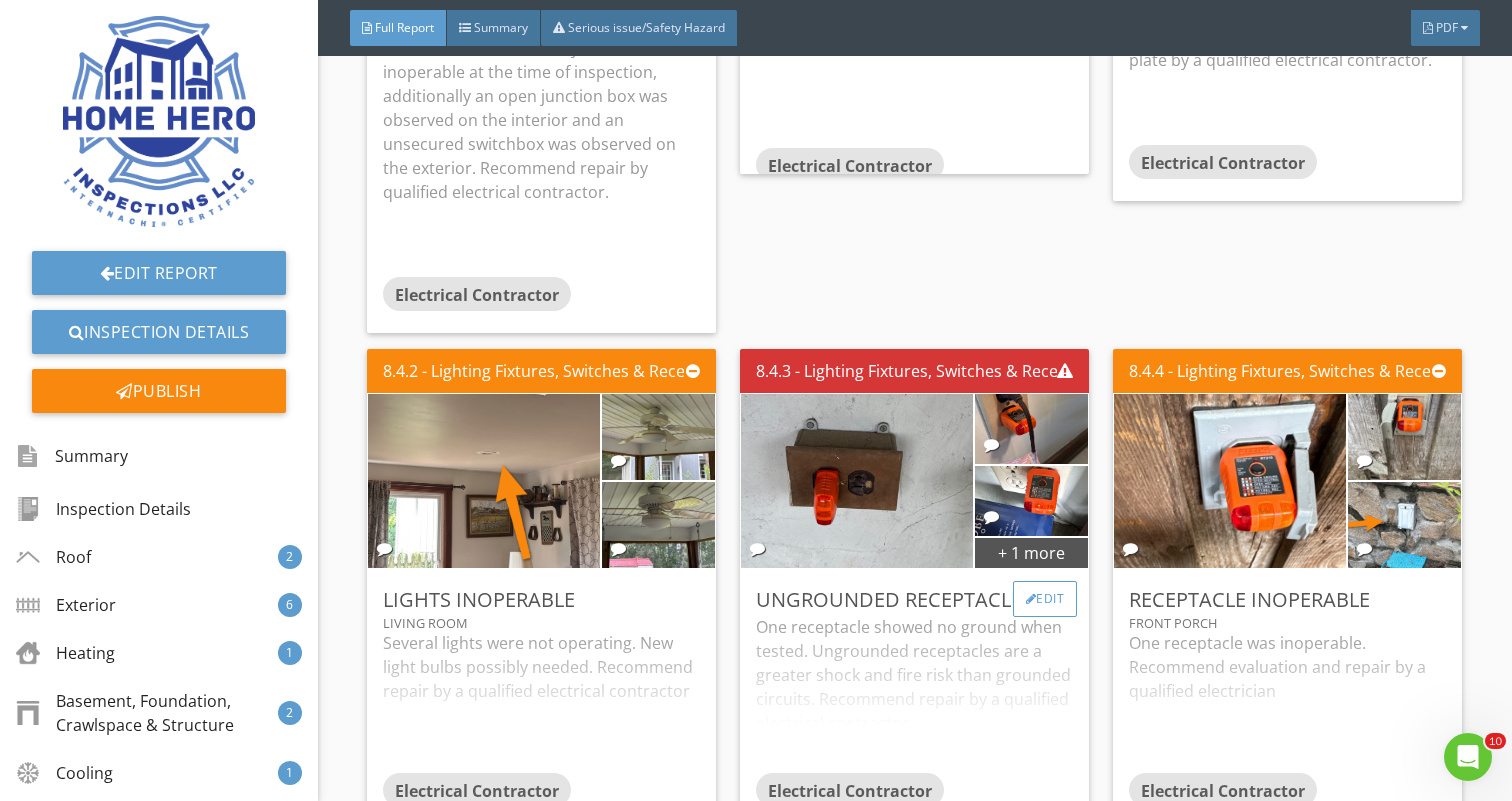 click on "Edit" at bounding box center (1045, 599) 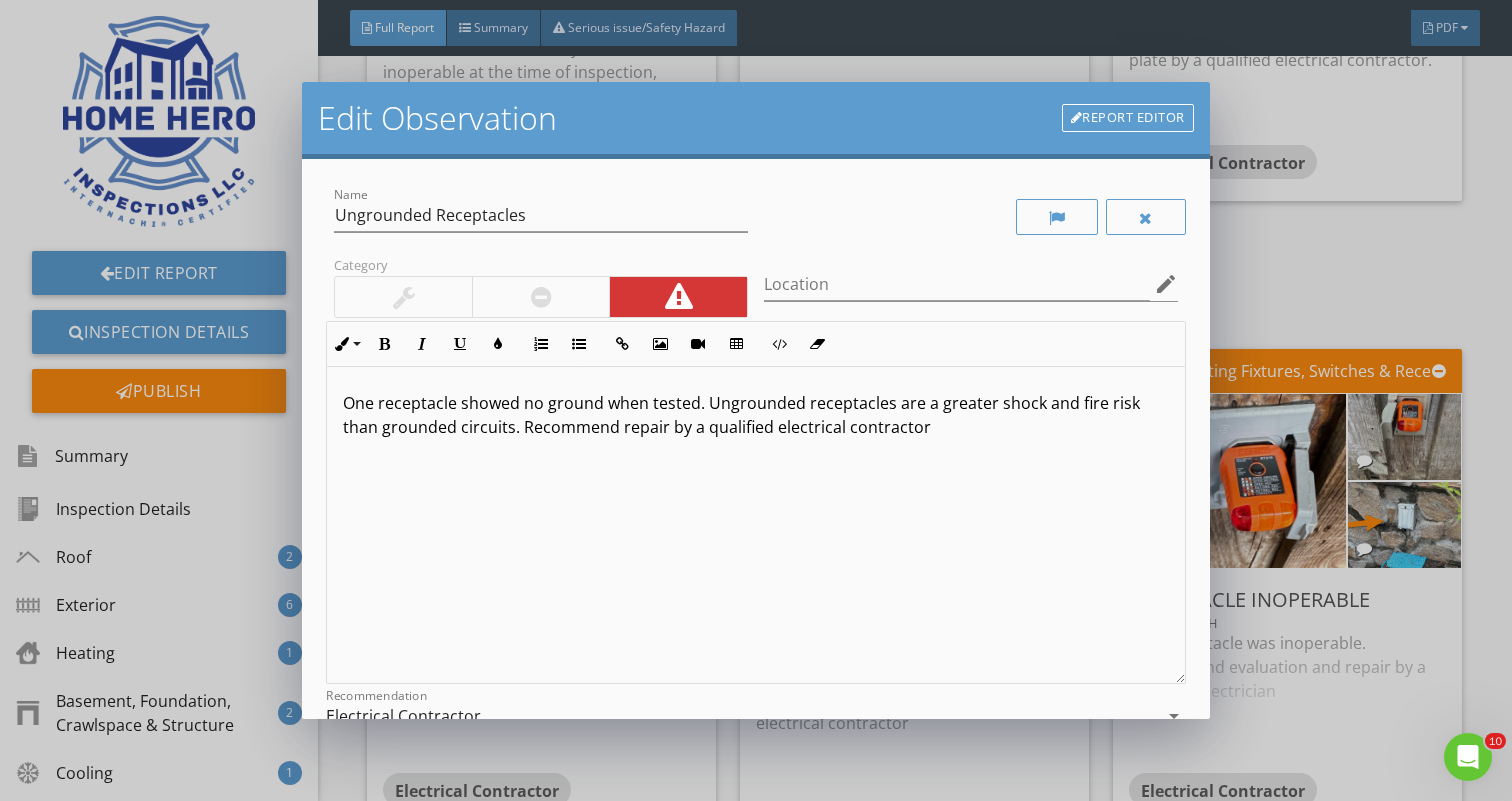 click on "One receptacle showed no ground when tested. Ungrounded receptacles are a greater shock and fire risk than grounded circuits. Recommend repair by a qualified electrical contractor" at bounding box center [755, 415] 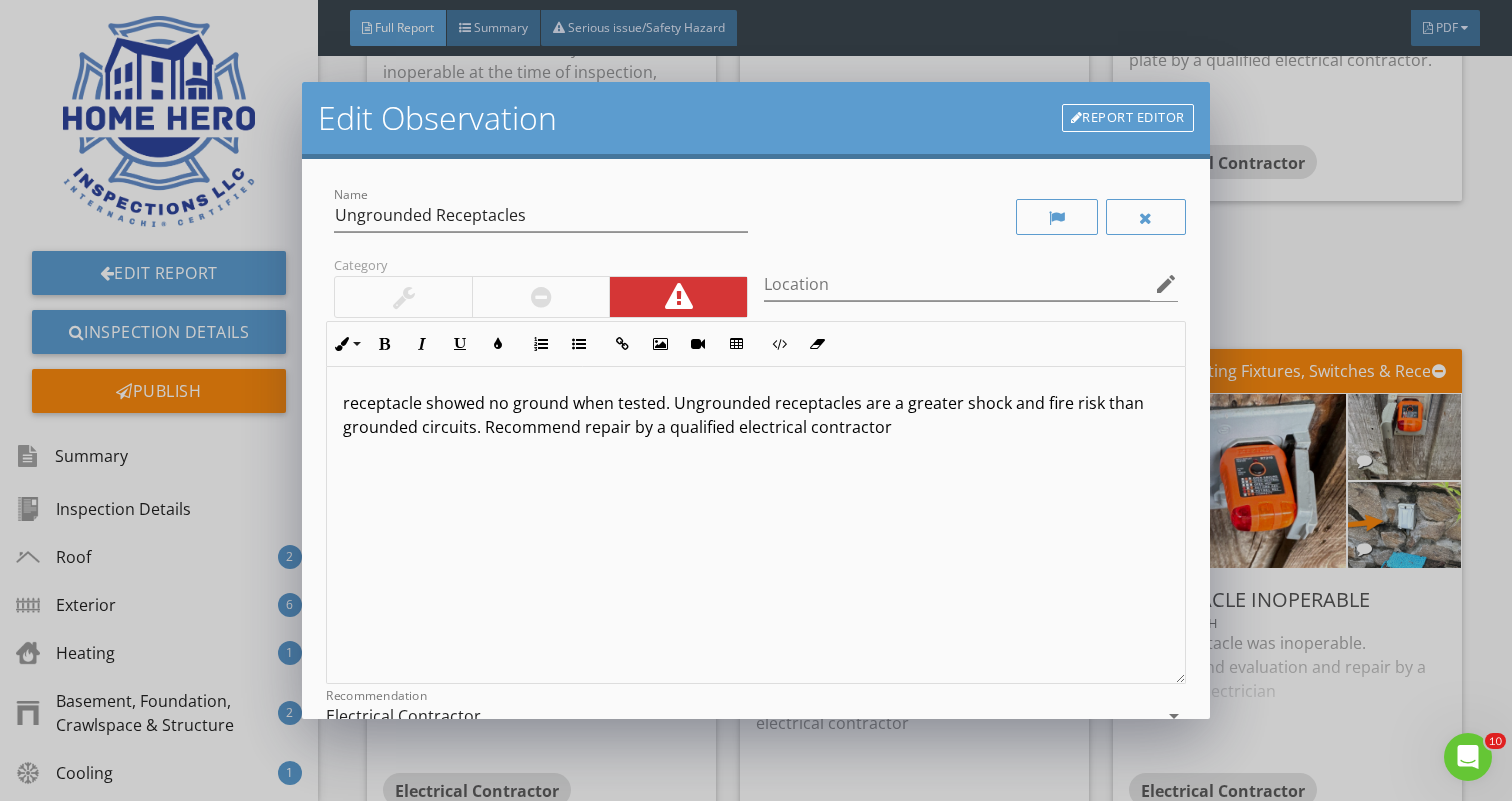 type 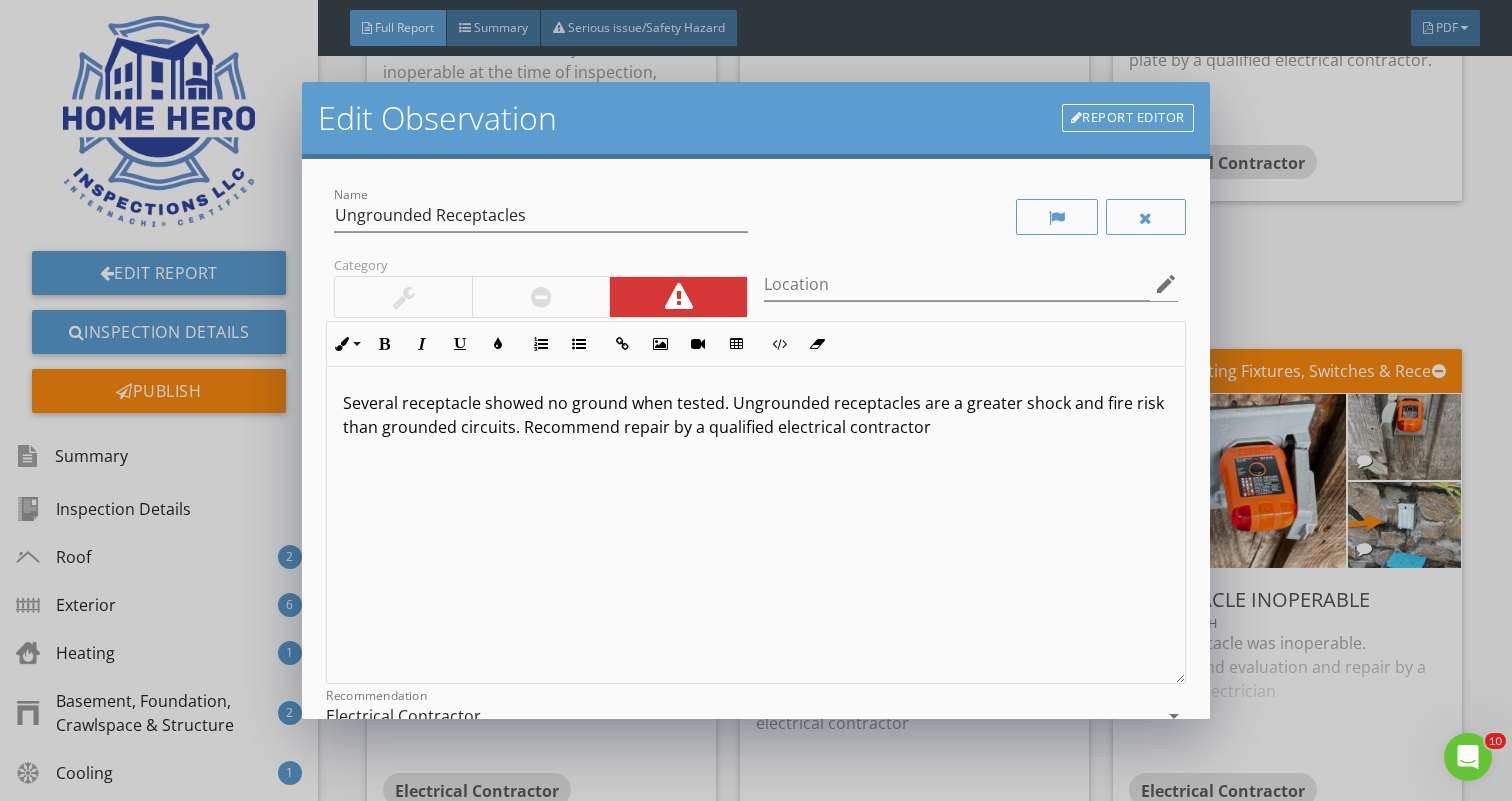 click on "Several receptacle showed no ground when tested. Ungrounded receptacles are a greater shock and fire risk than grounded circuits. Recommend repair by a qualified electrical contractor" at bounding box center [755, 415] 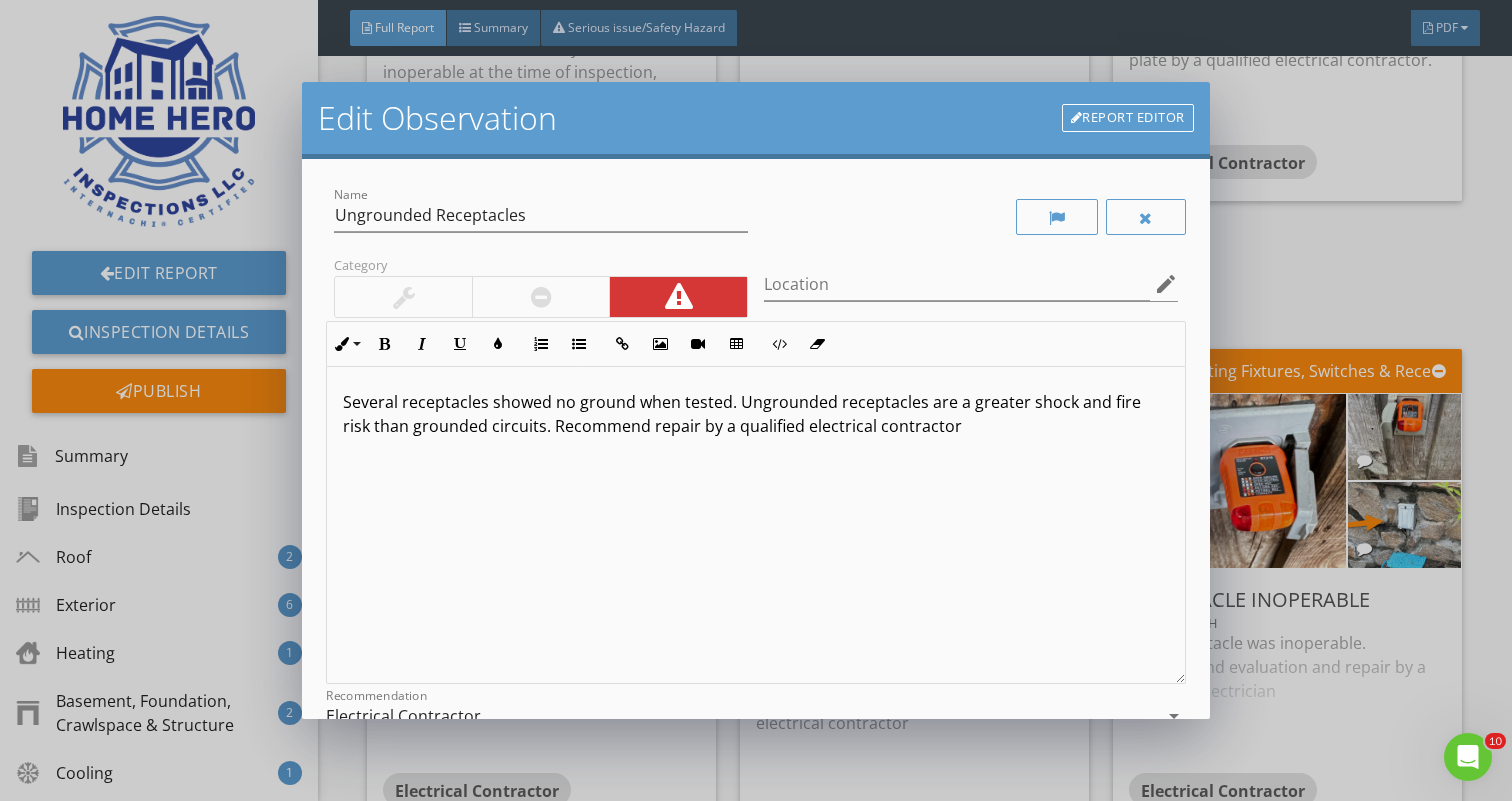 scroll, scrollTop: 1, scrollLeft: 0, axis: vertical 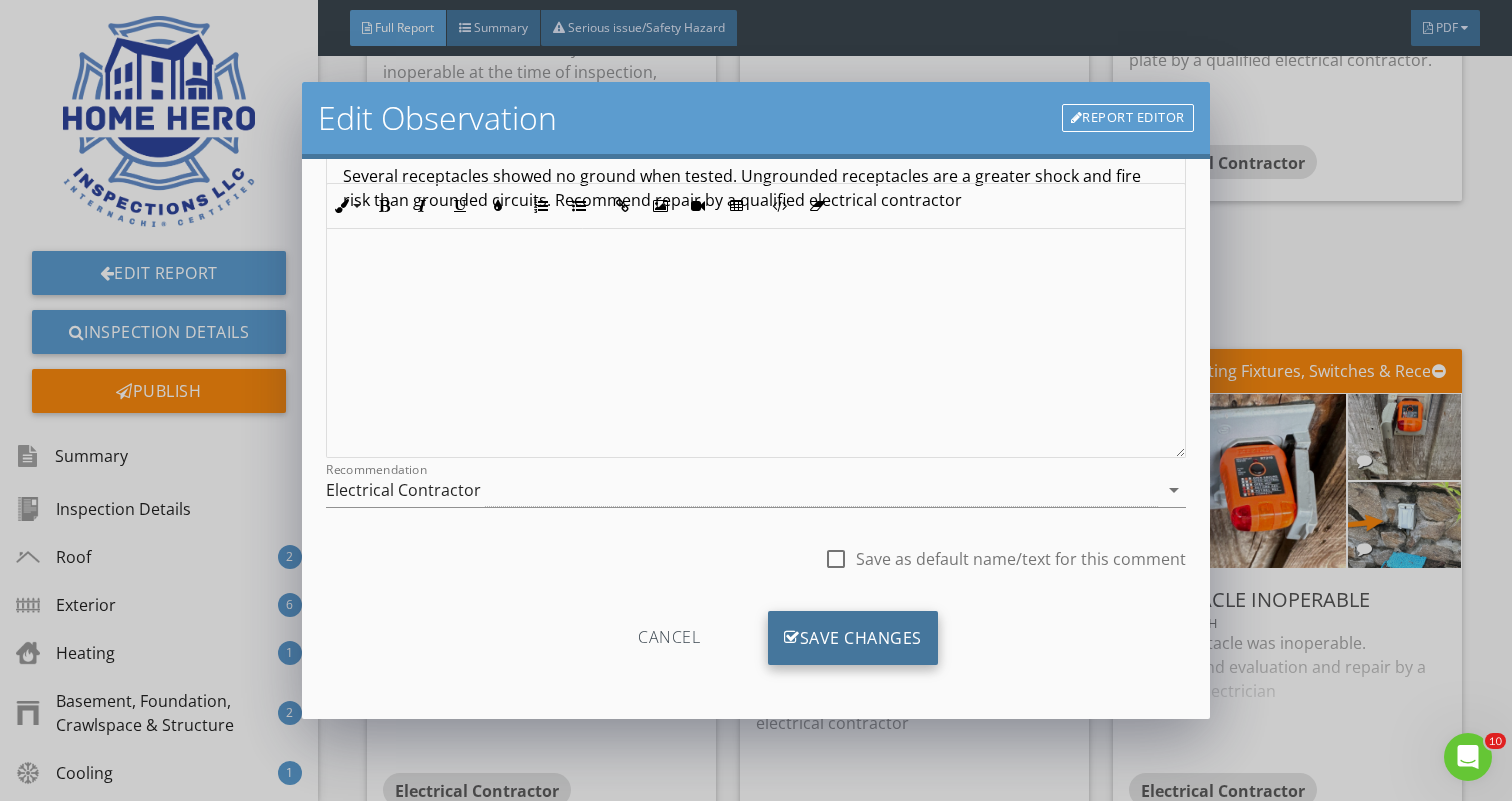 click on "Save Changes" at bounding box center (853, 638) 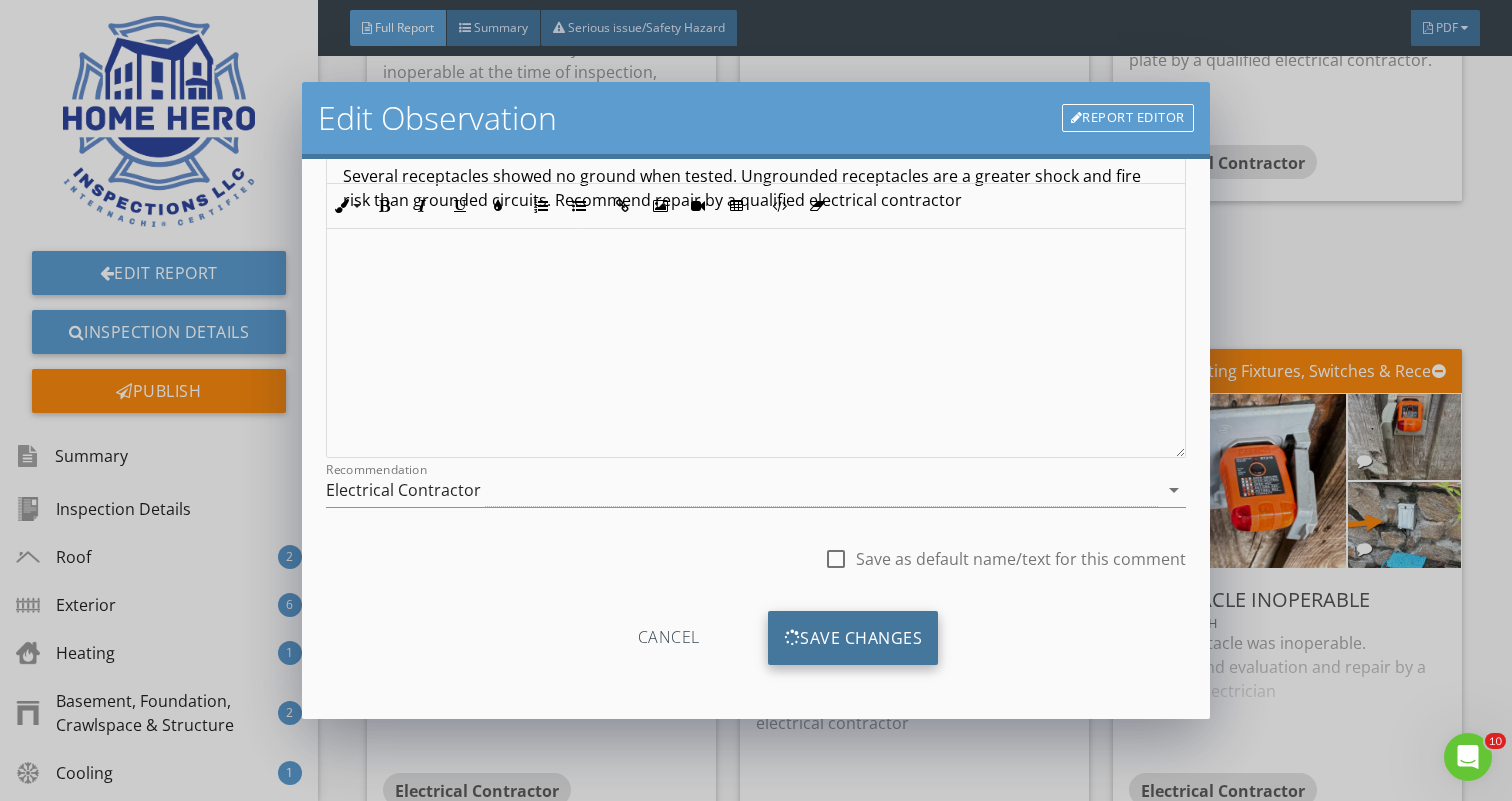 scroll, scrollTop: 0, scrollLeft: 0, axis: both 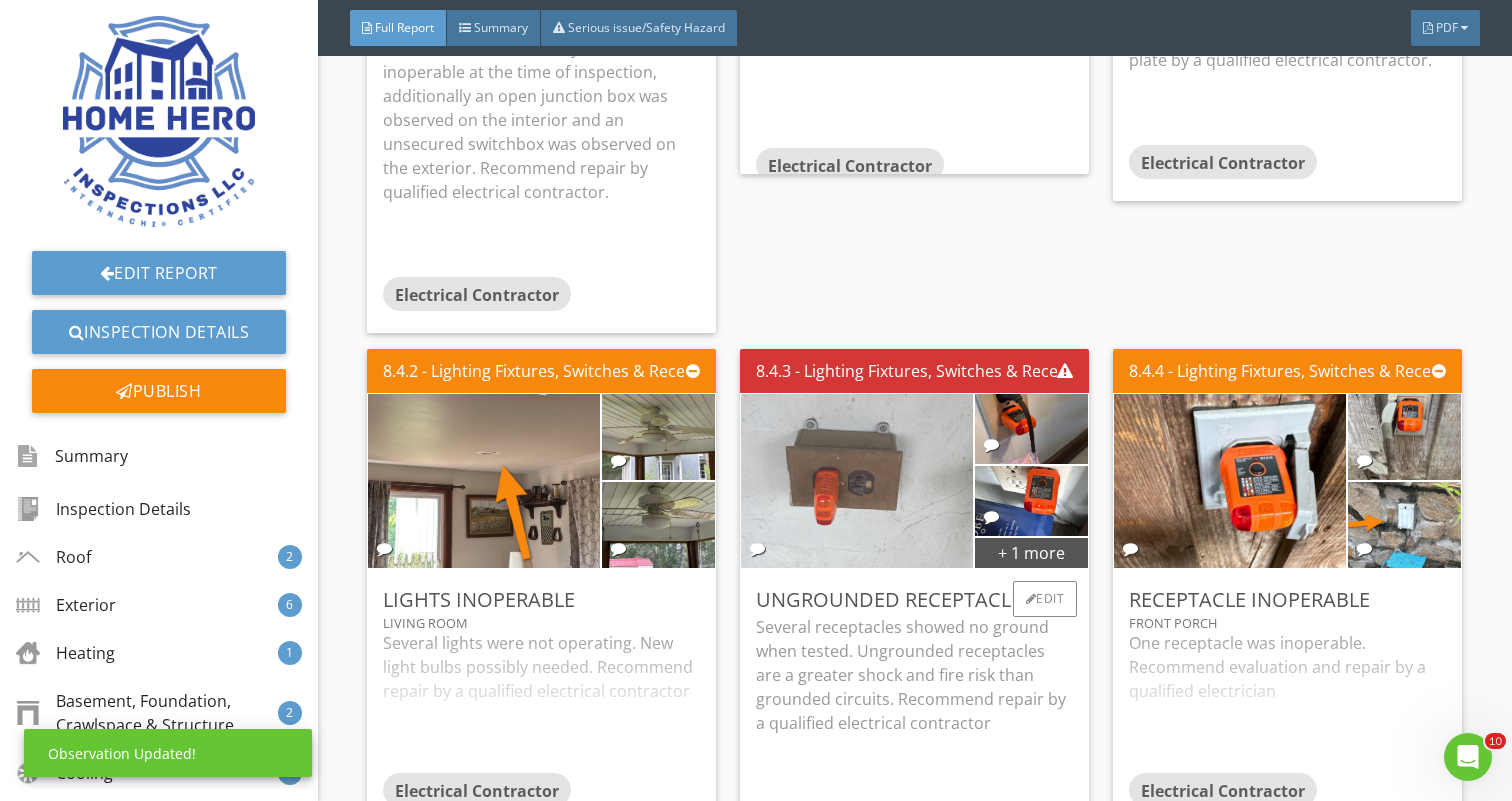 click at bounding box center [857, 481] 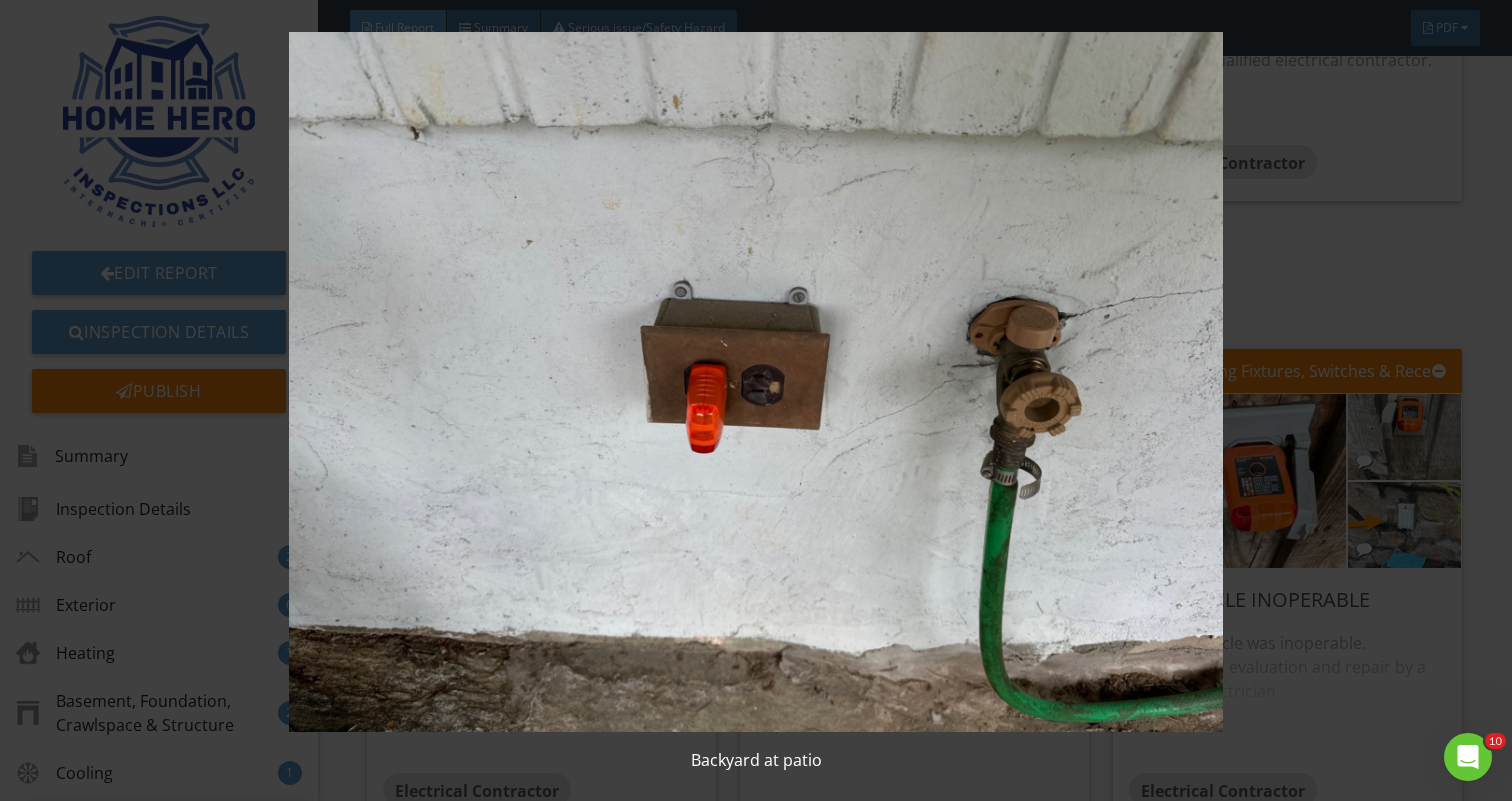 click at bounding box center [756, 382] 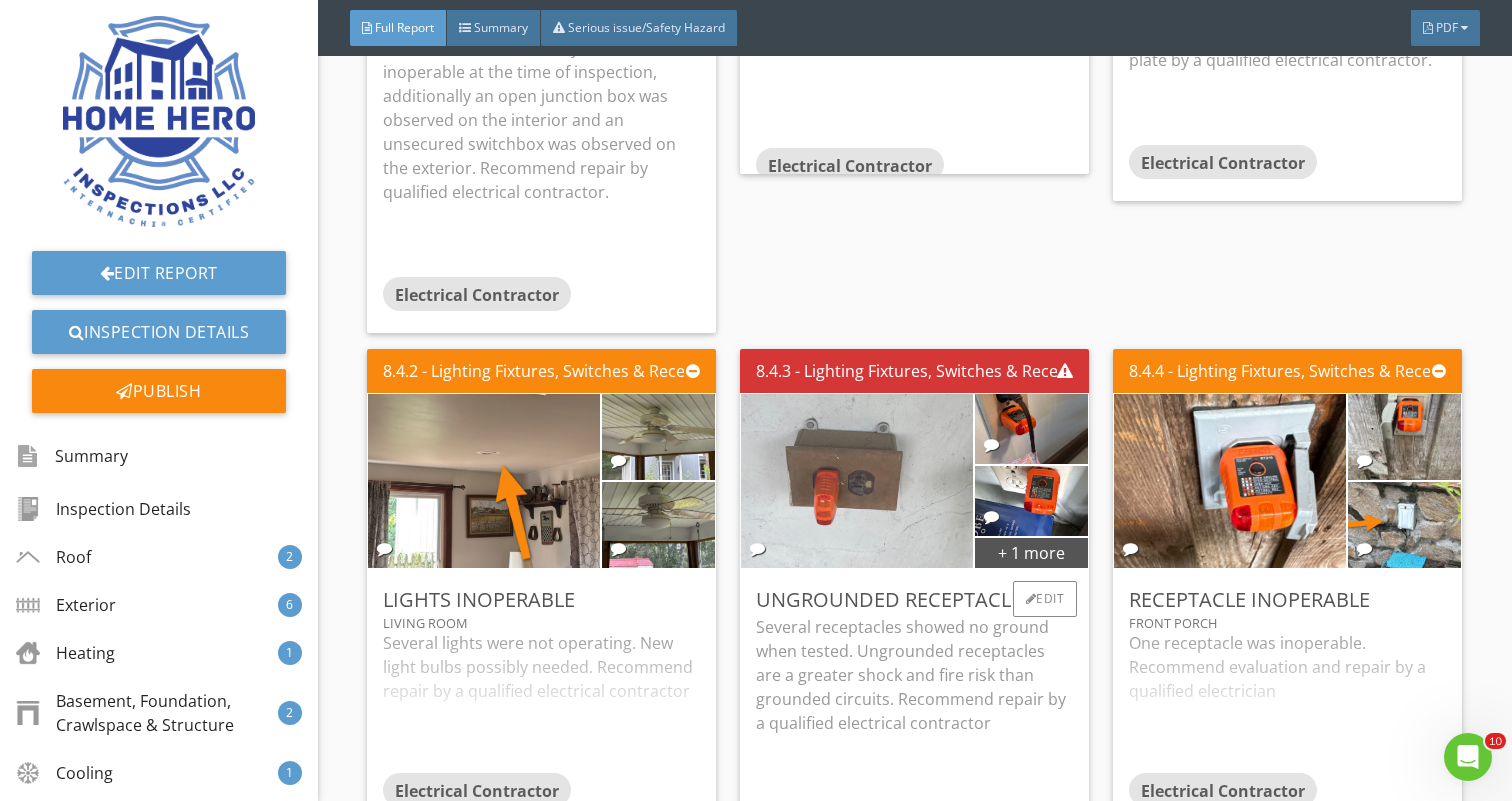 click at bounding box center [857, 481] 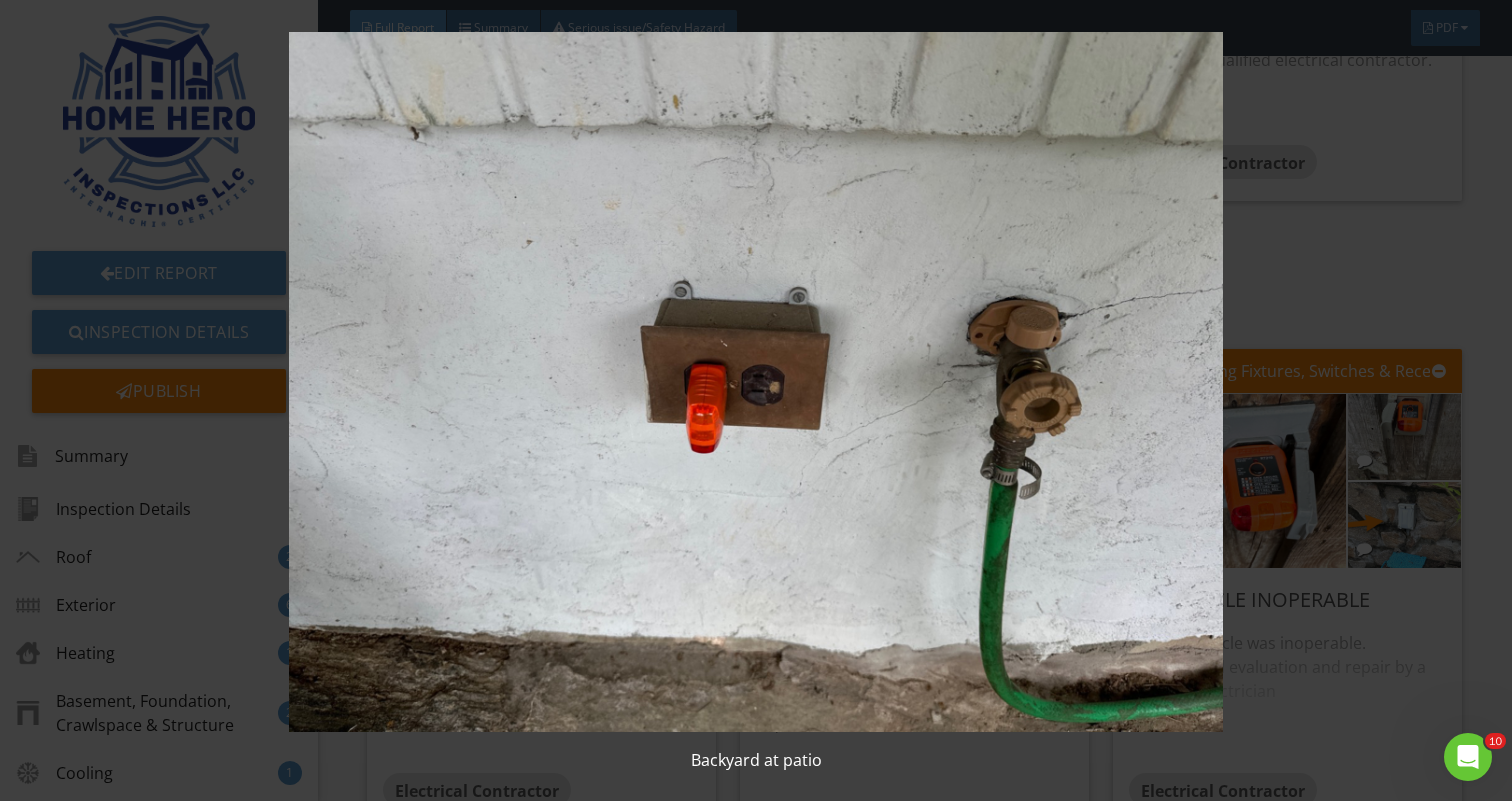 click at bounding box center (756, 382) 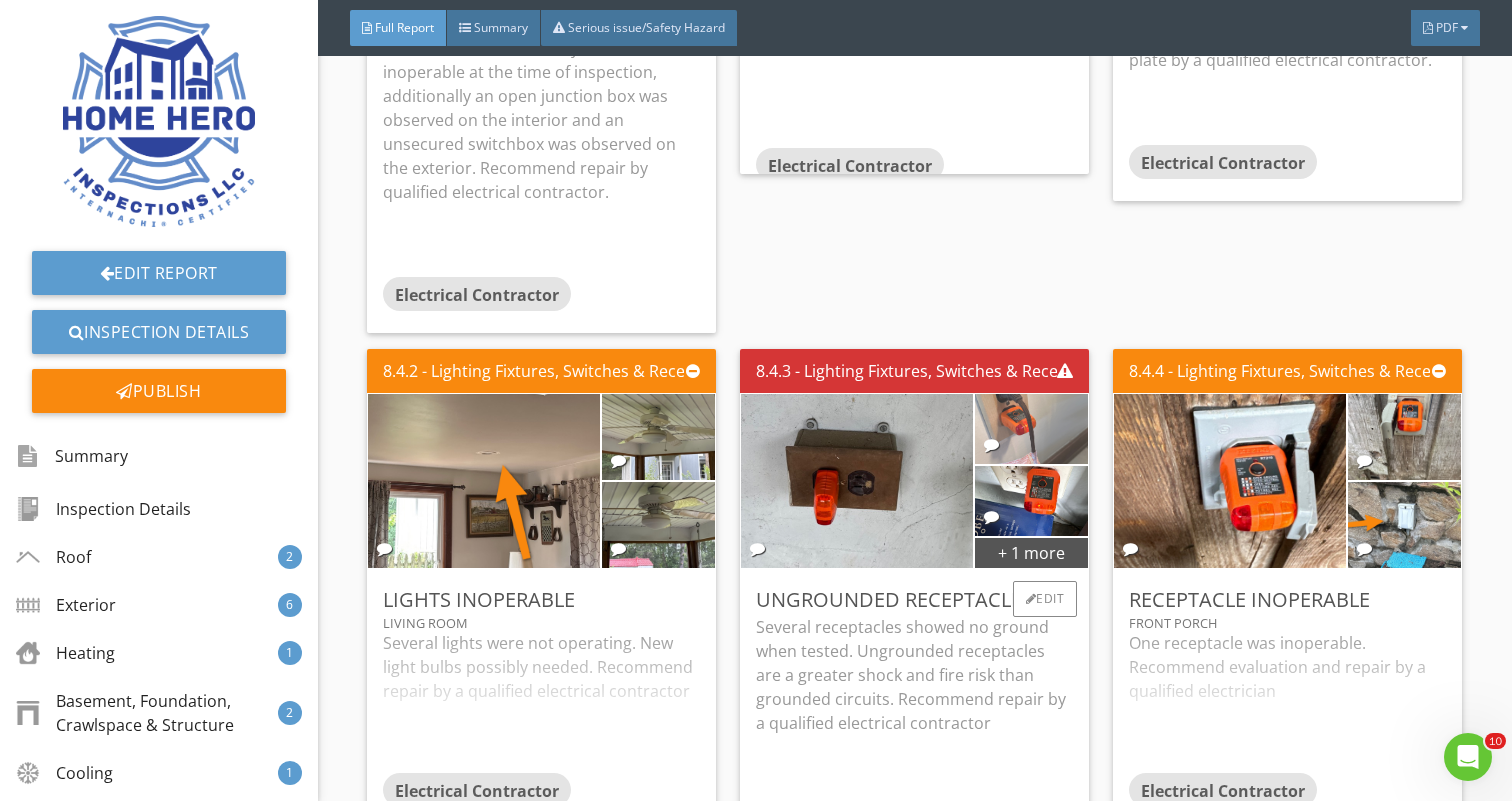 click at bounding box center [1031, 428] 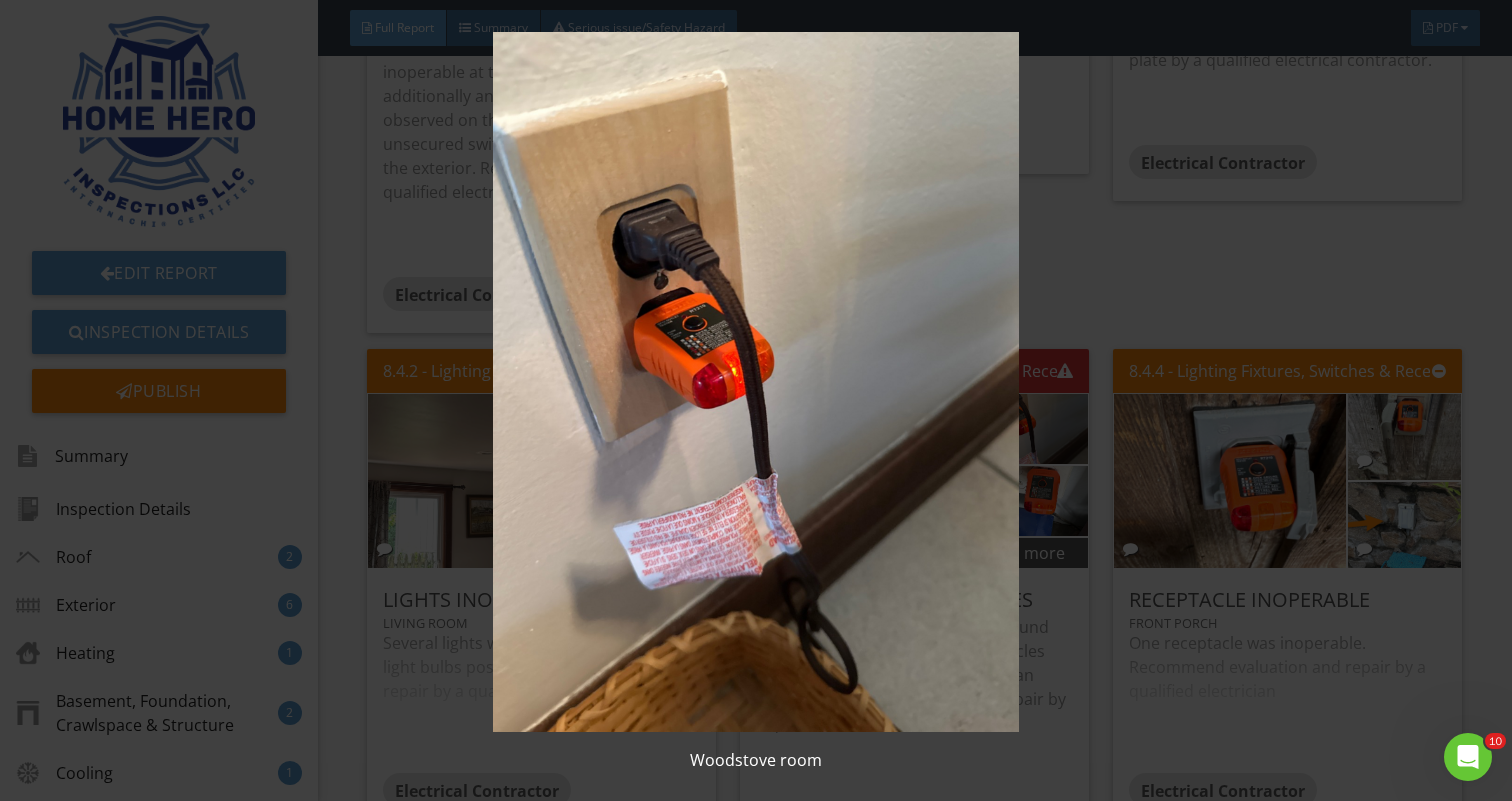 click at bounding box center [756, 382] 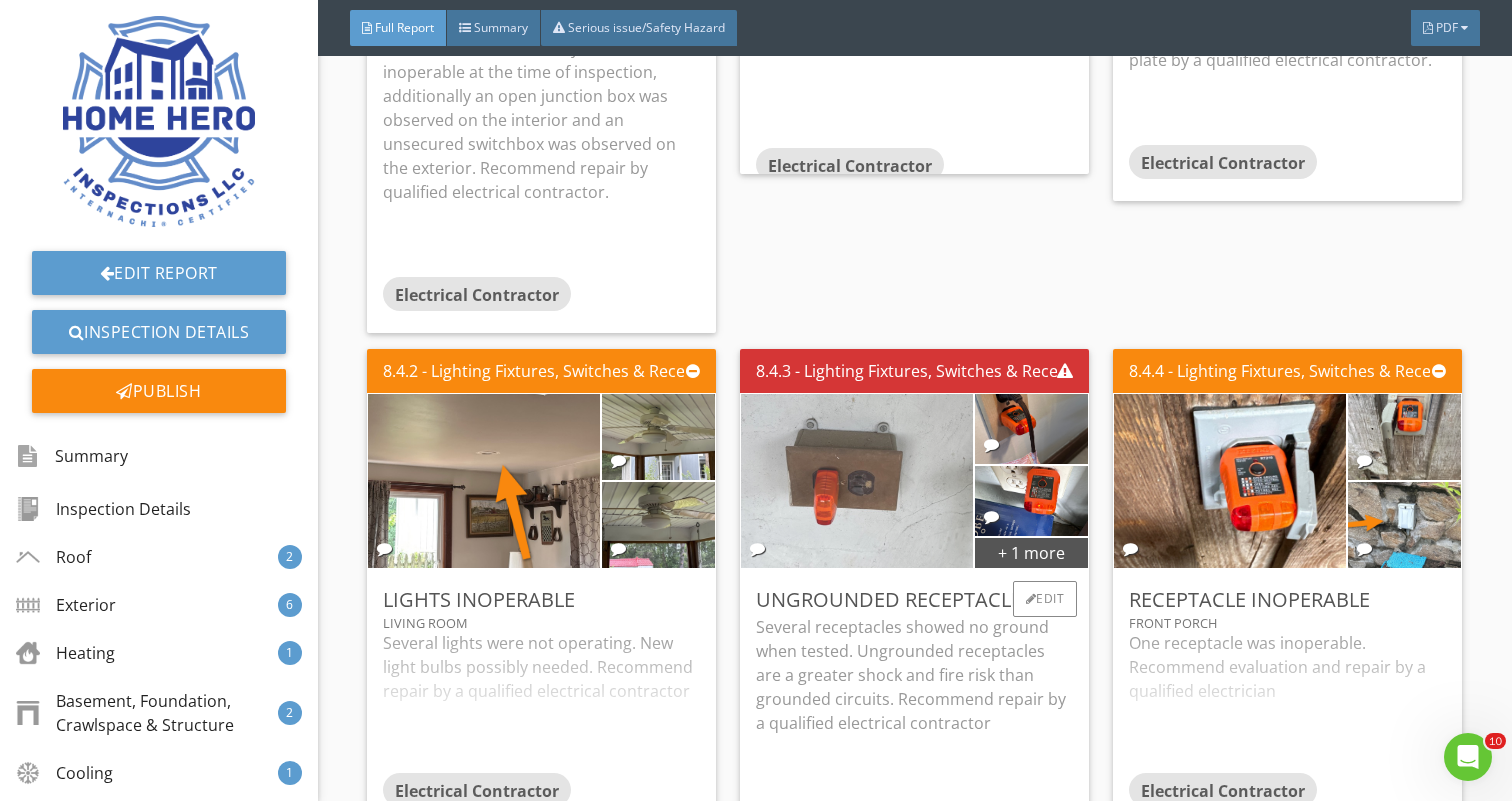 click at bounding box center [857, 481] 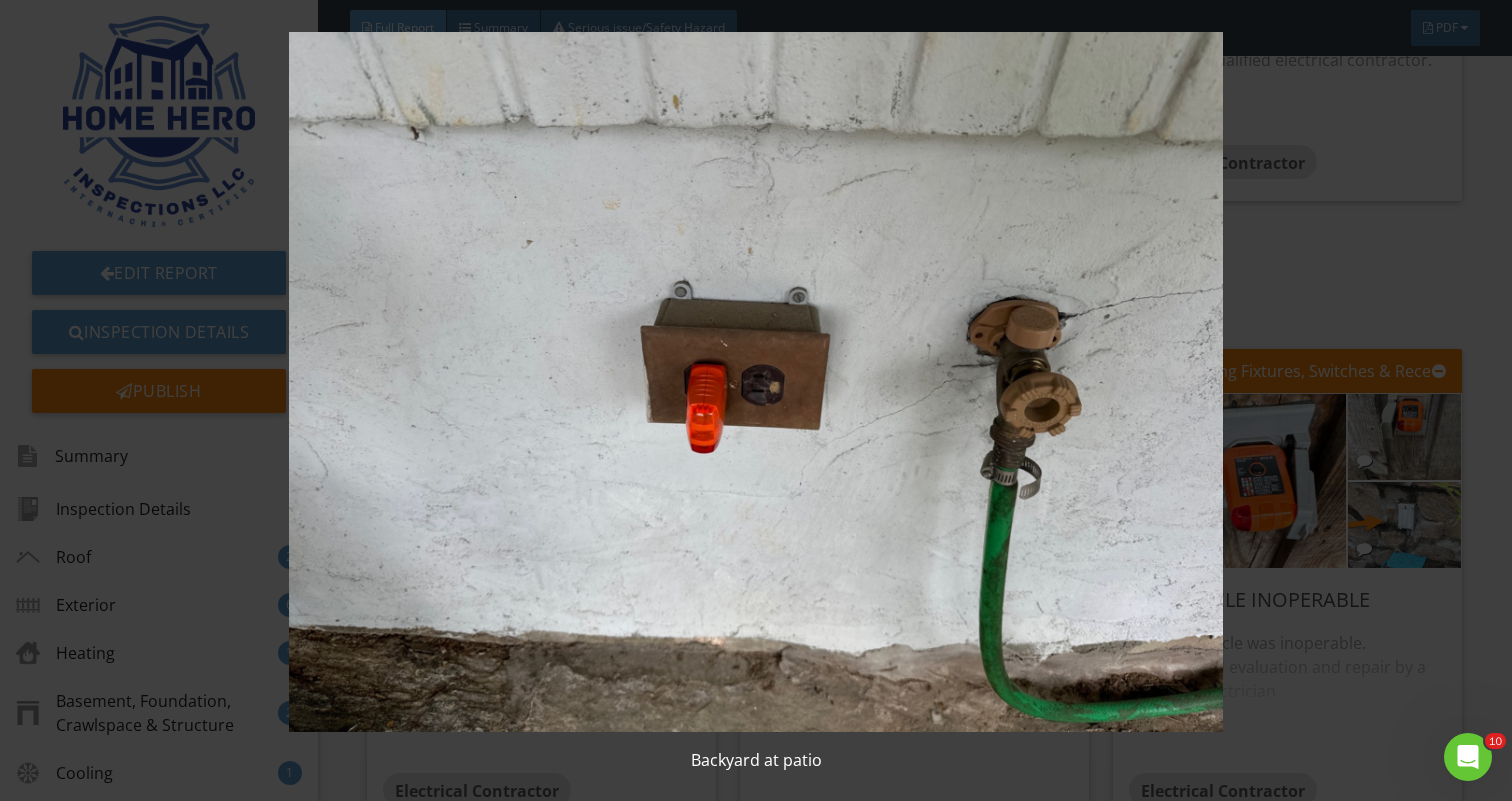 click at bounding box center (756, 382) 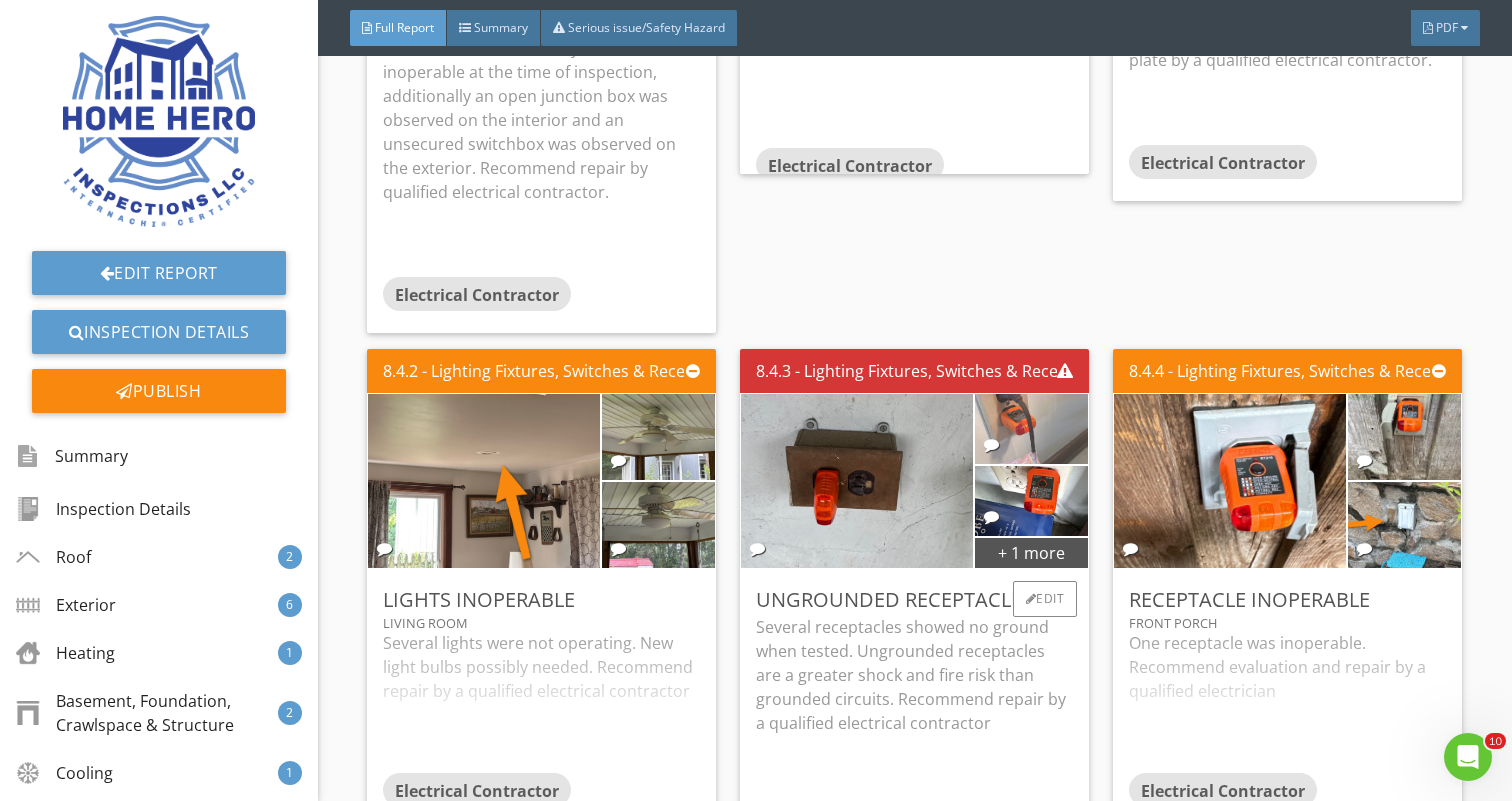 click at bounding box center (1031, 428) 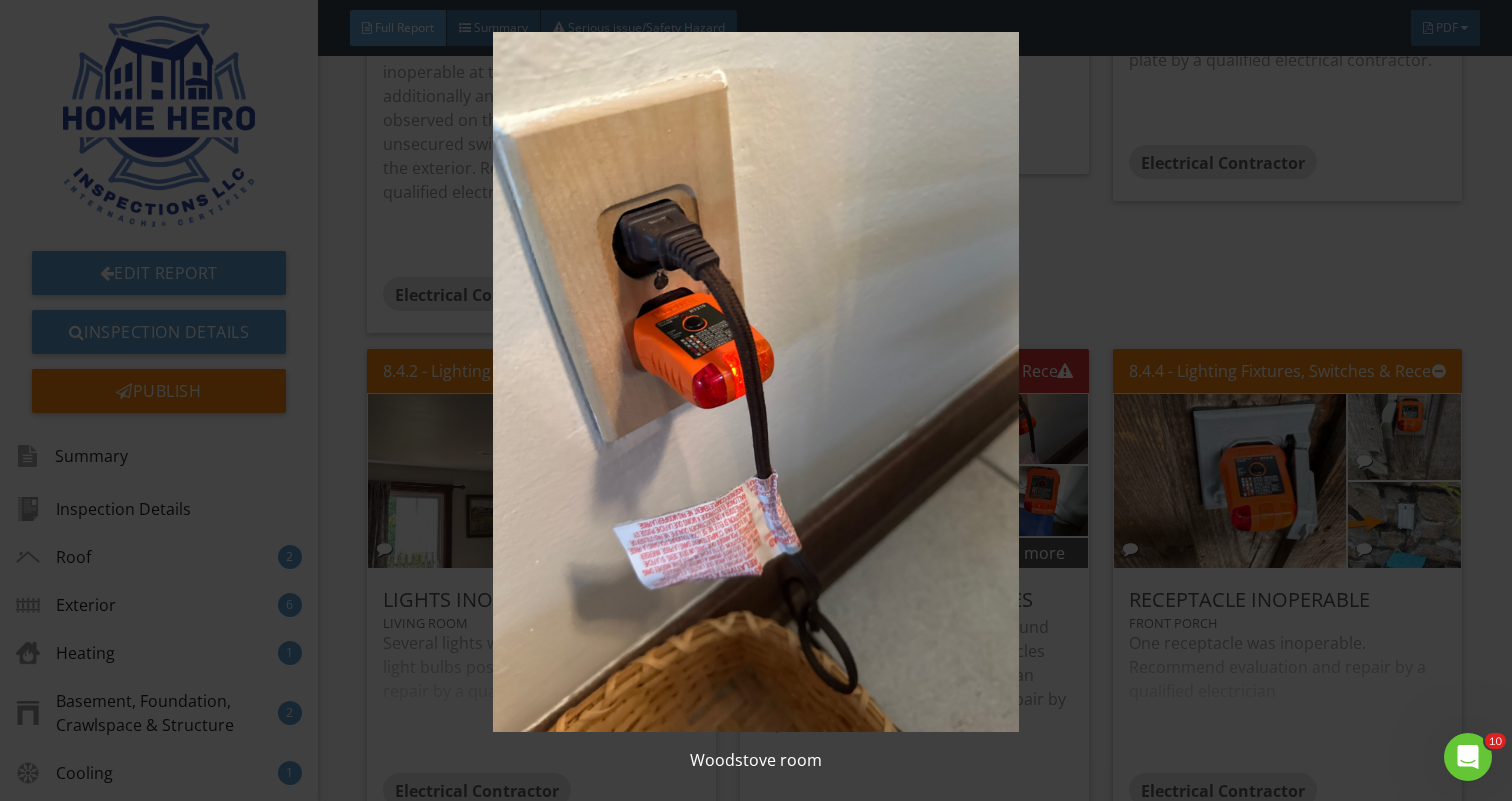 click at bounding box center (756, 382) 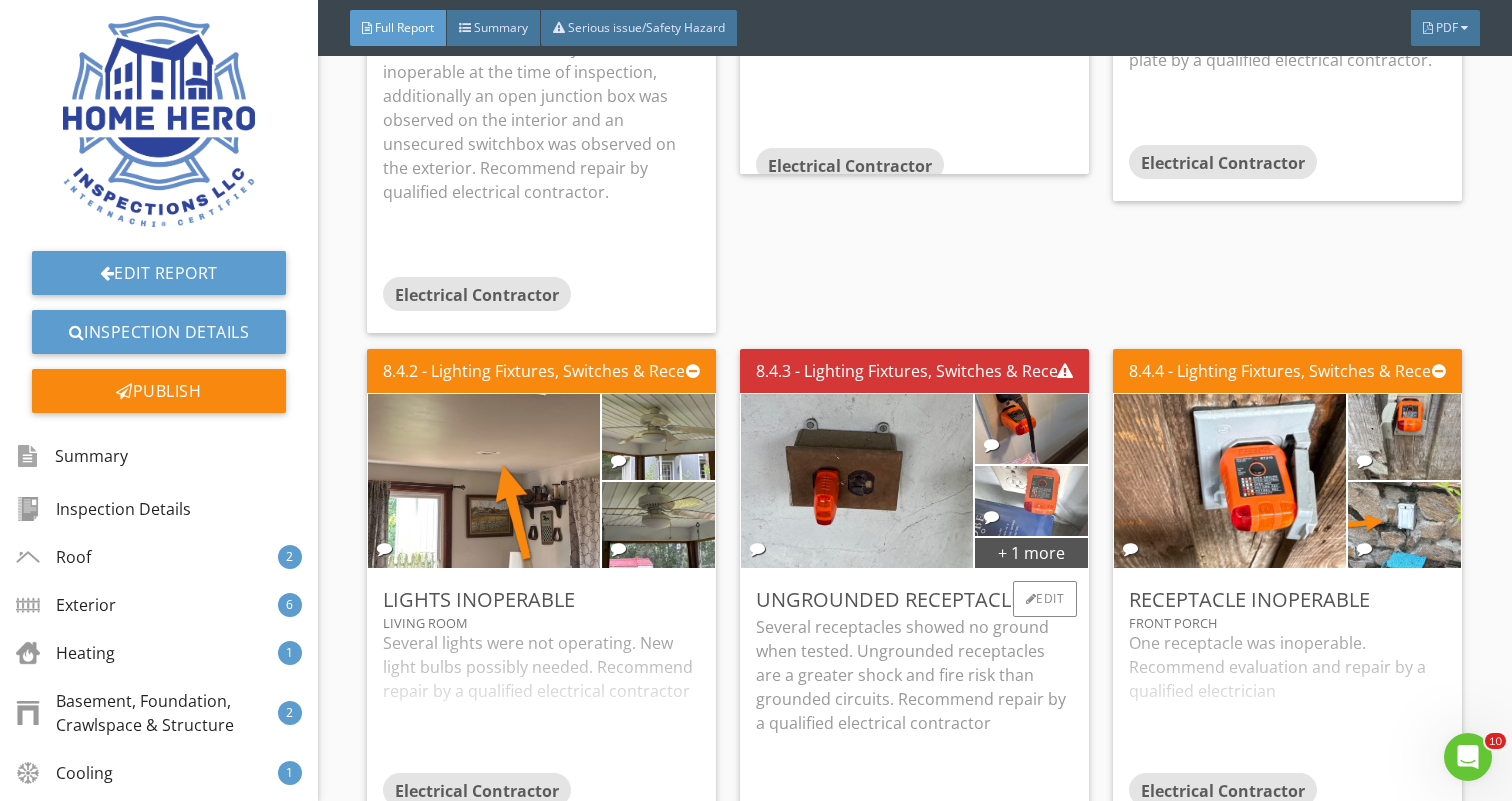 click at bounding box center (1031, 500) 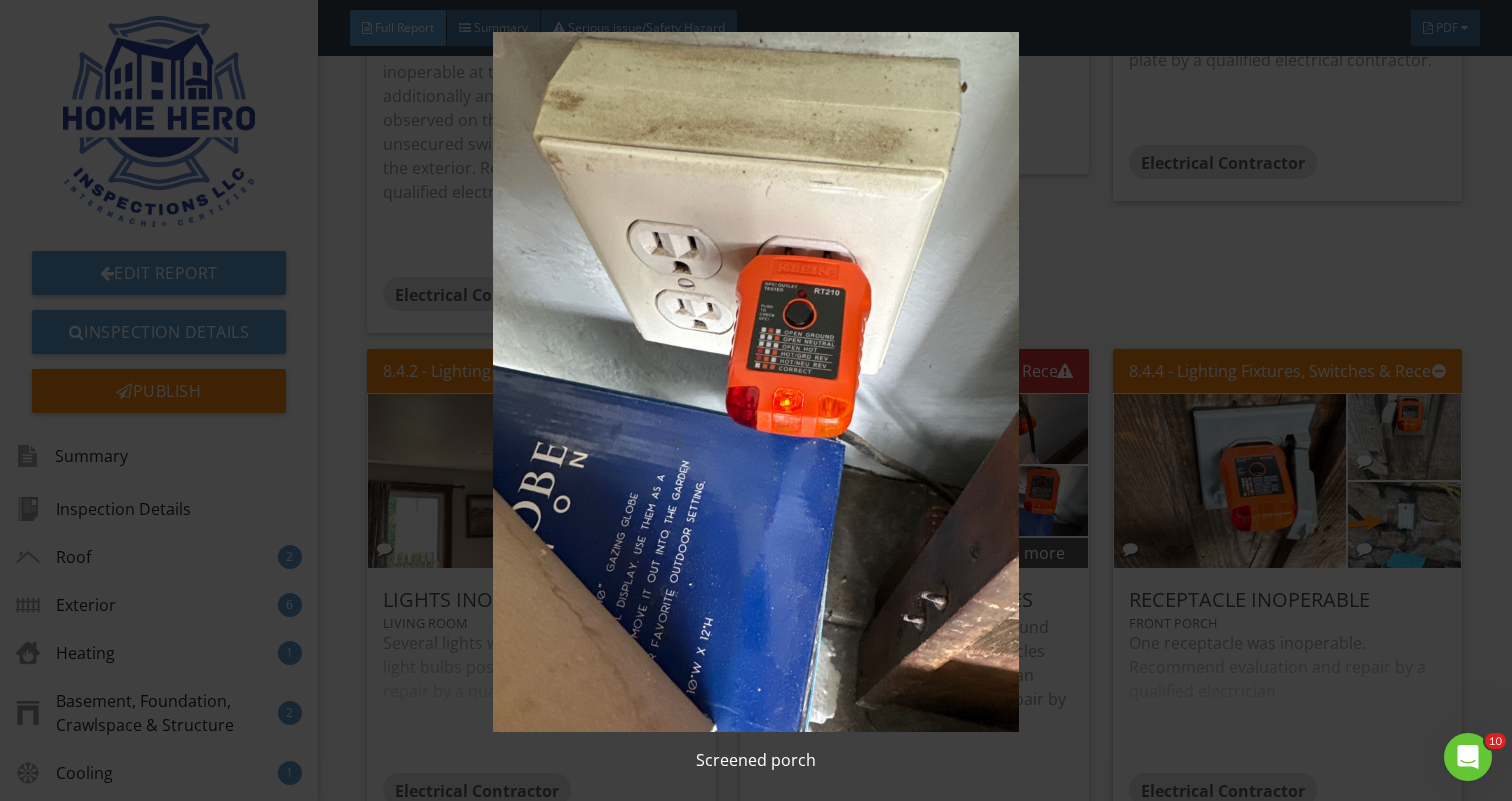 click at bounding box center [756, 382] 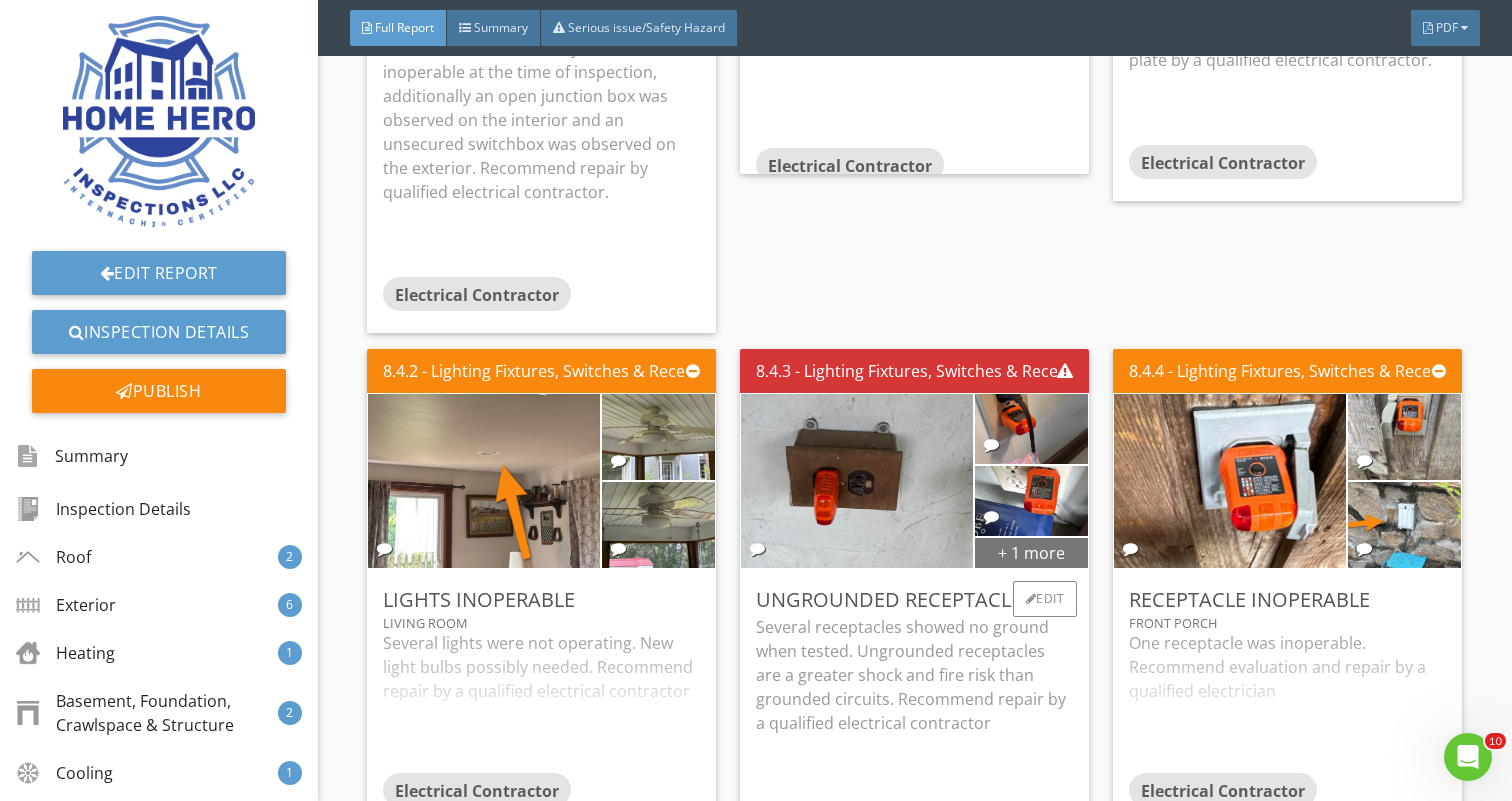 click on "+ 1 more" at bounding box center (1032, 552) 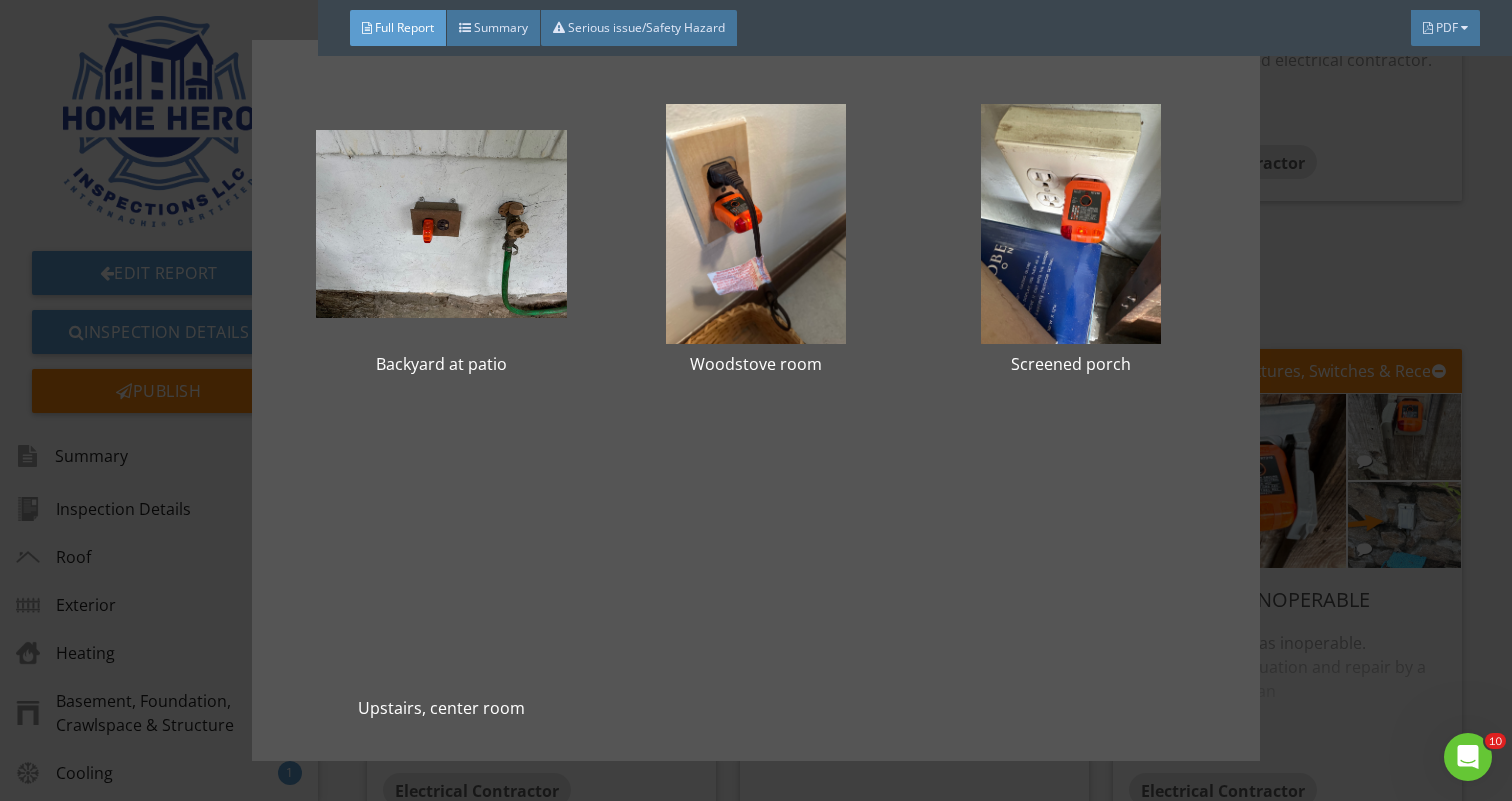 click on "Woodstove room" at bounding box center [756, 244] 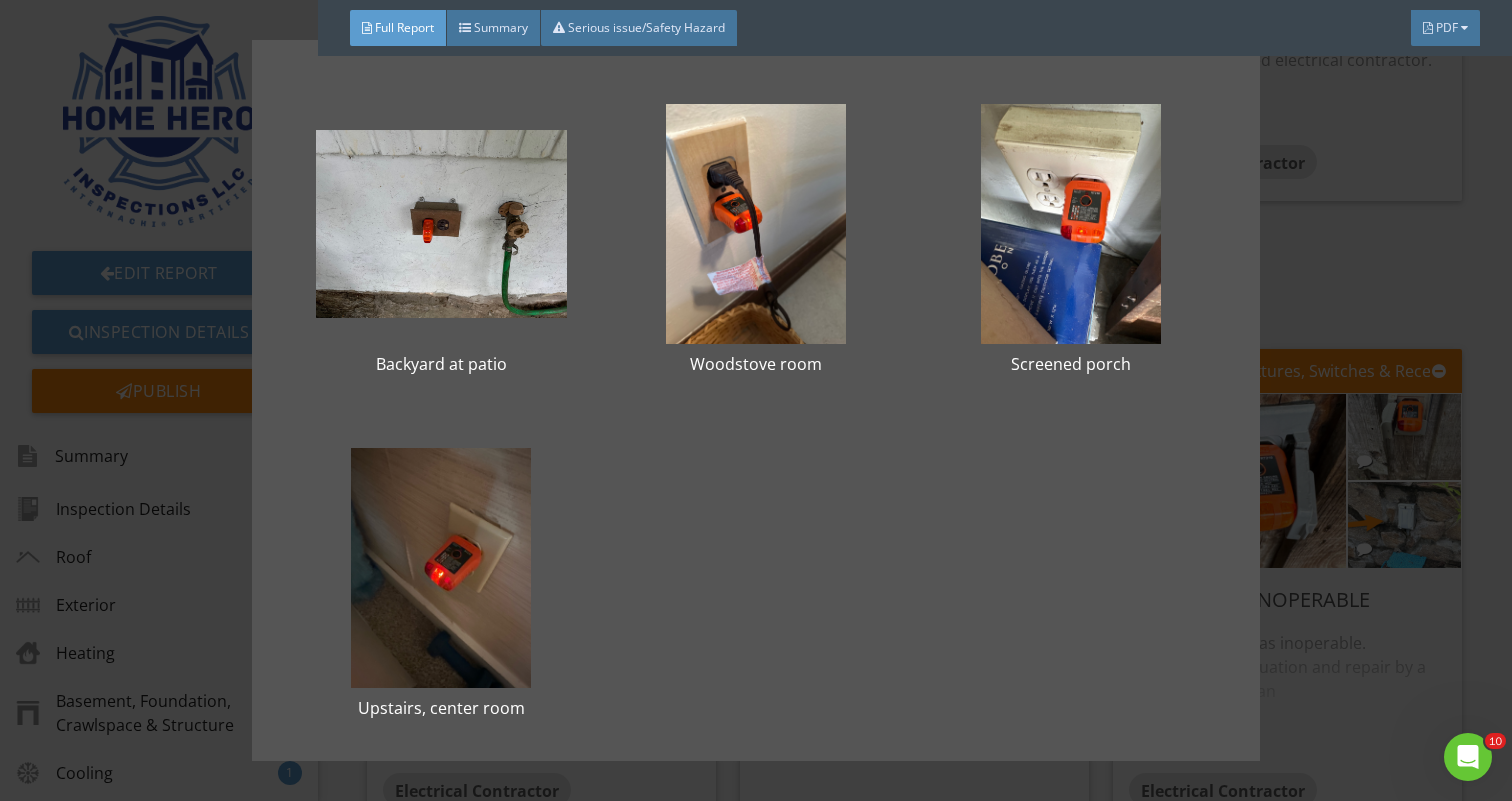 click on "Backyard at patio
Woodstove room
Screened porch
Upstairs, center room" at bounding box center (756, 400) 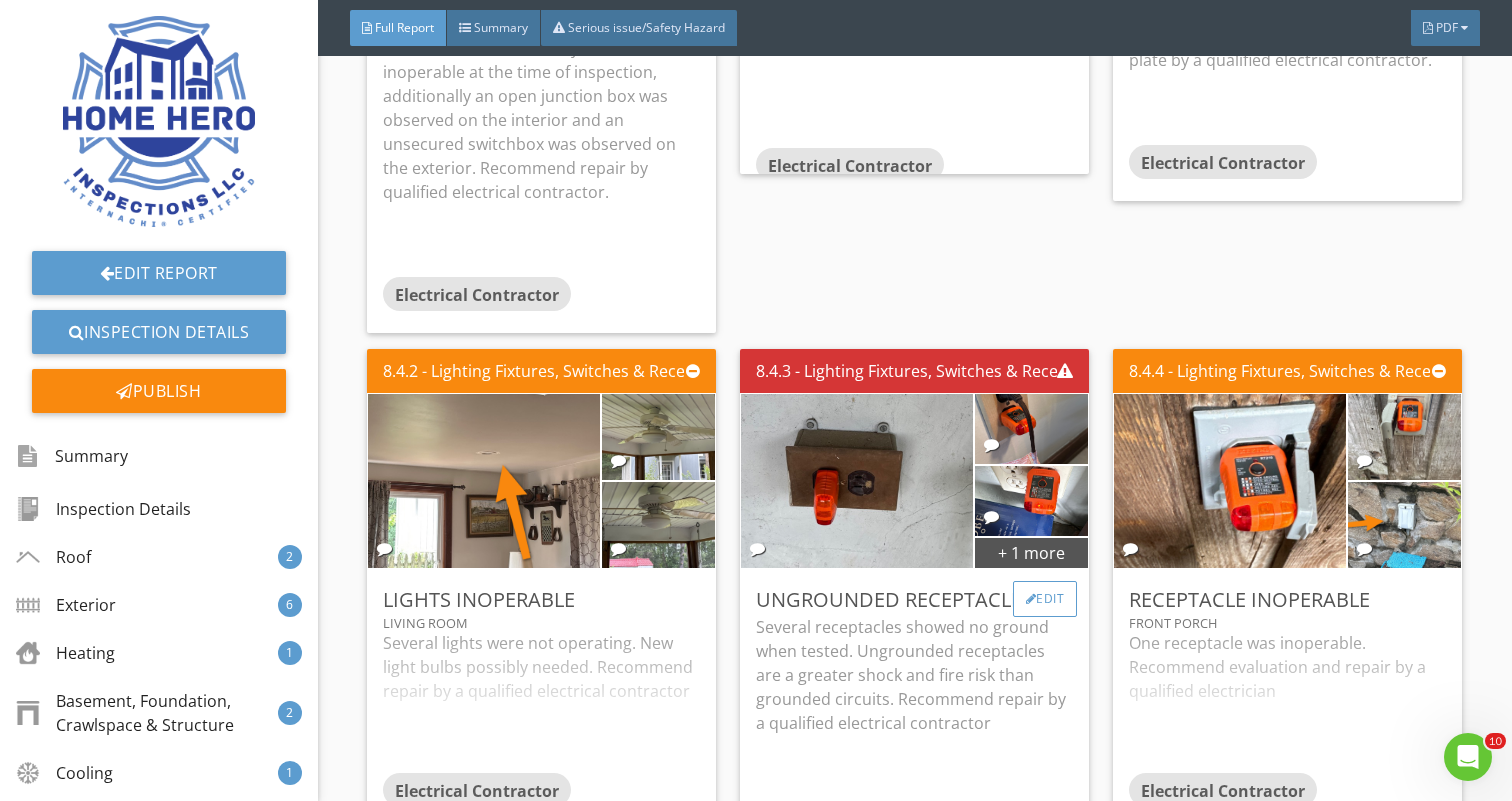 click on "Edit" at bounding box center [1045, 599] 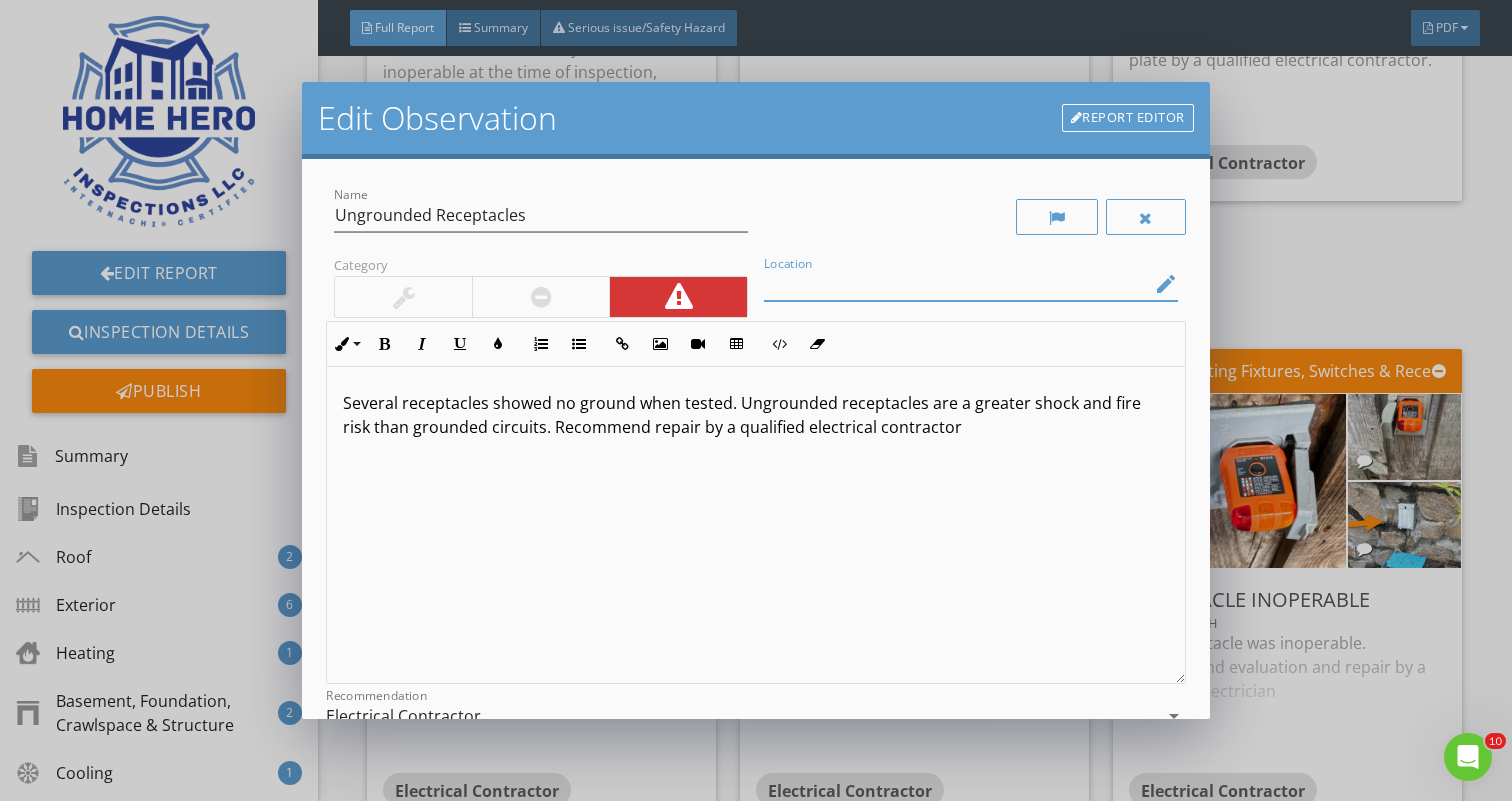 click at bounding box center [957, 284] 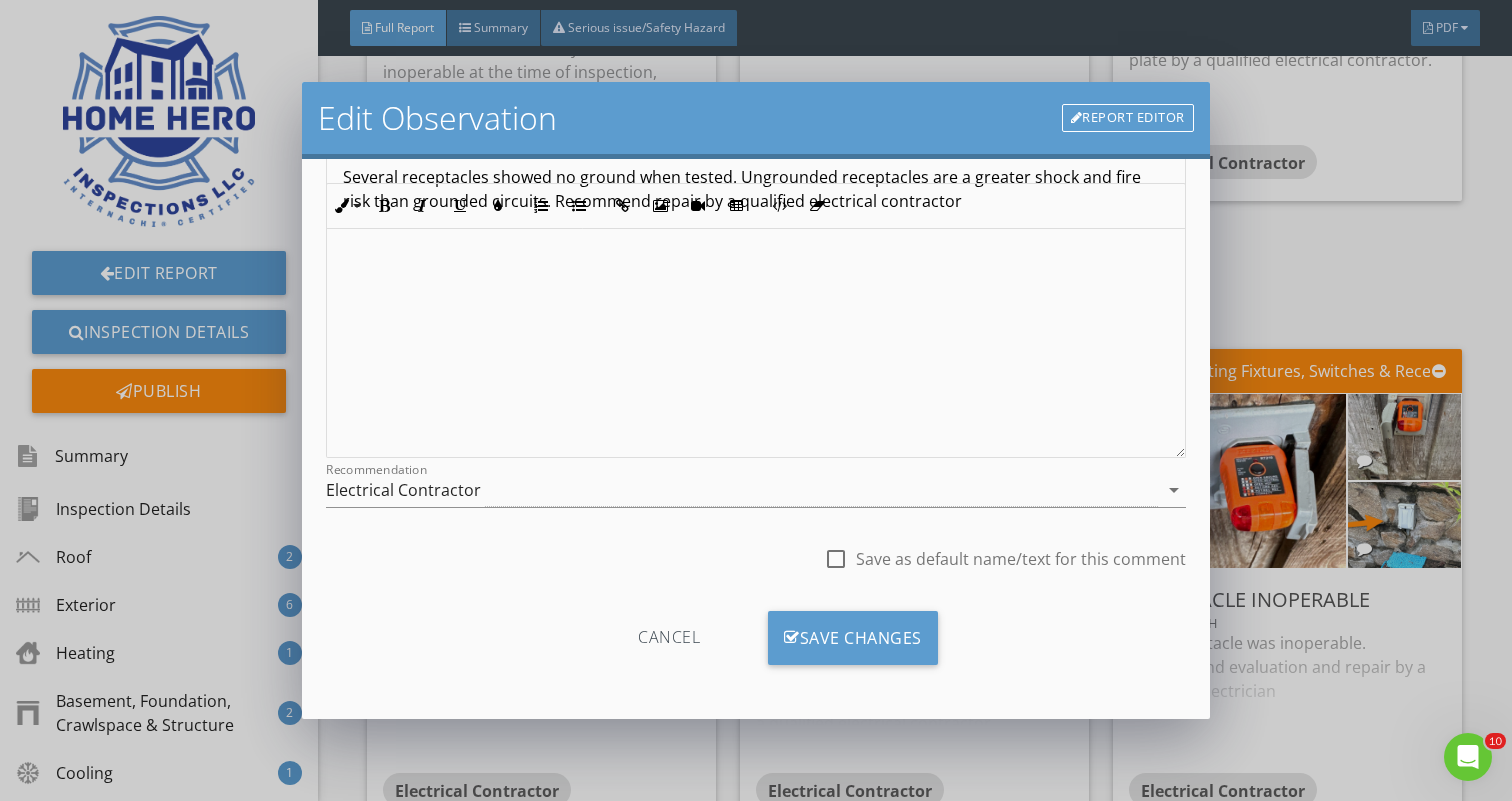 scroll, scrollTop: 226, scrollLeft: 0, axis: vertical 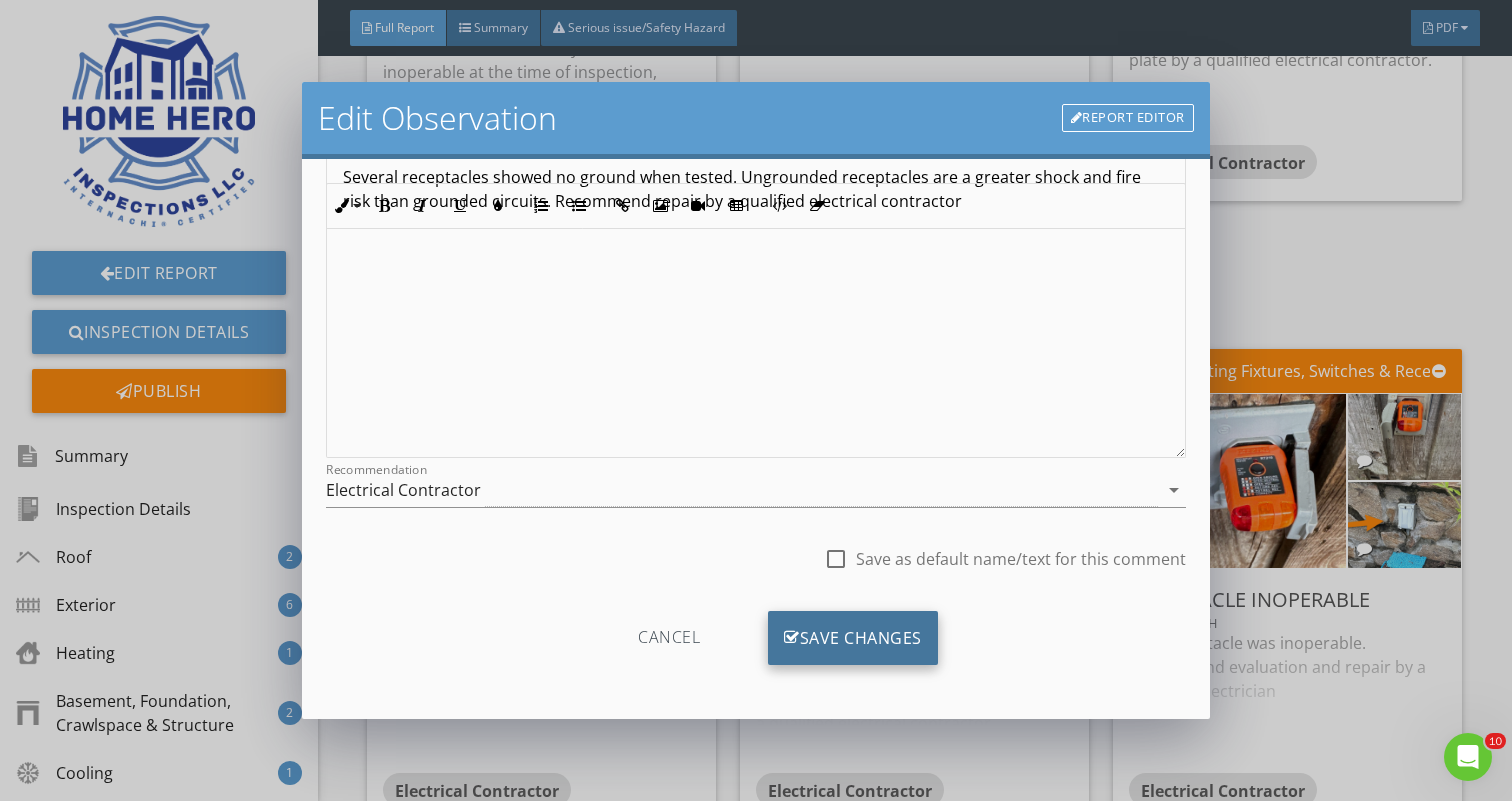 type on "Rear exterior at patio," 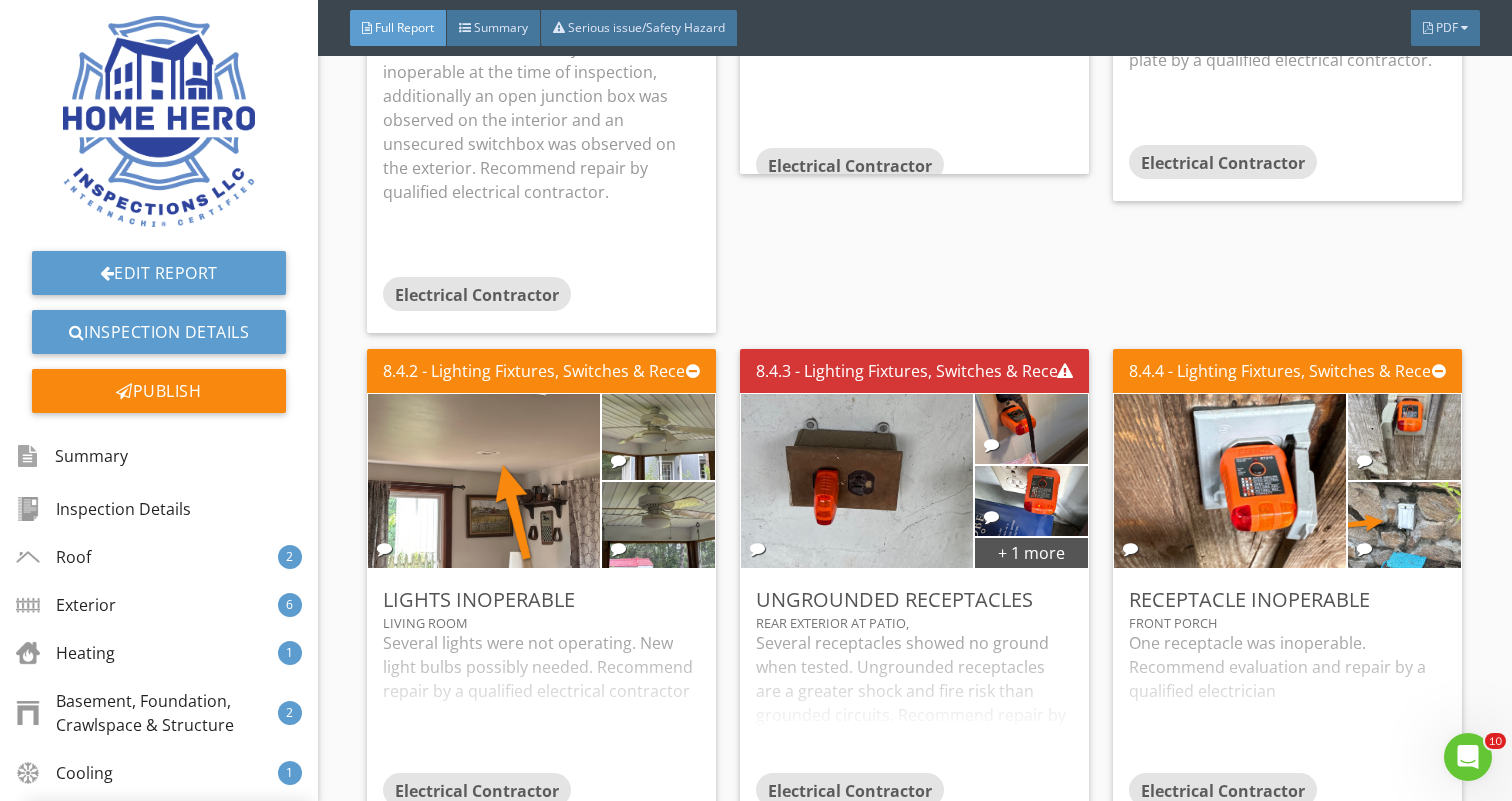 scroll, scrollTop: 0, scrollLeft: 0, axis: both 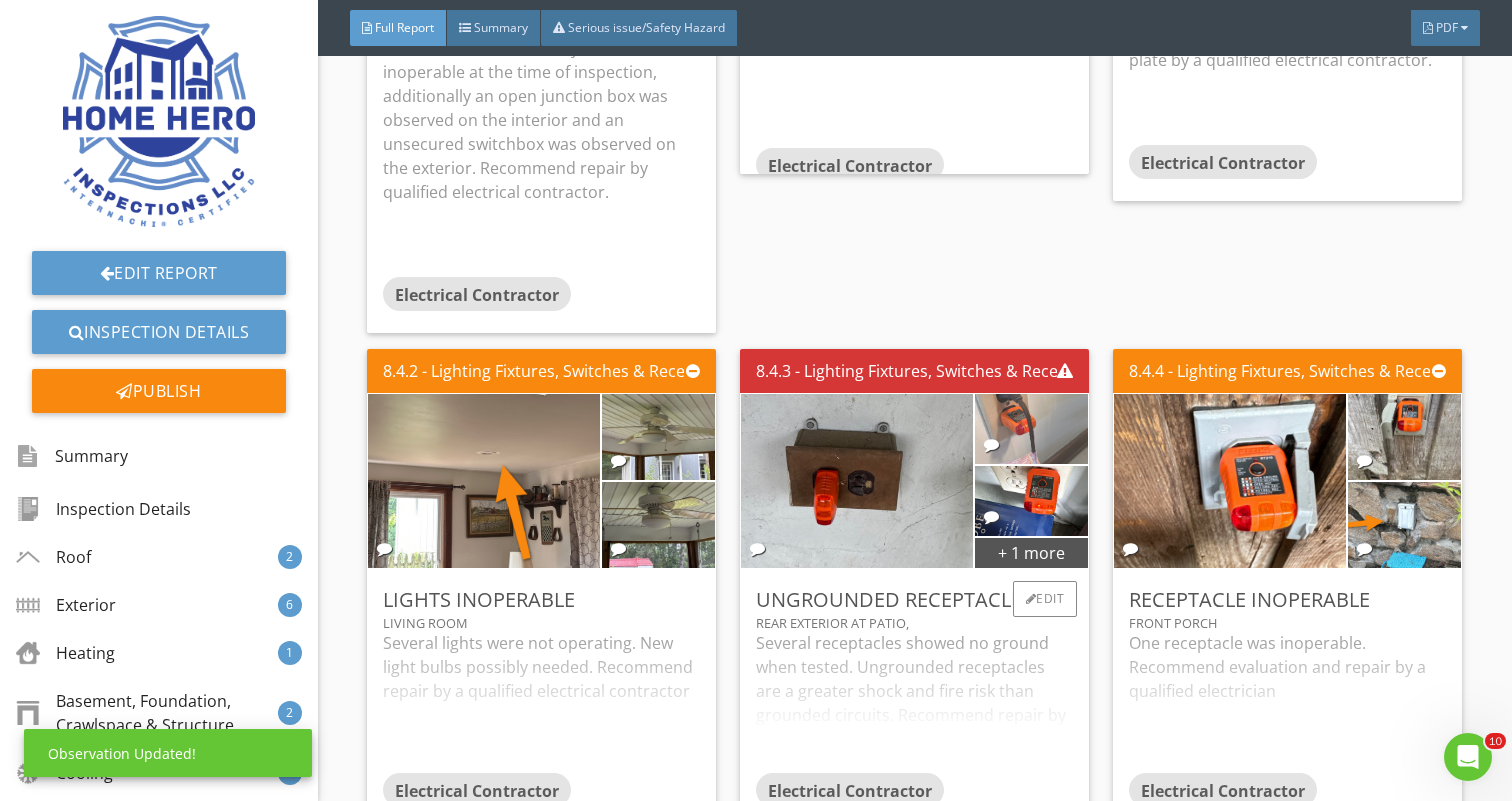 click at bounding box center [1031, 428] 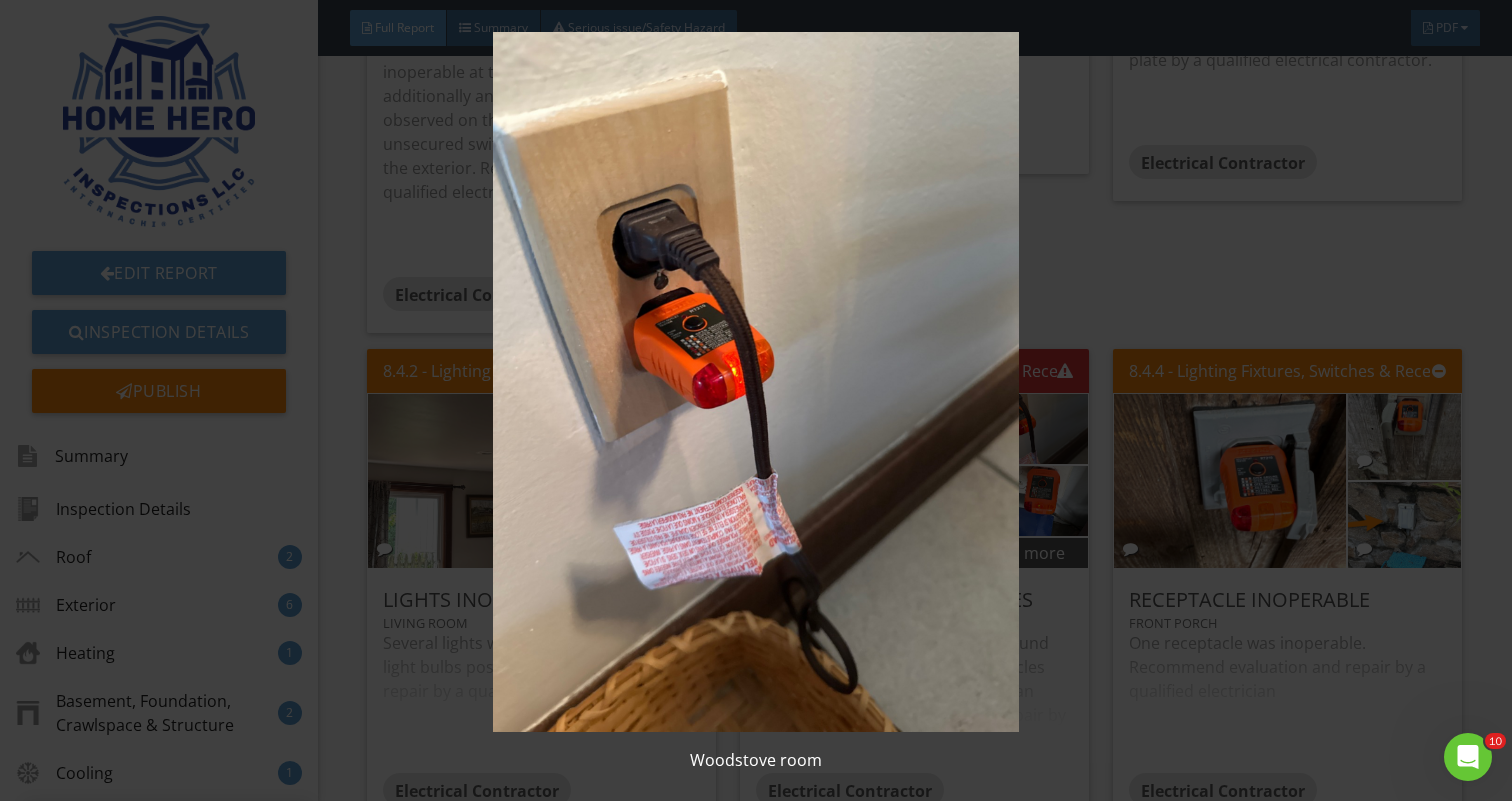 click at bounding box center [756, 382] 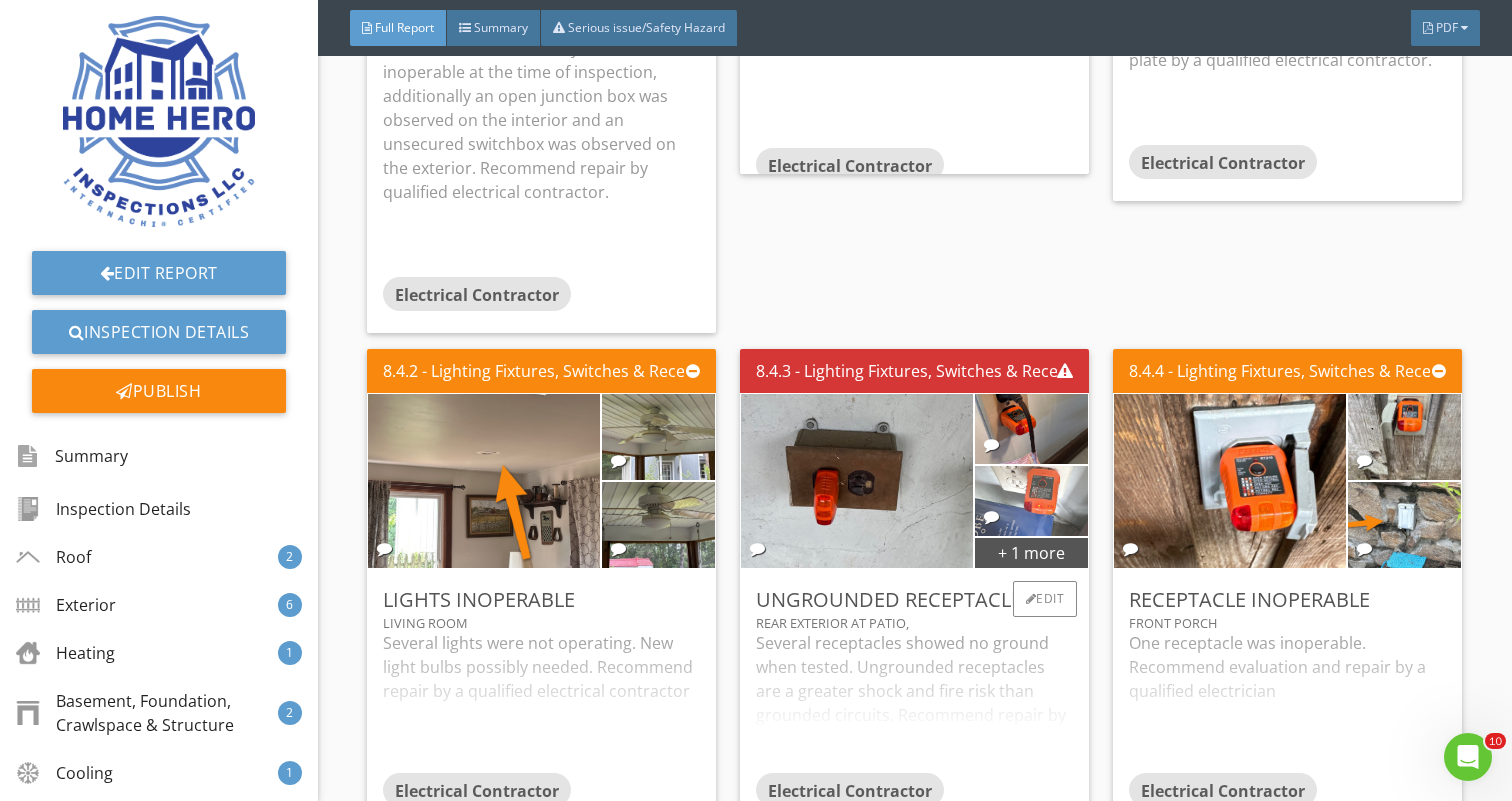 click at bounding box center [1031, 500] 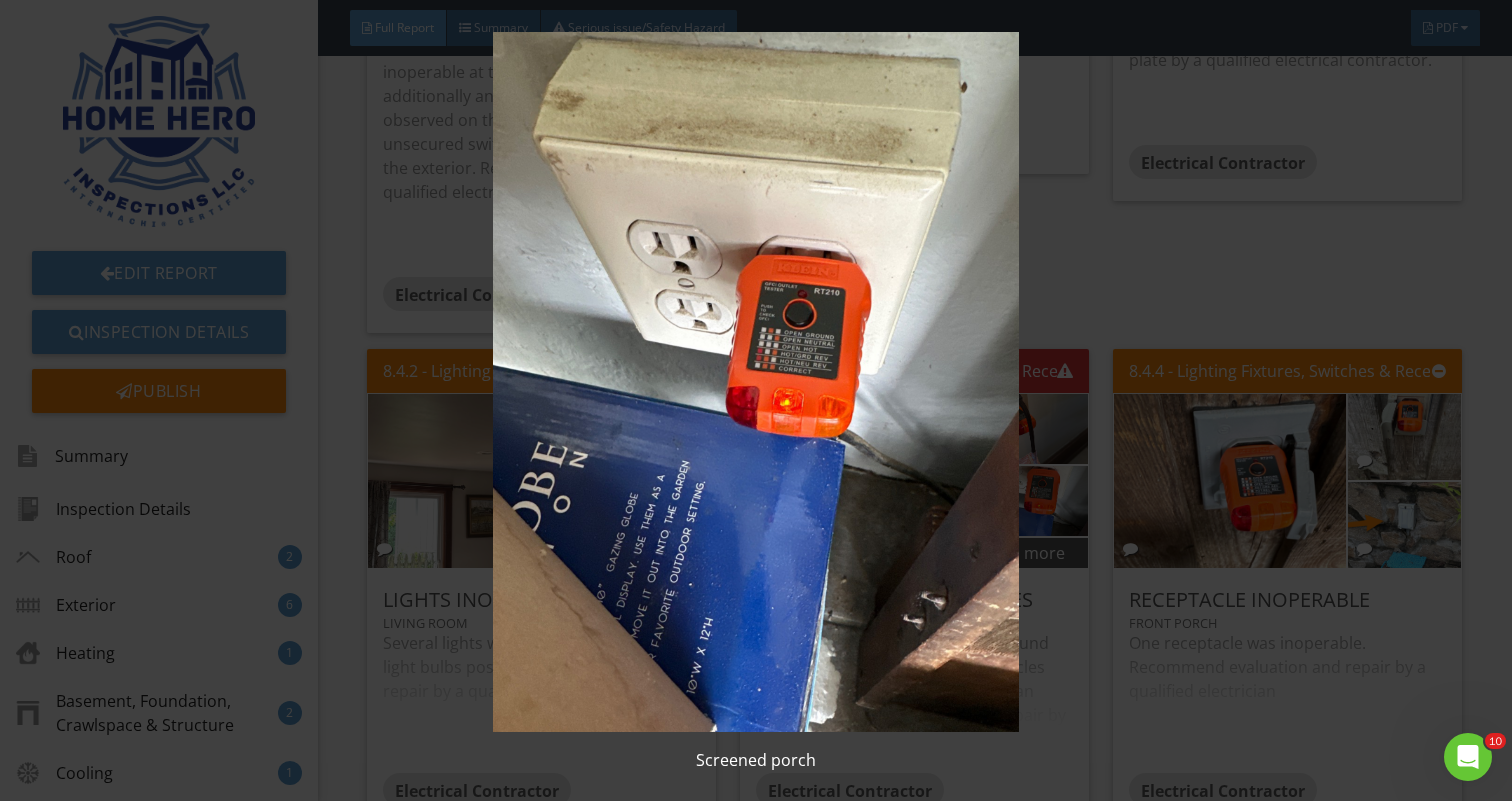 click at bounding box center (756, 382) 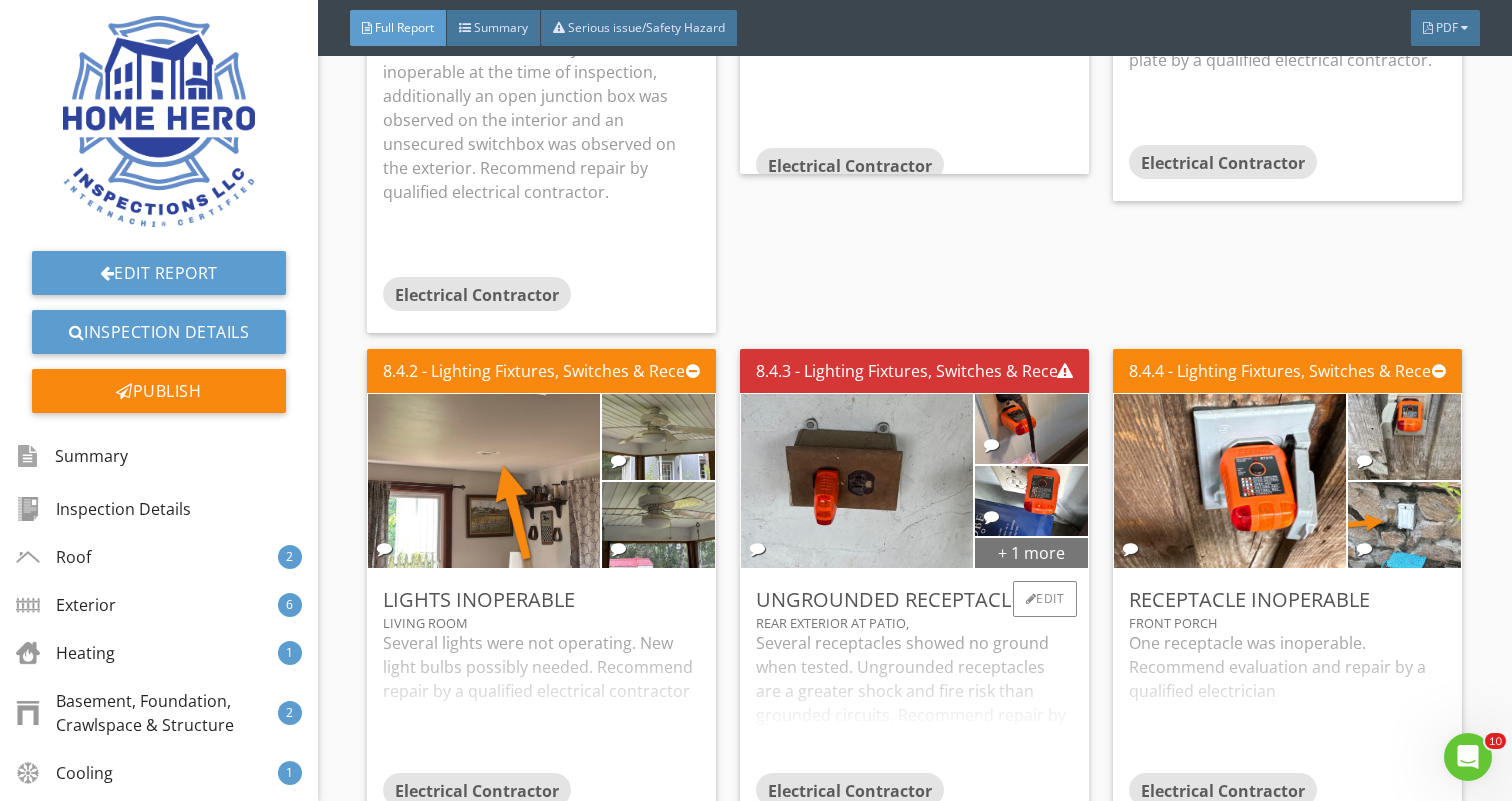 click on "+ 1 more" at bounding box center [1032, 552] 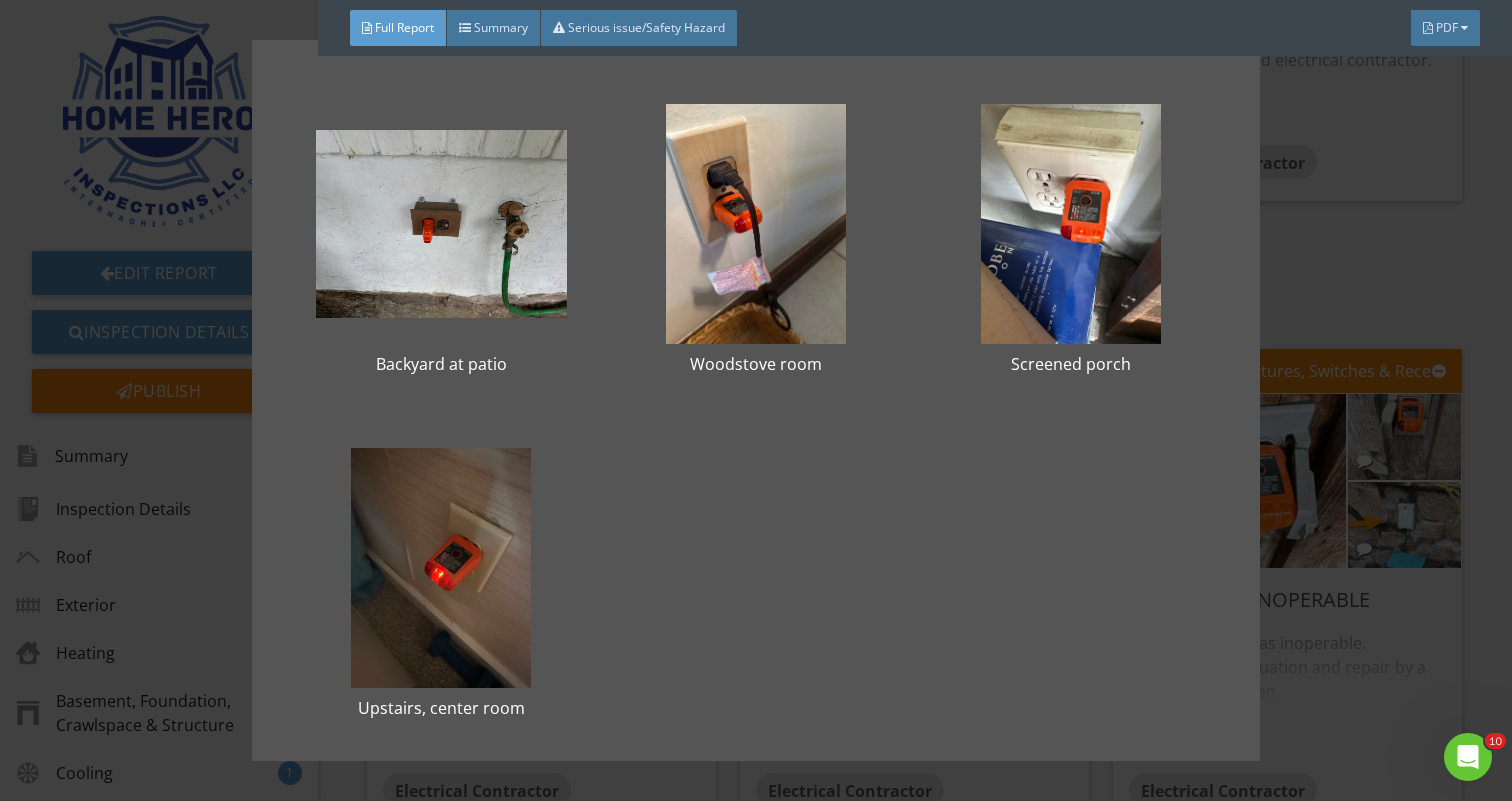 click on "Backyard at patio
Woodstove room
Screened porch
Upstairs, center room" at bounding box center [756, 400] 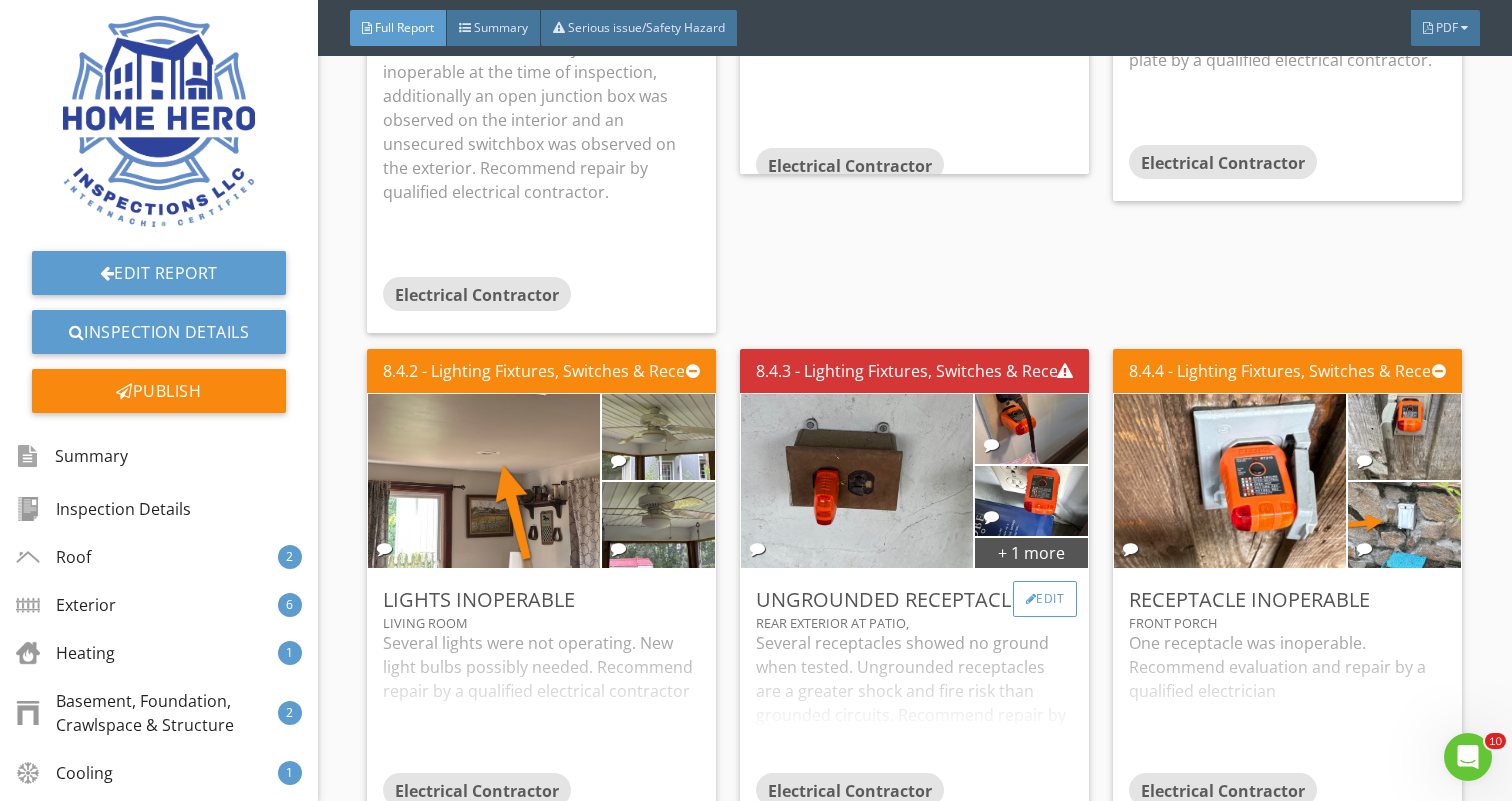 click on "Edit" at bounding box center (1045, 599) 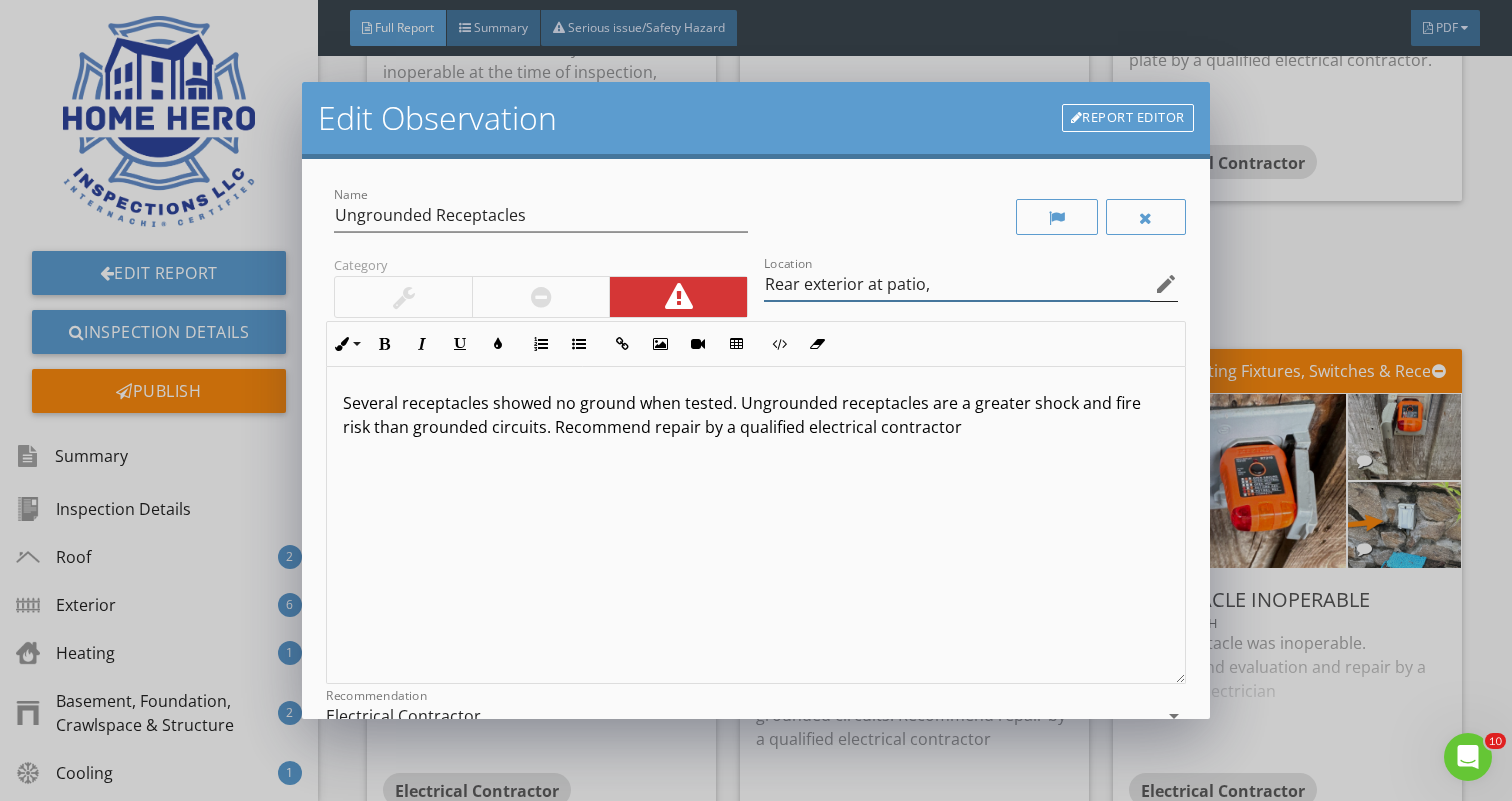 click on "Rear exterior at patio," at bounding box center (957, 284) 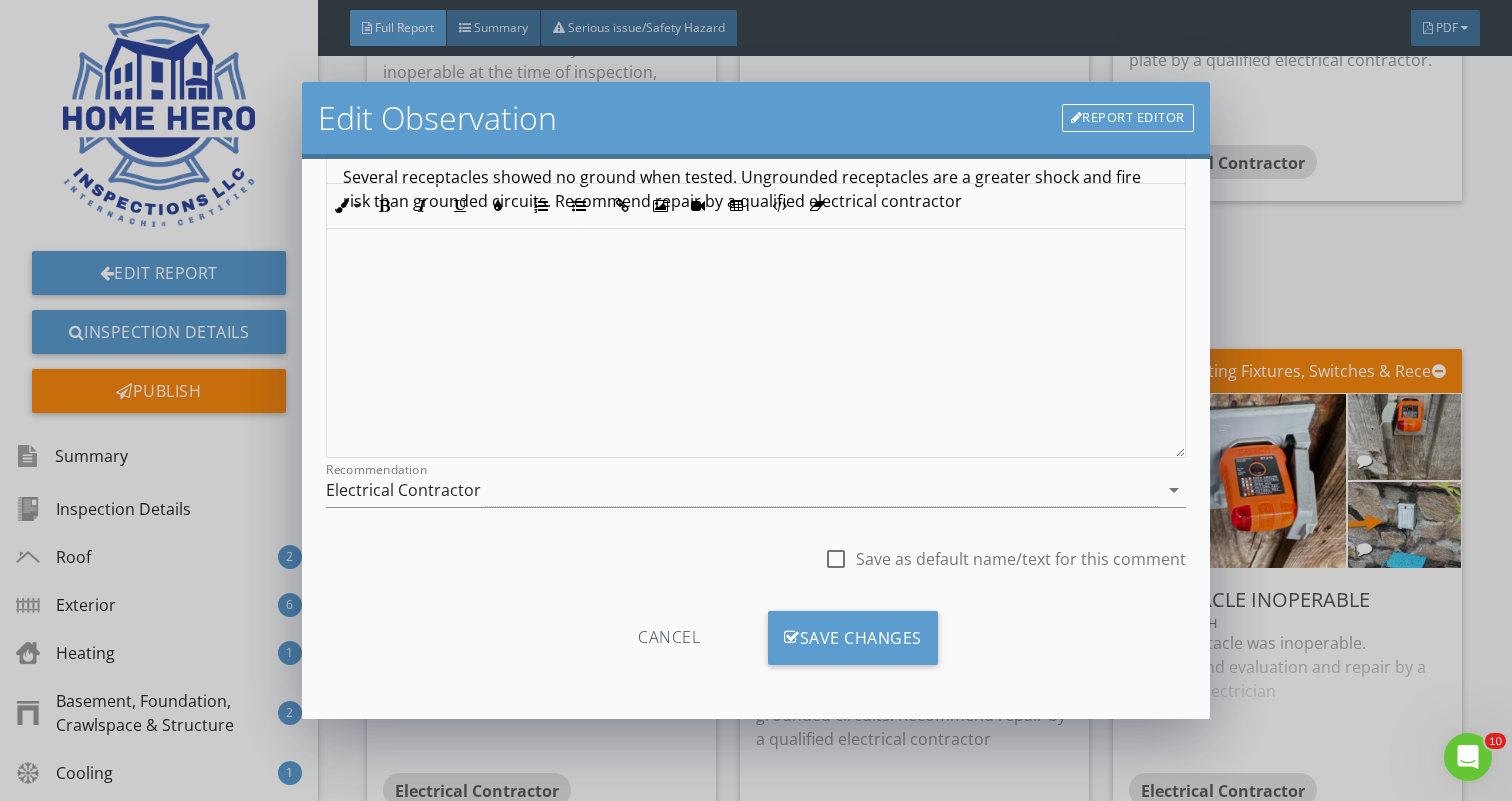 scroll, scrollTop: 226, scrollLeft: 0, axis: vertical 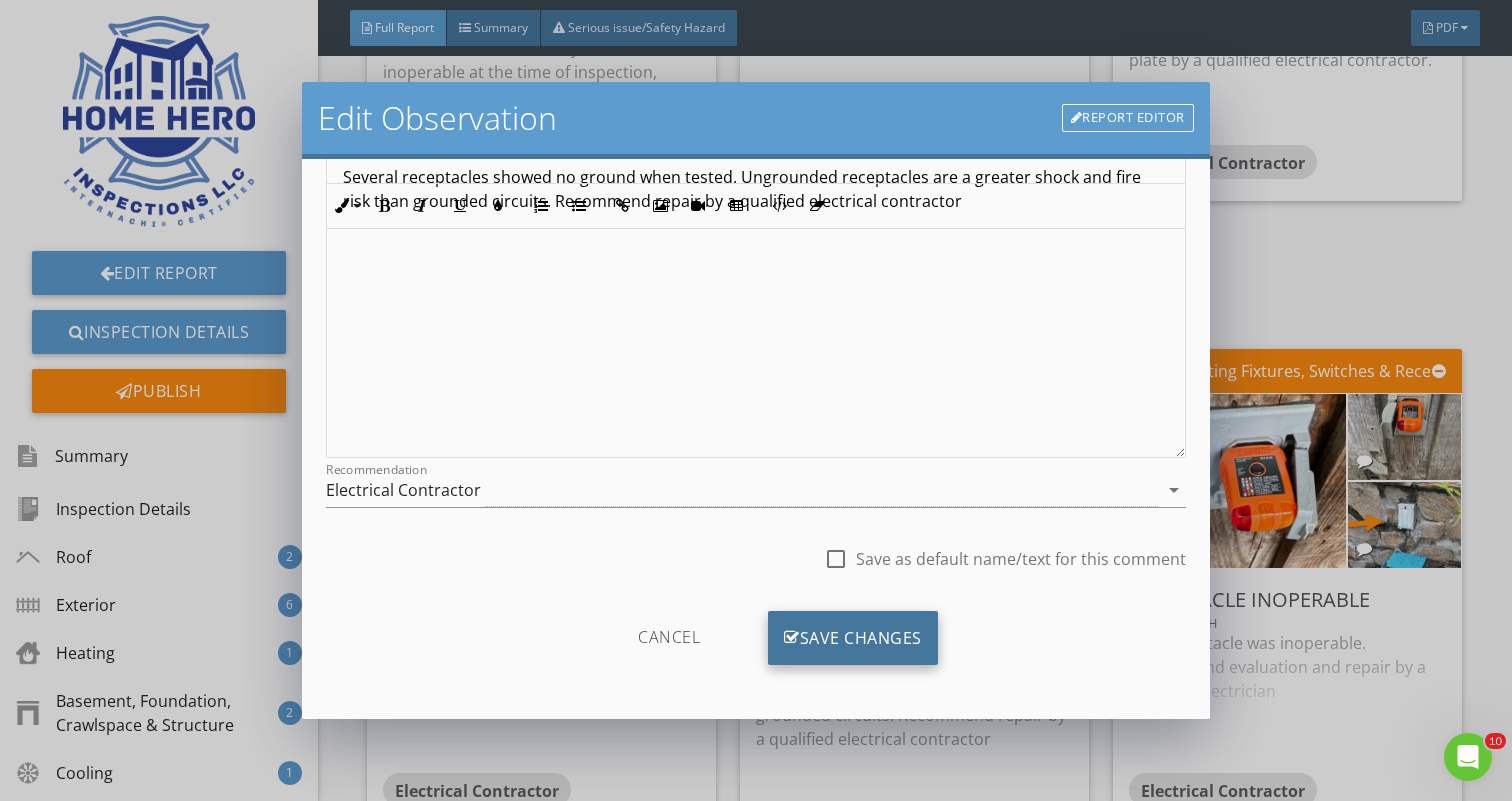 type on "Rear exterior at patio, [GEOGRAPHIC_DATA], screened porch, upstairs center room" 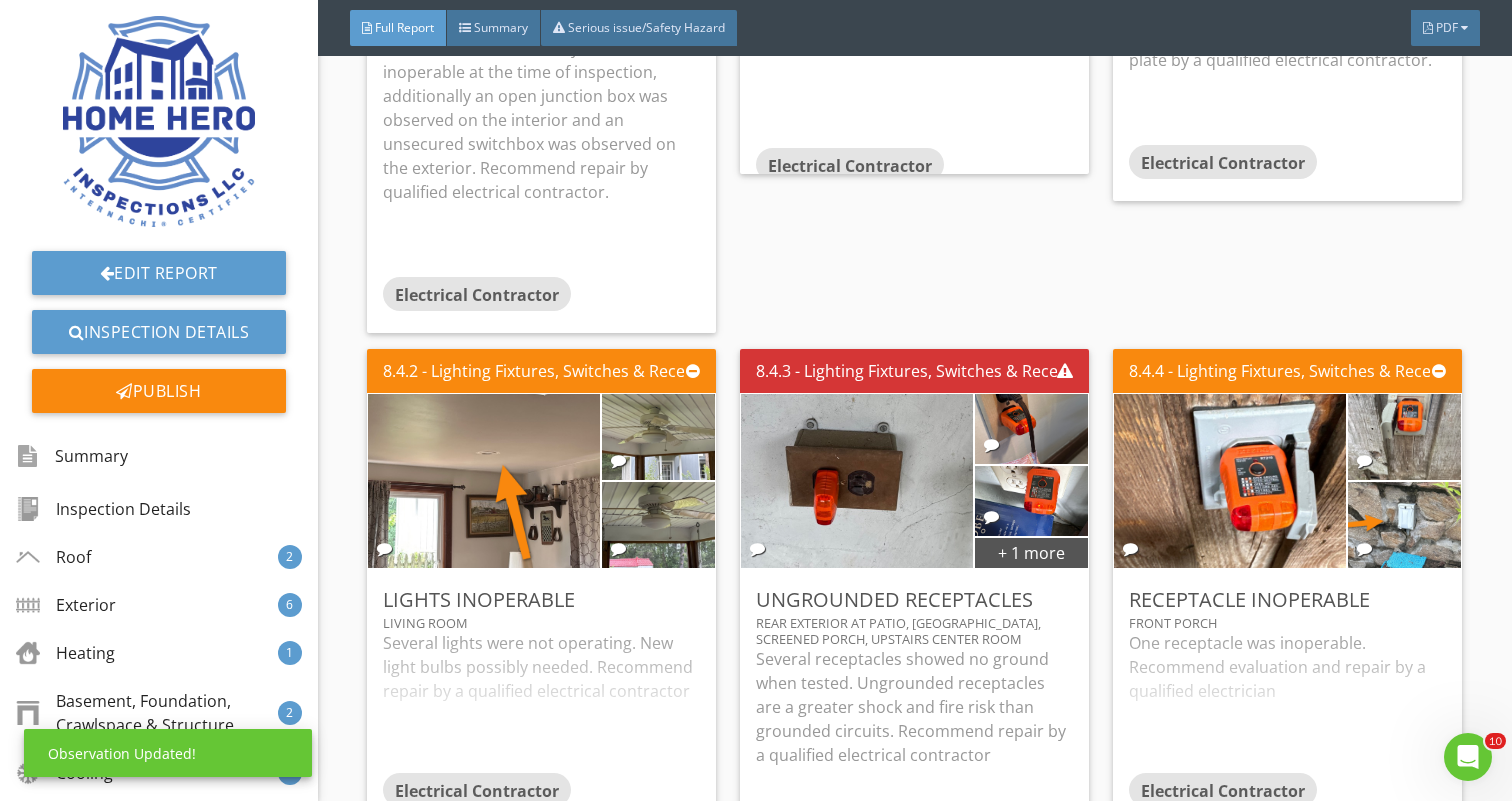 scroll, scrollTop: 0, scrollLeft: 0, axis: both 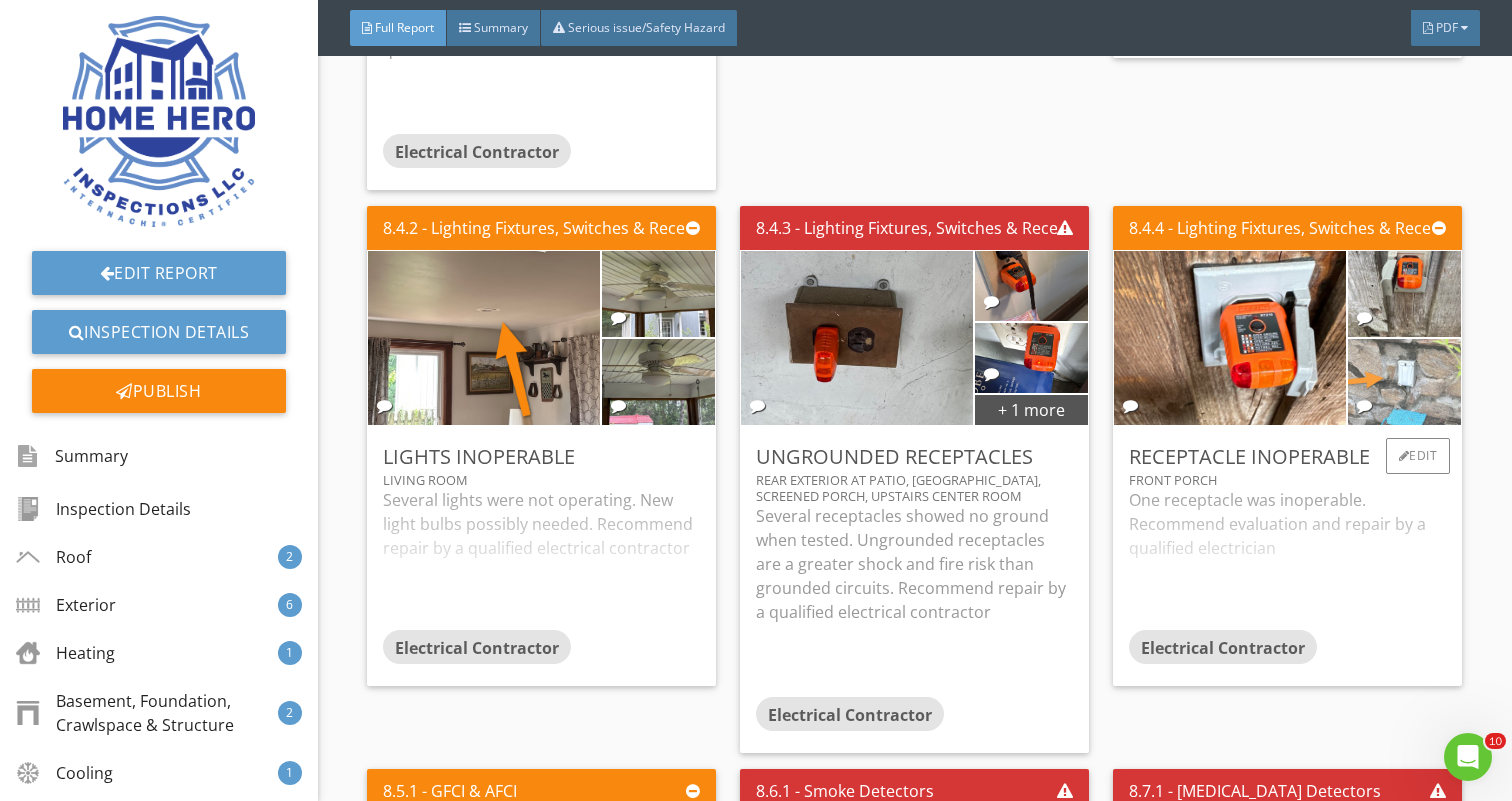 click at bounding box center (1404, 381) 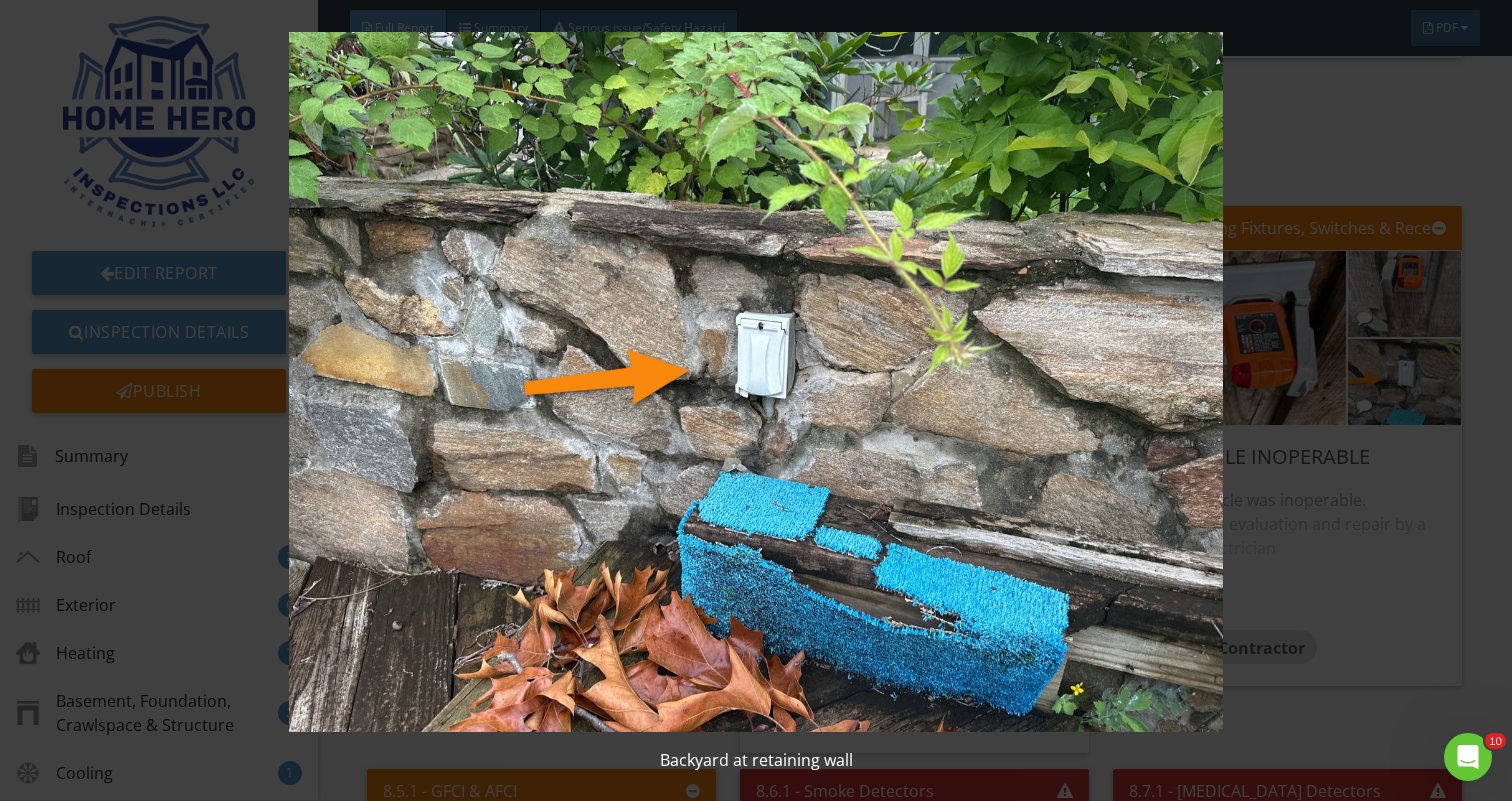 click at bounding box center (756, 382) 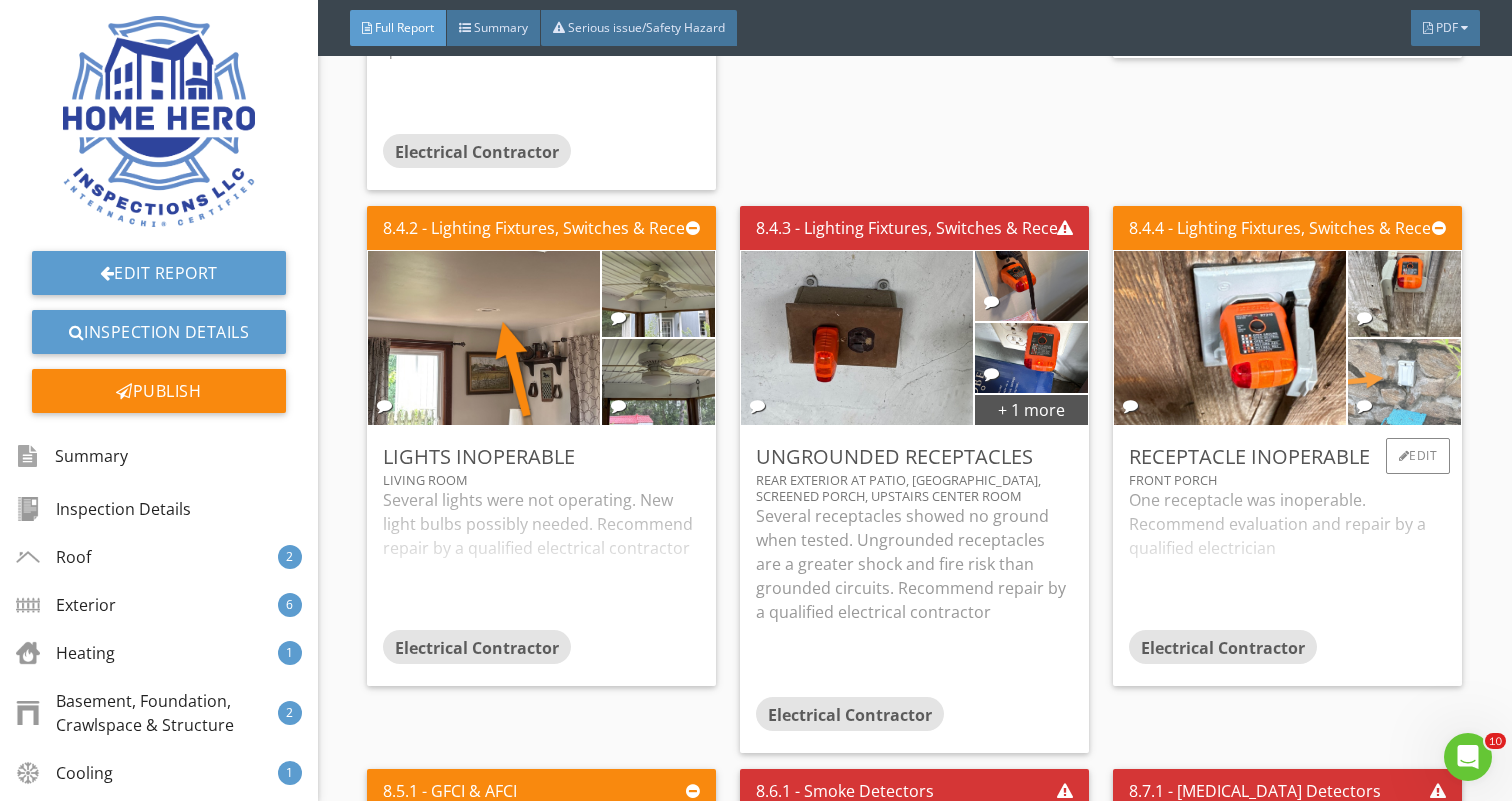 click at bounding box center [1404, 381] 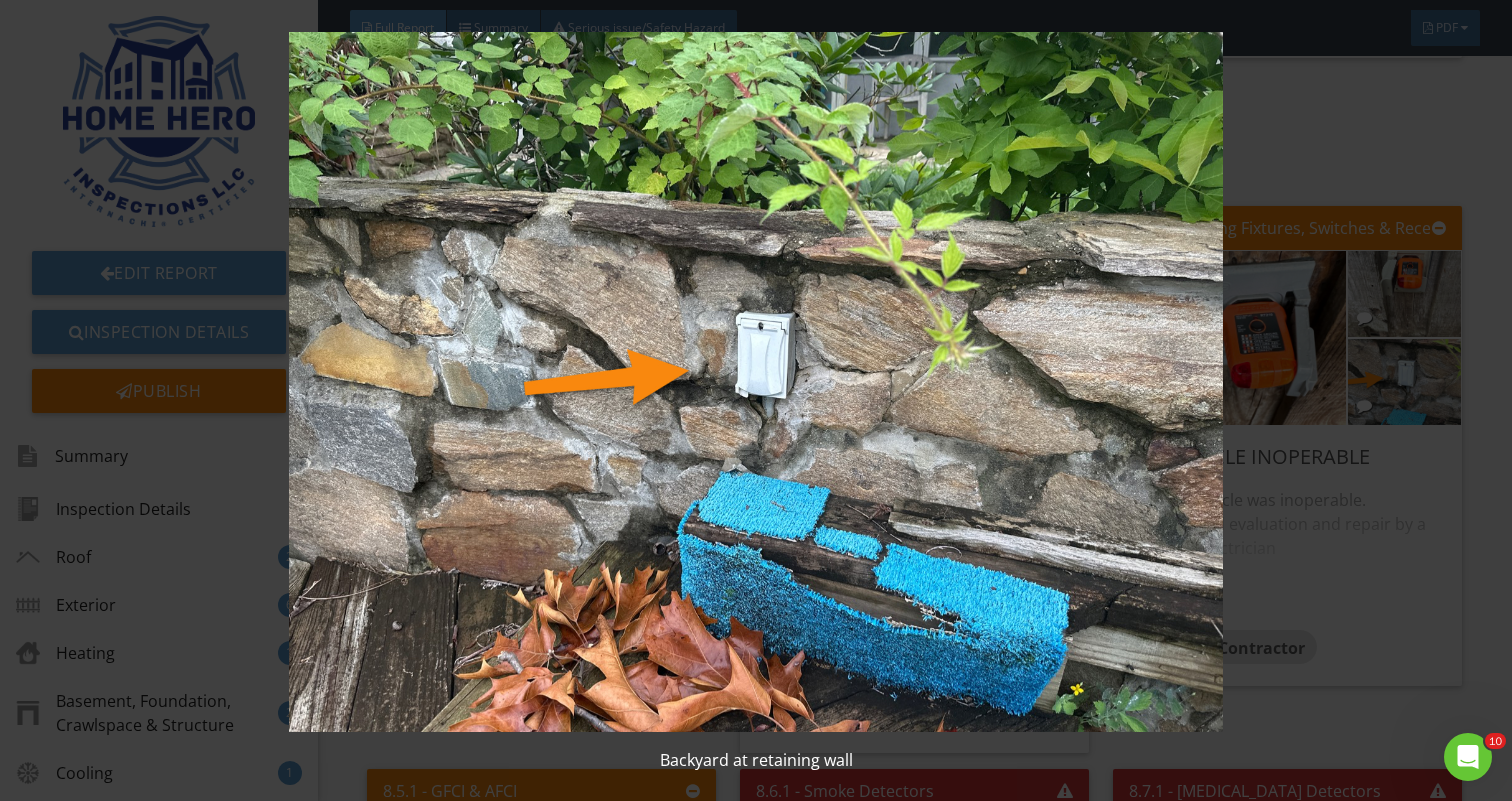 click at bounding box center [756, 382] 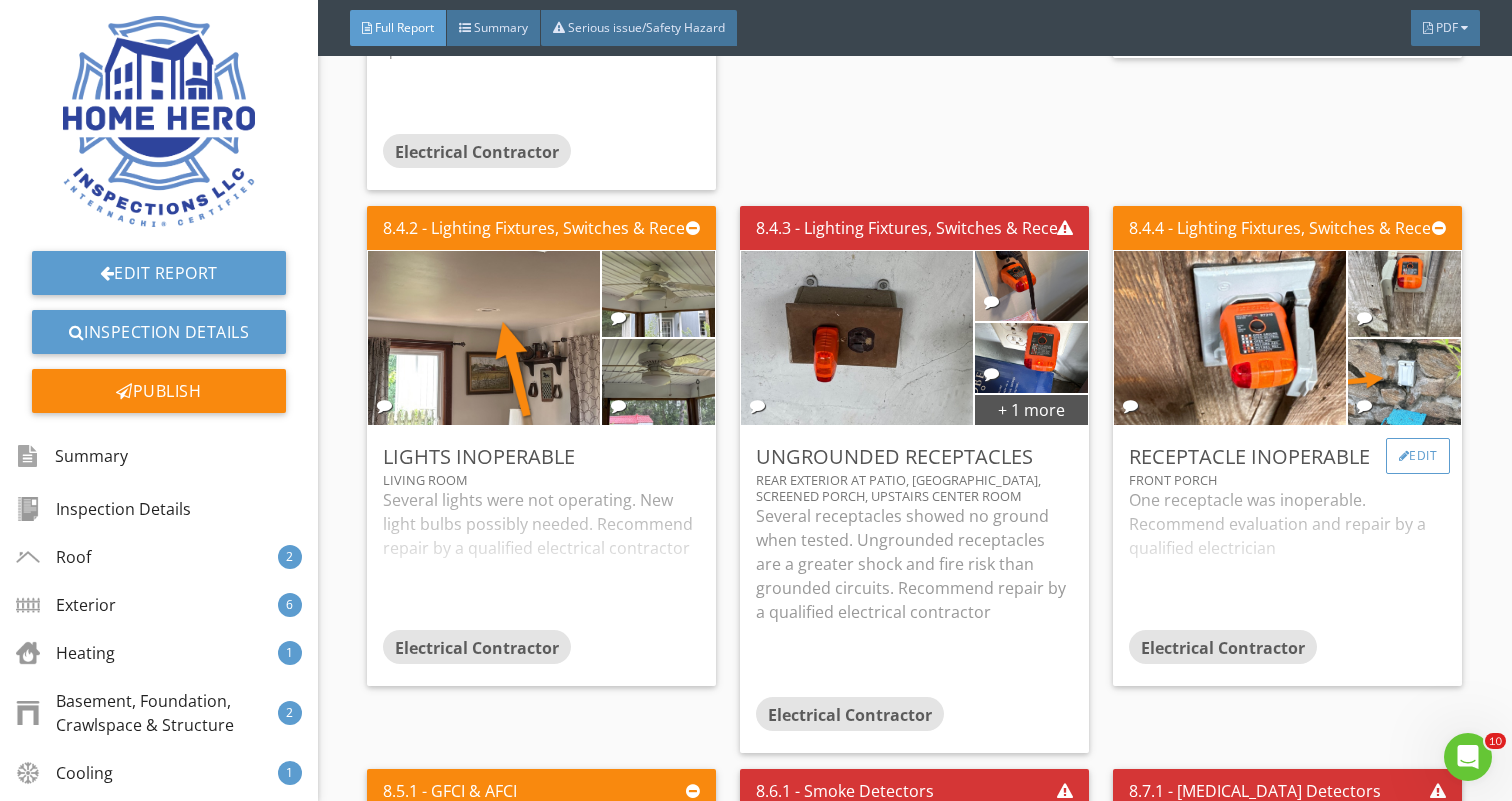 click on "Edit" at bounding box center [1418, 456] 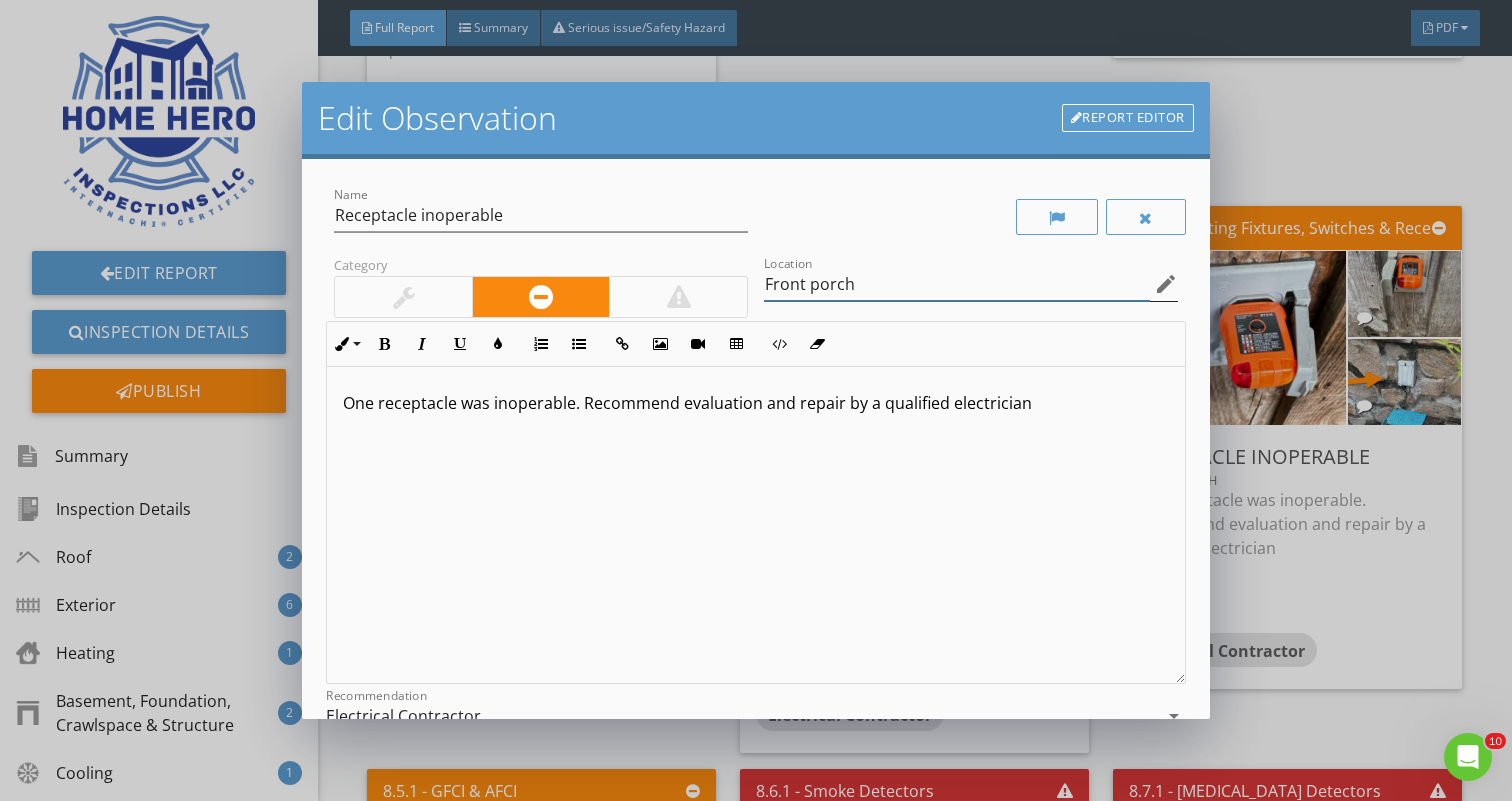 click on "Front porch" at bounding box center [957, 284] 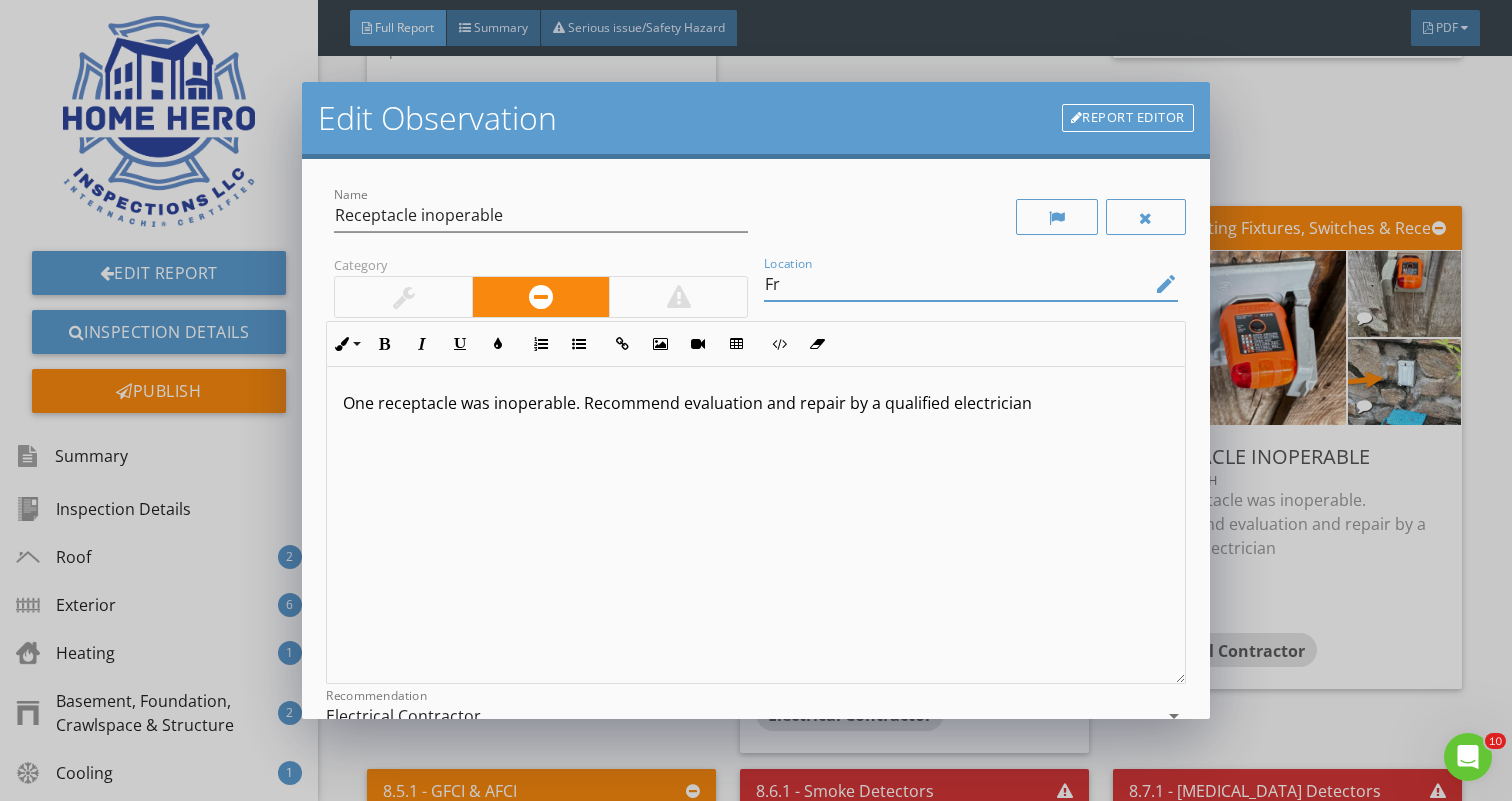 type on "F" 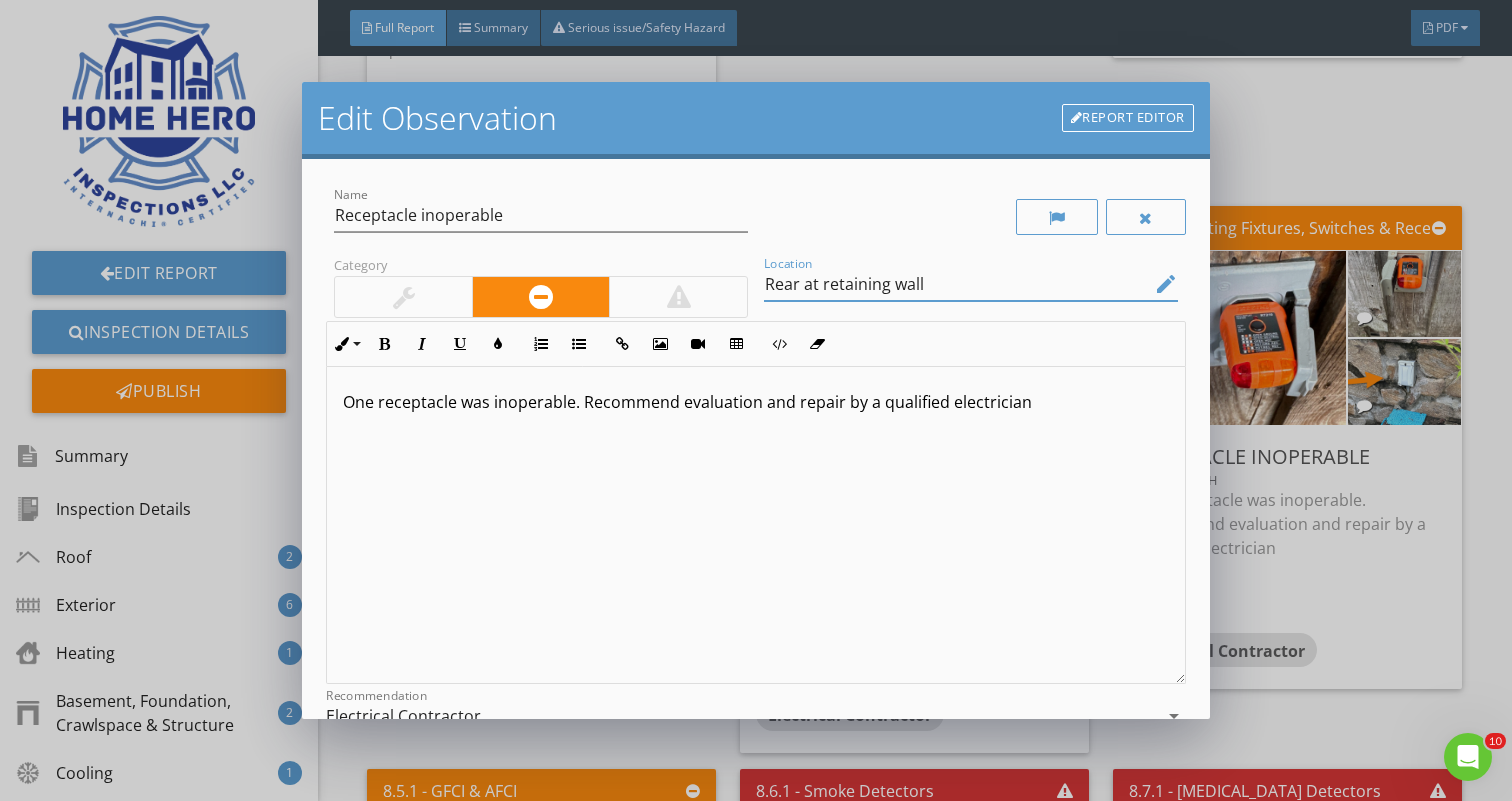 scroll, scrollTop: 1, scrollLeft: 0, axis: vertical 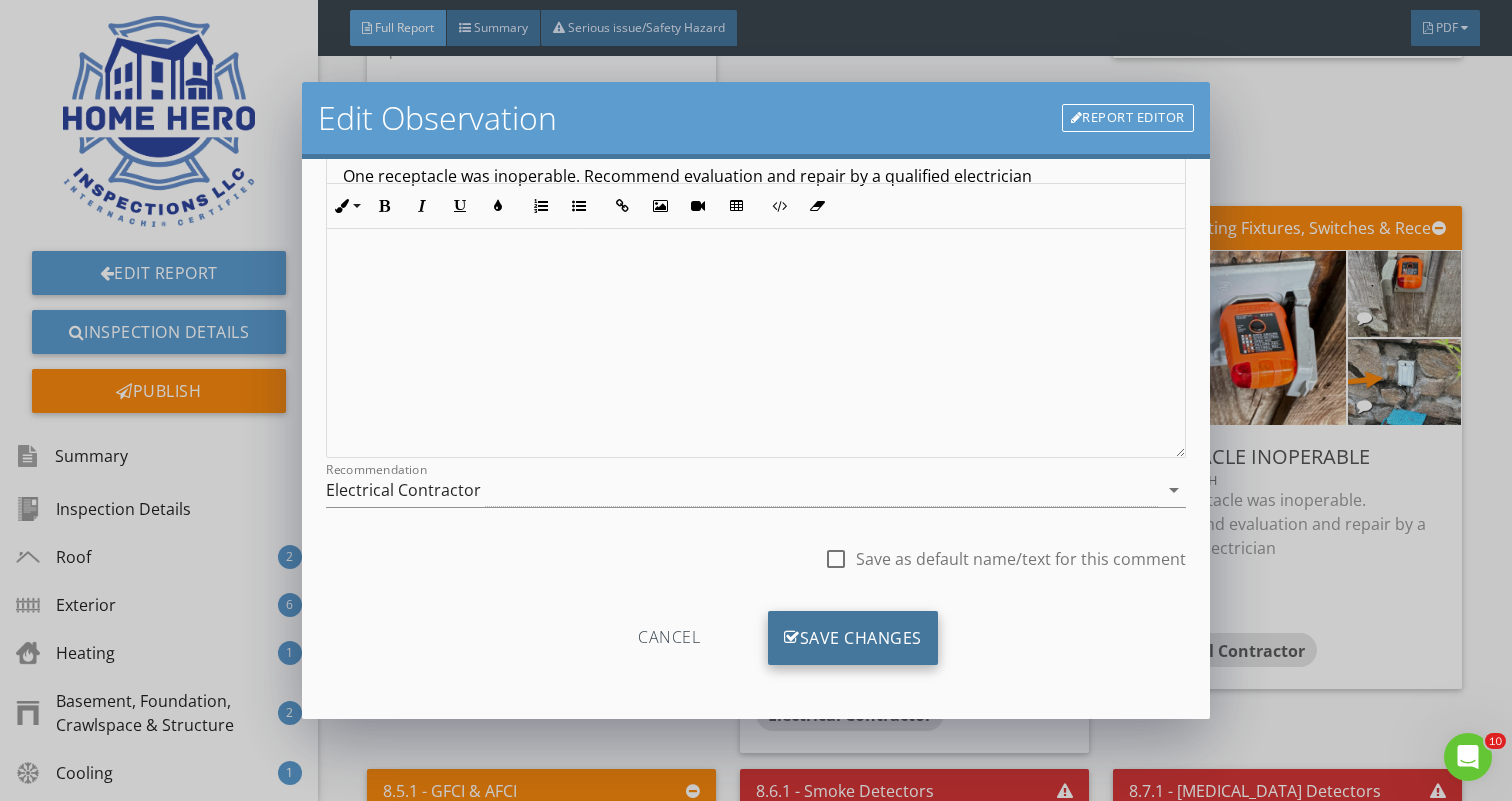 type on "Rear at retaining wall" 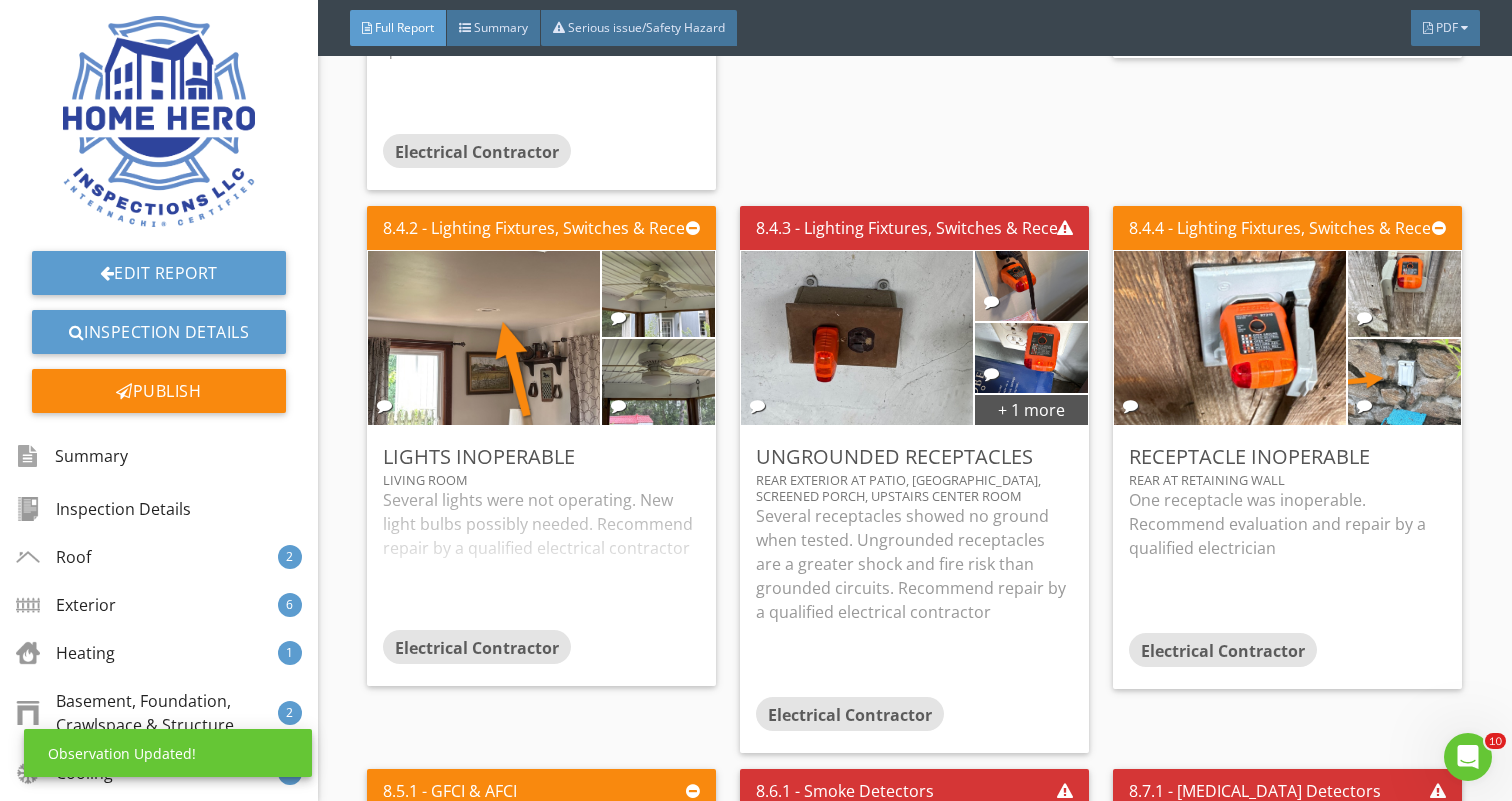scroll, scrollTop: 0, scrollLeft: 0, axis: both 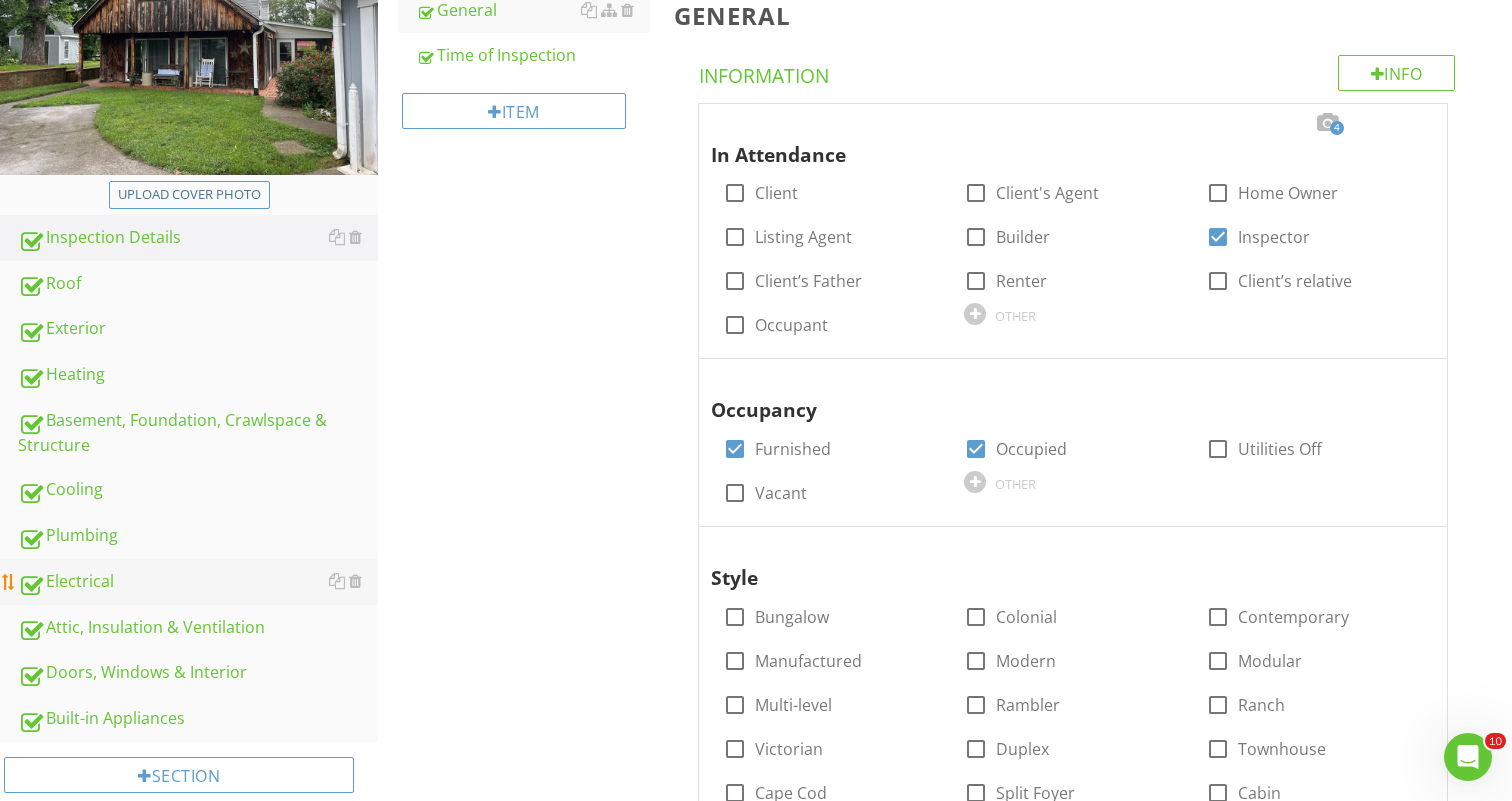 click on "Electrical" at bounding box center (198, 582) 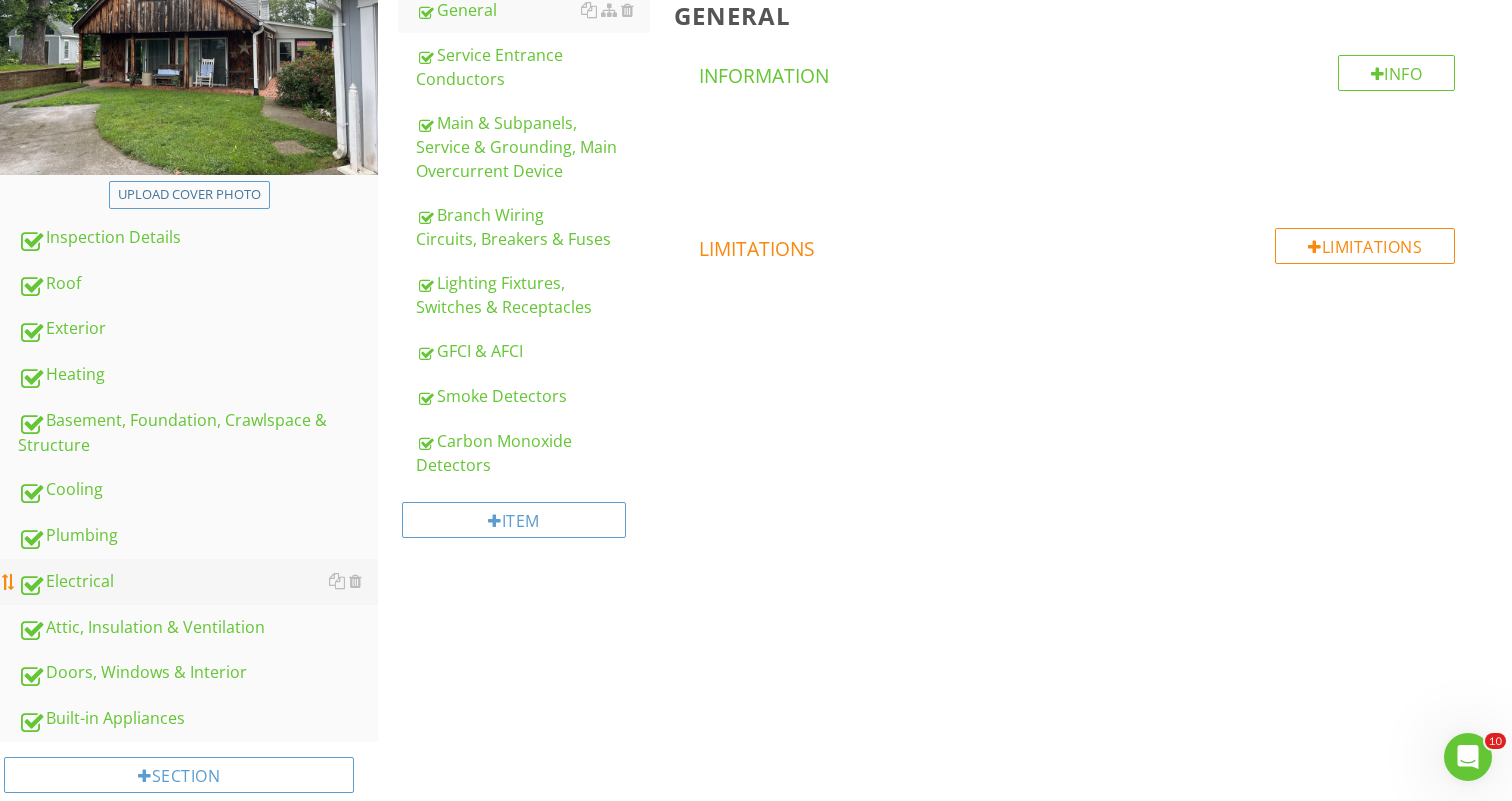 click on "Electrical" at bounding box center [198, 582] 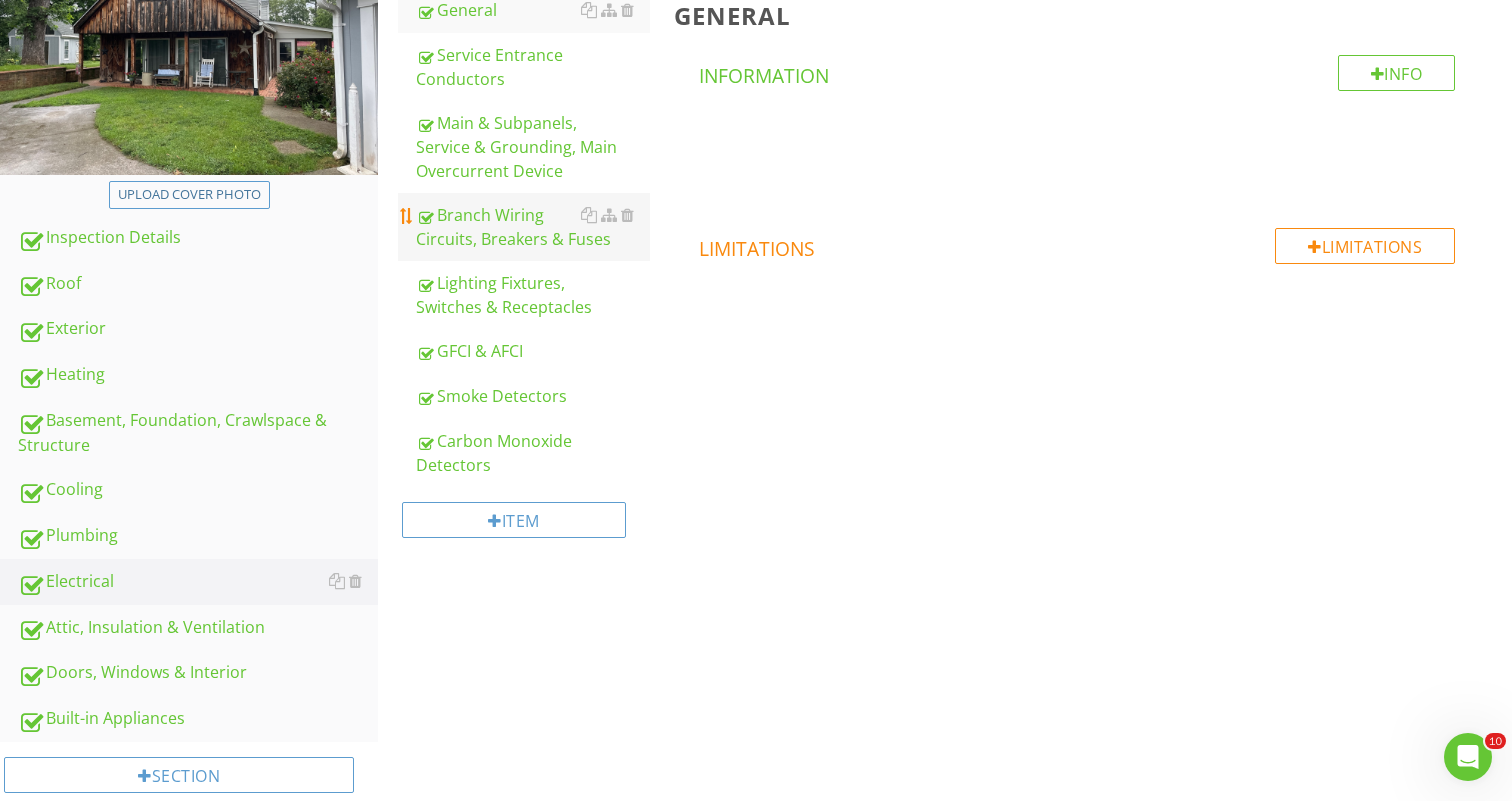 click on "Branch Wiring Circuits, Breakers & Fuses" at bounding box center [533, 227] 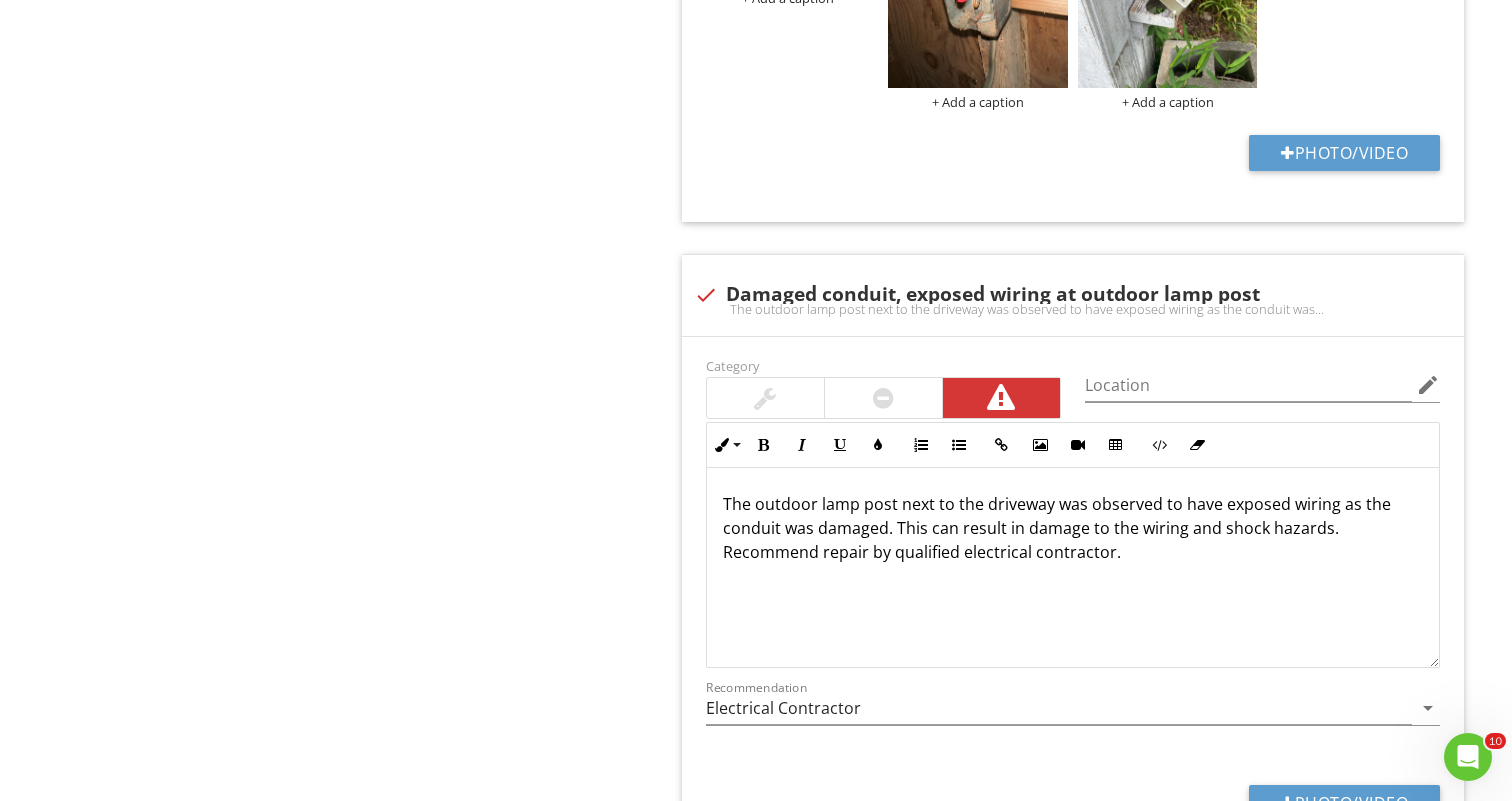 scroll, scrollTop: 2438, scrollLeft: 0, axis: vertical 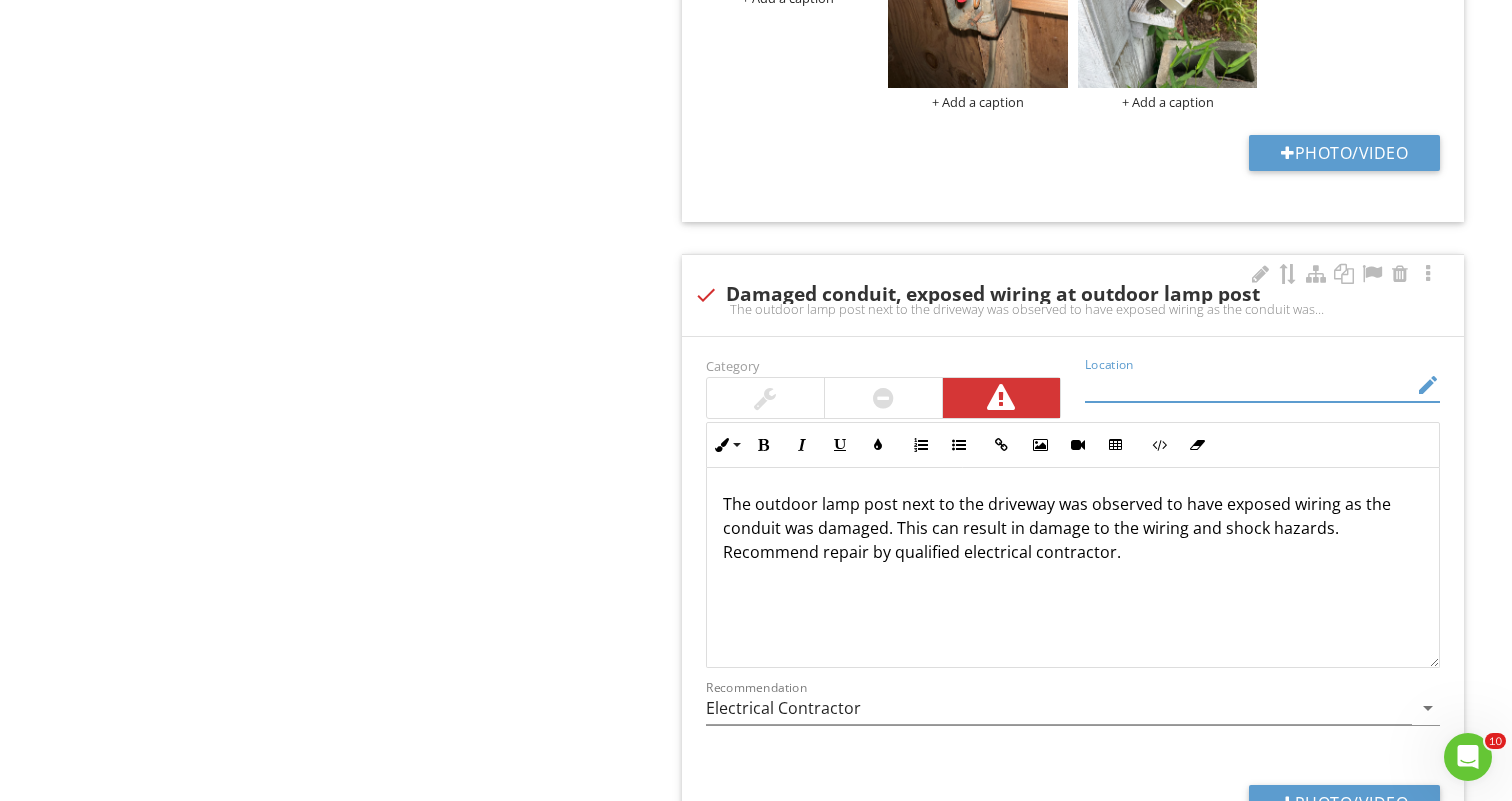 click at bounding box center [1248, 385] 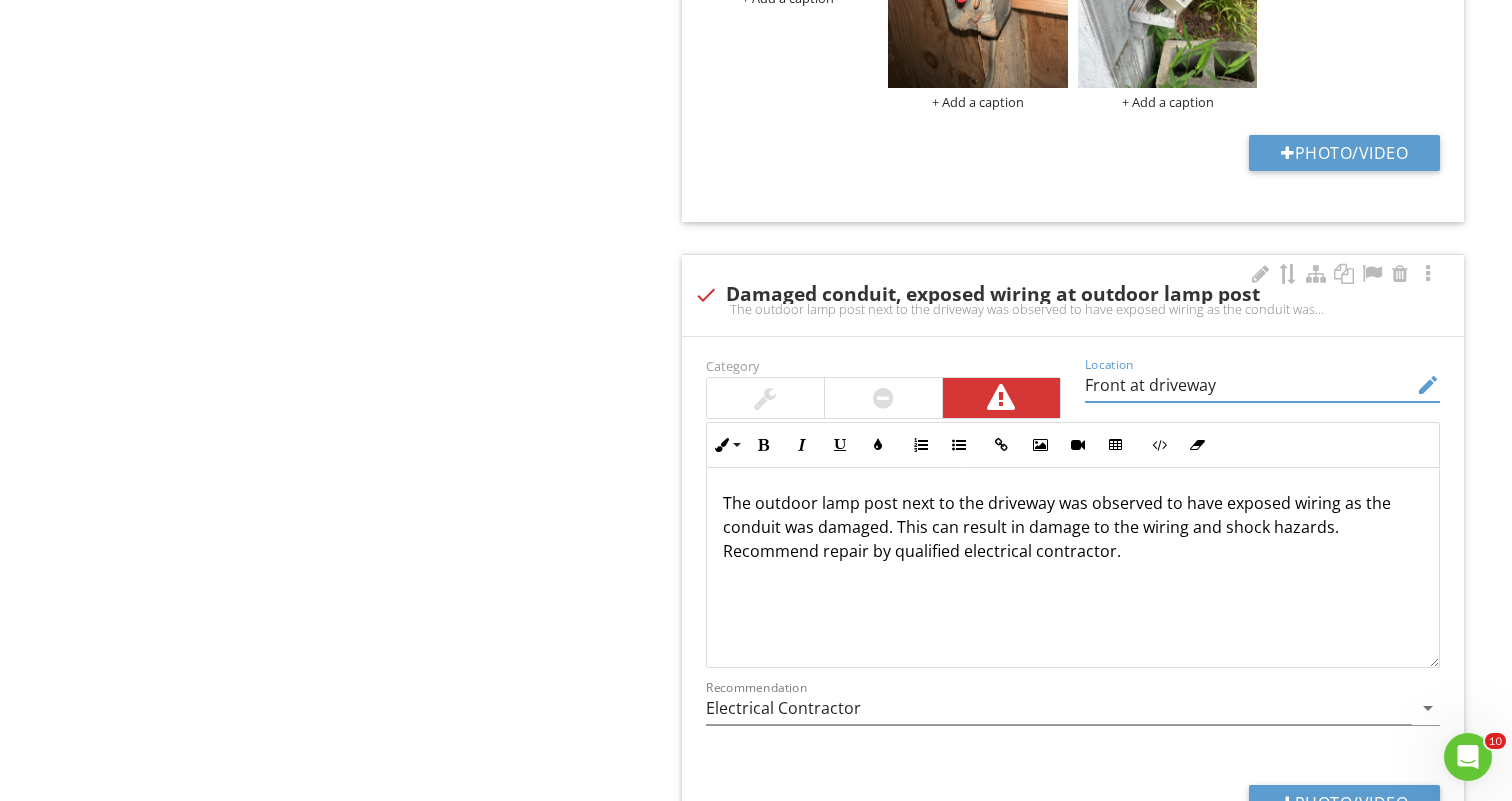 scroll, scrollTop: 1, scrollLeft: 0, axis: vertical 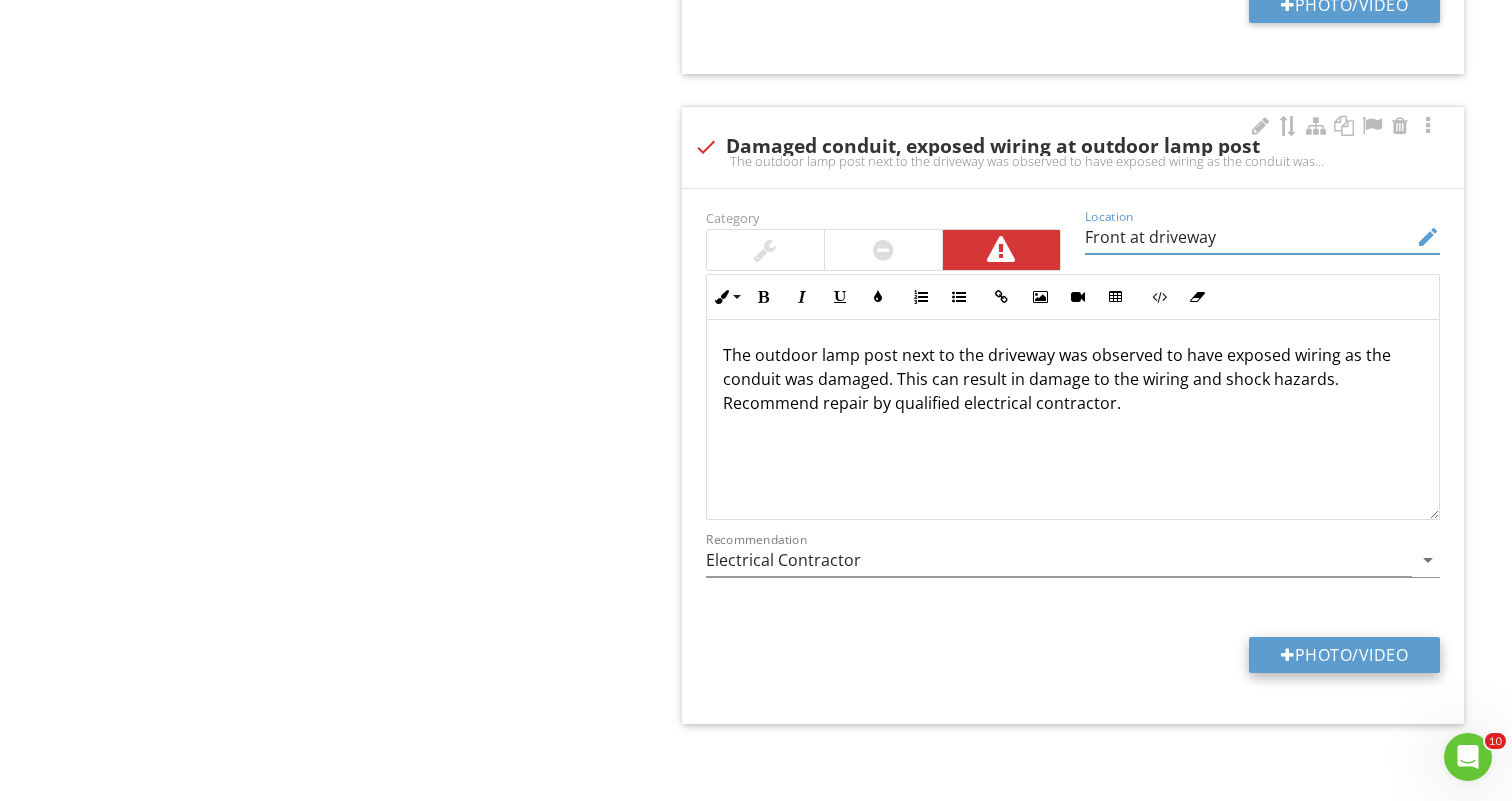 type on "Front at driveway" 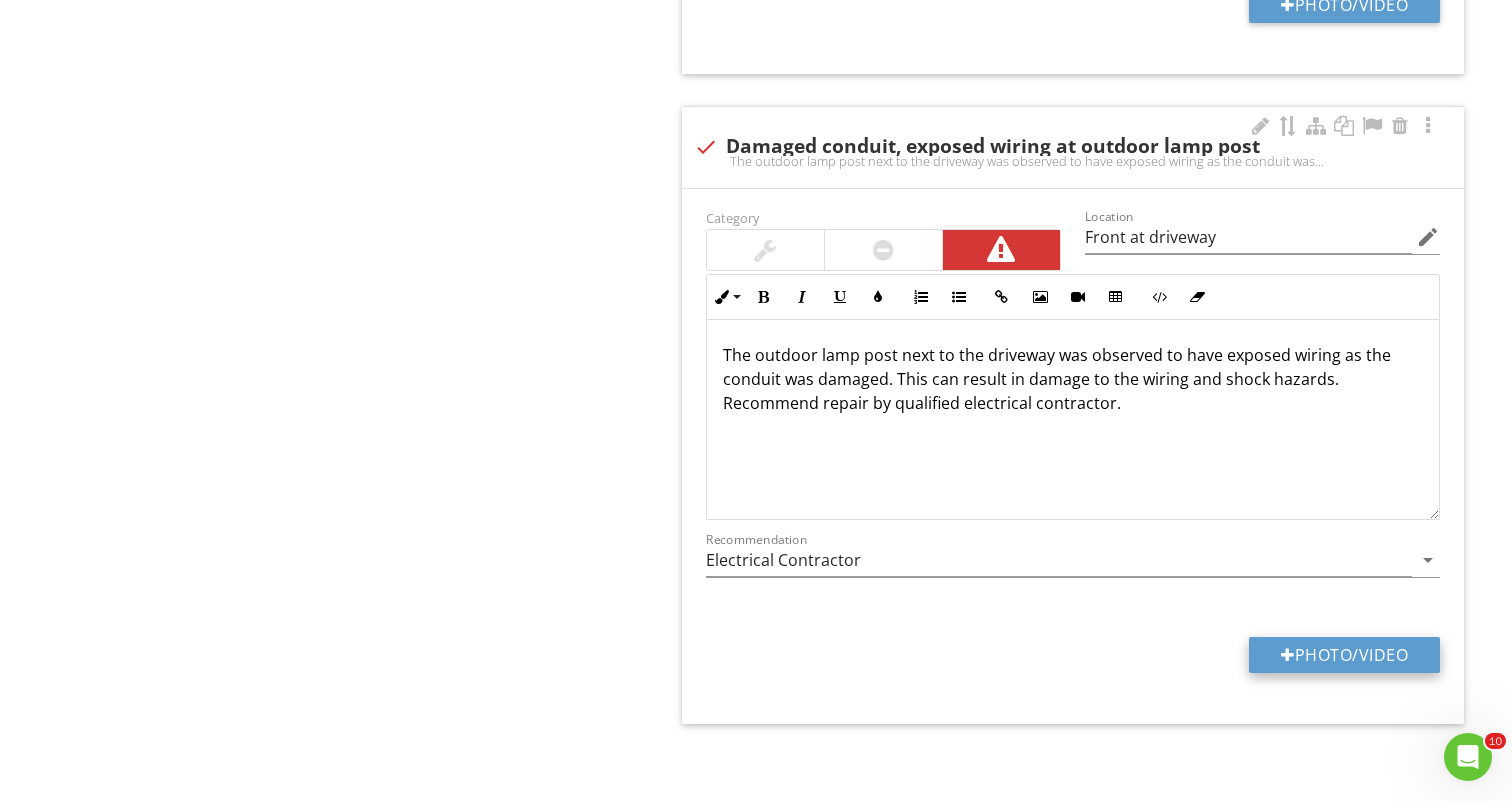 click on "Photo/Video" at bounding box center [1344, 655] 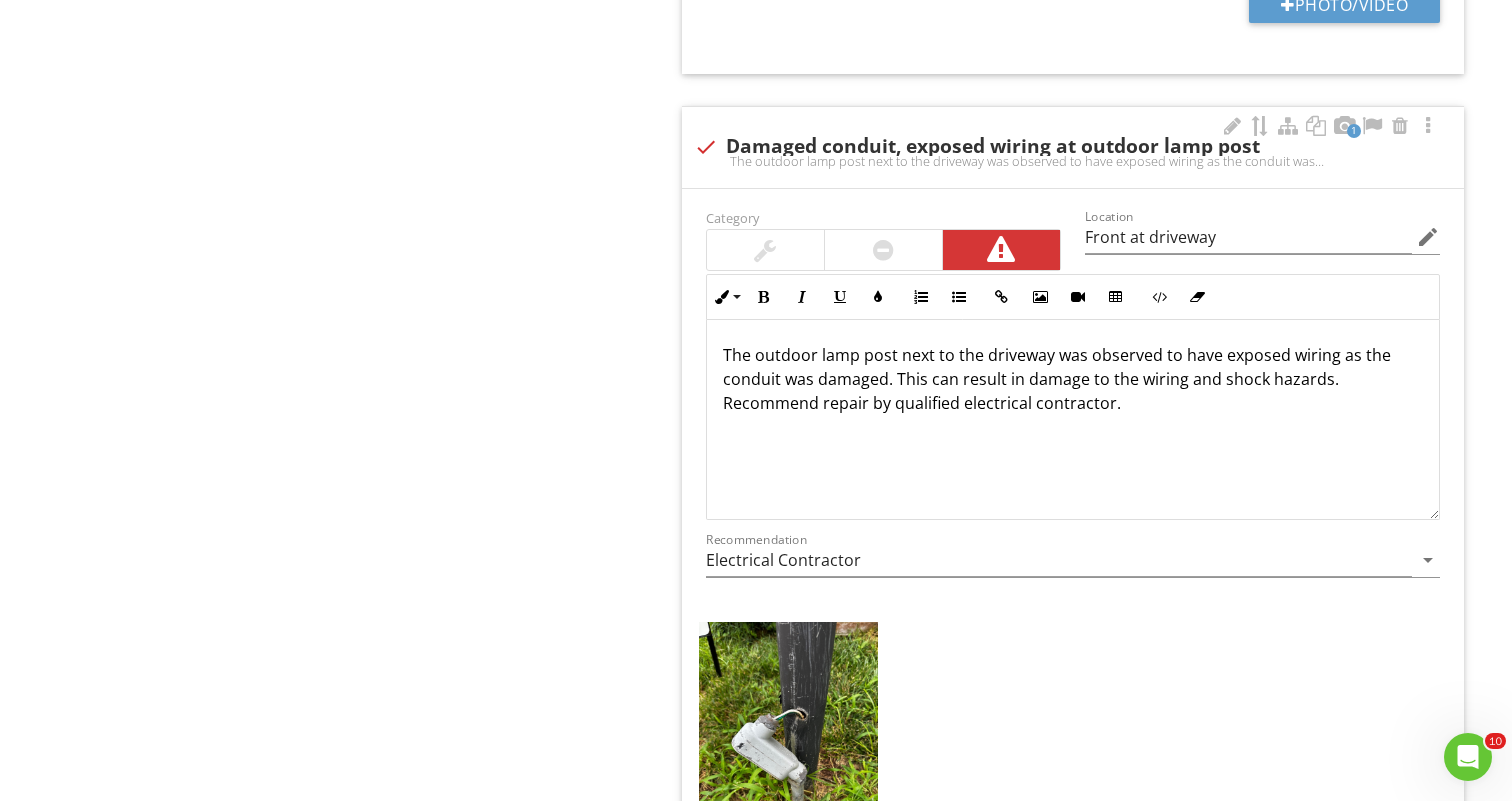 click on "Category                 Location Front at driveway edit       Inline Style XLarge Large Normal Small Light Small/Light Bold Italic Underline Colors Ordered List Unordered List Insert Link Insert Image Insert Video Insert Table Code View Clear Formatting The outdoor lamp post next to the driveway was observed to have exposed wiring as the conduit was damaged. This can result in damage to the wiring and shock hazards. Recommend repair by qualified electrical contractor. Enter text here <p>The outdoor lamp post next to the driveway was observed to have exposed wiring as the conduit was damaged. This can result in damage to the wiring and shock hazards. Recommend repair by qualified electrical contractor.</p>   Recommendation Electrical Contractor arrow_drop_down             + Add a caption
Photo/Video" at bounding box center [1073, 592] 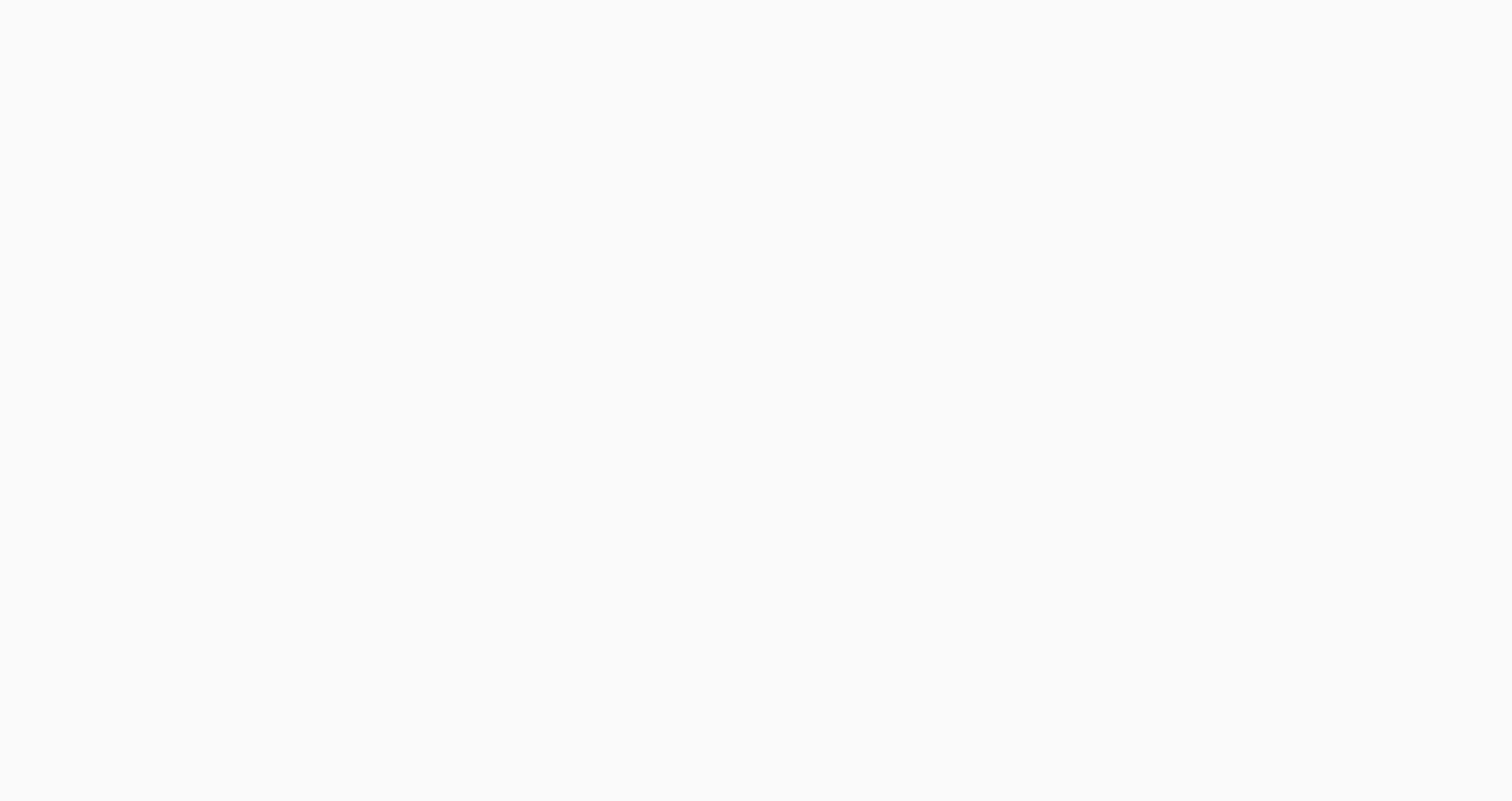 scroll, scrollTop: 0, scrollLeft: 0, axis: both 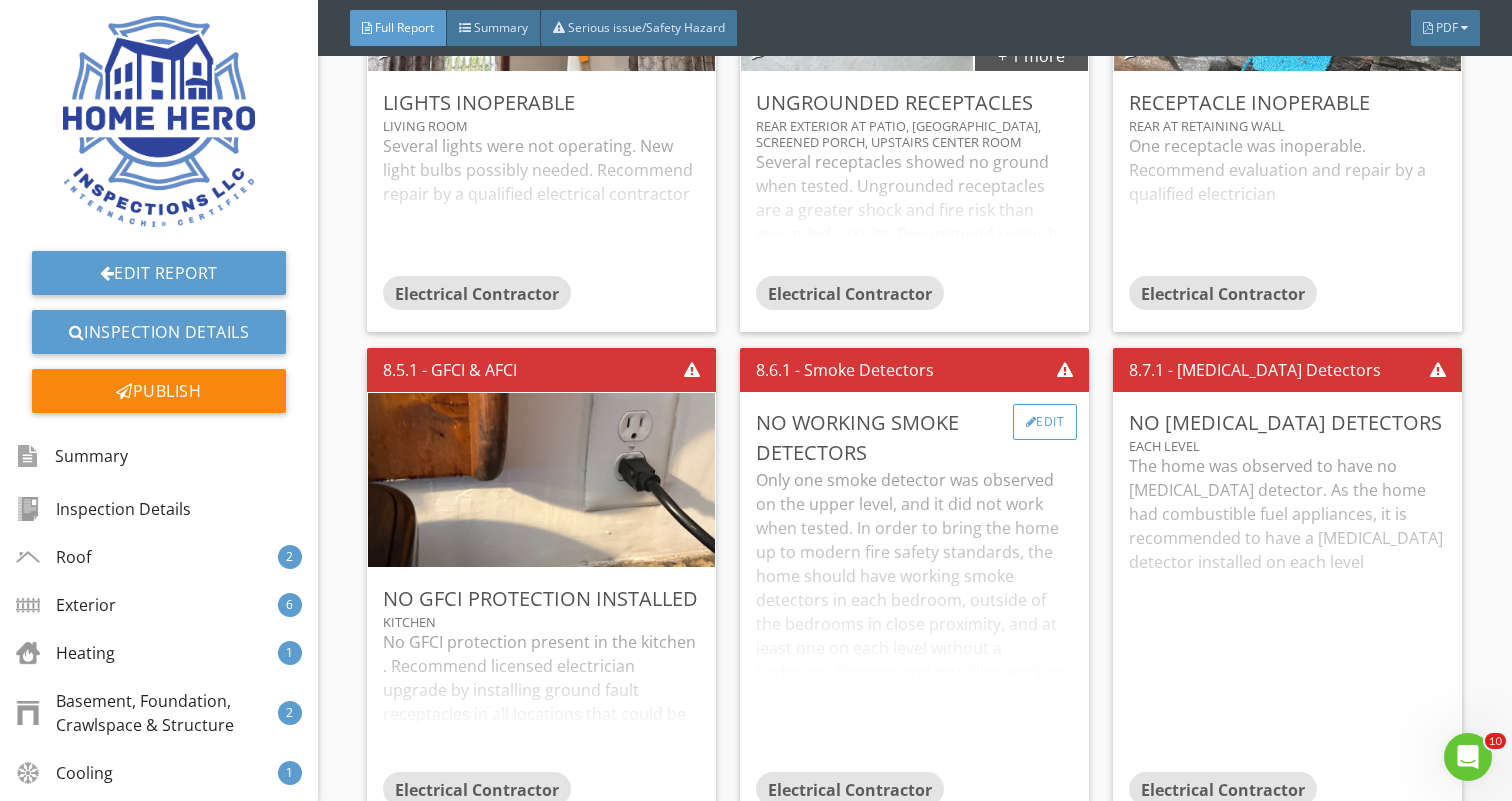 click on "Edit" at bounding box center [1045, 422] 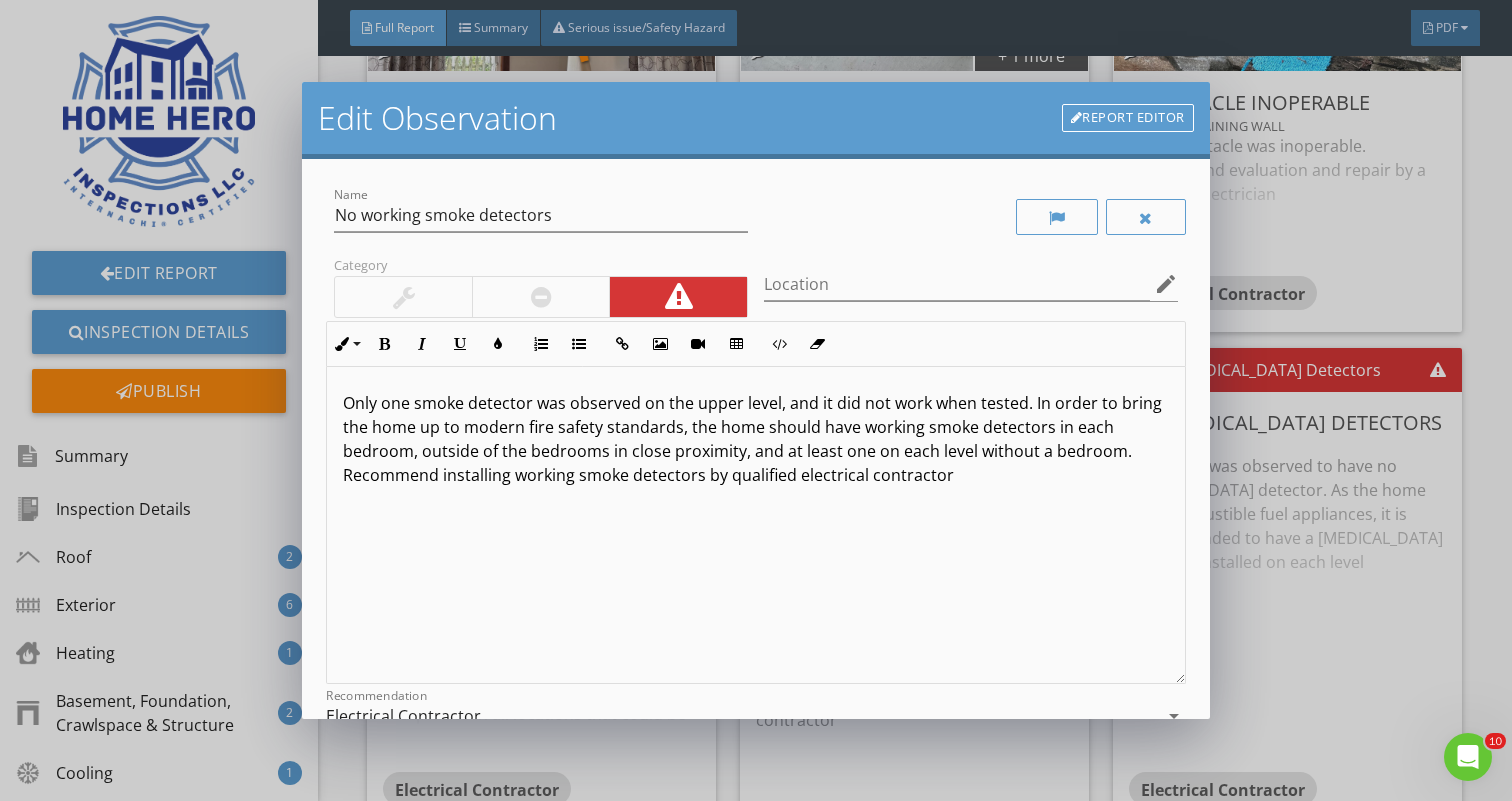 click on "Only one smoke detector was observed on the upper level, and it did not work when tested. In order to bring the home up to modern fire safety standards, the home should have working smoke detectors in each bedroom, outside of the bedrooms in close proximity, and at least one on each level without a bedroom. Recommend installing working smoke detectors by qualified electrical contractor" at bounding box center [755, 439] 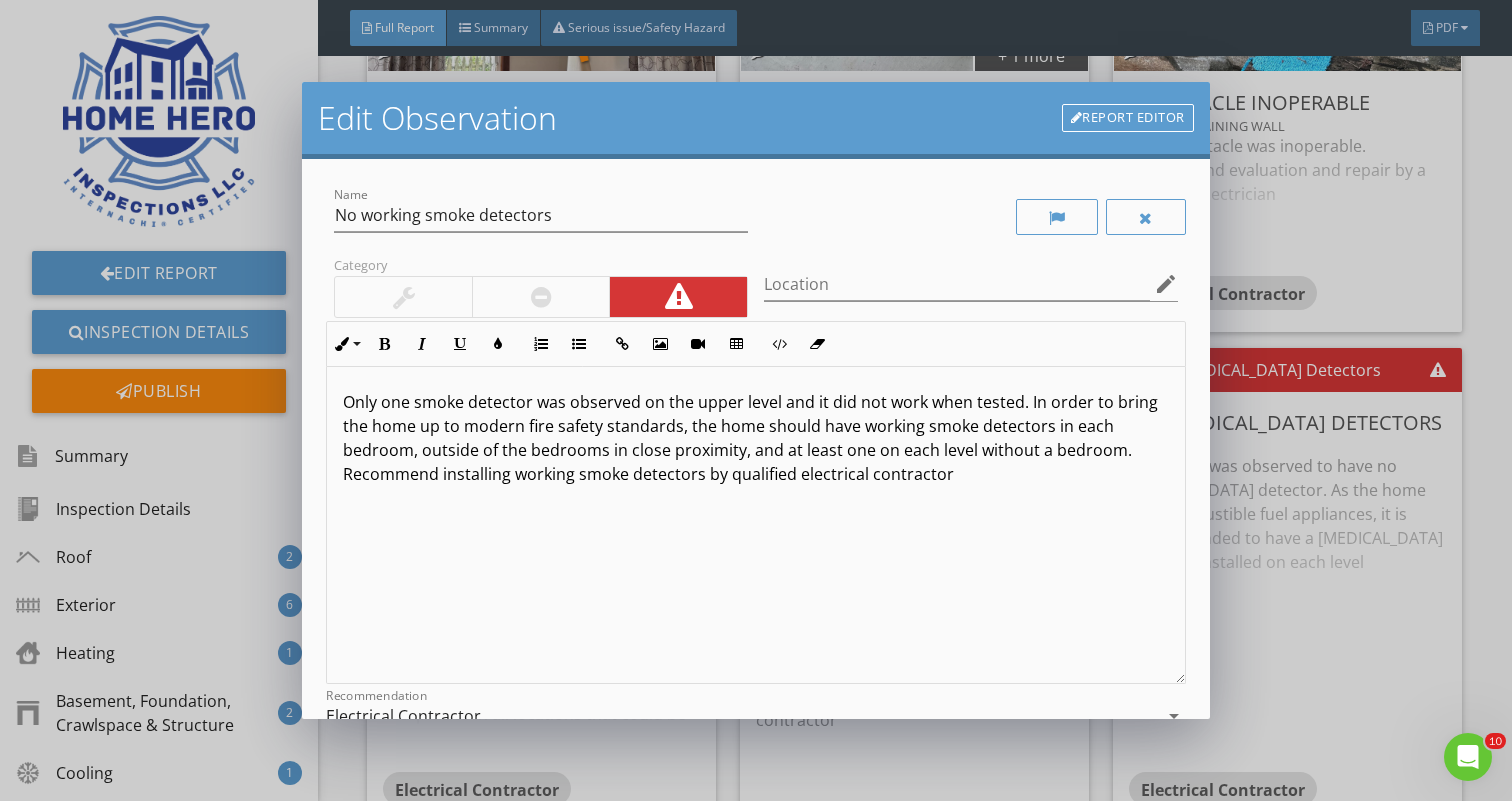 scroll, scrollTop: 1, scrollLeft: 0, axis: vertical 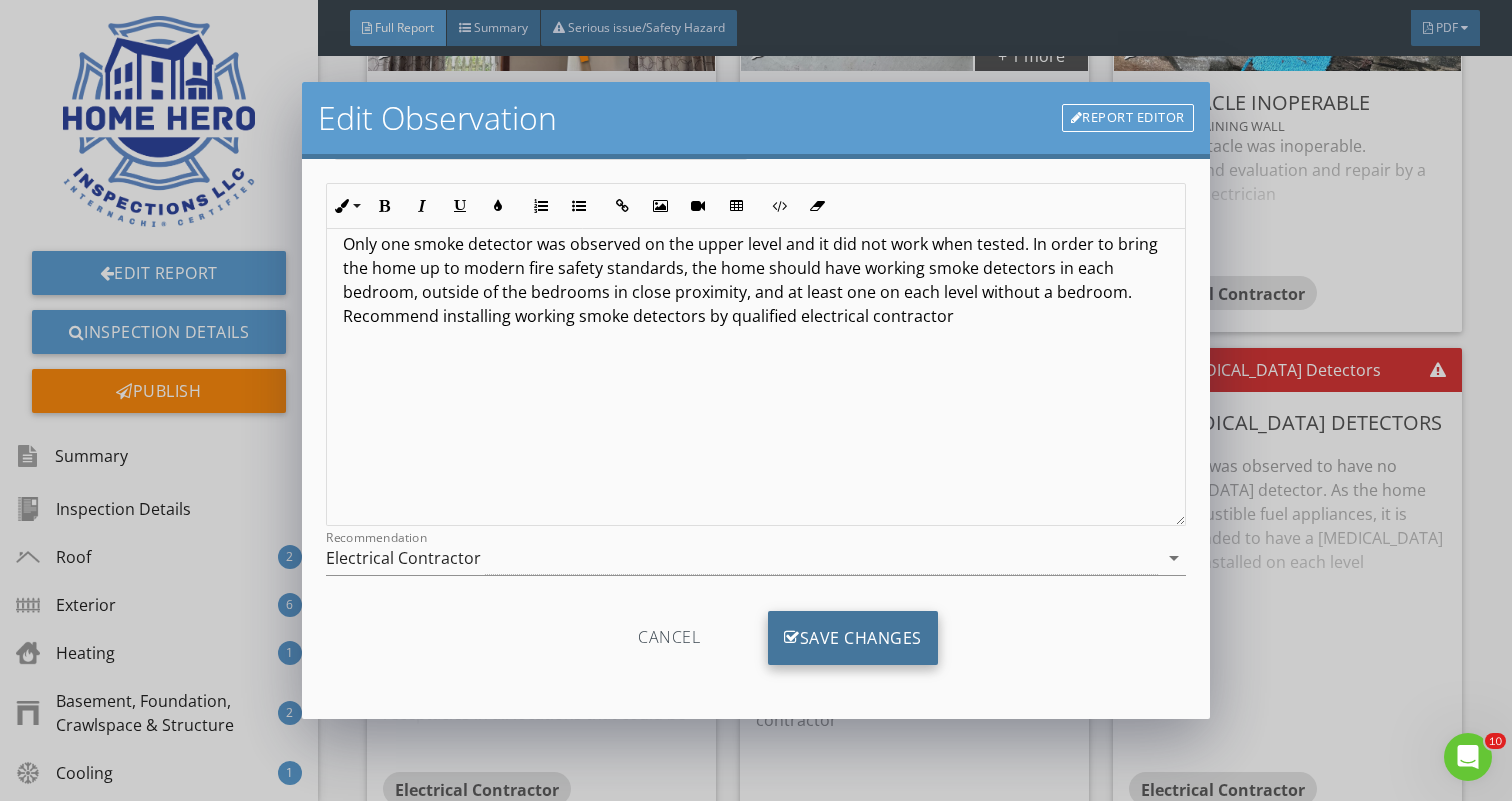 click on "Save Changes" at bounding box center (853, 638) 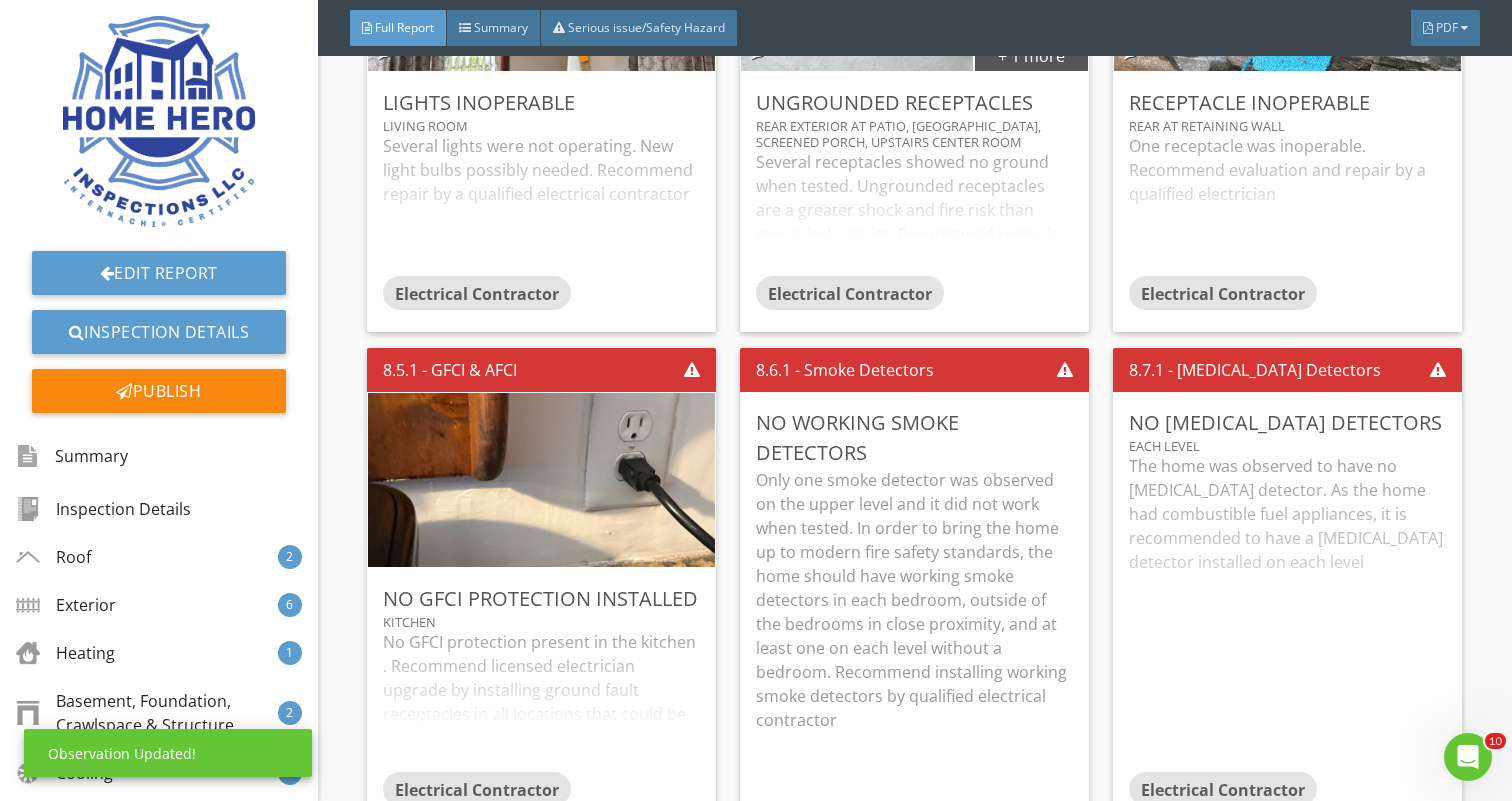 scroll, scrollTop: 0, scrollLeft: 0, axis: both 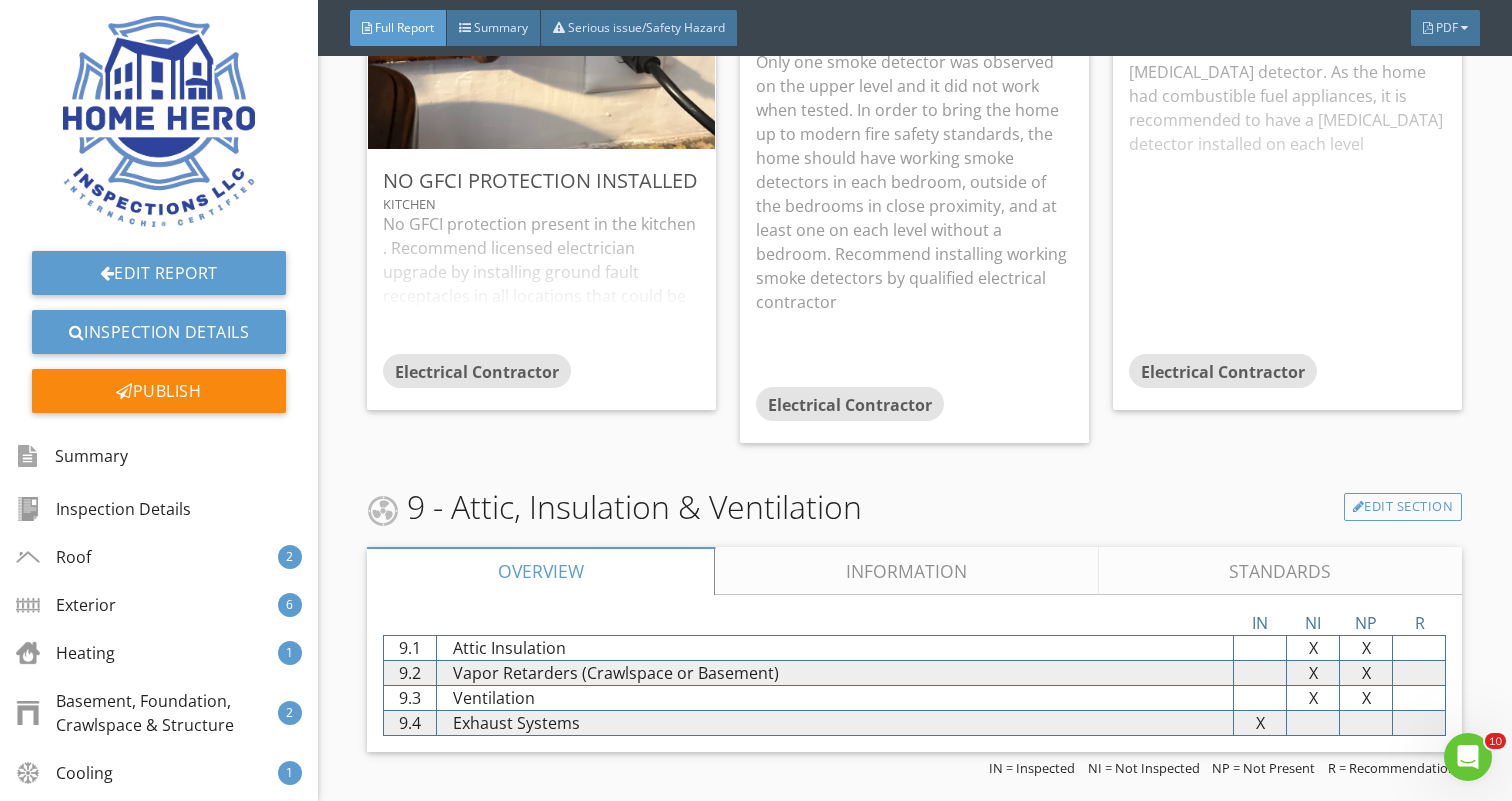 click on "Information" at bounding box center [907, 571] 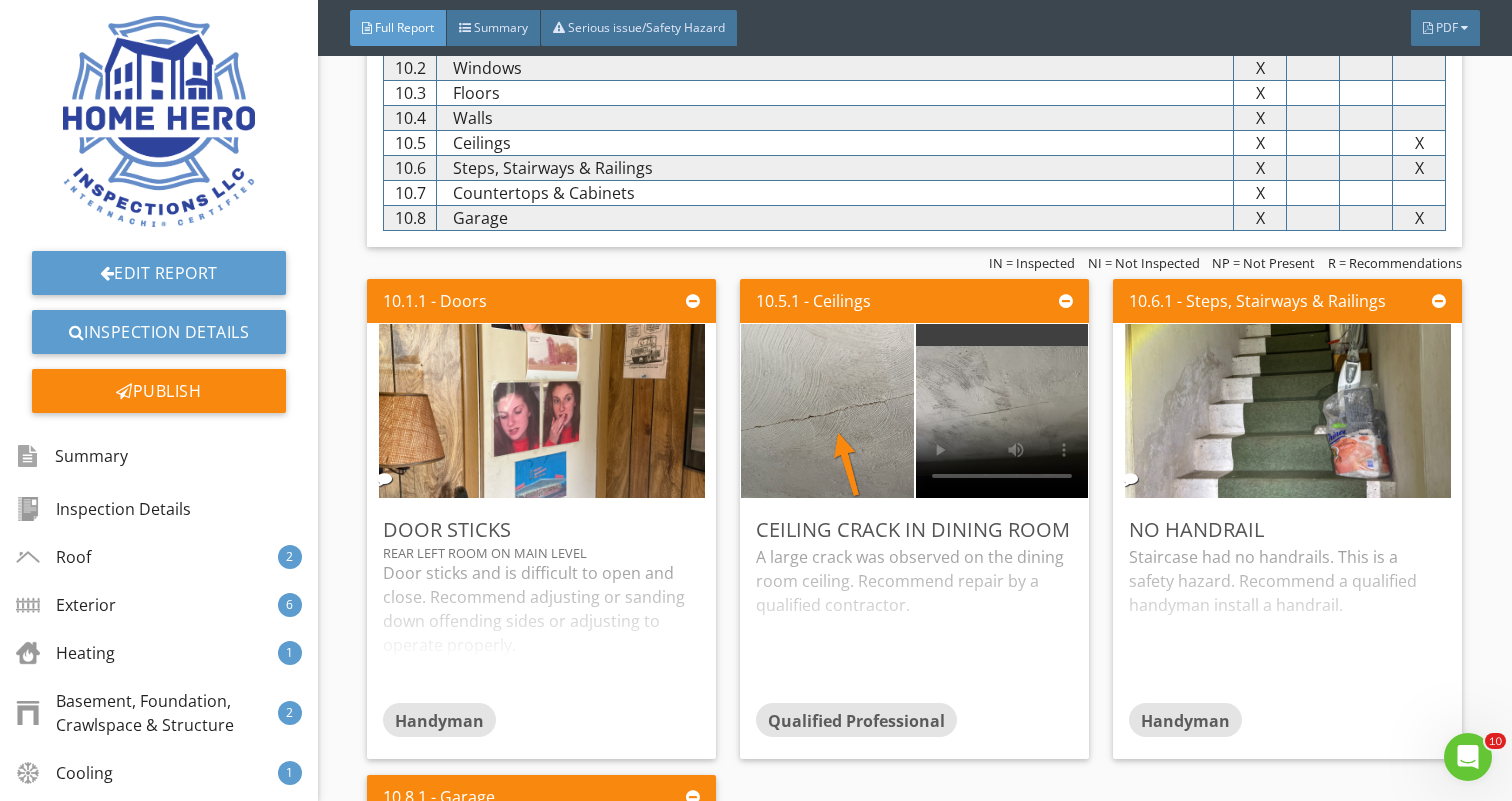 scroll, scrollTop: 9859, scrollLeft: 0, axis: vertical 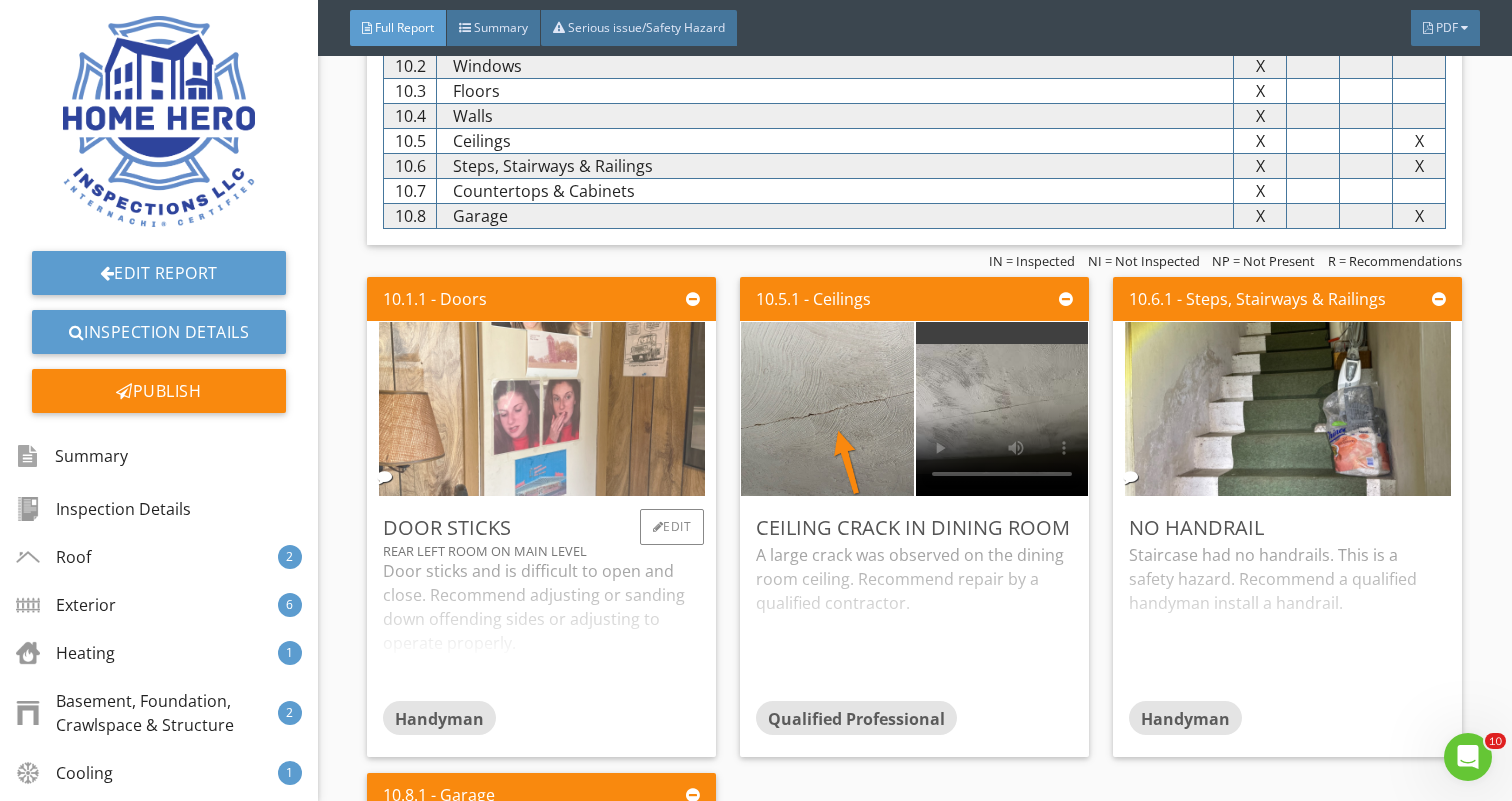 click at bounding box center (542, 409) 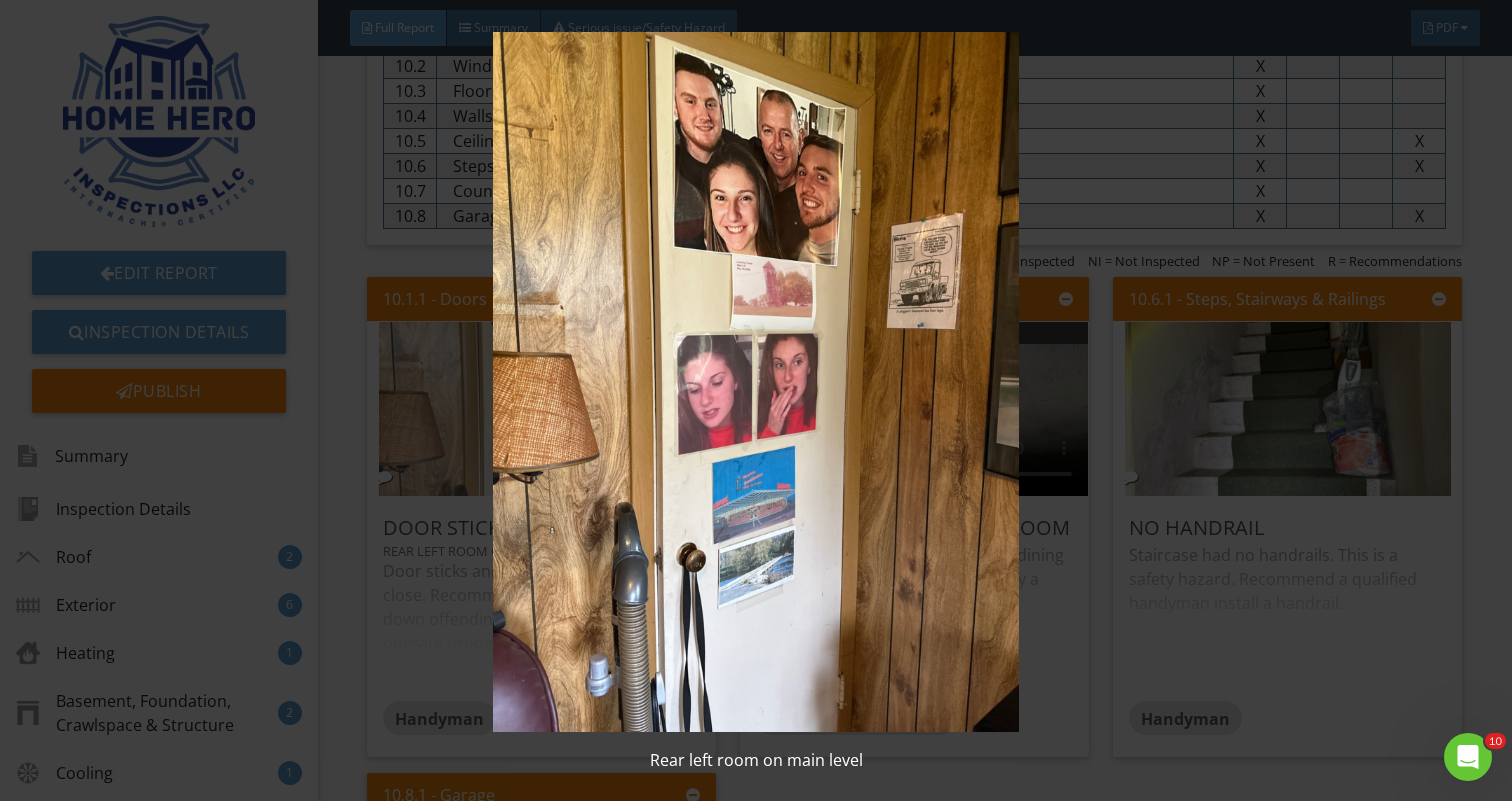 click at bounding box center (756, 382) 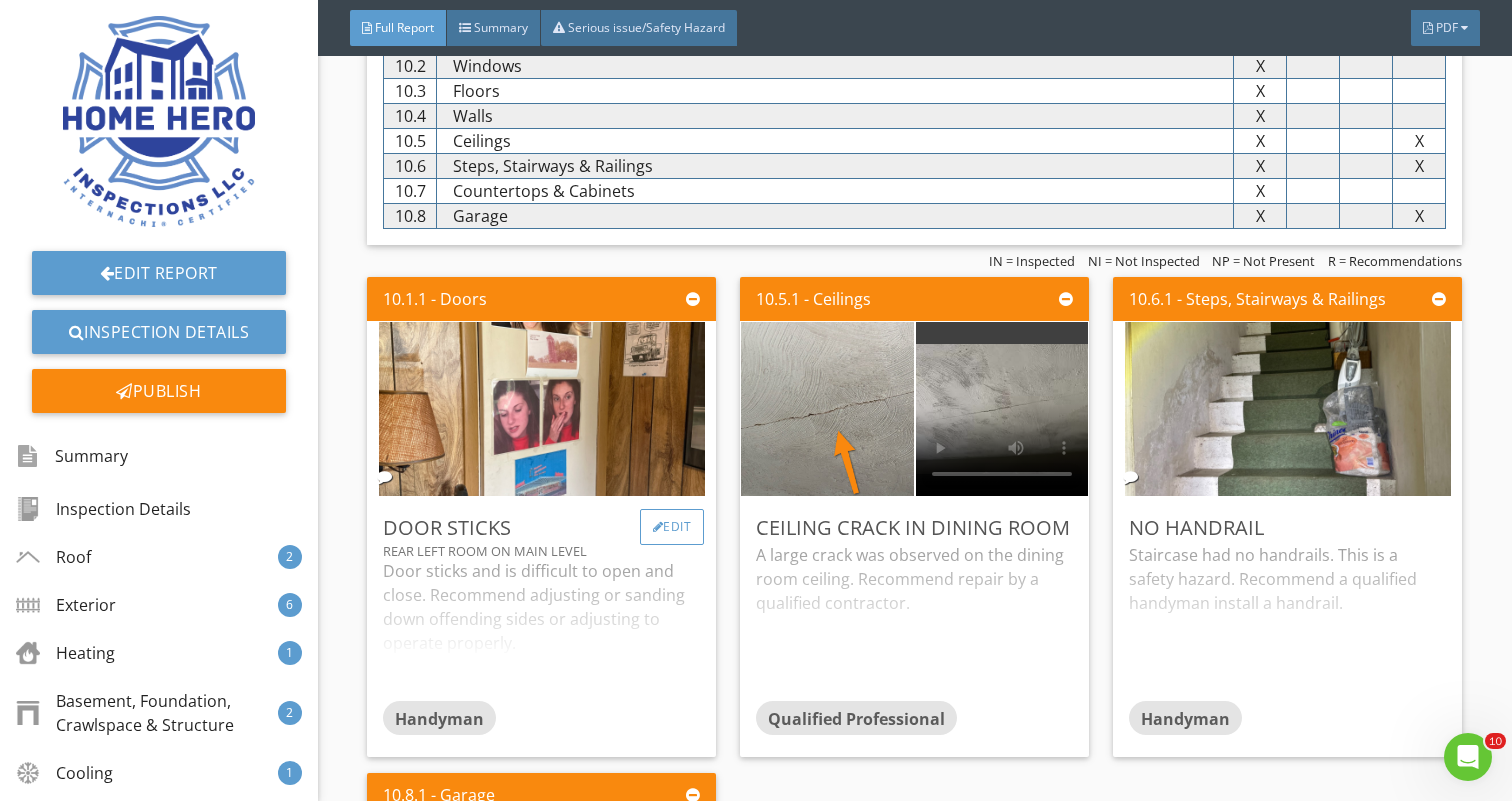 click on "Edit" at bounding box center [672, 527] 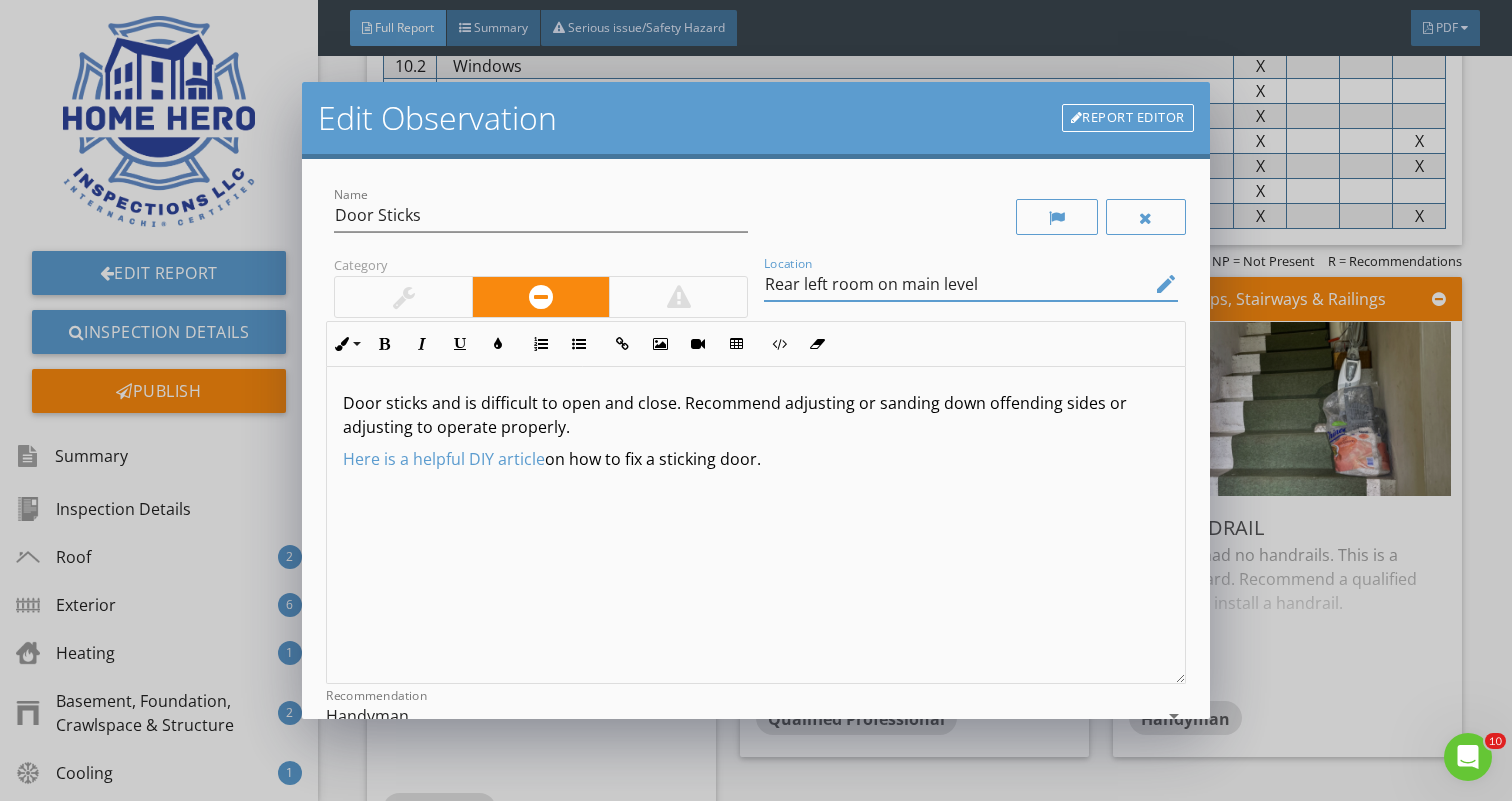 click on "Rear left room on main level" at bounding box center (957, 284) 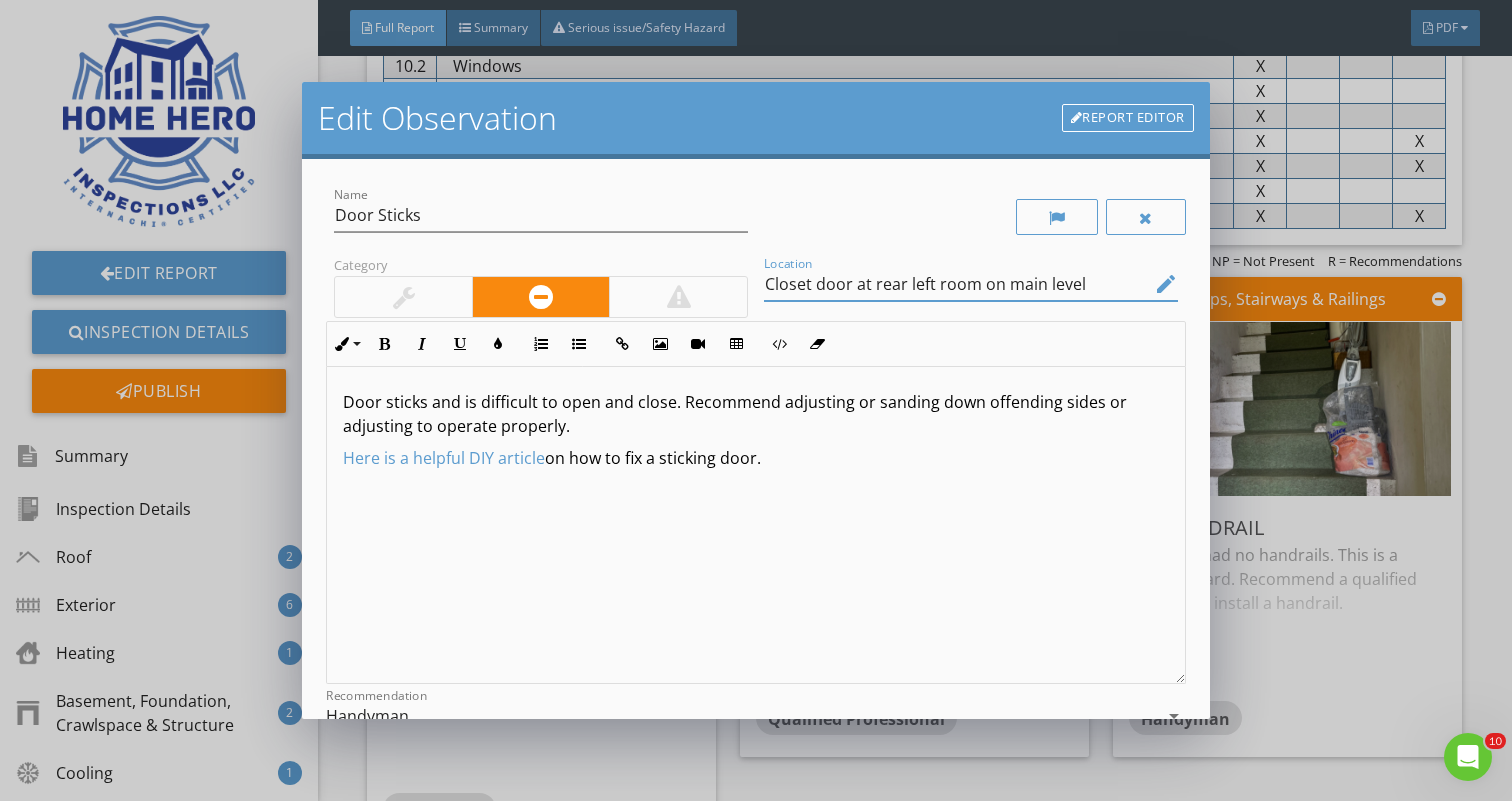 scroll, scrollTop: 1, scrollLeft: 0, axis: vertical 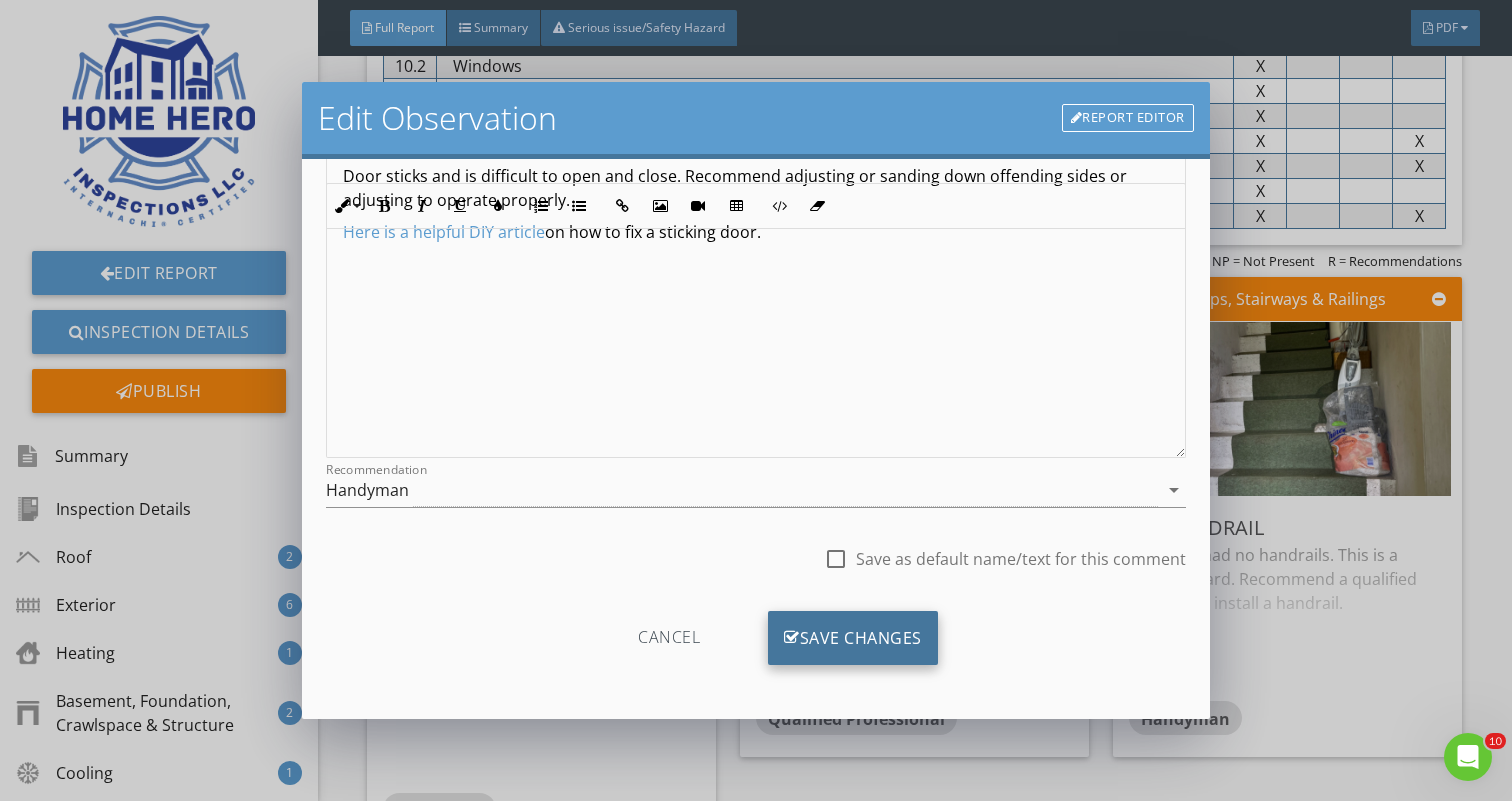 type on "Closet door at rear left room on main level" 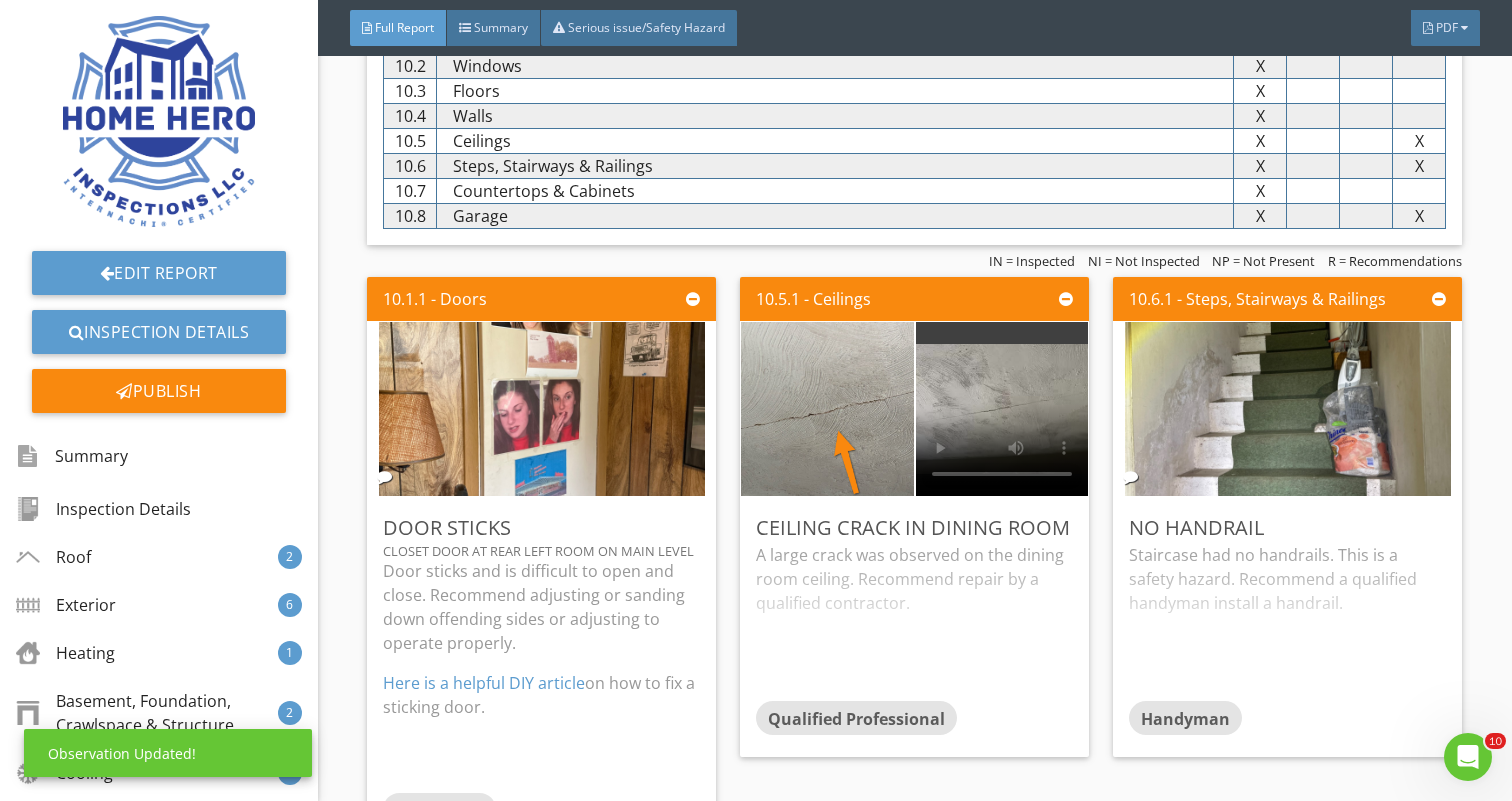 scroll, scrollTop: 0, scrollLeft: 0, axis: both 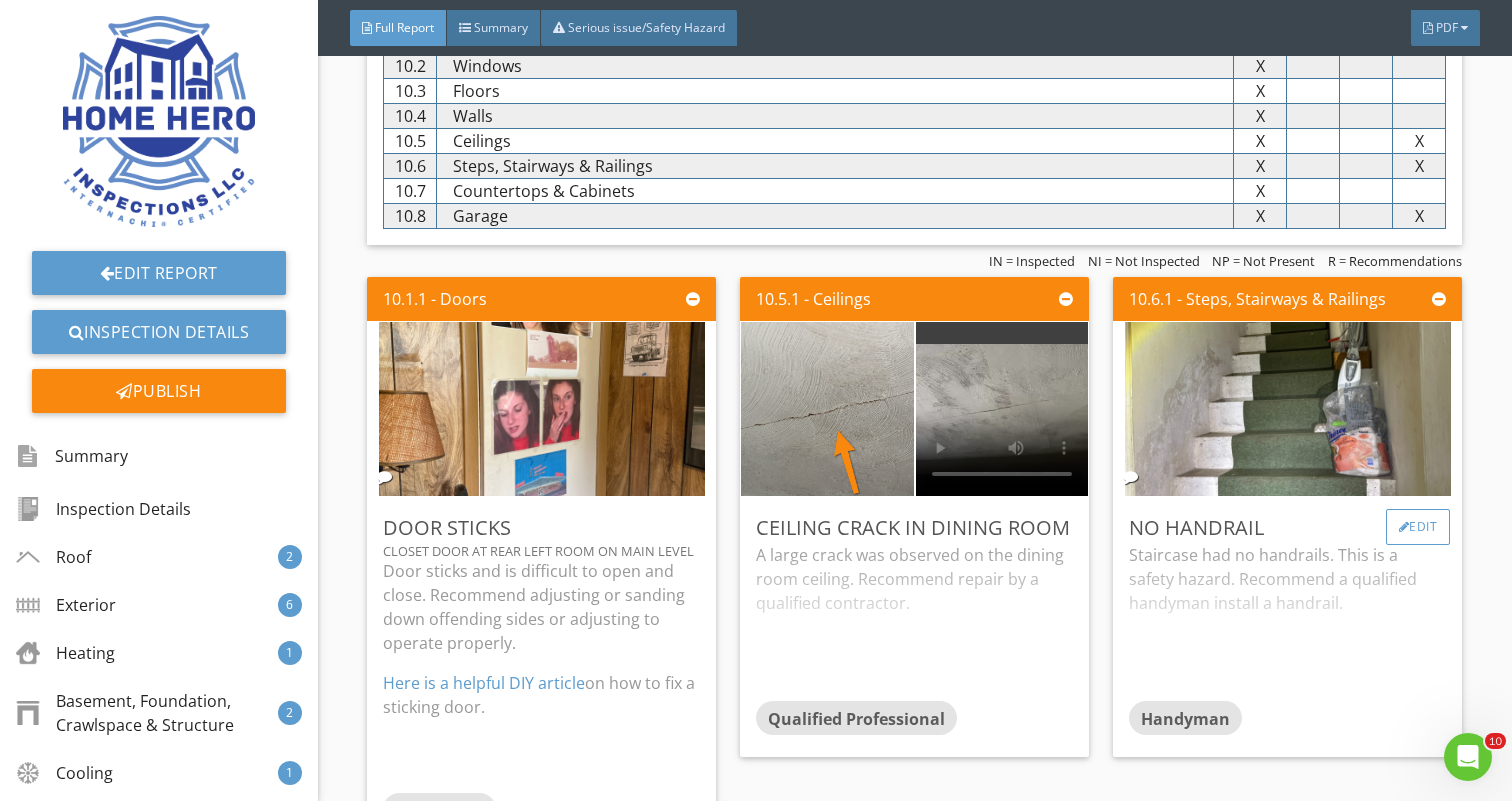 click on "Edit" at bounding box center [1418, 527] 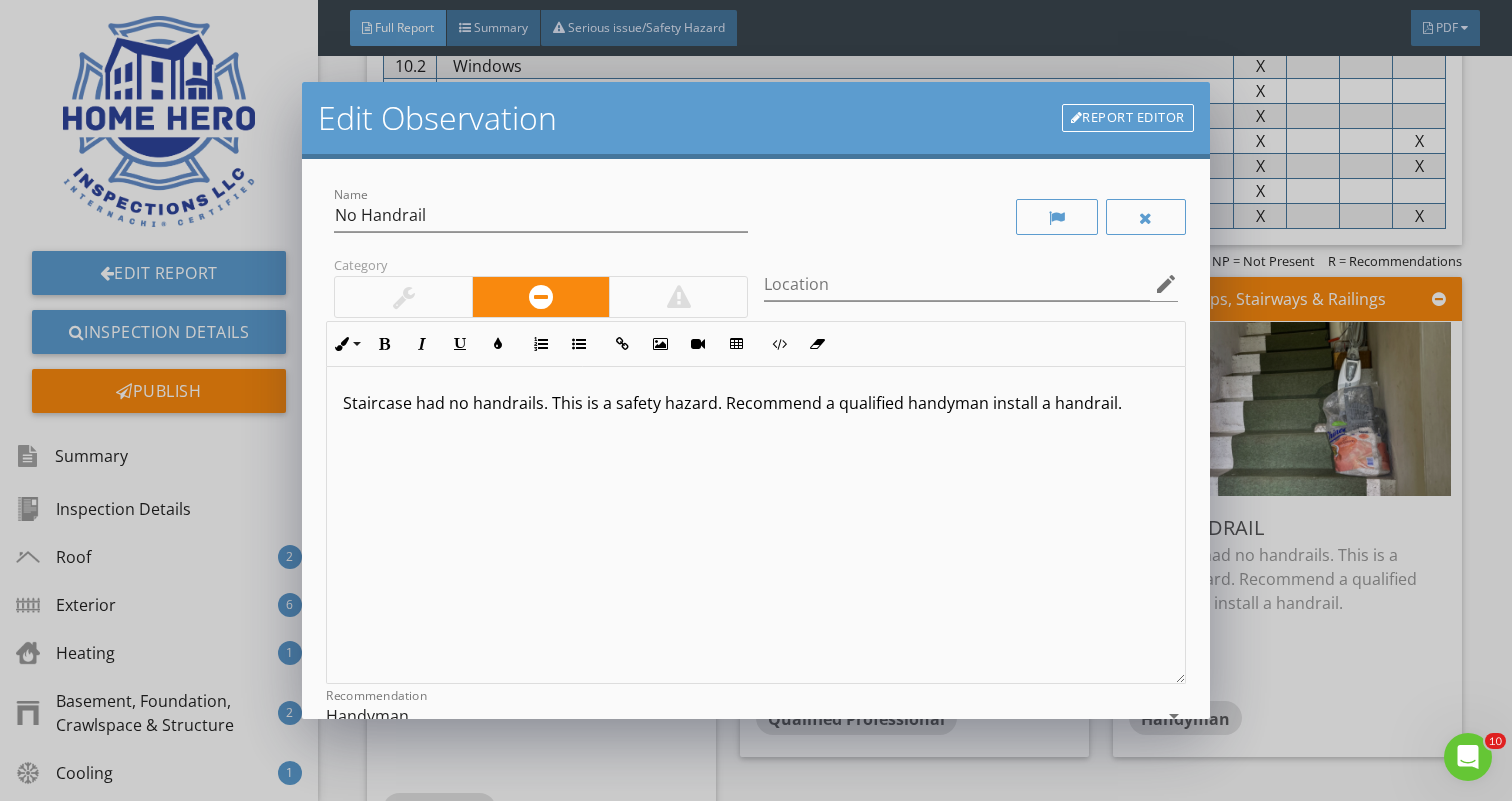 click at bounding box center [678, 297] 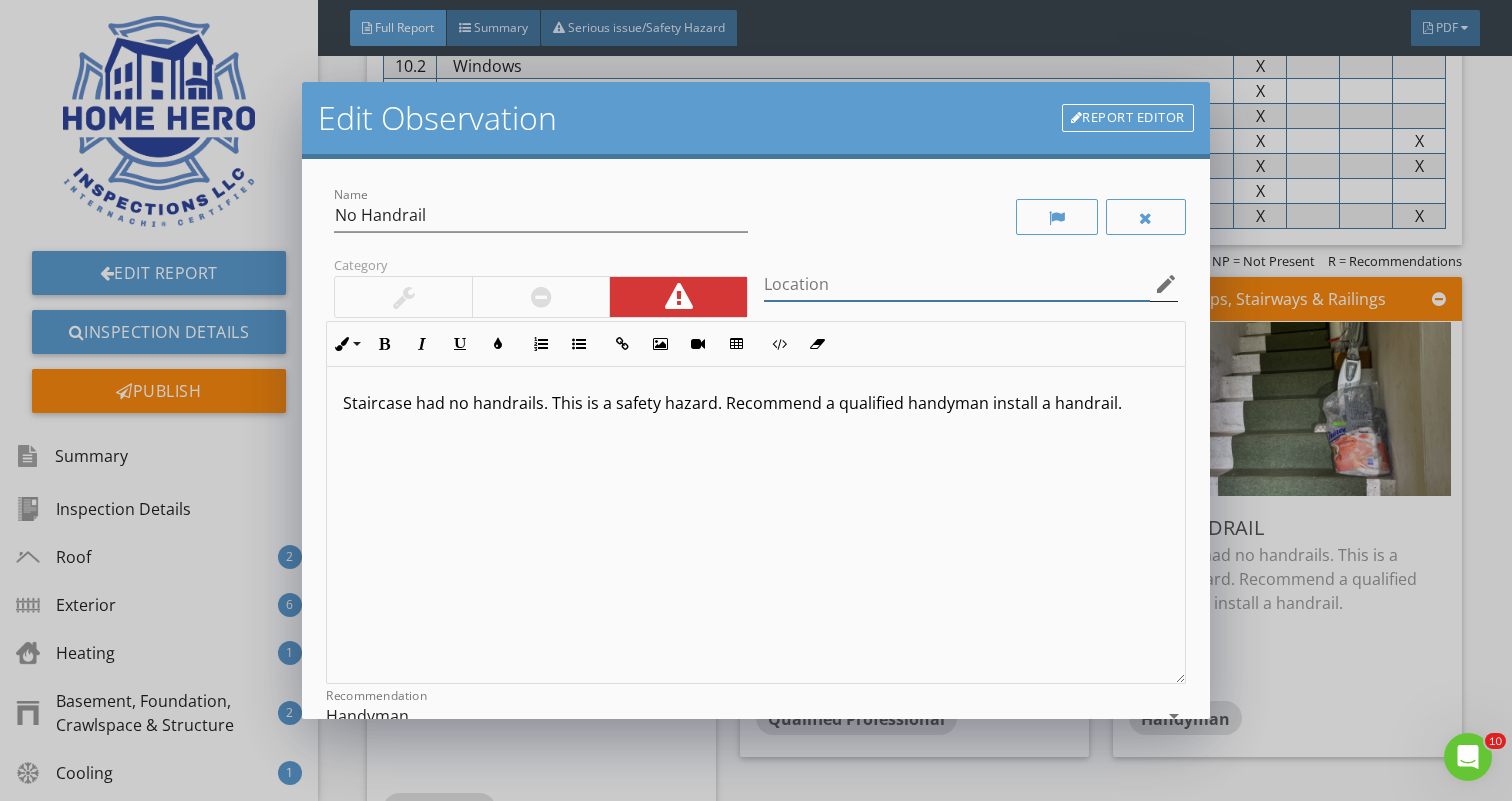 click at bounding box center [957, 284] 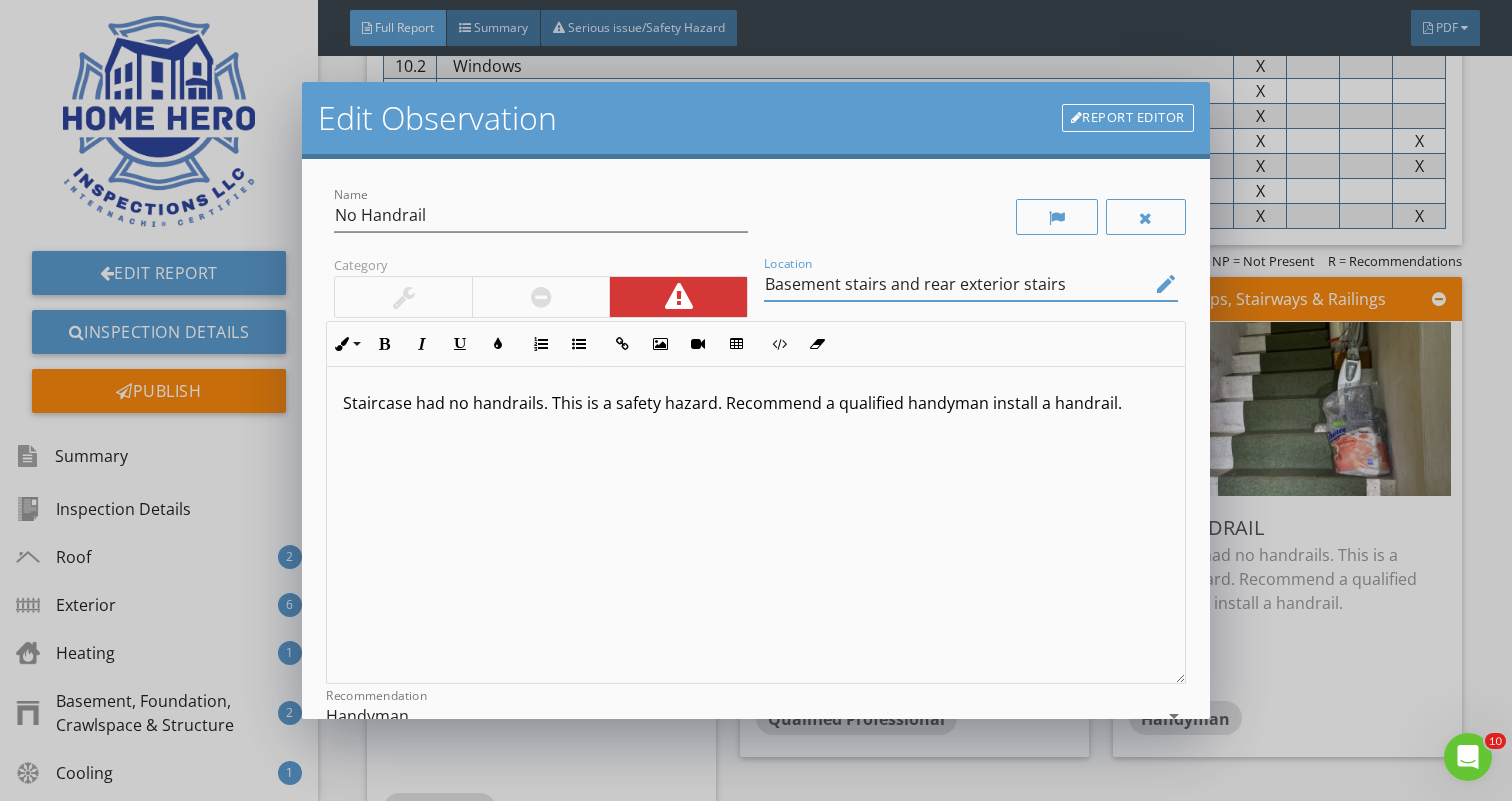 type on "Basement stairs and rear exterior stairs" 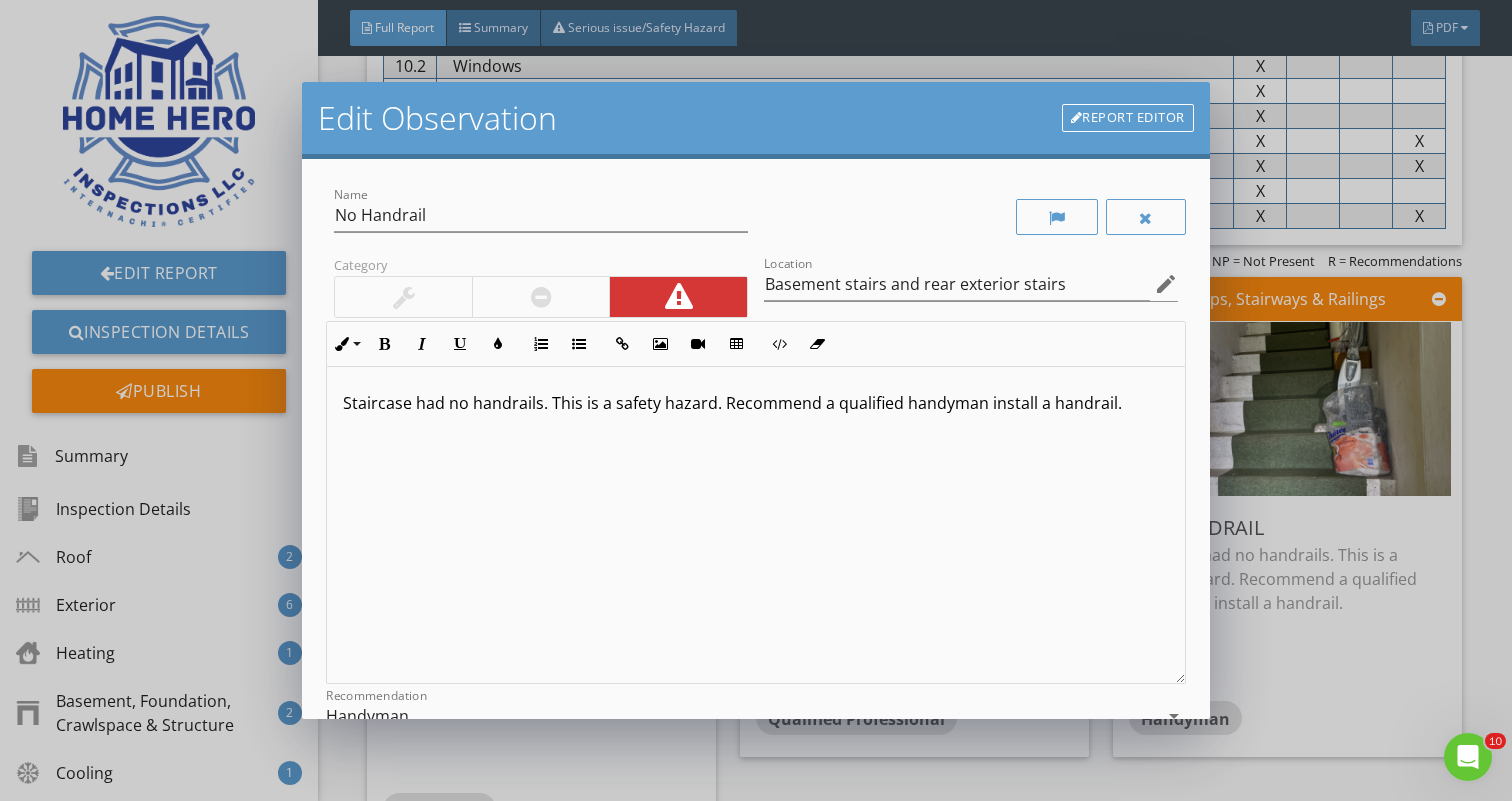 type 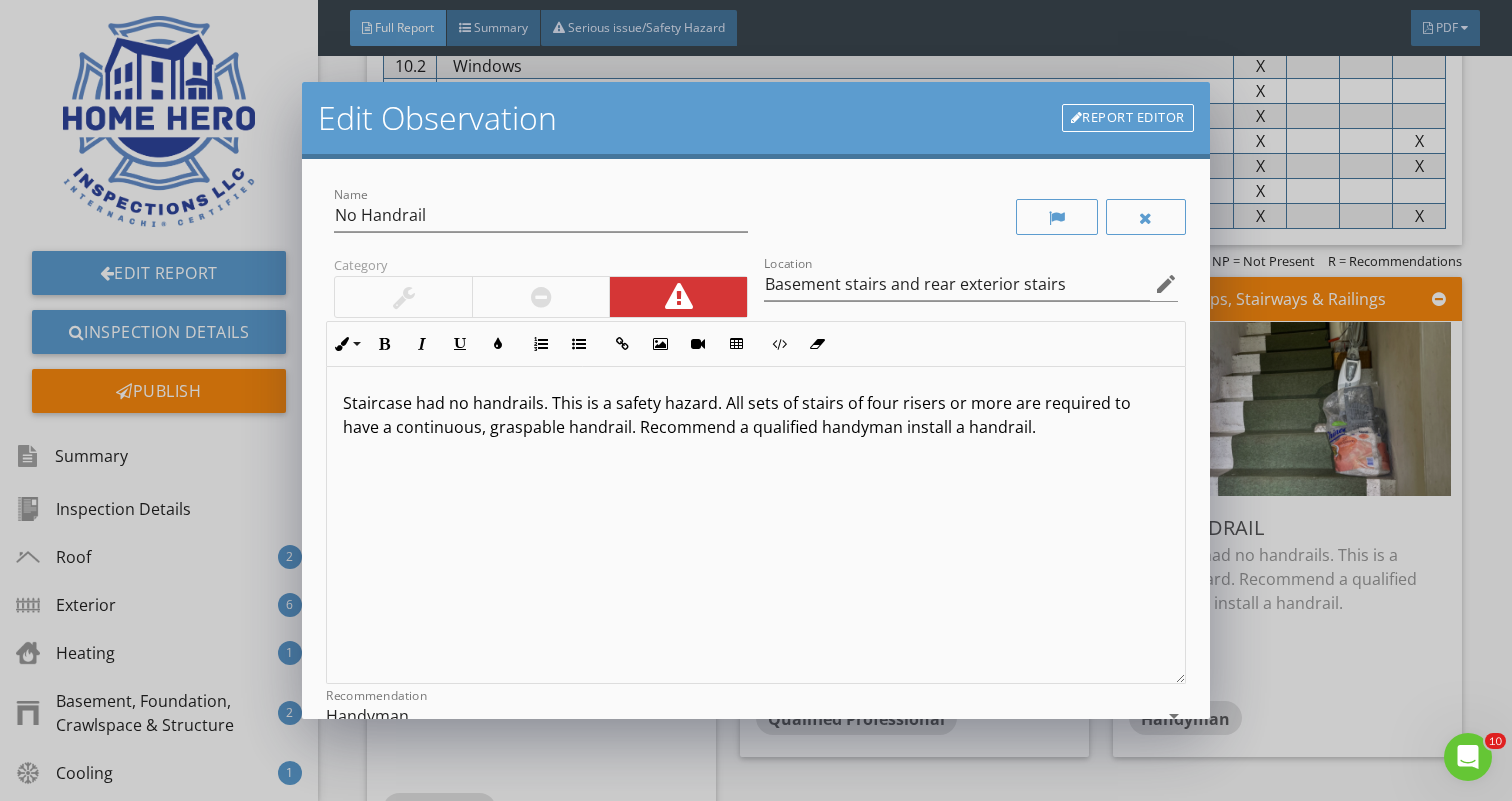 click on "Staircase had no handrails. This is a safety hazard. All sets of stairs of four risers or more are required to have a continuous, graspable handrail. Recommend a qualified handyman install a handrail." at bounding box center [755, 415] 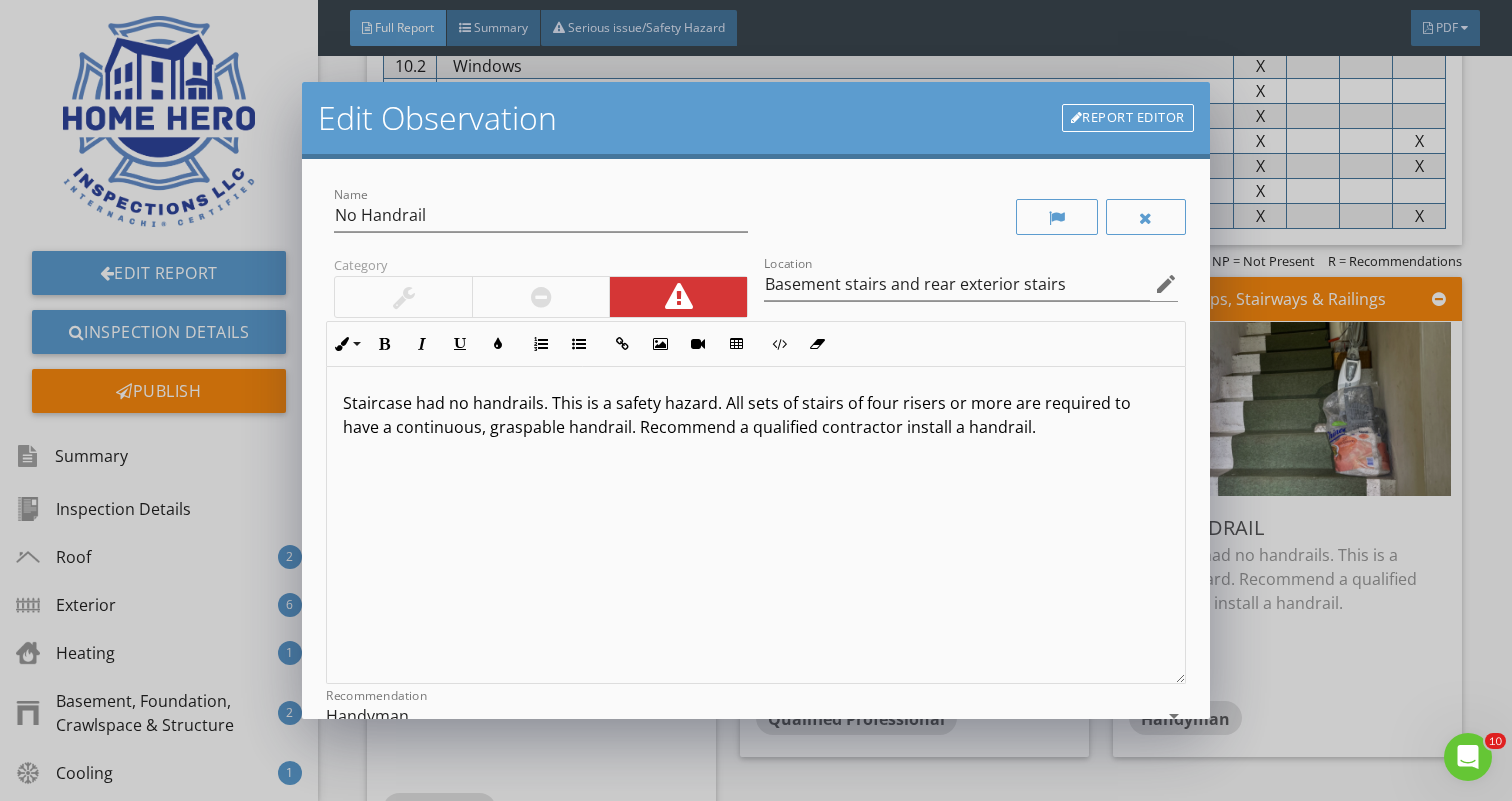 click on "Staircase had no handrails. This is a safety hazard. All sets of stairs of four risers or more are required to have a continuous, graspable handrail. Recommend a qualified contractor install a handrail." at bounding box center [755, 415] 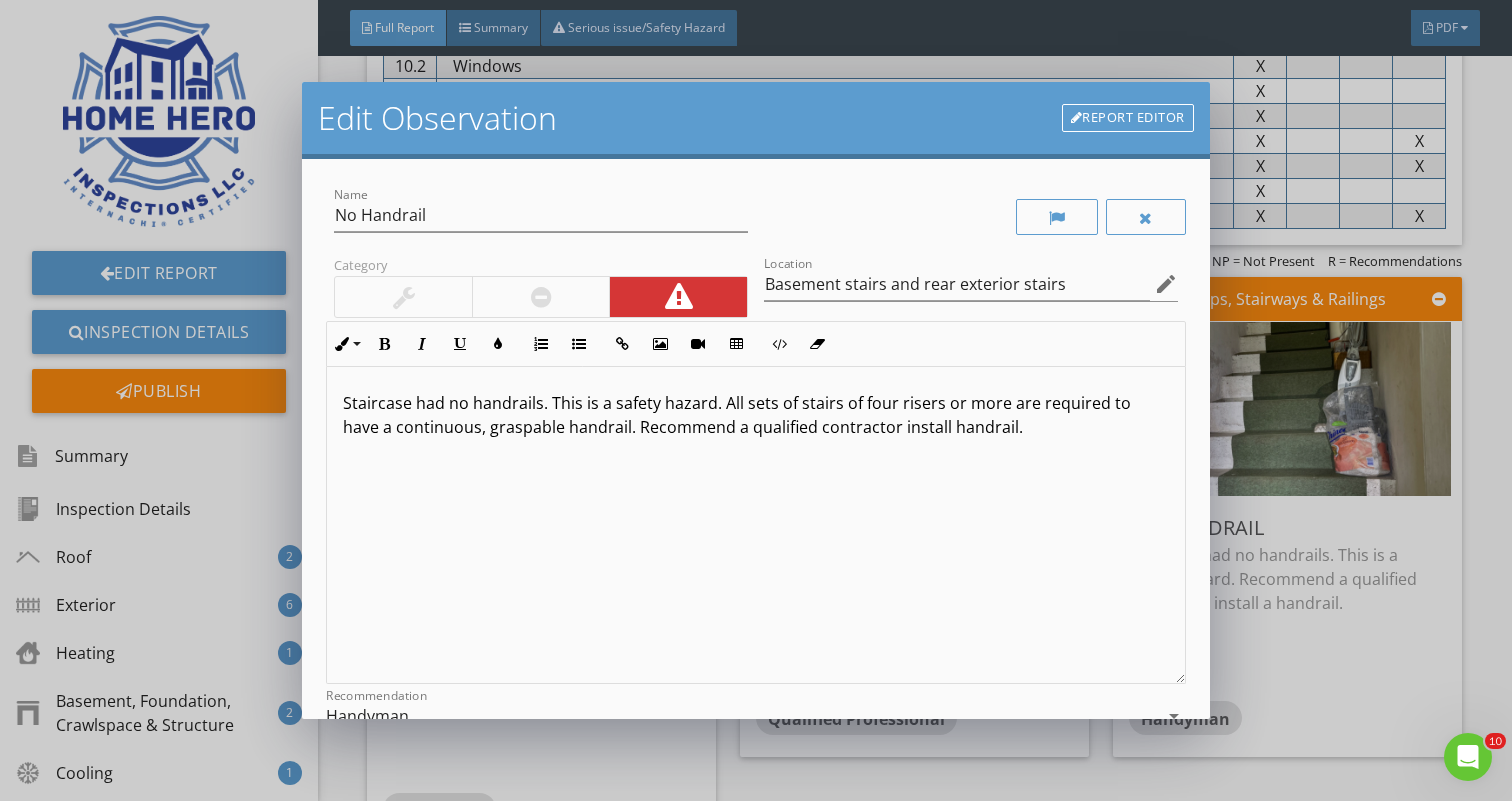 click on "Staircase had no handrails. This is a safety hazard. All sets of stairs of four risers or more are required to have a continuous, graspable handrail. Recommend a qualified contractor install handrail." at bounding box center (755, 415) 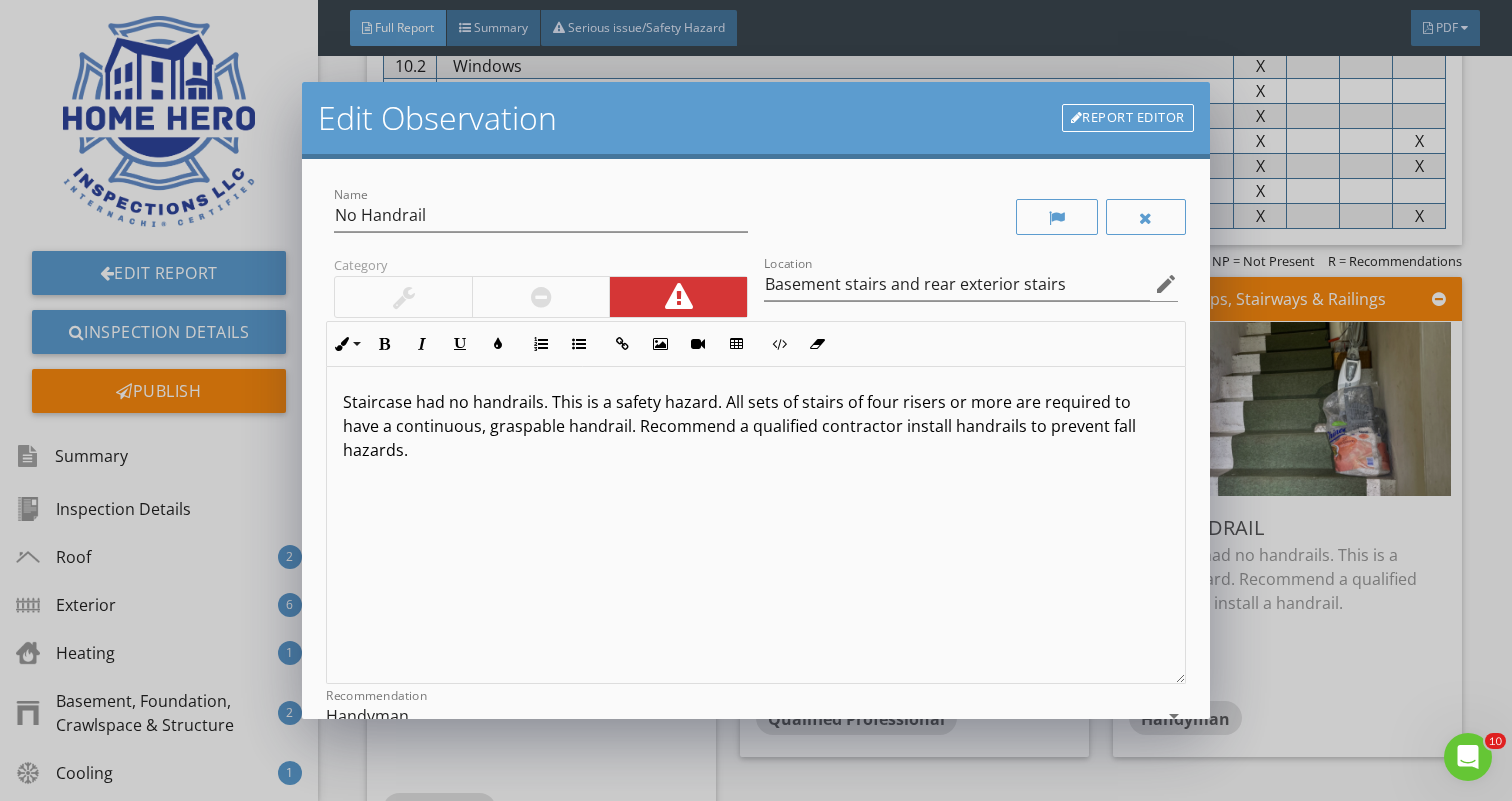 scroll, scrollTop: 1, scrollLeft: 0, axis: vertical 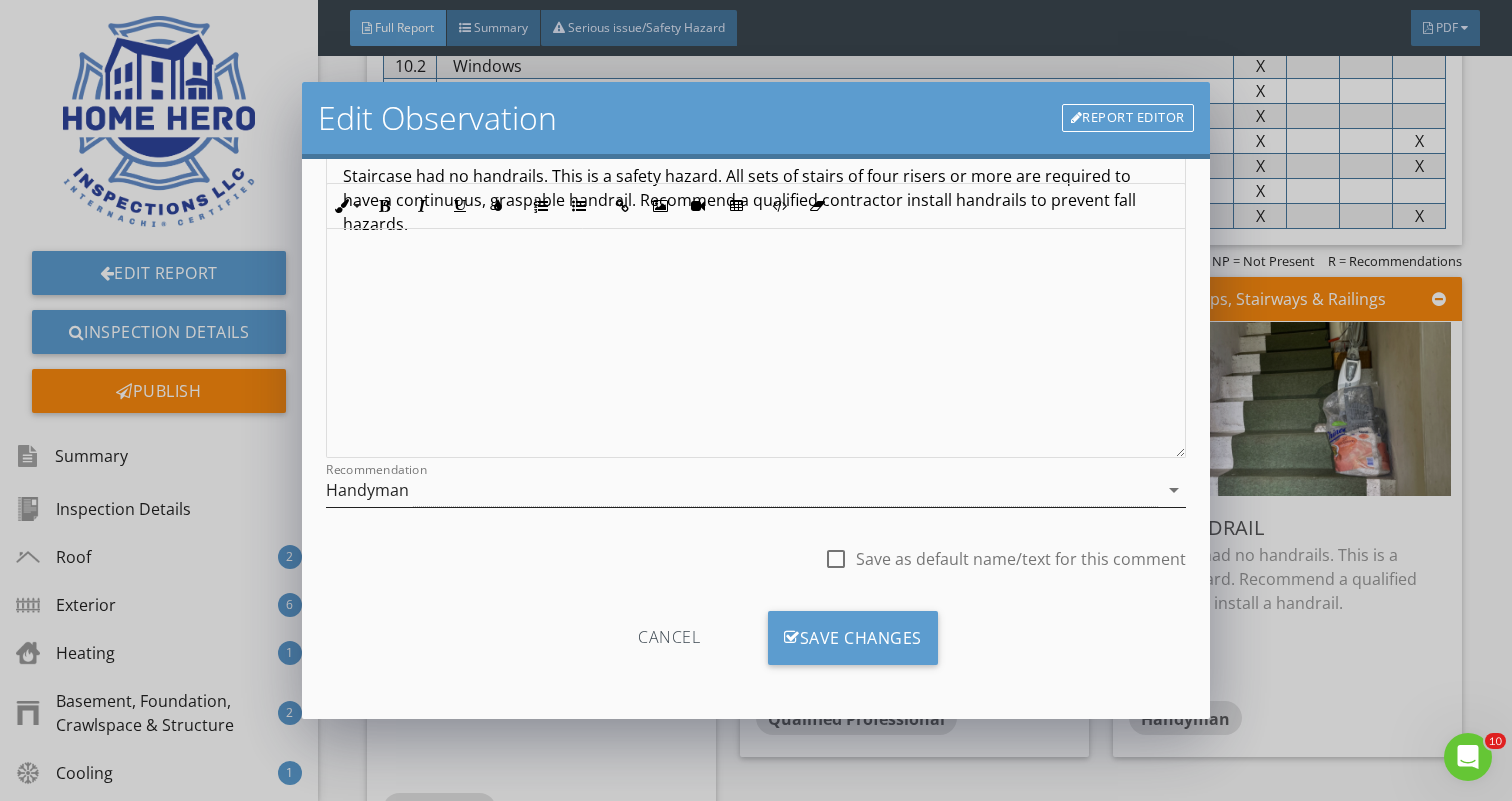 click on "arrow_drop_down" at bounding box center [1174, 490] 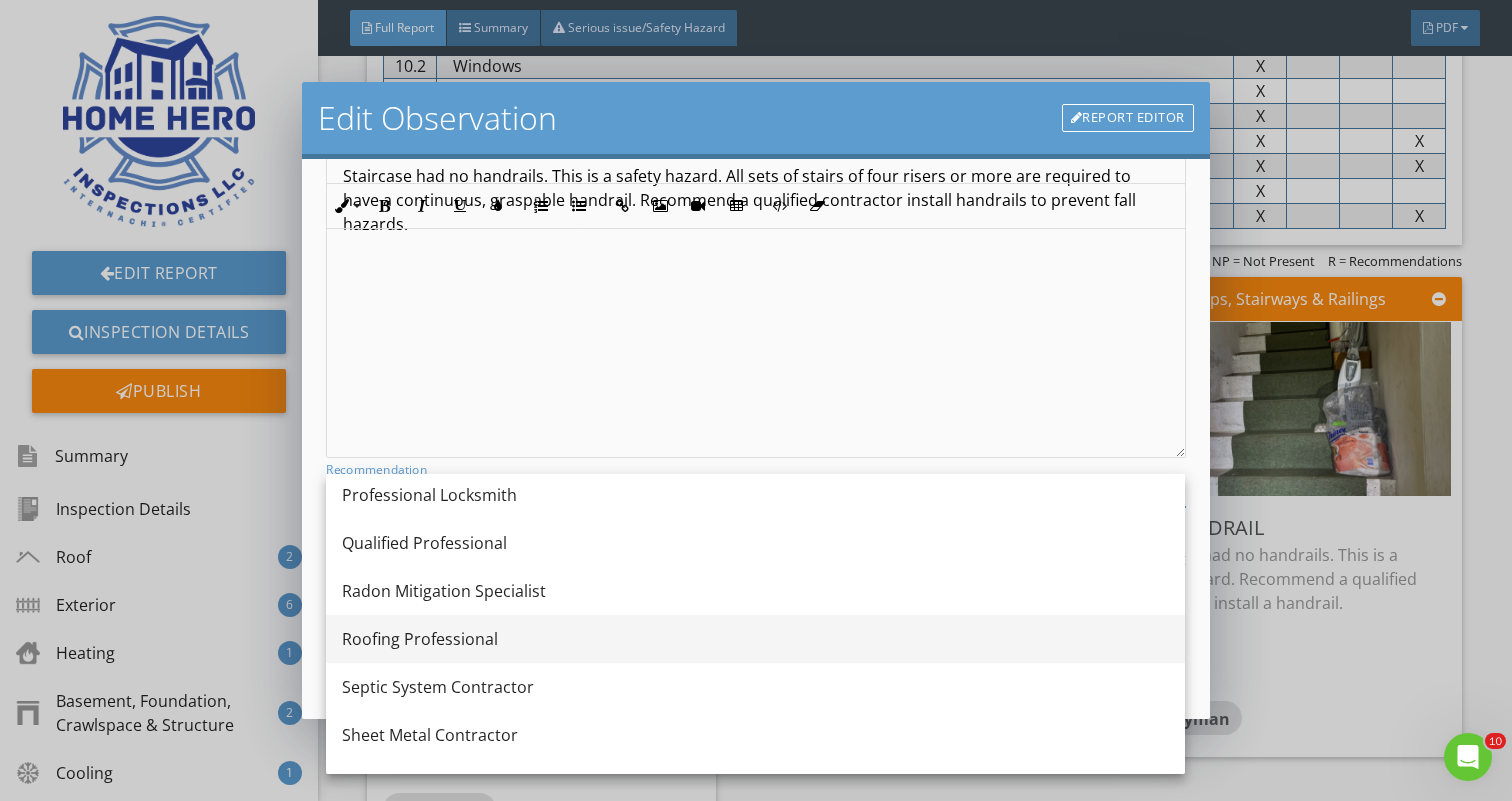 scroll, scrollTop: 2274, scrollLeft: 0, axis: vertical 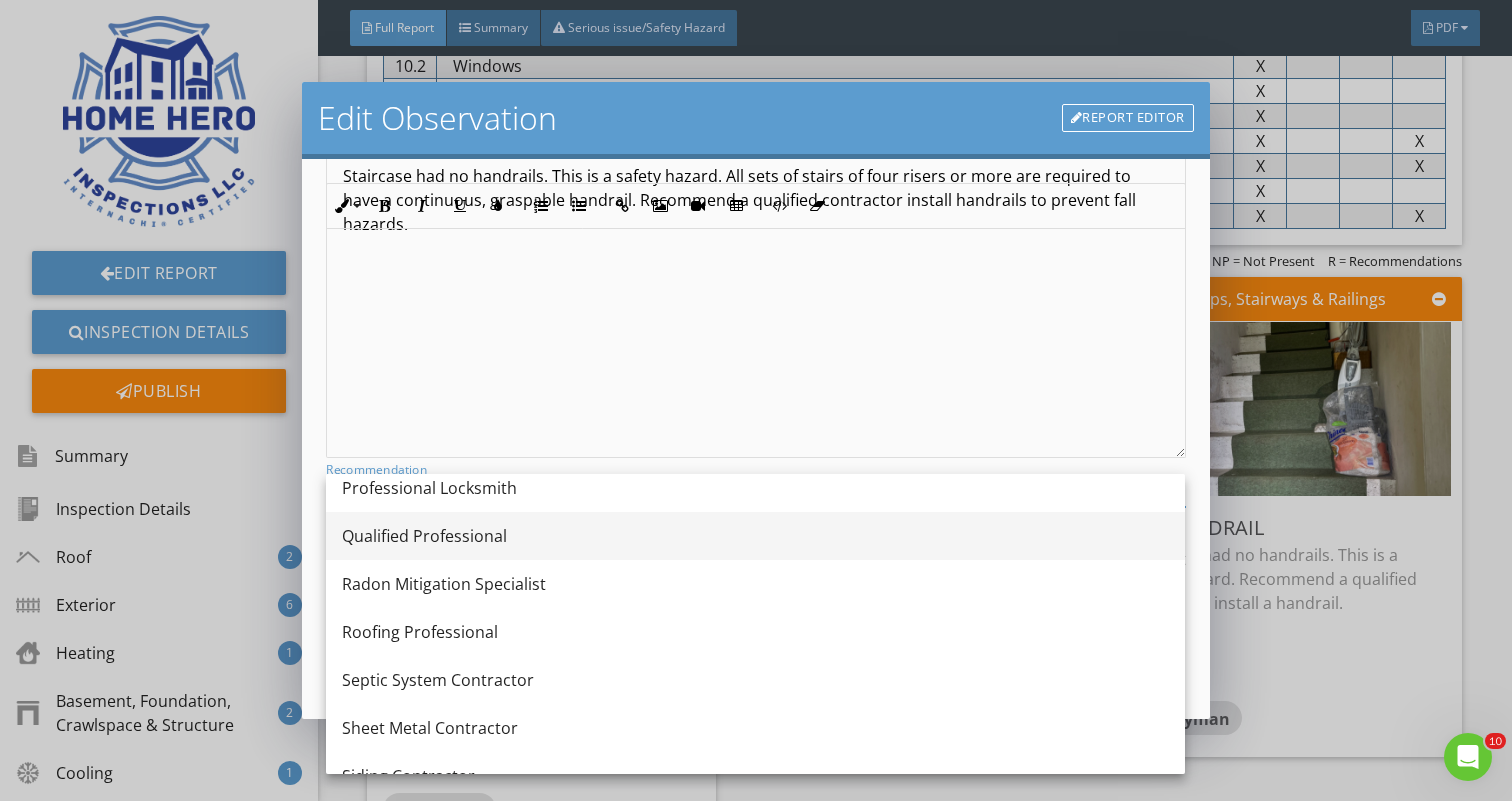 click on "Qualified Professional" at bounding box center (755, 536) 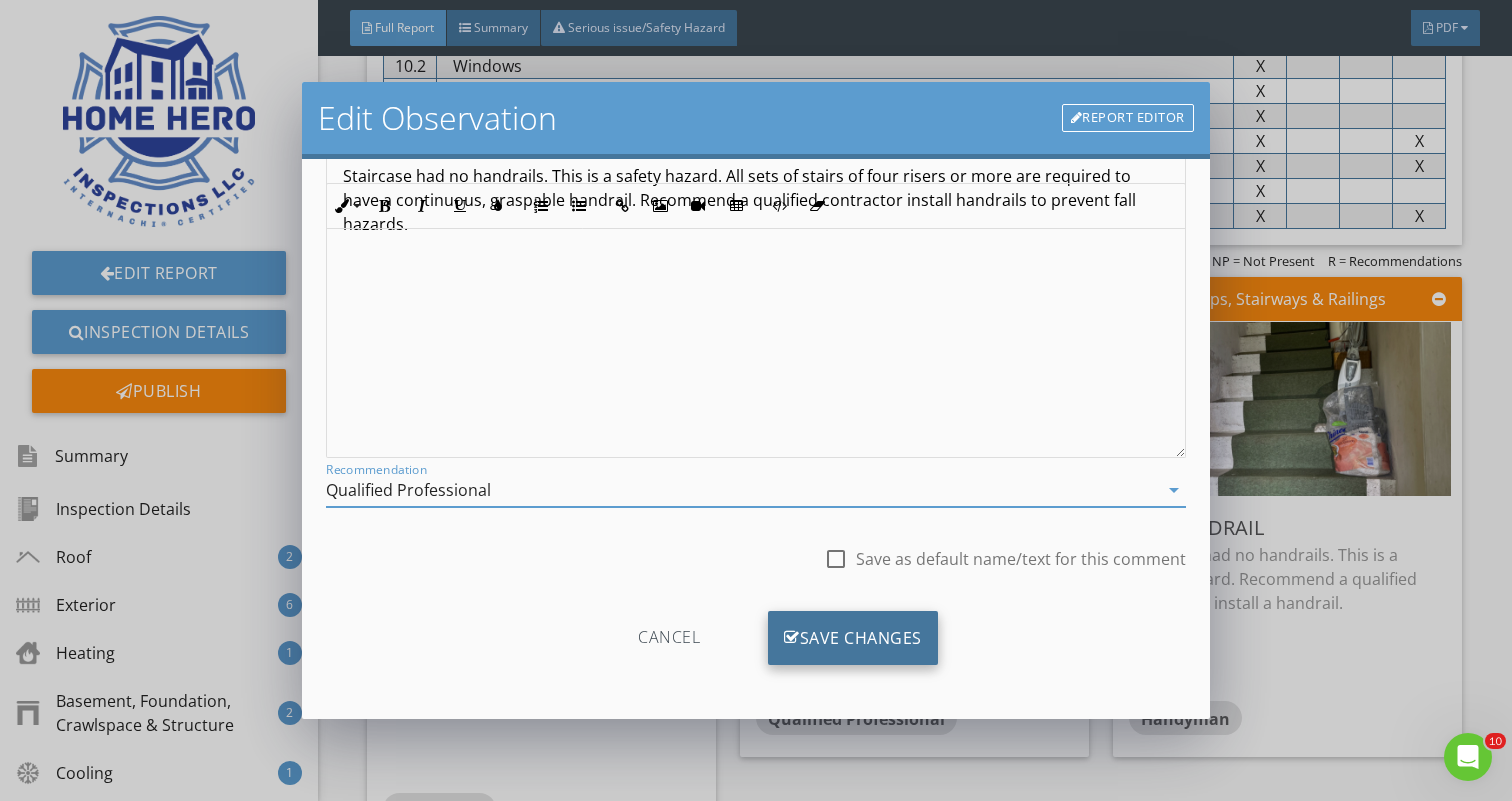 click on "Save Changes" at bounding box center [853, 638] 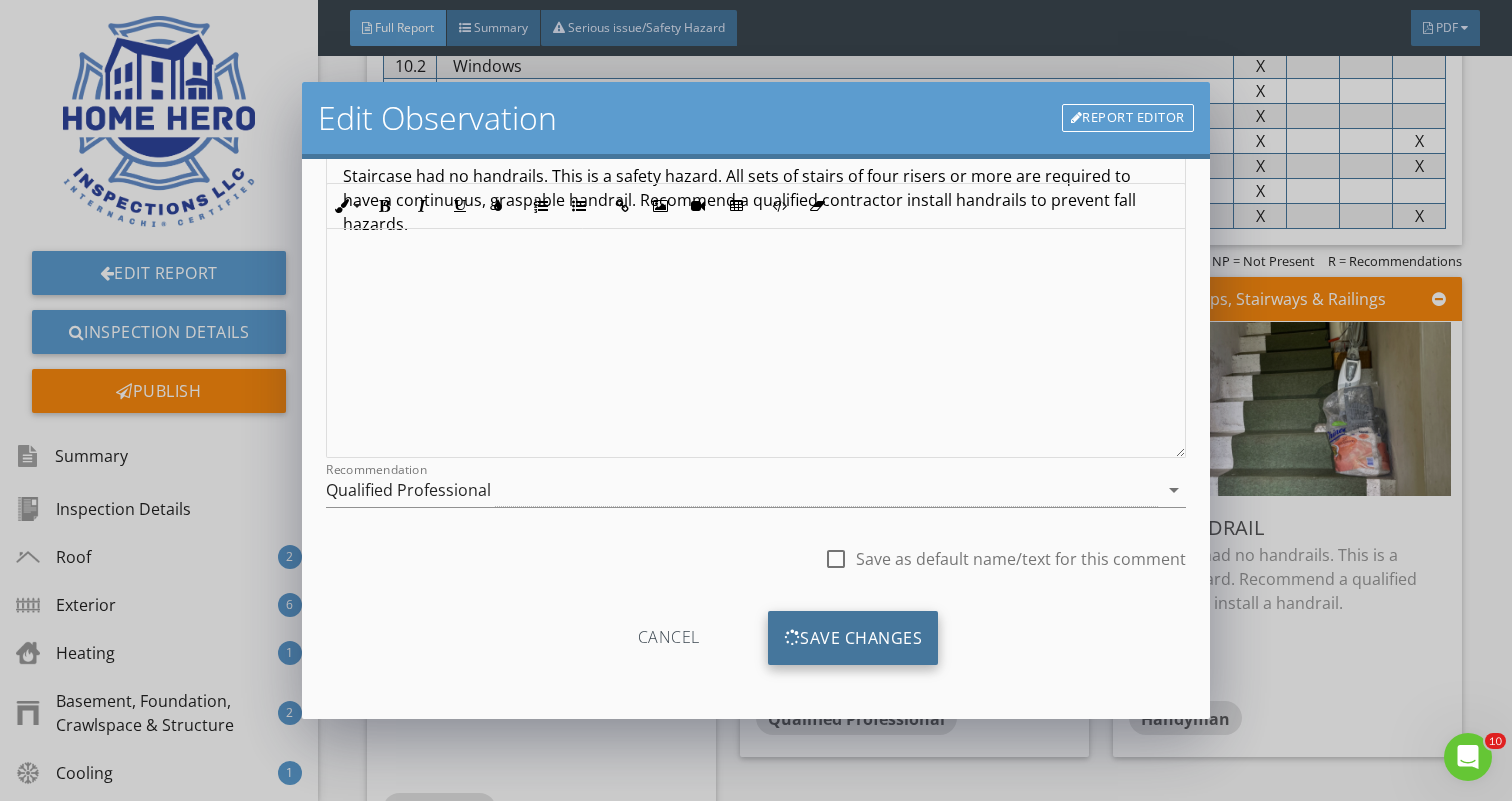 scroll, scrollTop: 0, scrollLeft: 0, axis: both 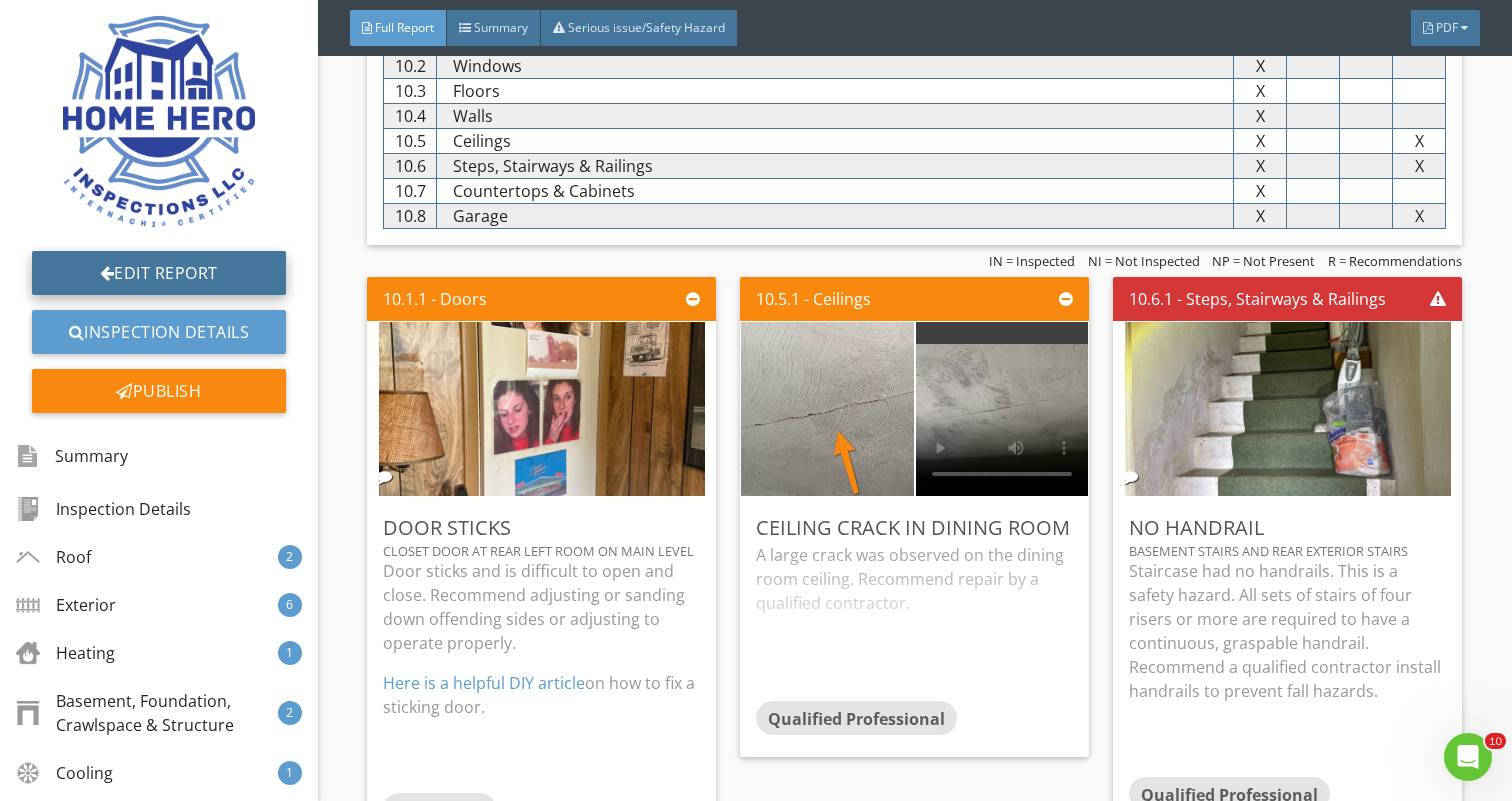 click on "Edit Report" at bounding box center (159, 273) 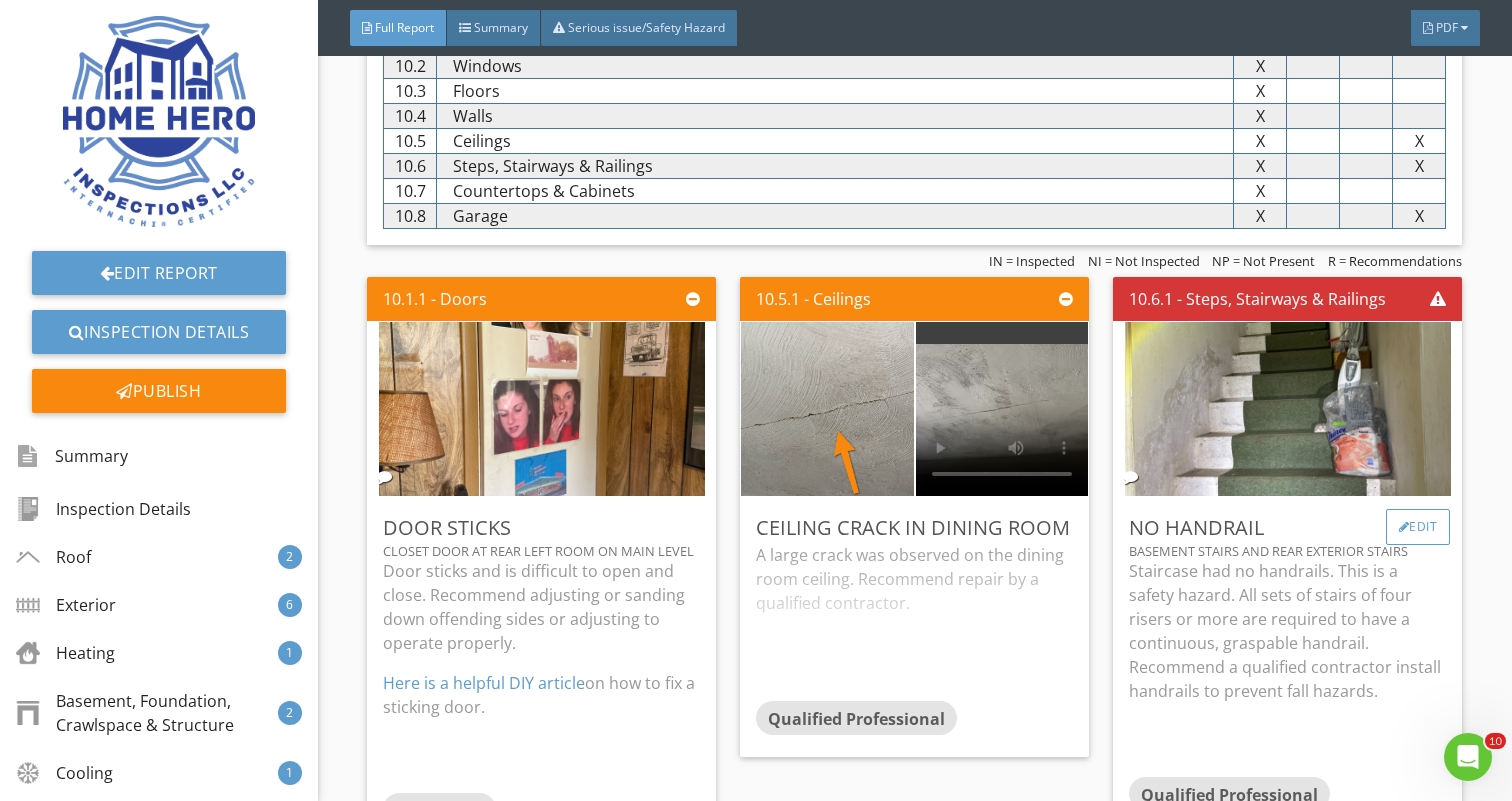 click on "Edit" at bounding box center (1418, 527) 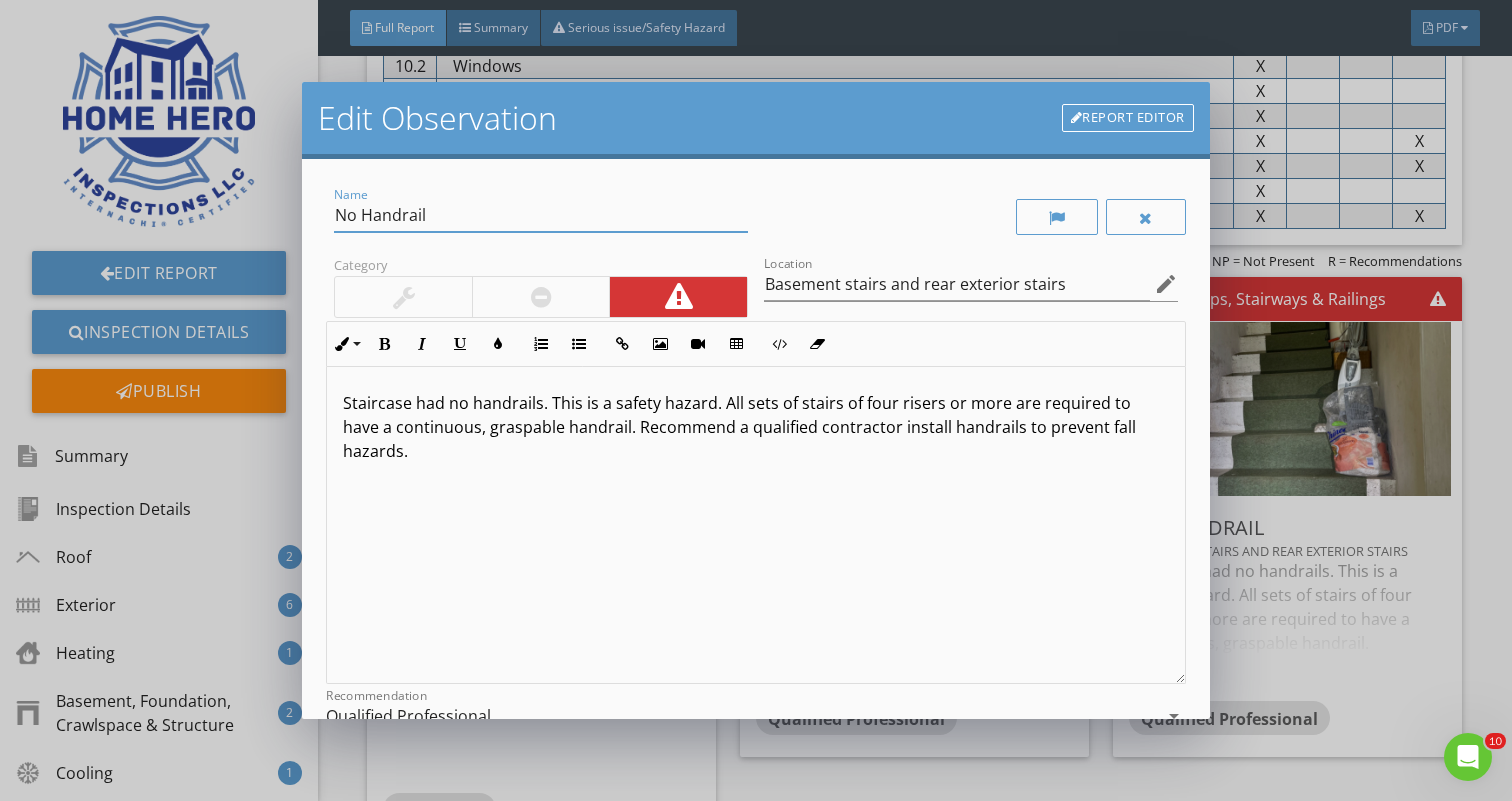 click on "No Handrail" at bounding box center [541, 215] 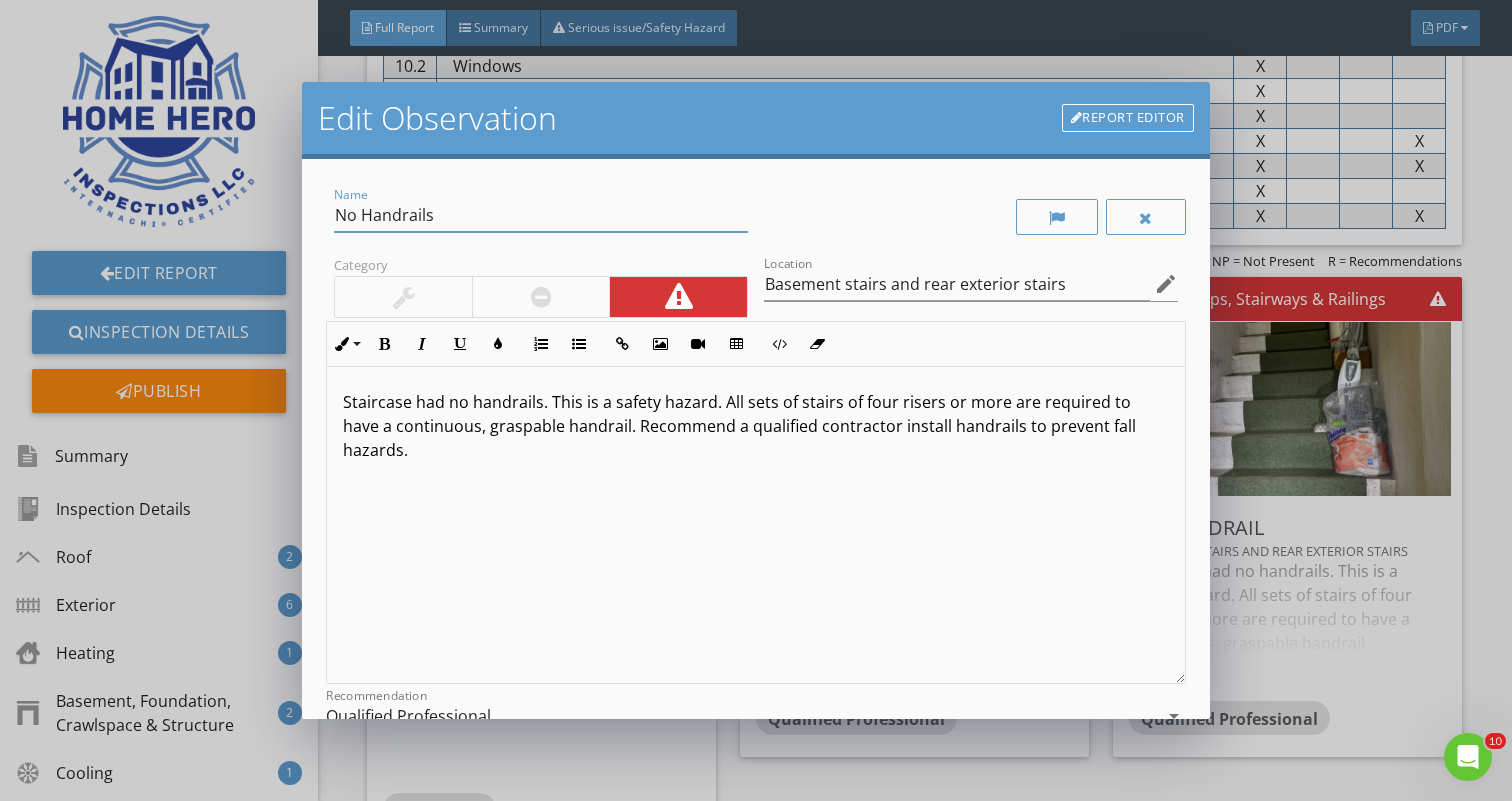 scroll, scrollTop: 1, scrollLeft: 0, axis: vertical 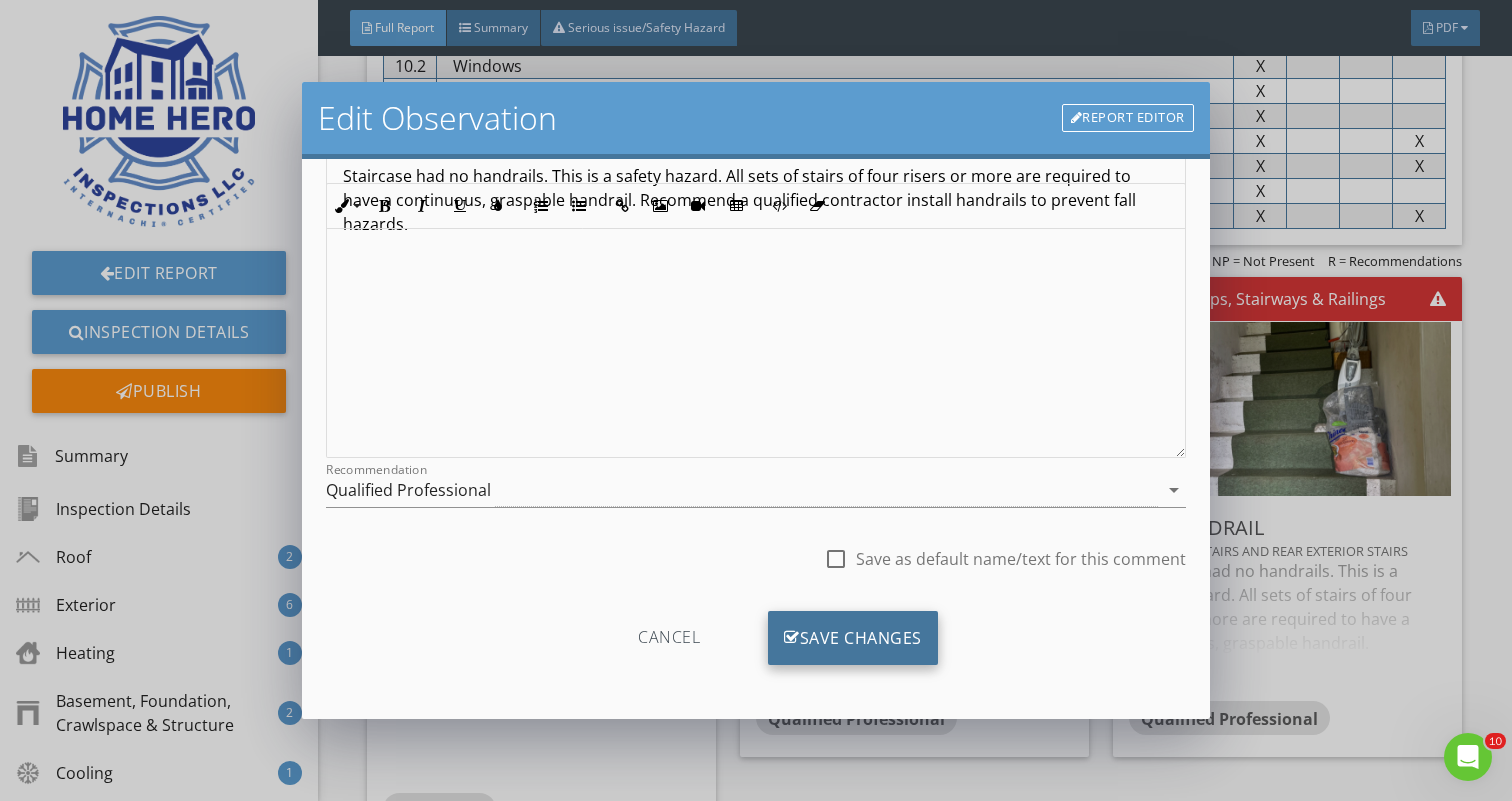 type on "No Handrails" 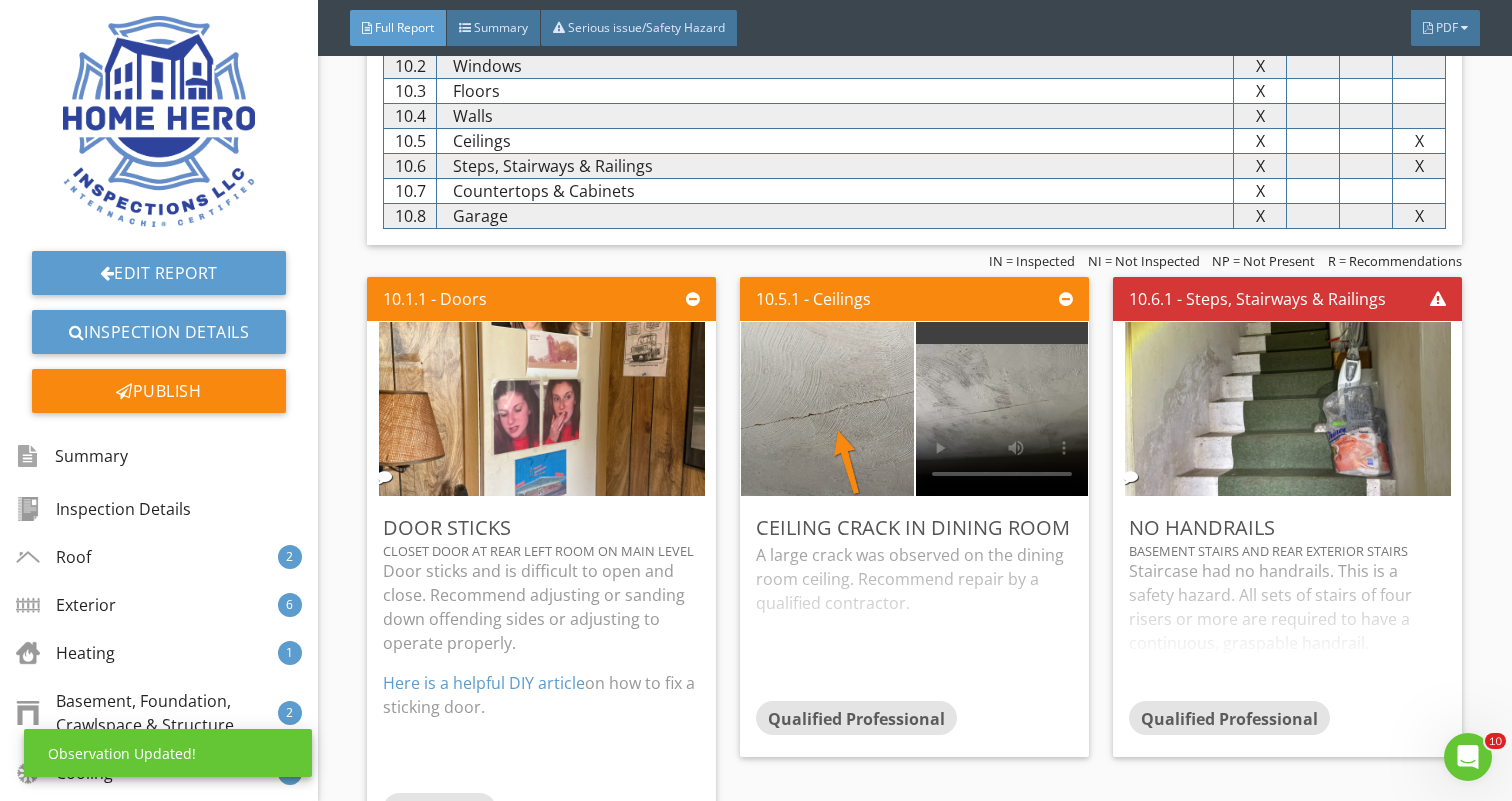 scroll, scrollTop: 0, scrollLeft: 0, axis: both 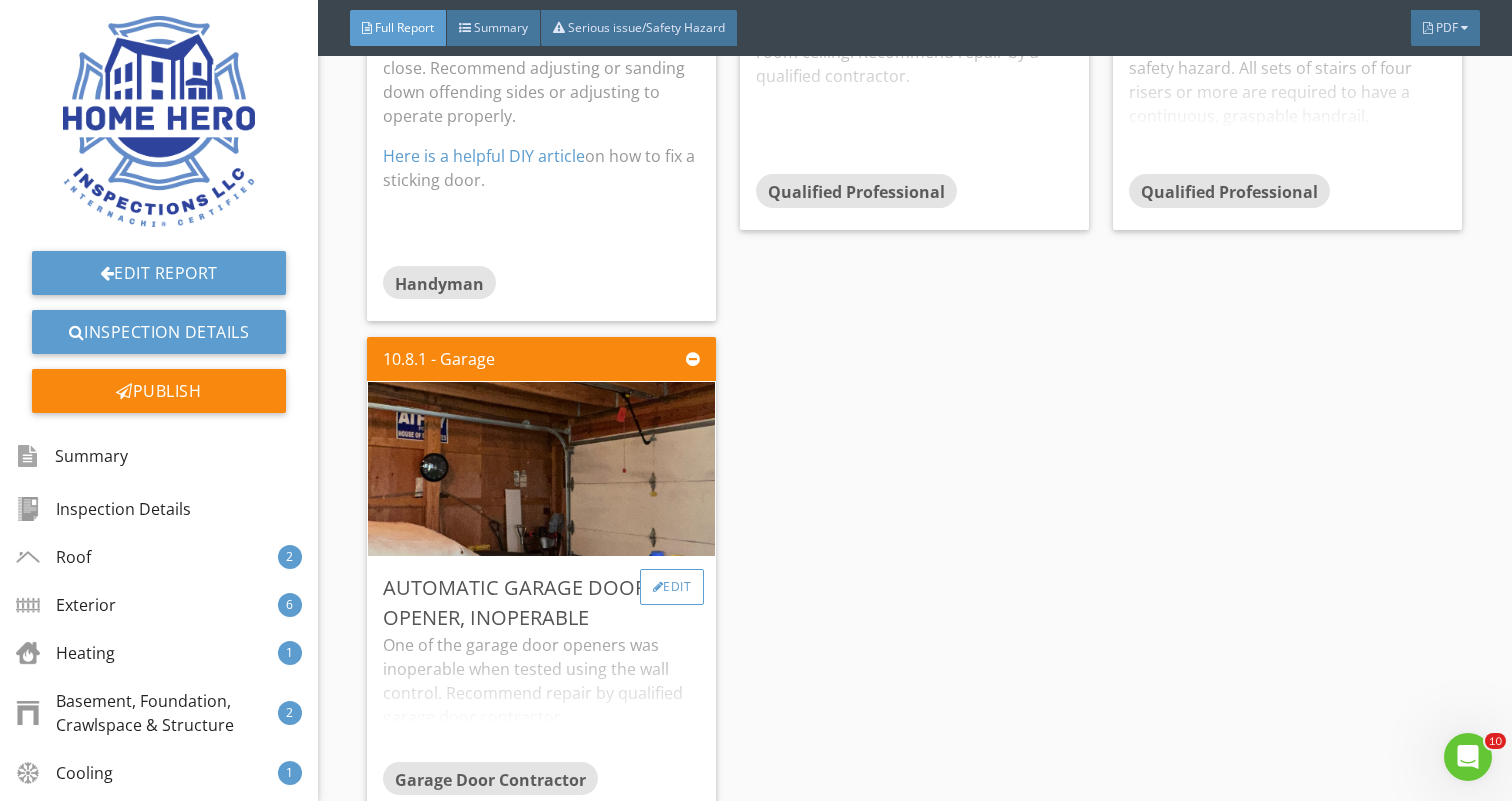 click on "Edit" at bounding box center (672, 587) 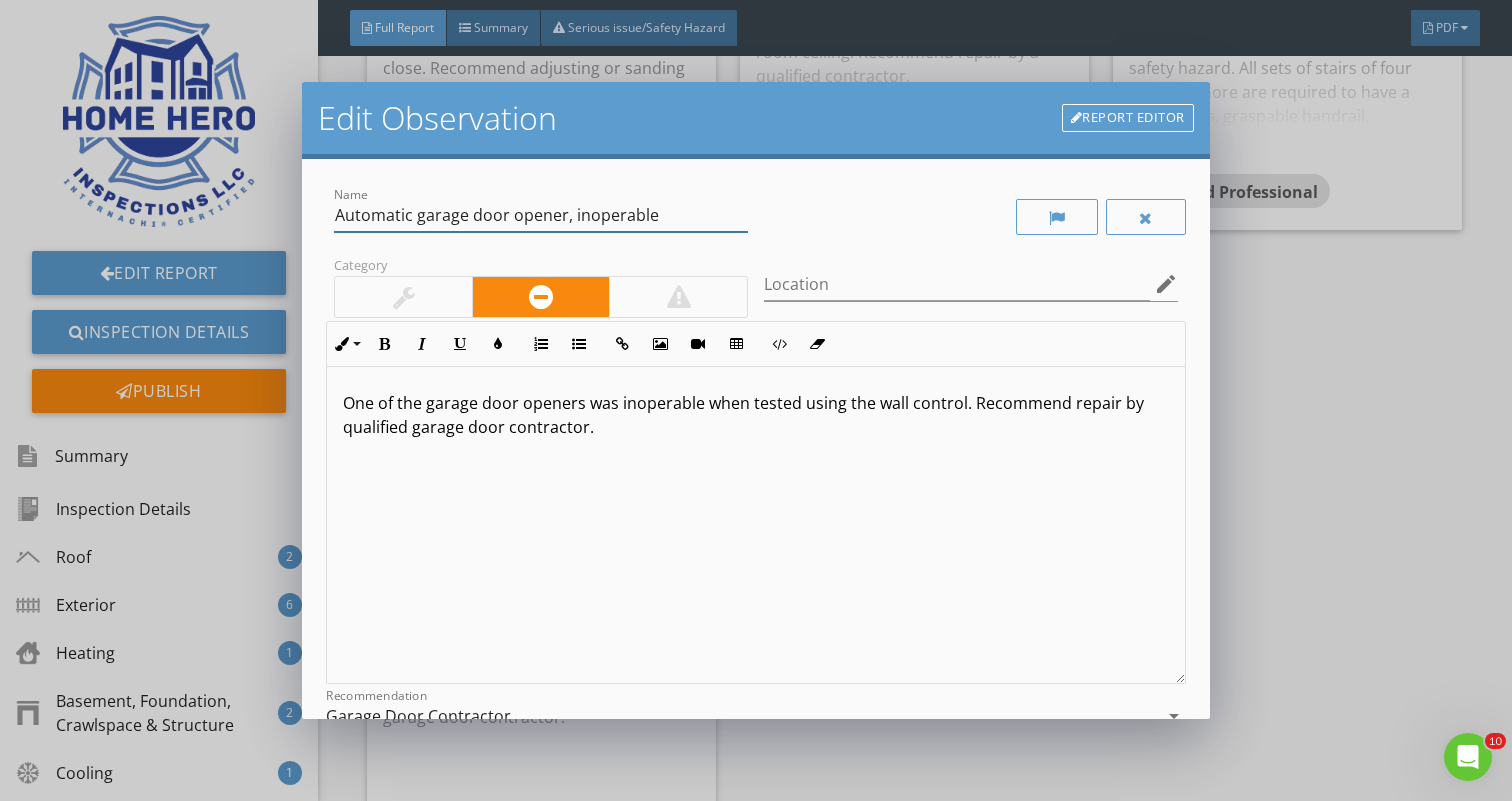 click on "Automatic garage door opener, inoperable" at bounding box center [541, 215] 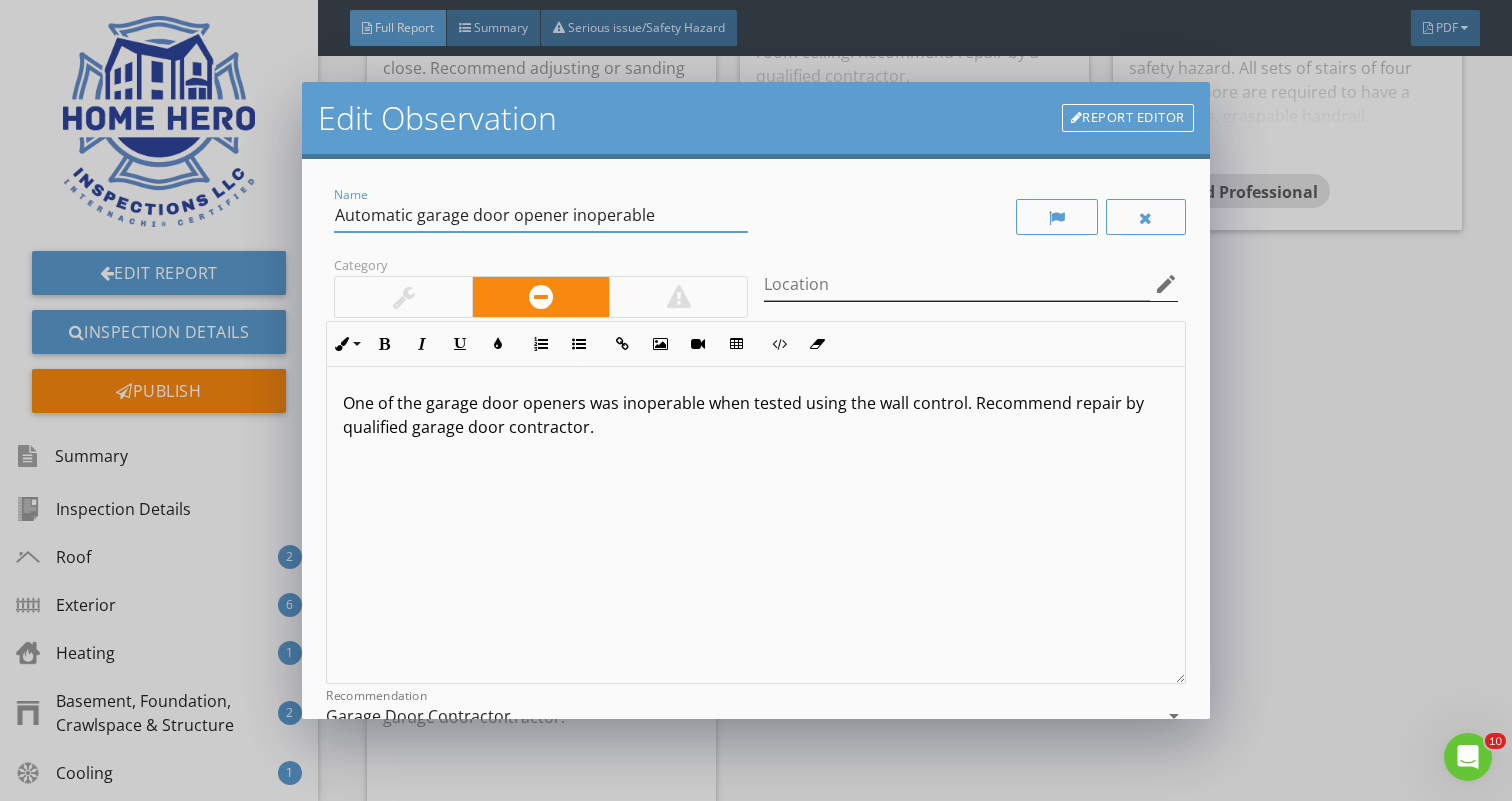 type on "Automatic garage door opener inoperable" 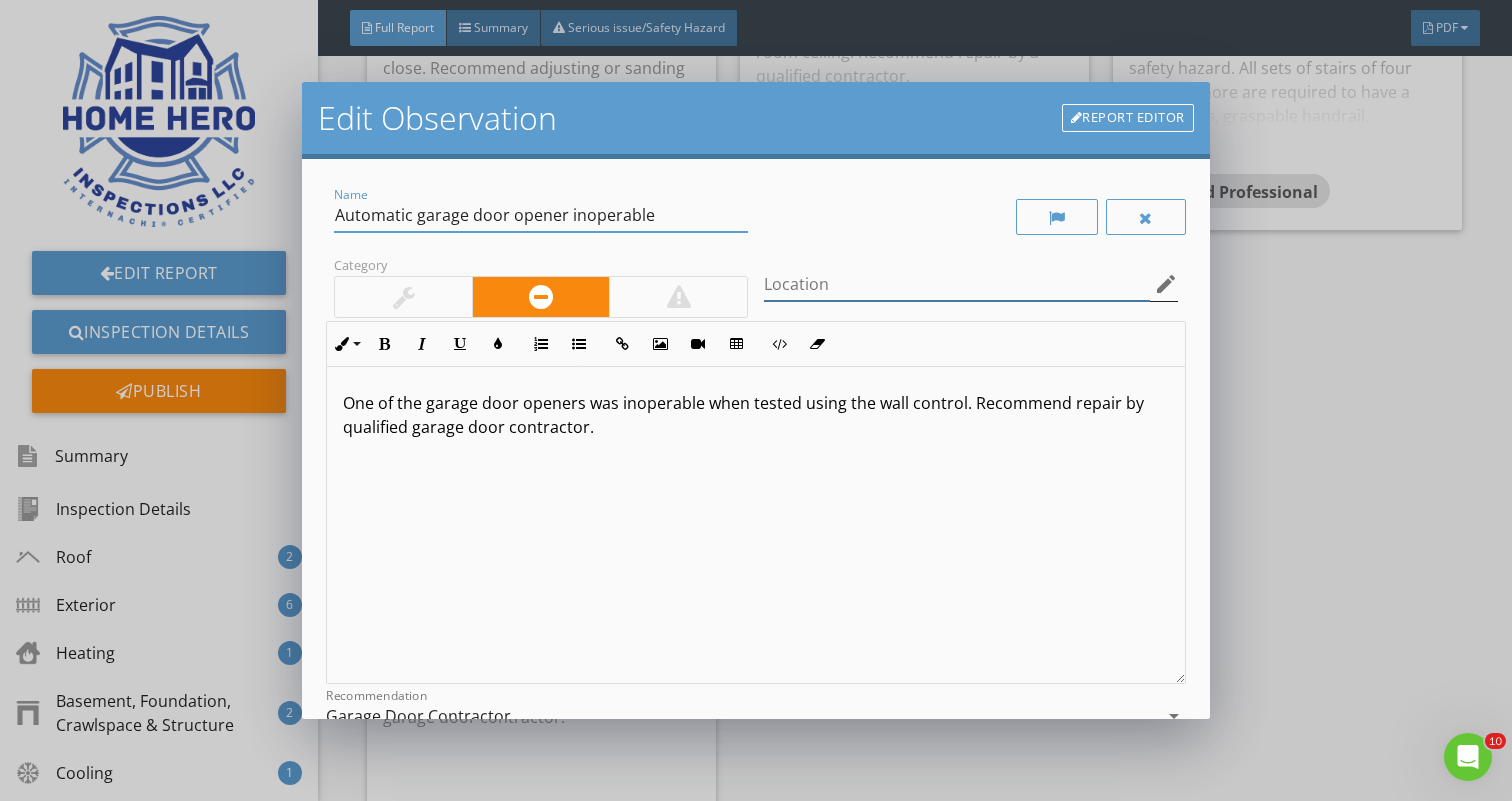 click at bounding box center (957, 284) 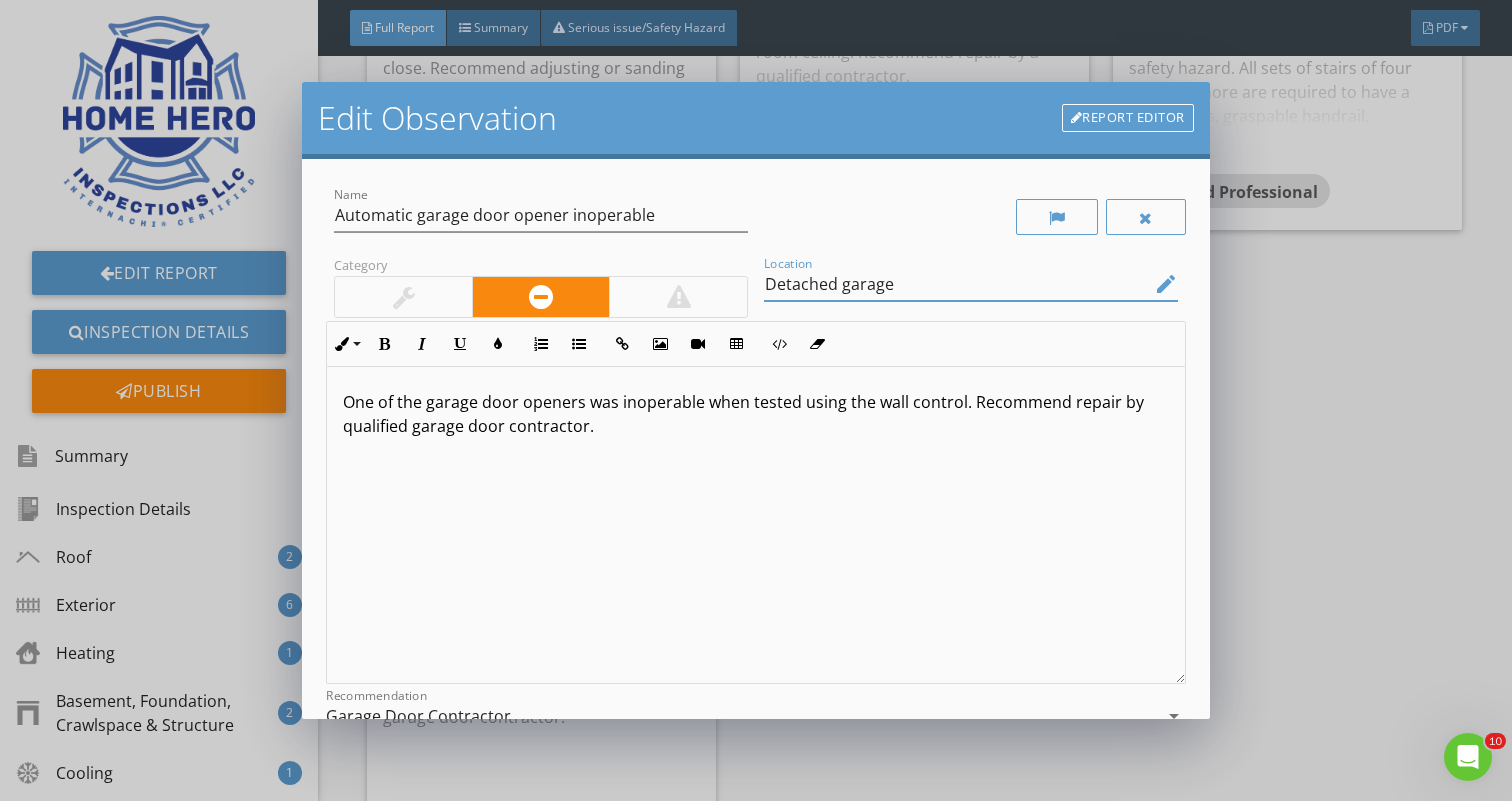 scroll, scrollTop: 1, scrollLeft: 0, axis: vertical 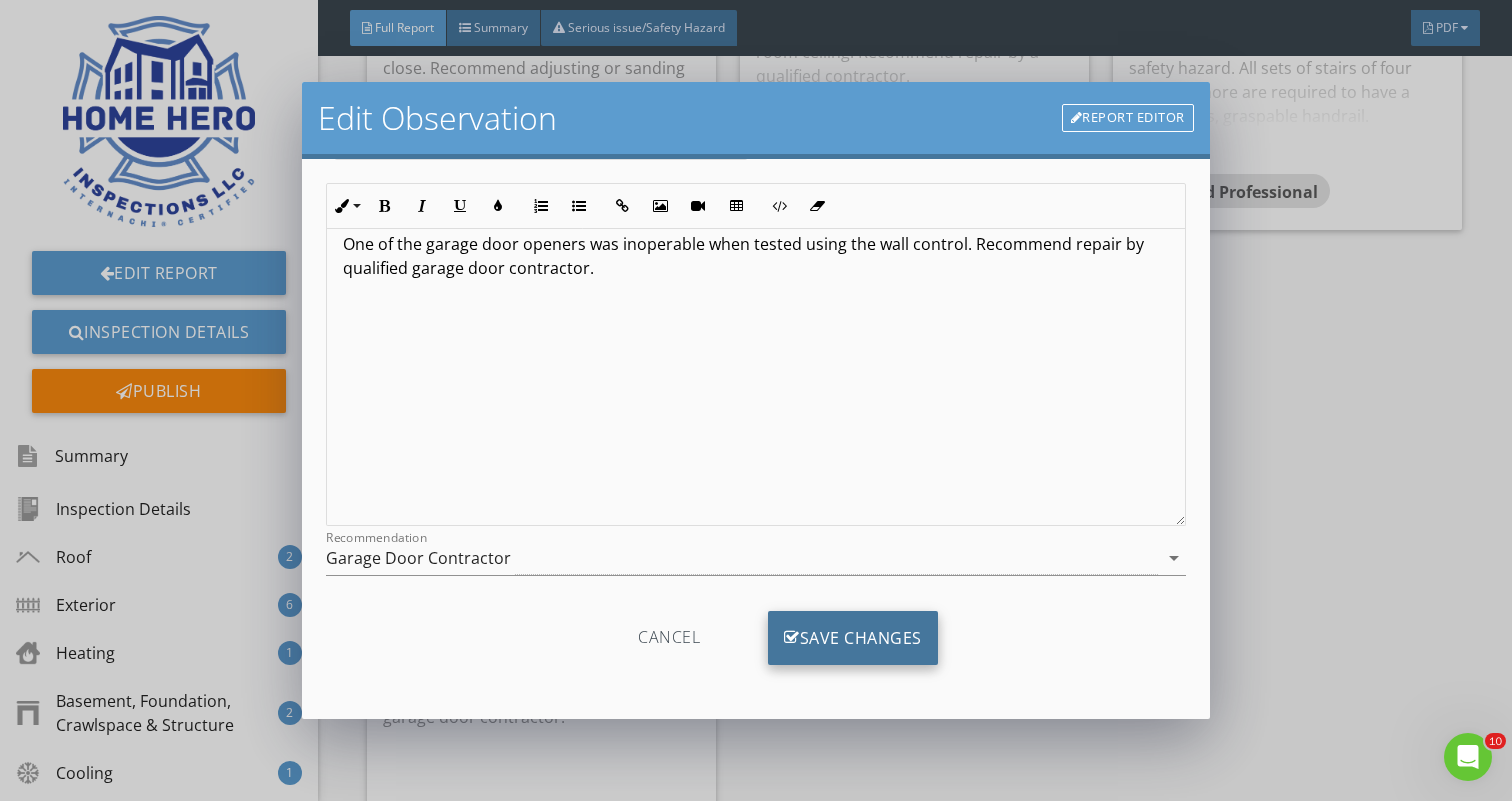 type on "Detached garage" 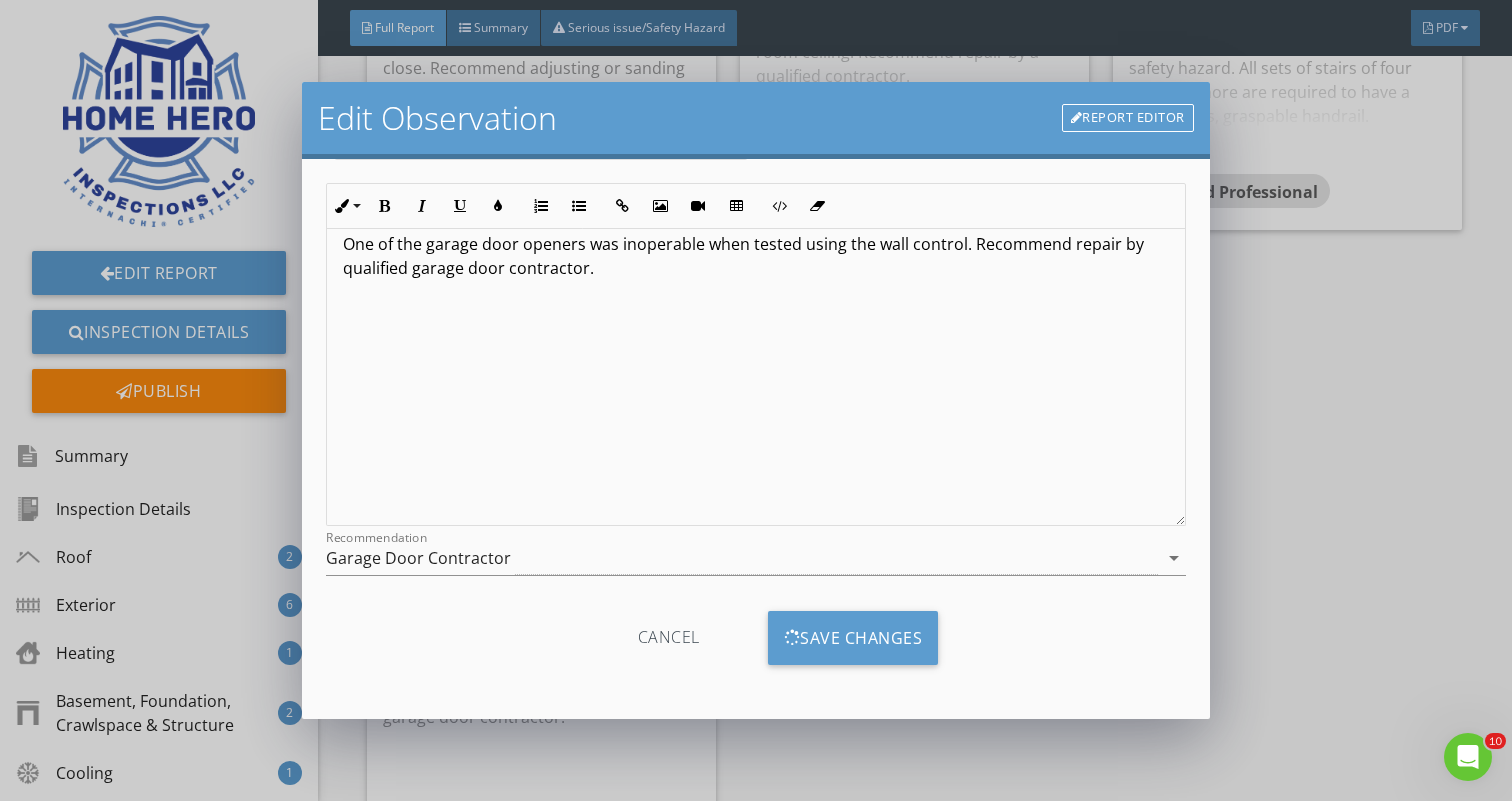 scroll, scrollTop: 0, scrollLeft: 0, axis: both 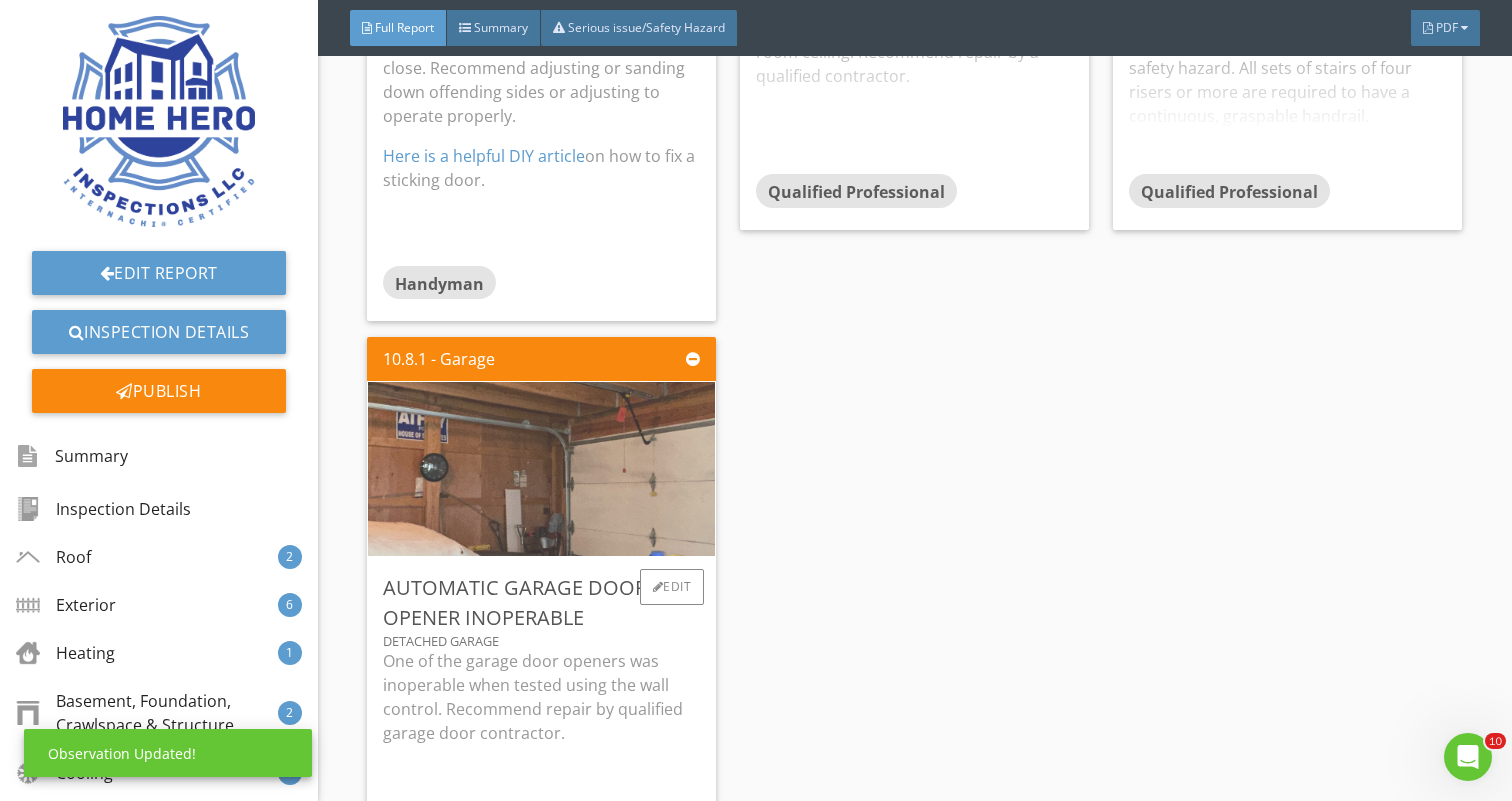 click at bounding box center [542, 469] 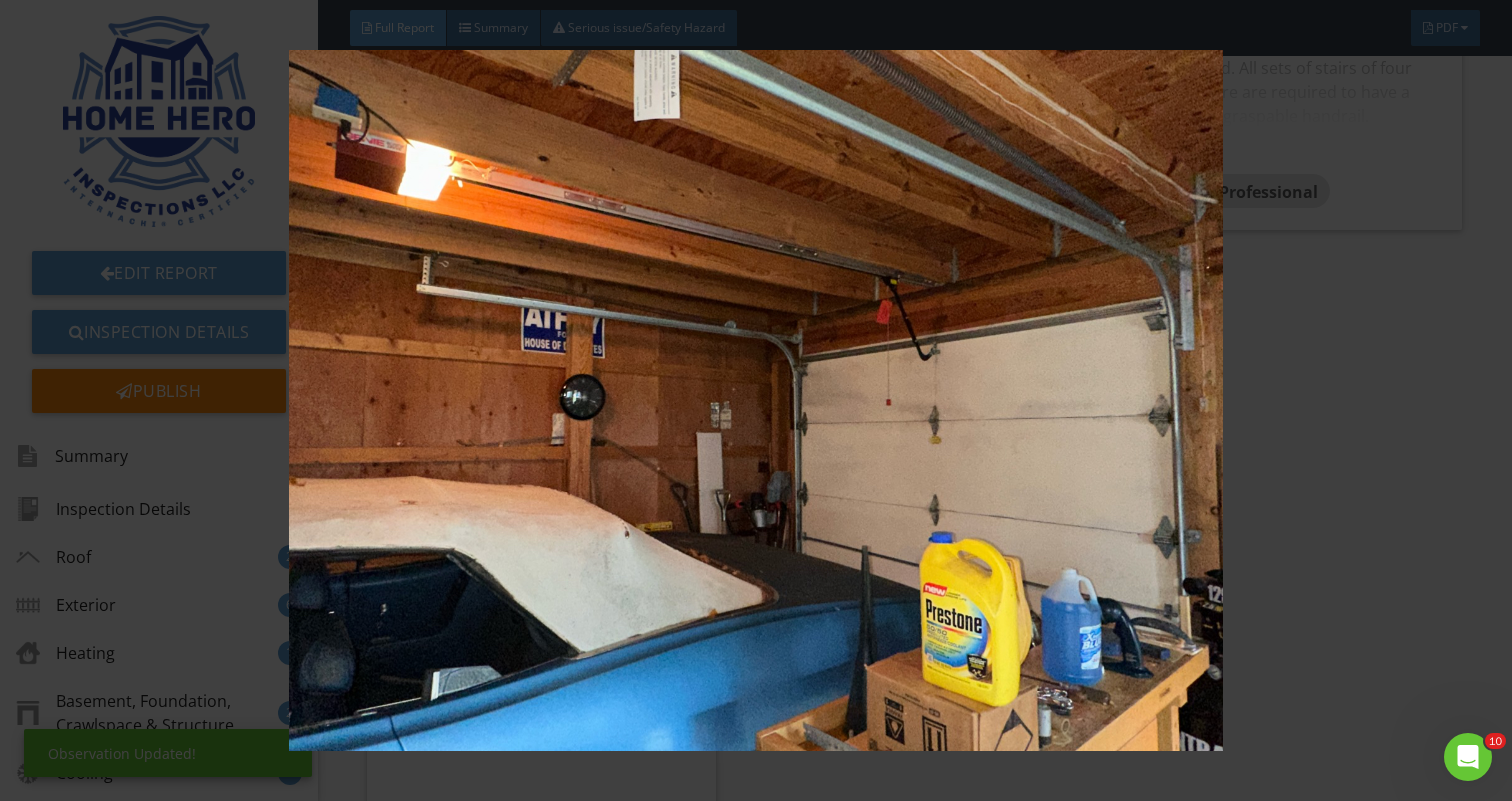 click at bounding box center [756, 400] 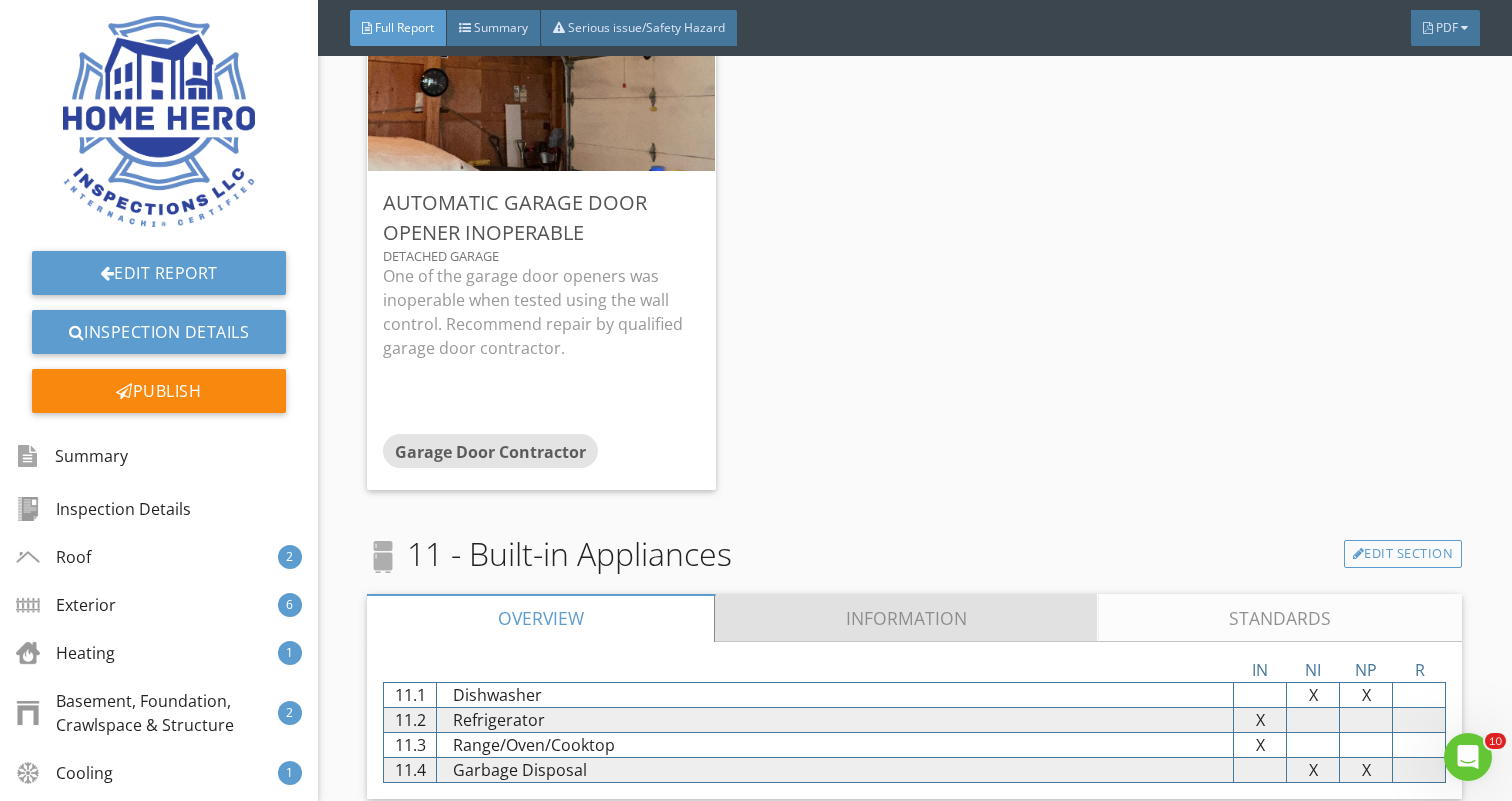 click on "Information" at bounding box center (907, 618) 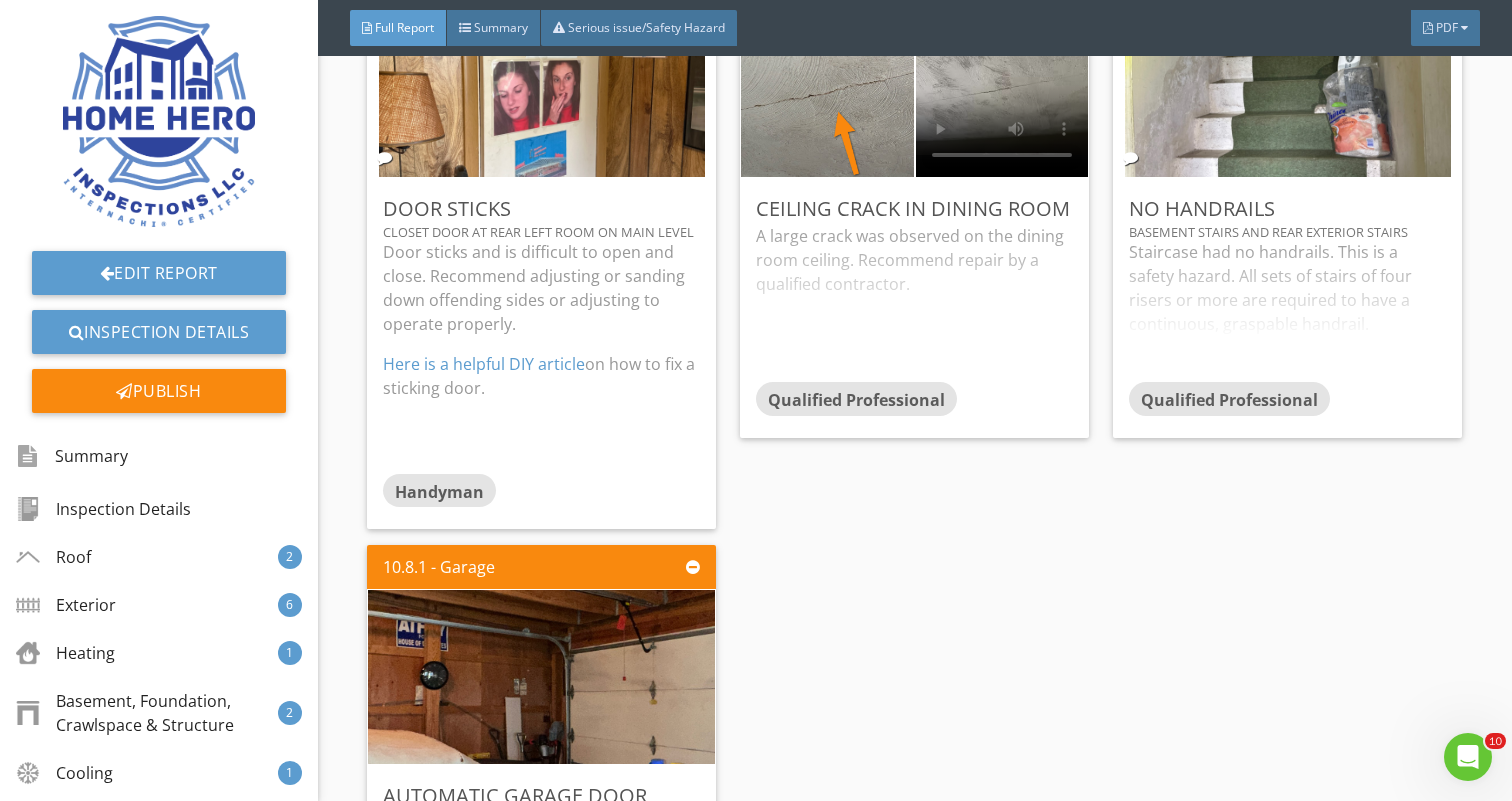 scroll, scrollTop: 10176, scrollLeft: 0, axis: vertical 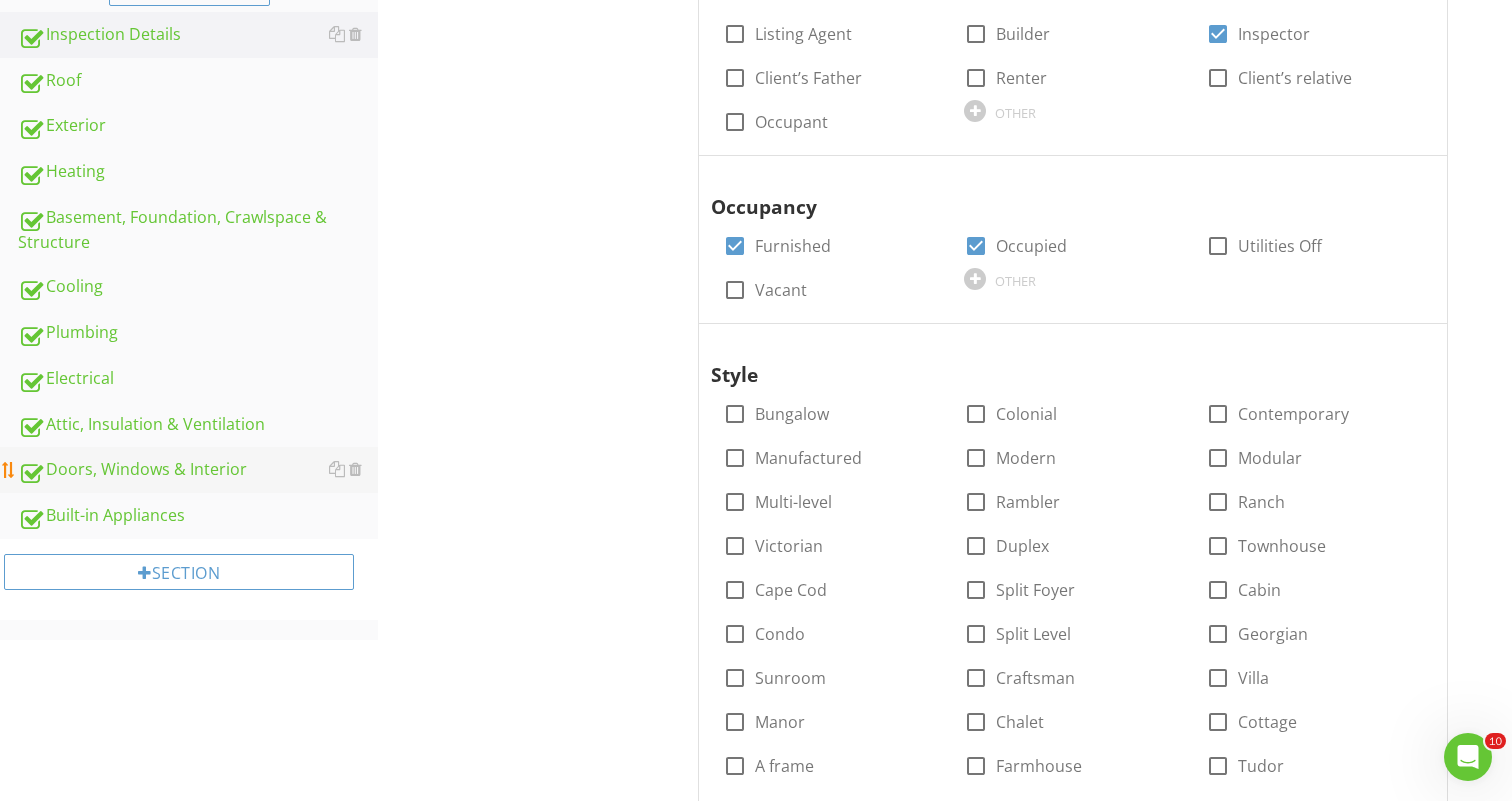 click on "Doors, Windows & Interior" at bounding box center (198, 470) 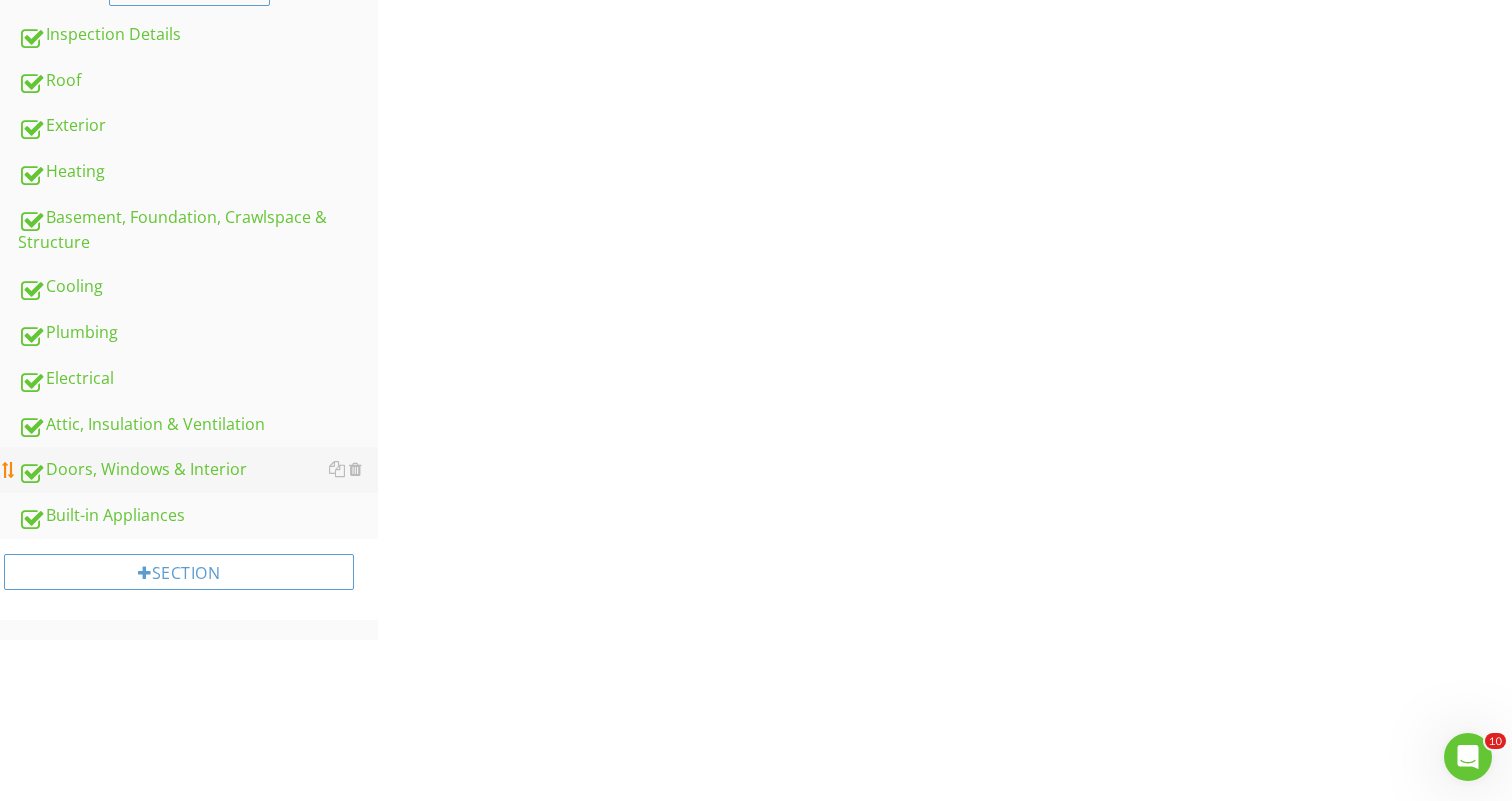 scroll, scrollTop: 351, scrollLeft: 0, axis: vertical 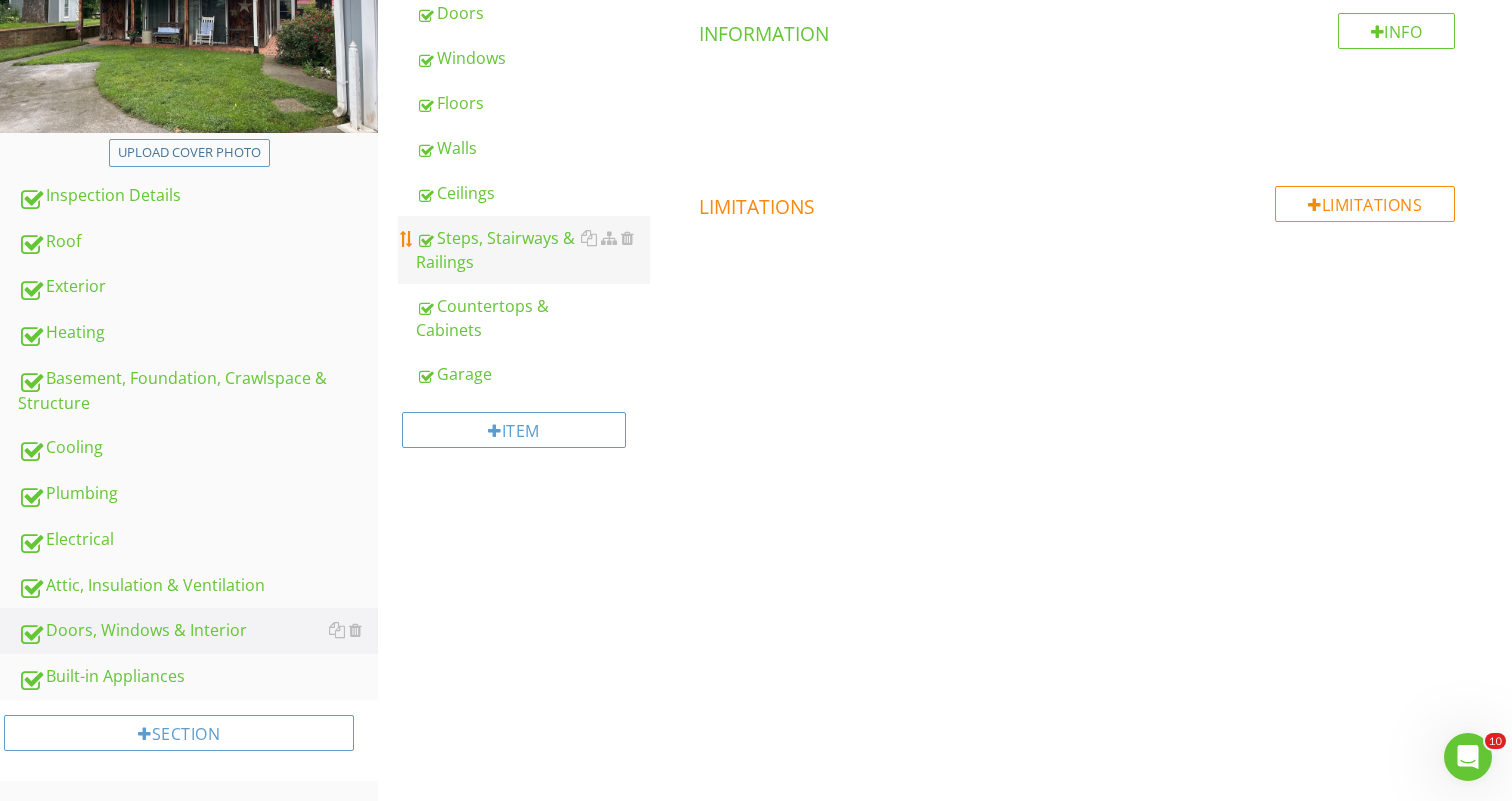 click on "Steps, Stairways & Railings" at bounding box center (533, 250) 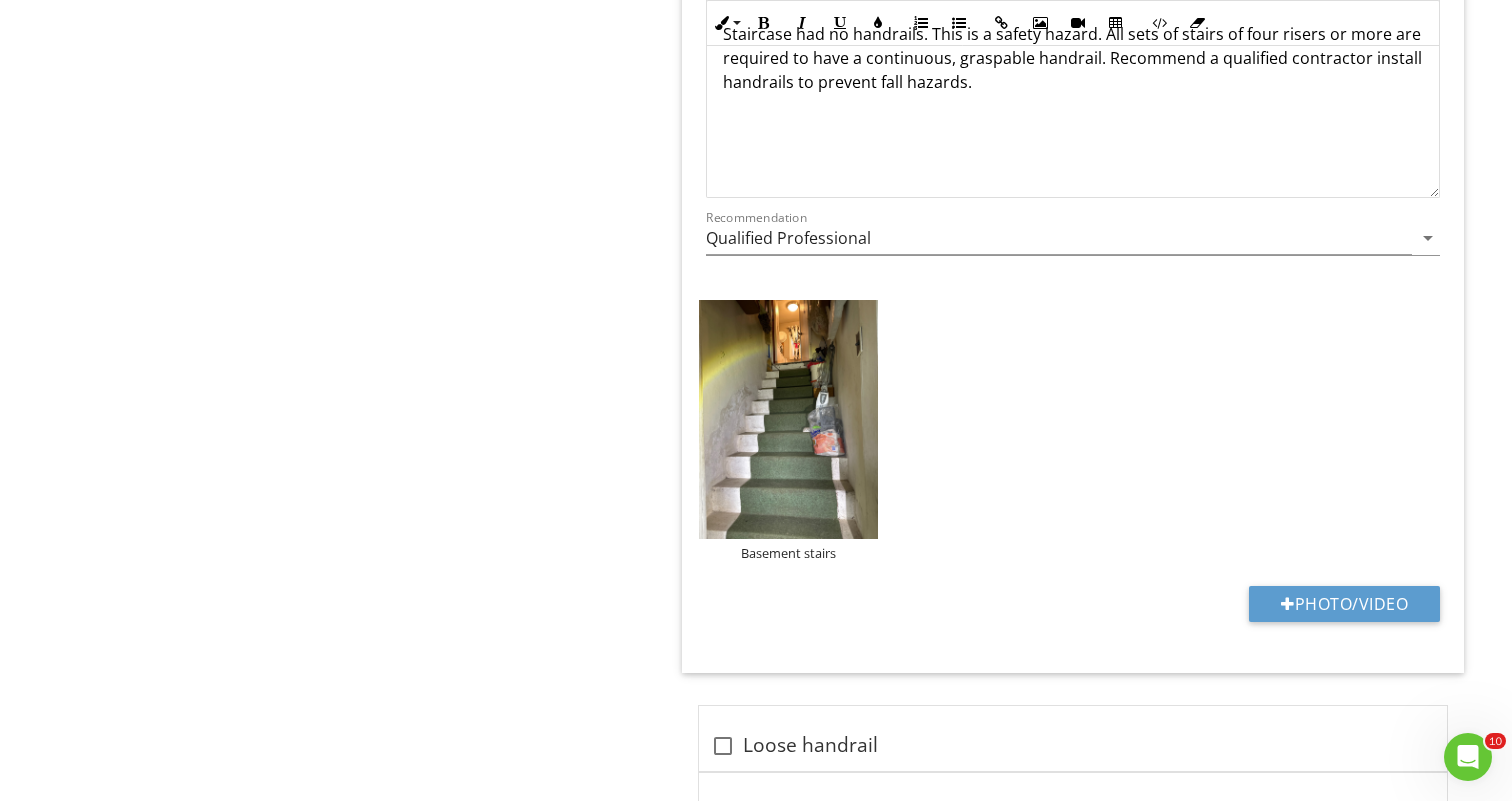 scroll, scrollTop: 1328, scrollLeft: 0, axis: vertical 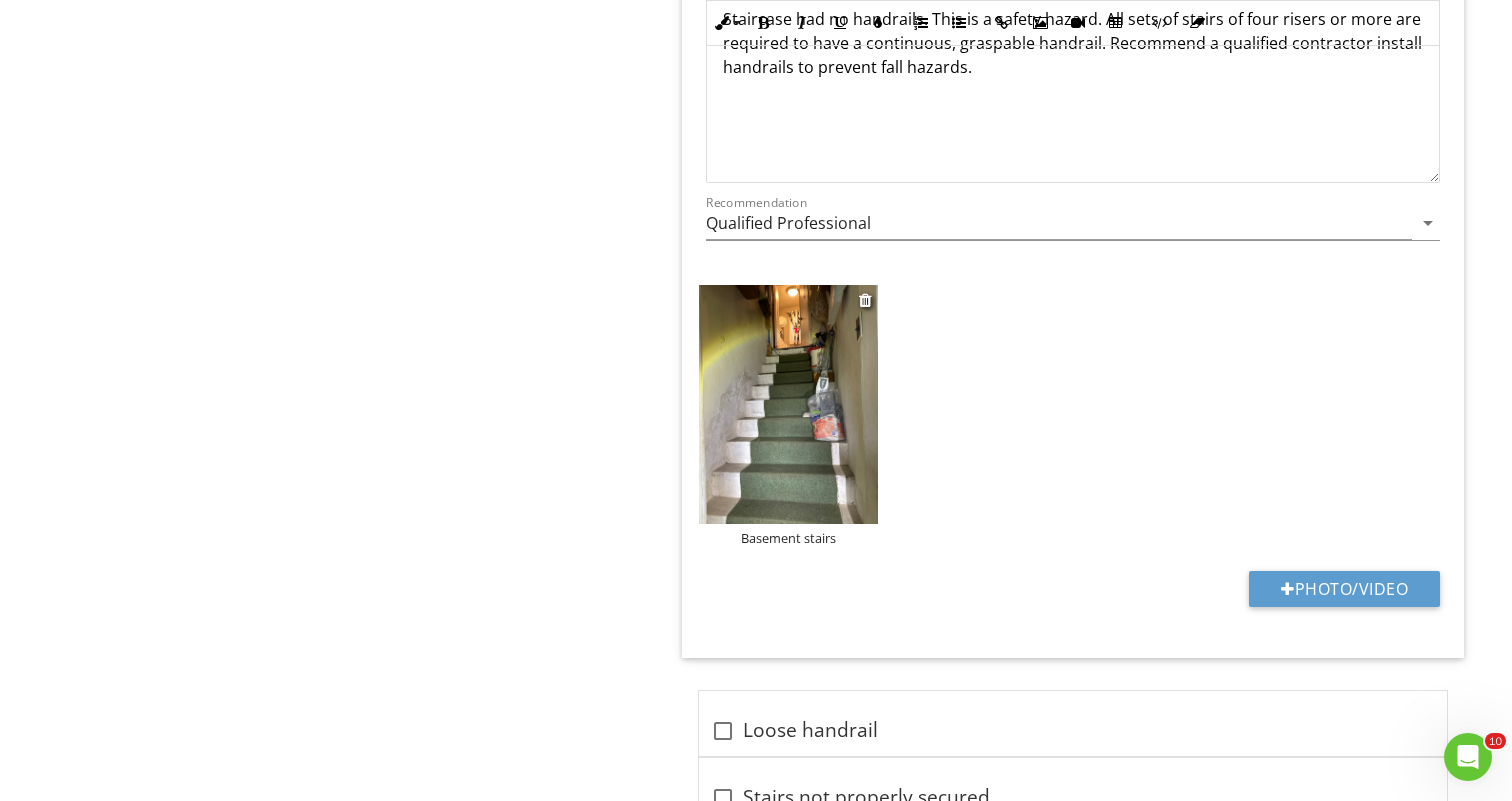 click at bounding box center [789, 405] 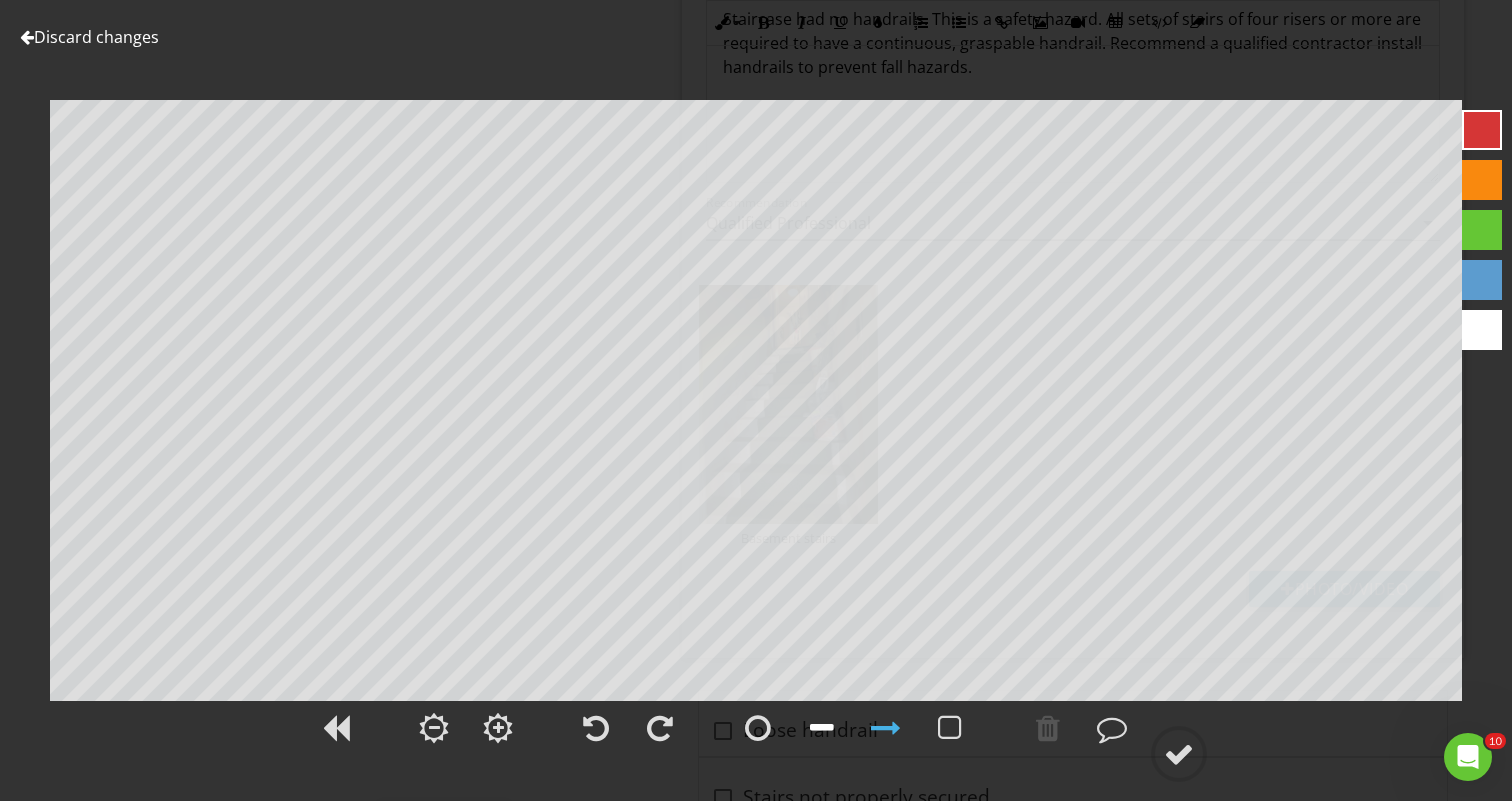 click at bounding box center [822, 728] 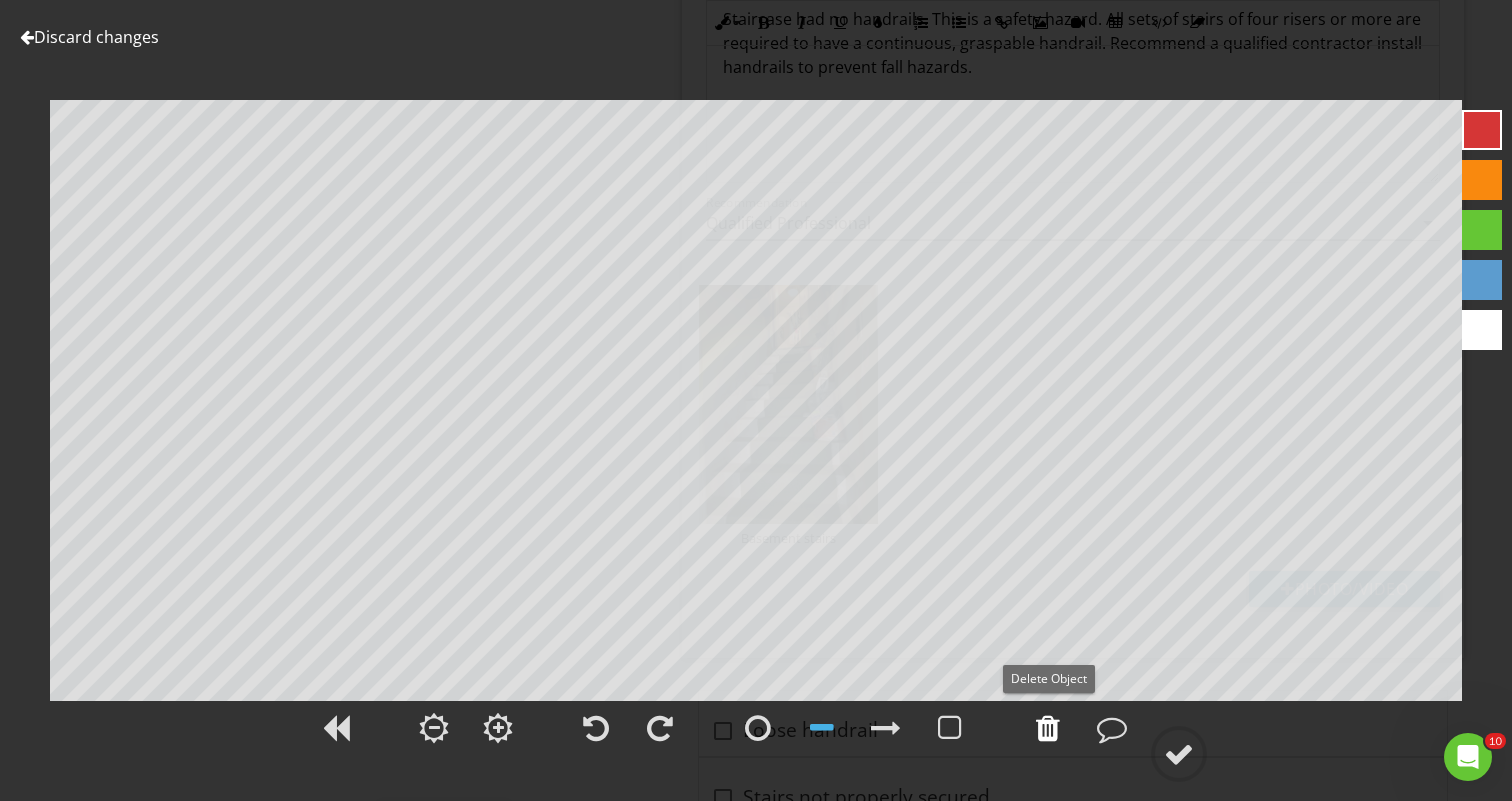 click at bounding box center (1048, 728) 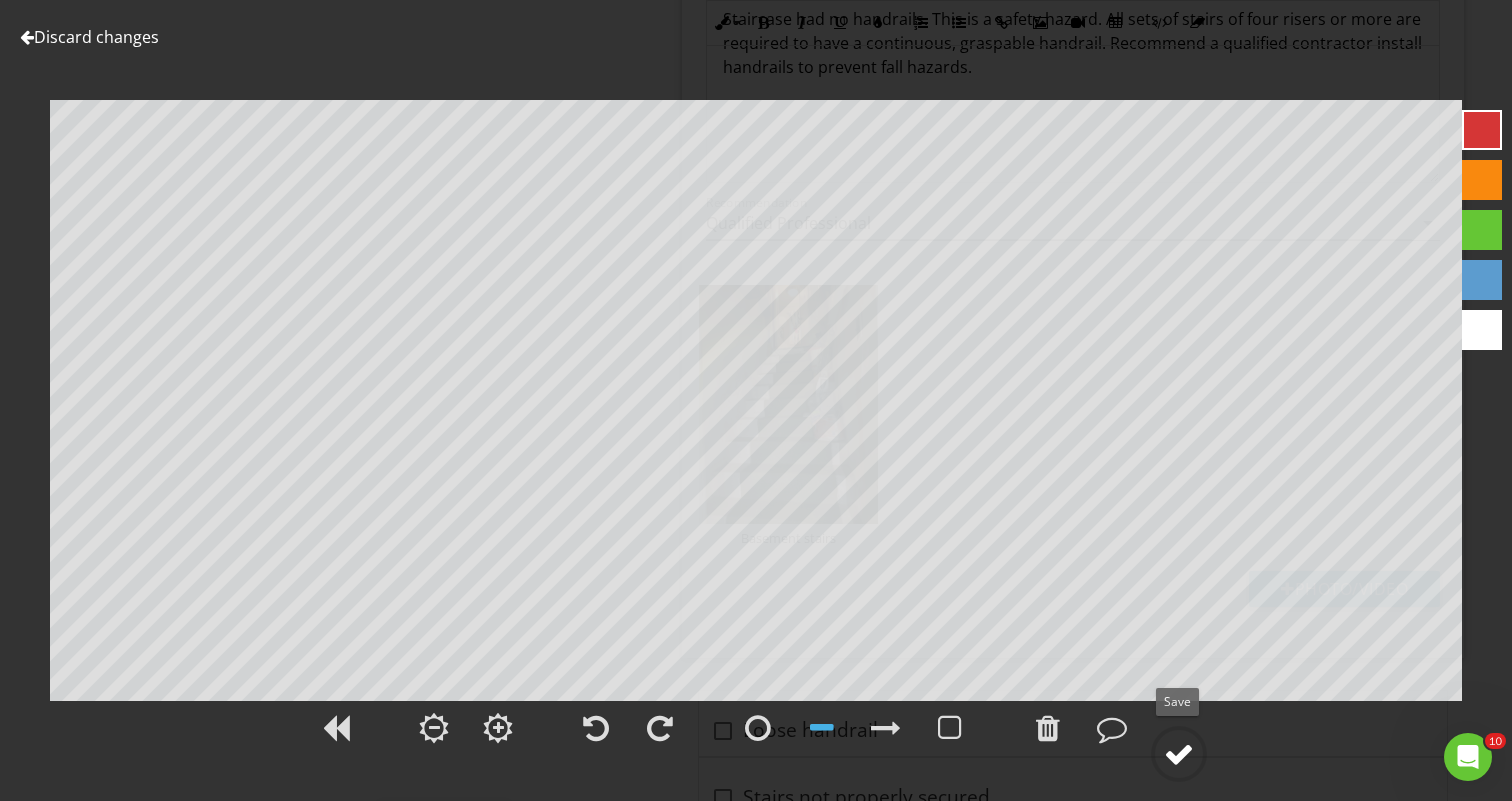 click at bounding box center [1179, 754] 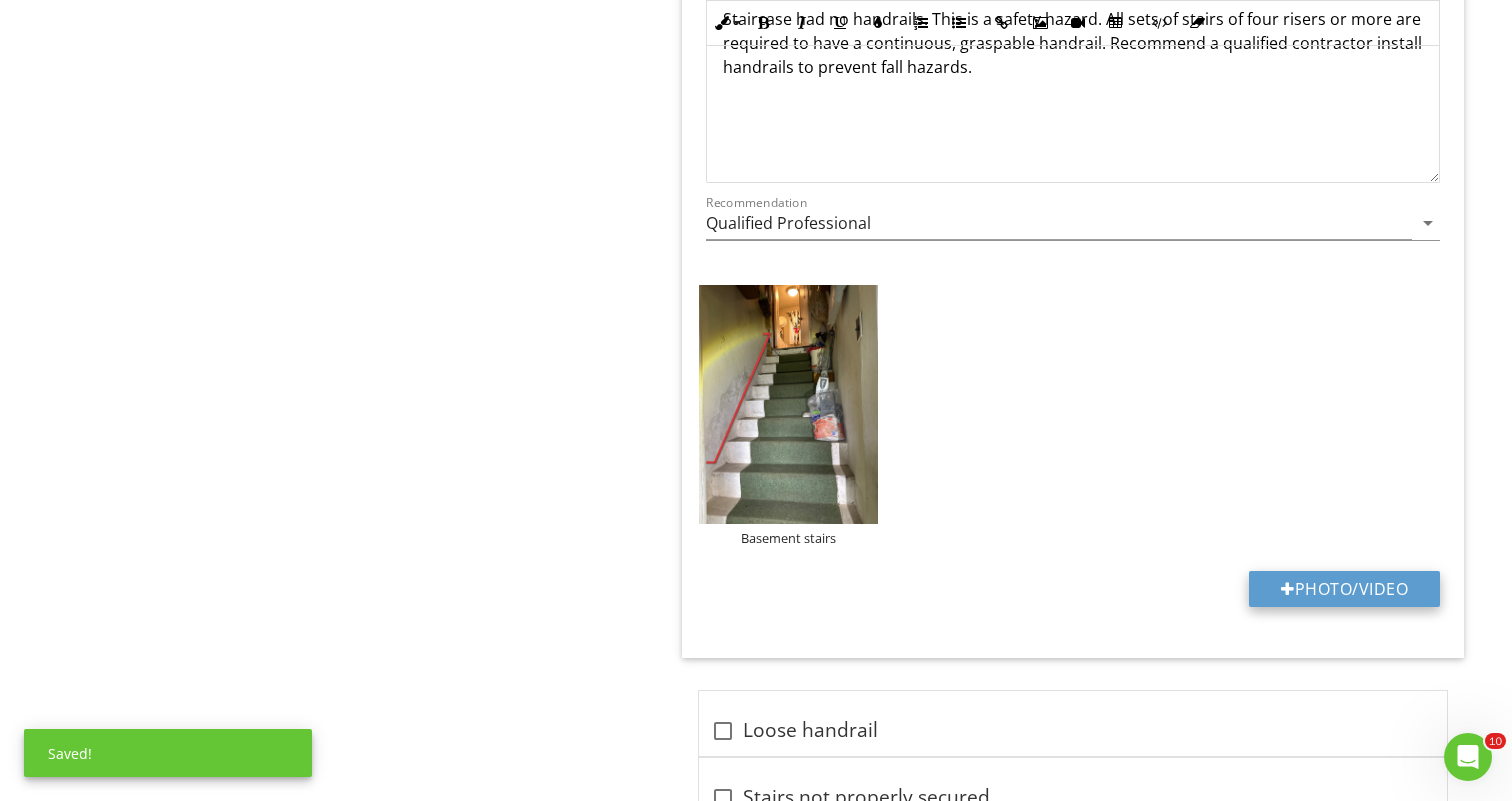 click on "Photo/Video" at bounding box center [1344, 589] 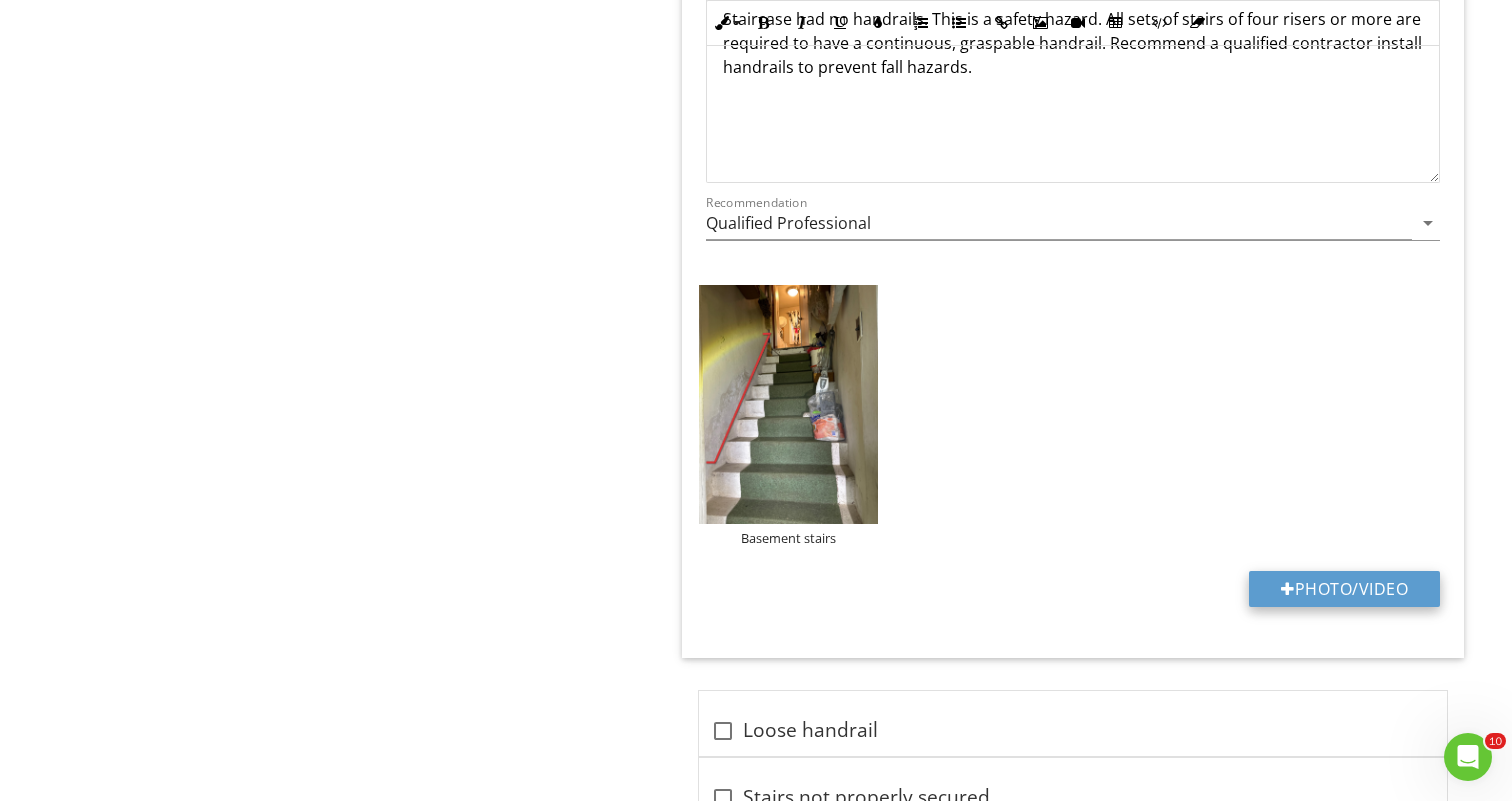 type on "C:\fakepath\IMG_2727.jpeg" 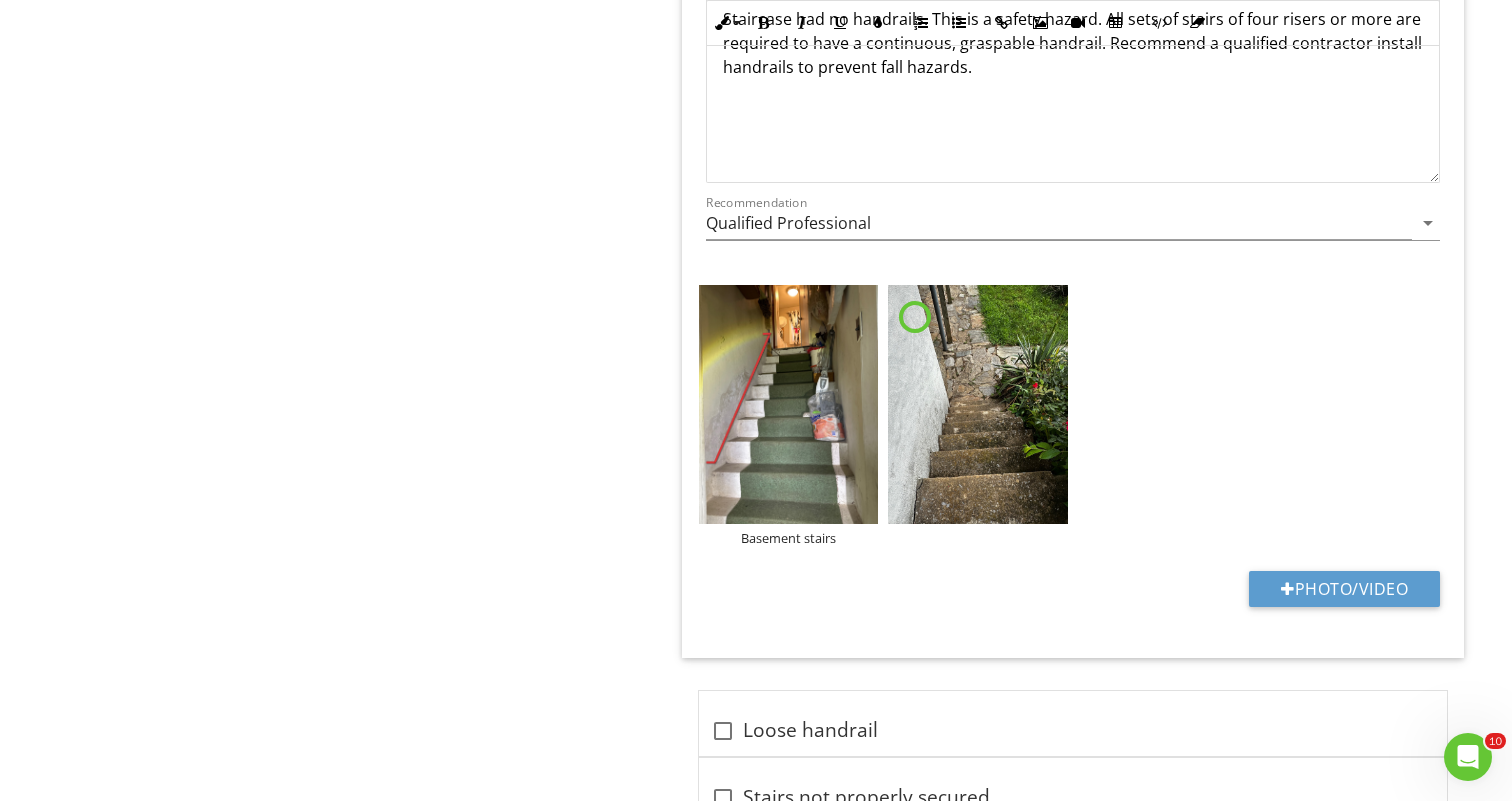 click at bounding box center (978, 405) 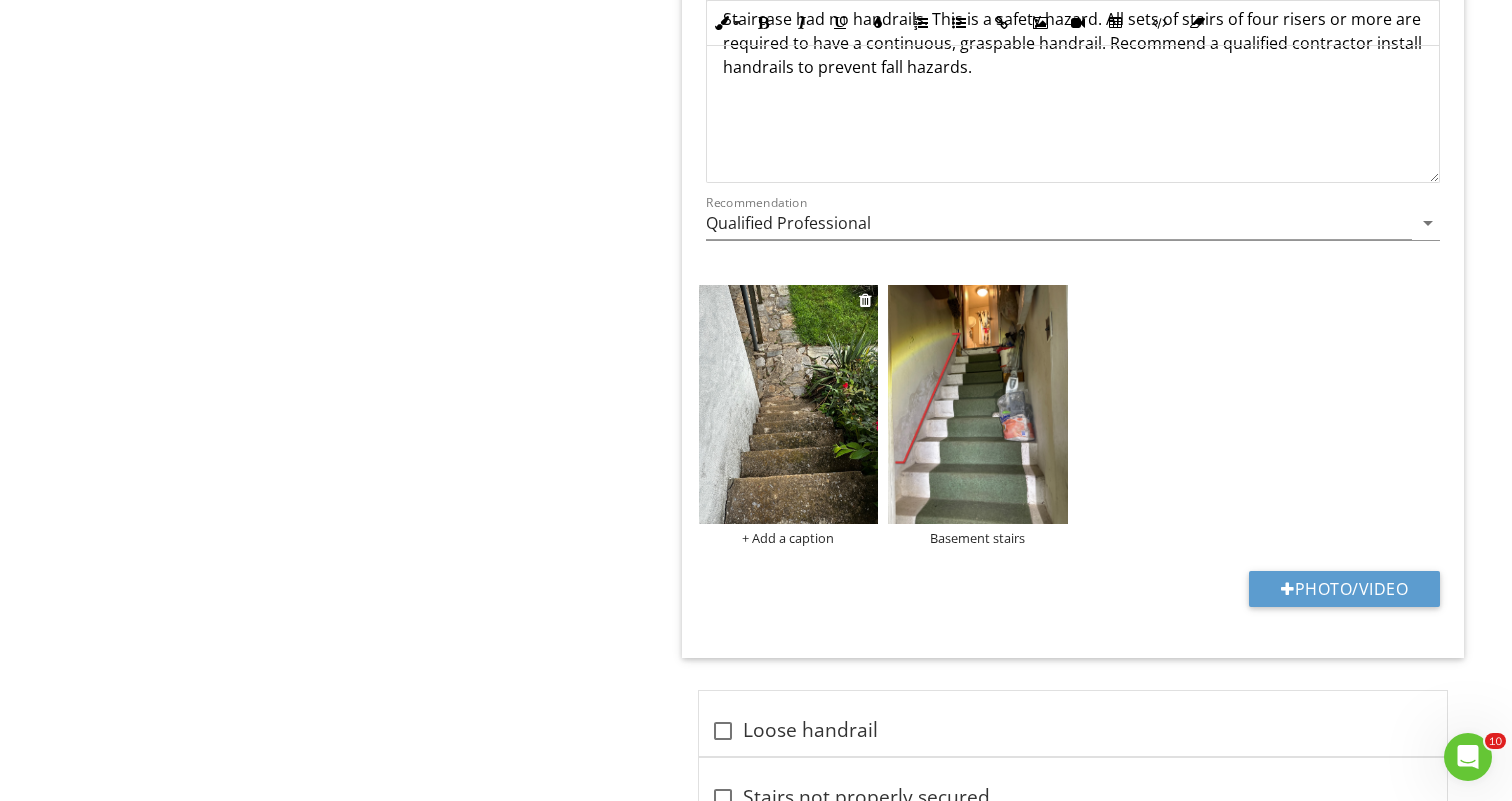 click at bounding box center [789, 405] 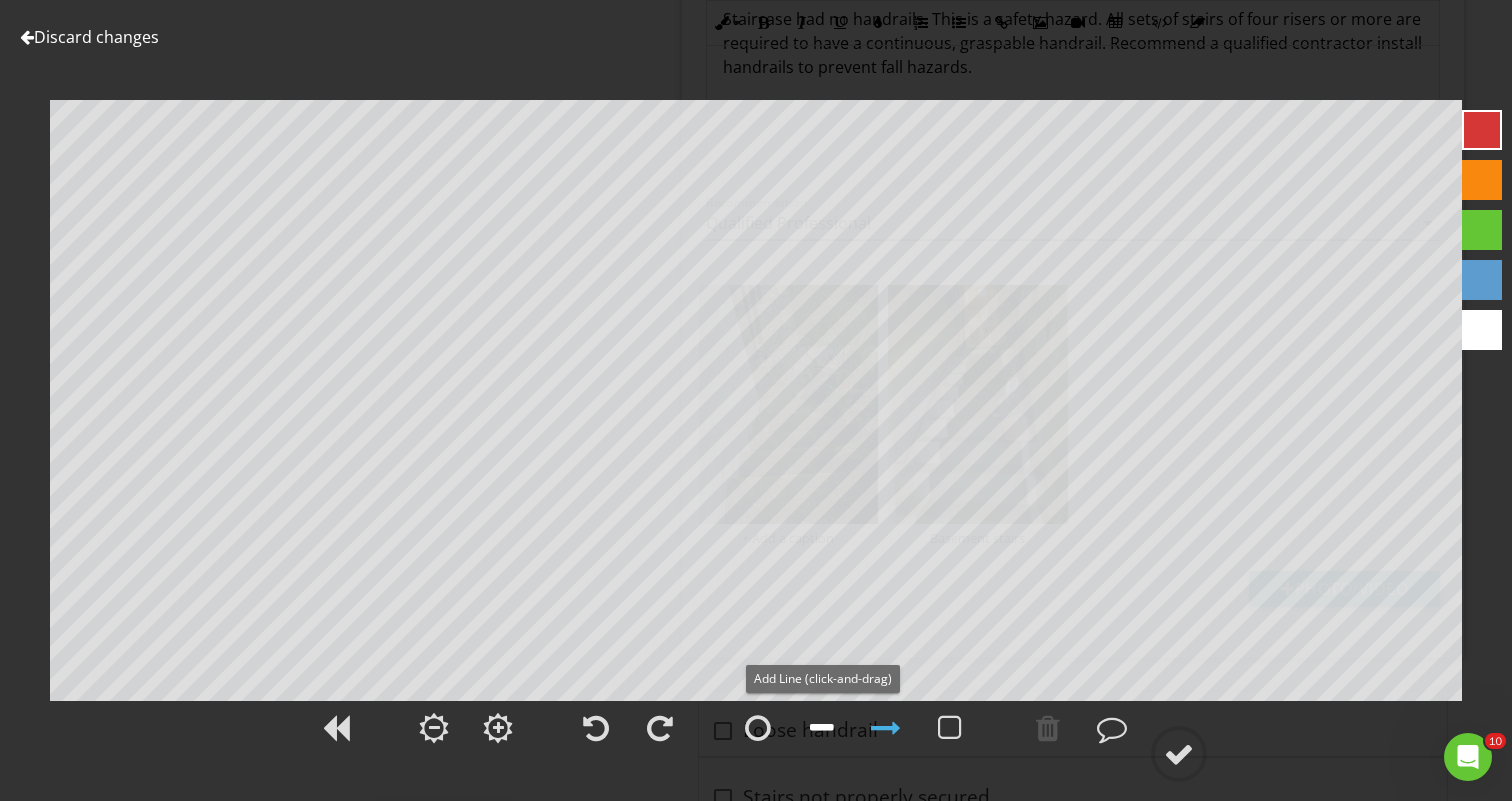 click at bounding box center (822, 728) 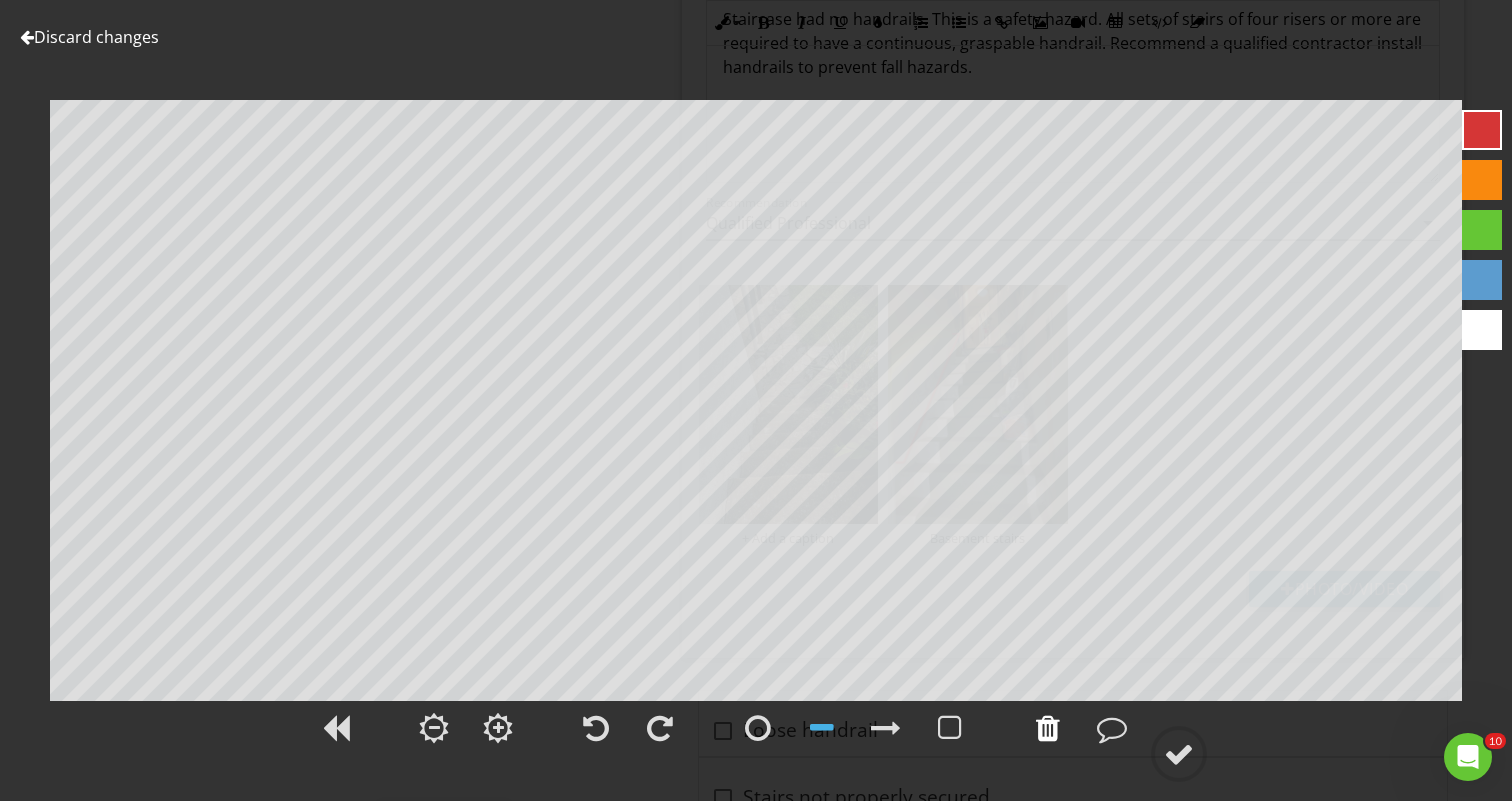 click at bounding box center [1048, 728] 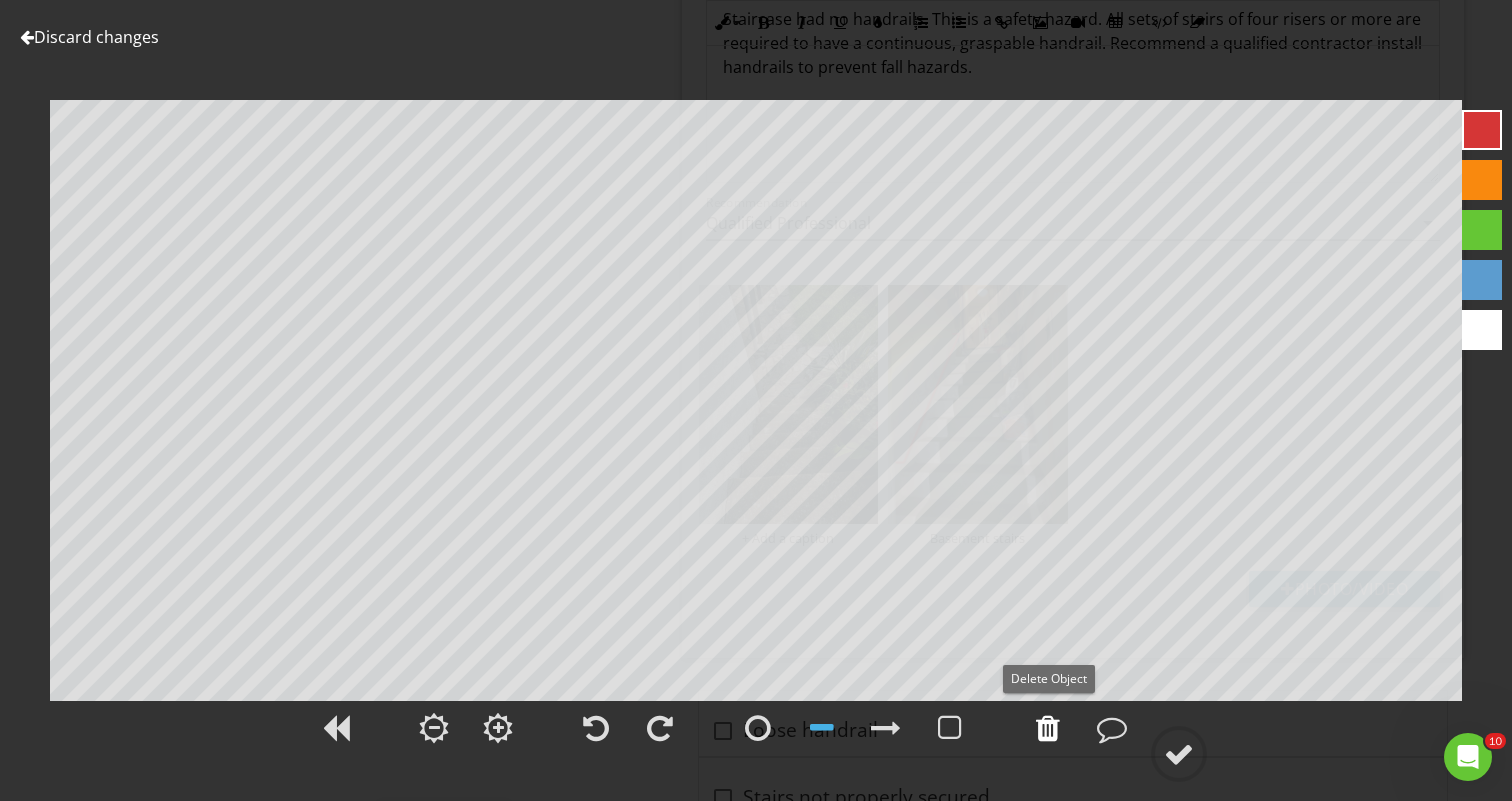 click at bounding box center (1048, 728) 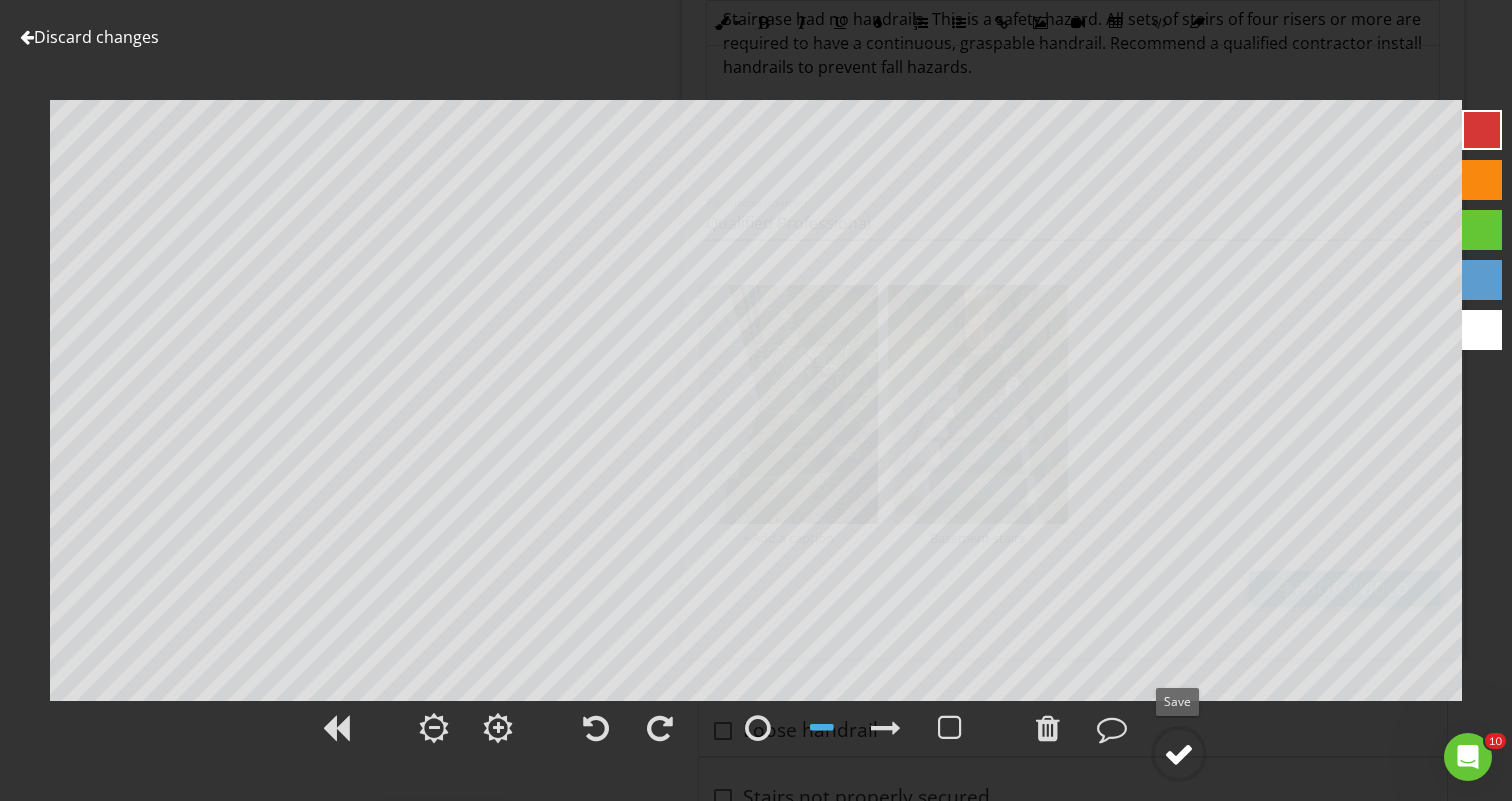 click at bounding box center (1179, 754) 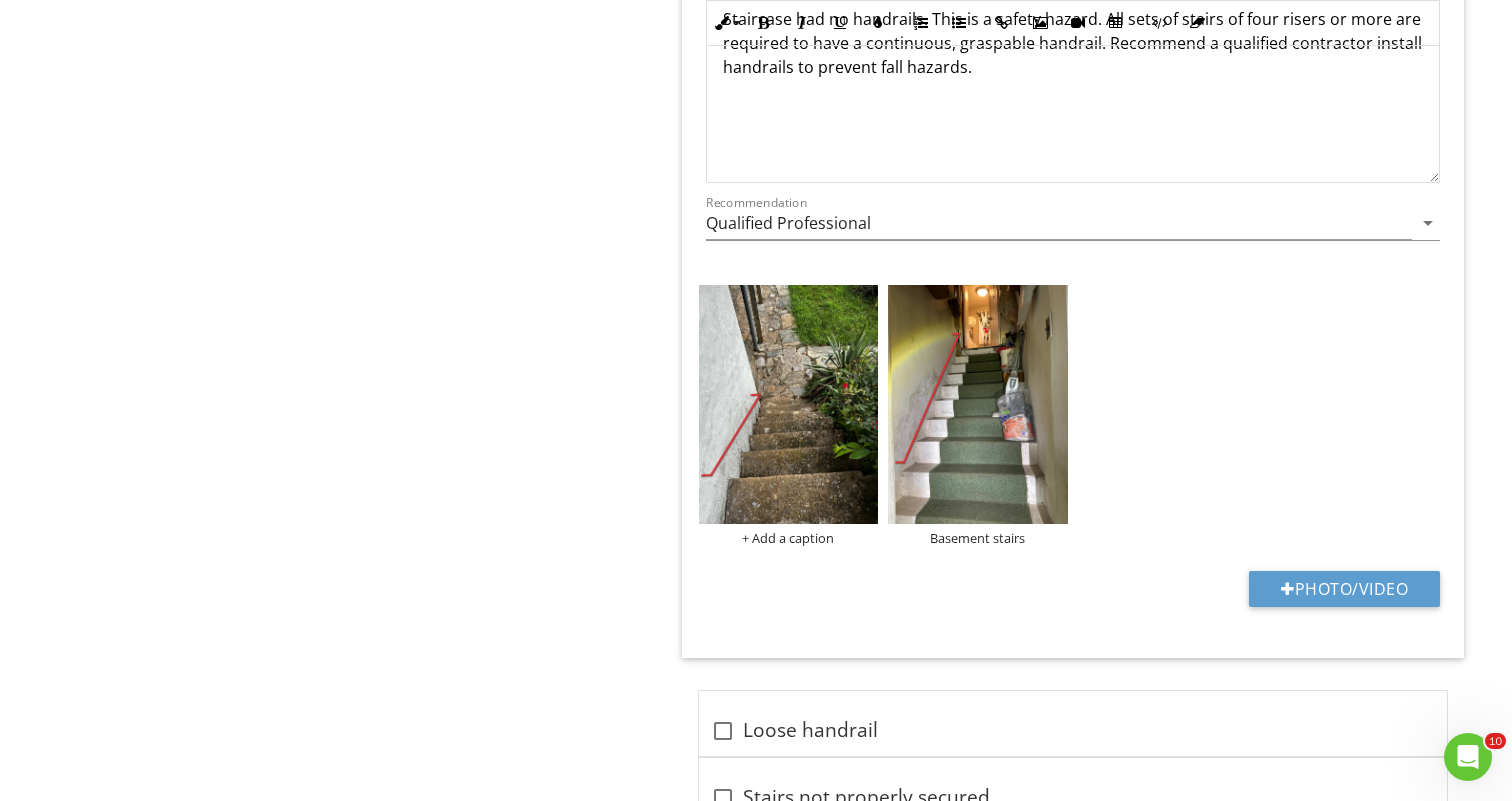scroll, scrollTop: 351, scrollLeft: 0, axis: vertical 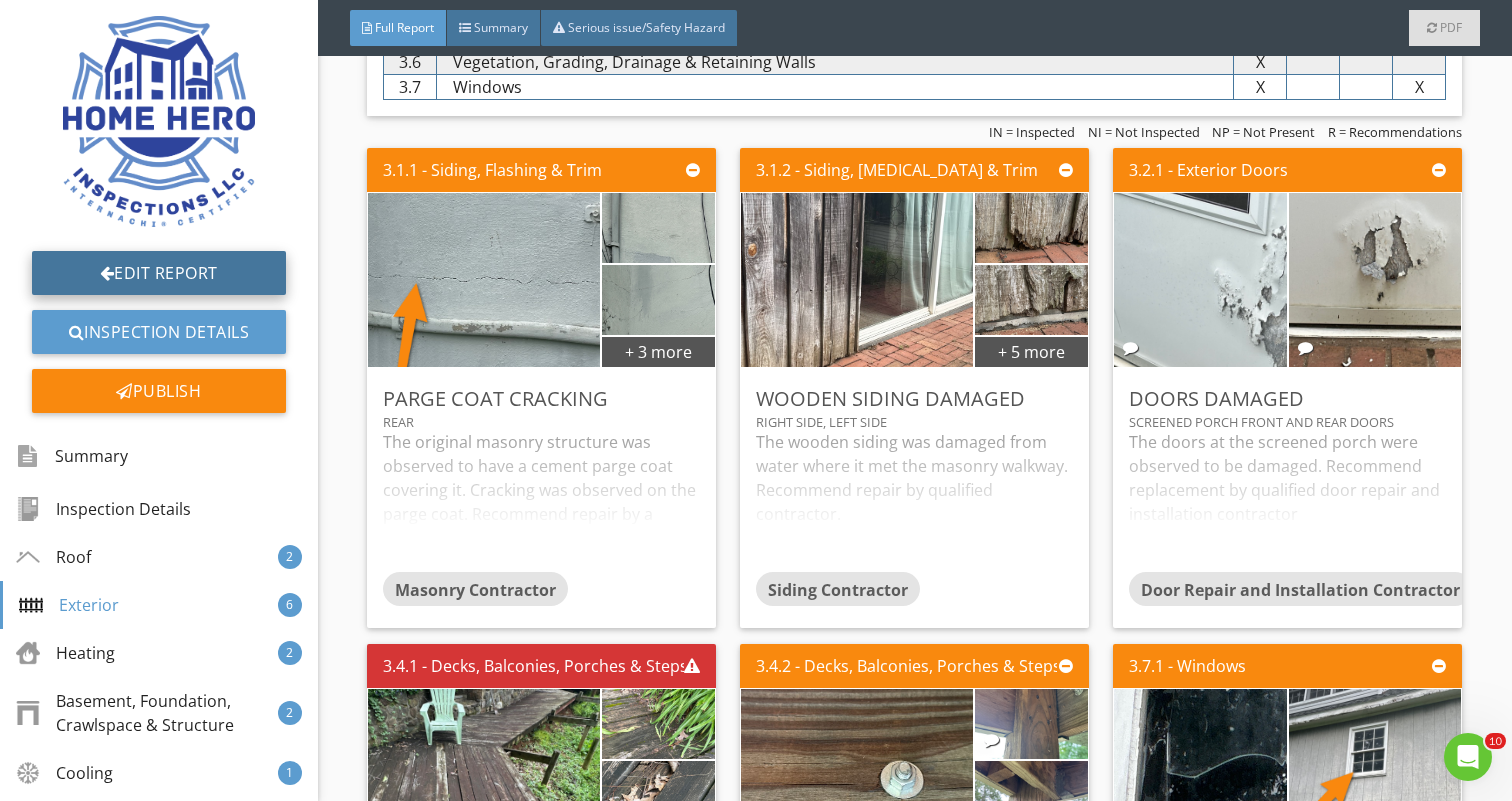 click on "Edit Report" at bounding box center (159, 273) 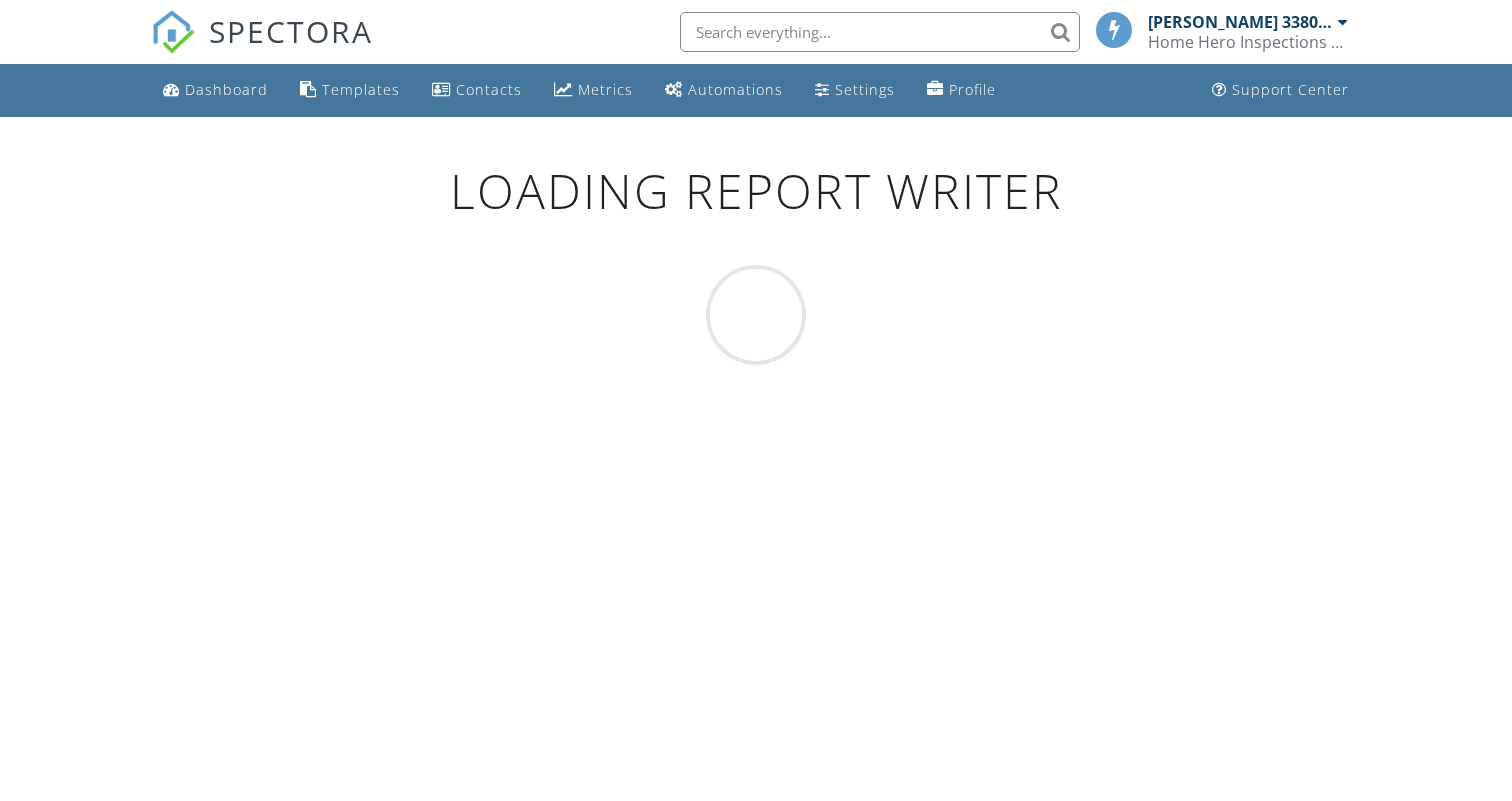 scroll, scrollTop: 0, scrollLeft: 0, axis: both 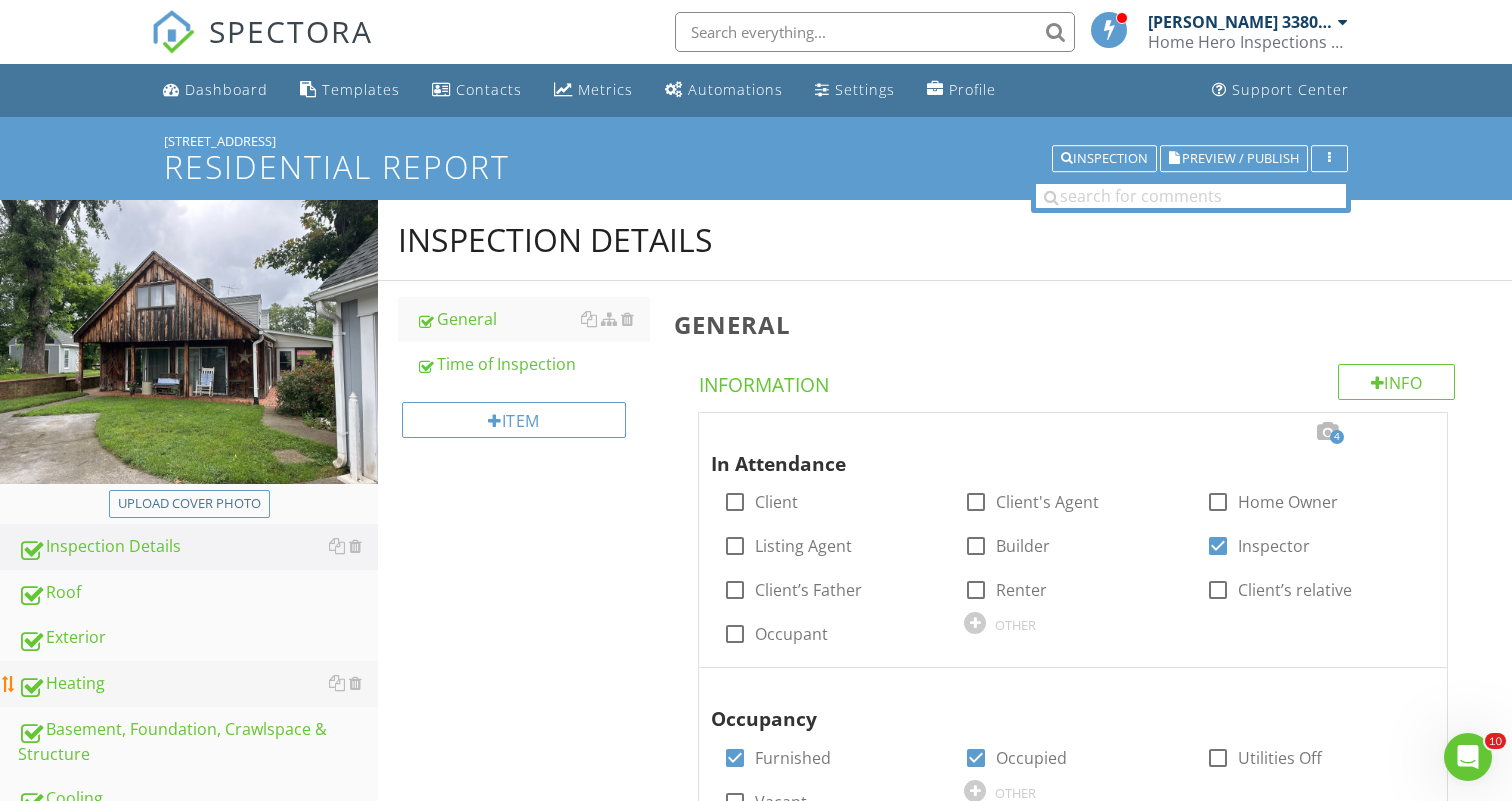 click on "Heating" at bounding box center [198, 684] 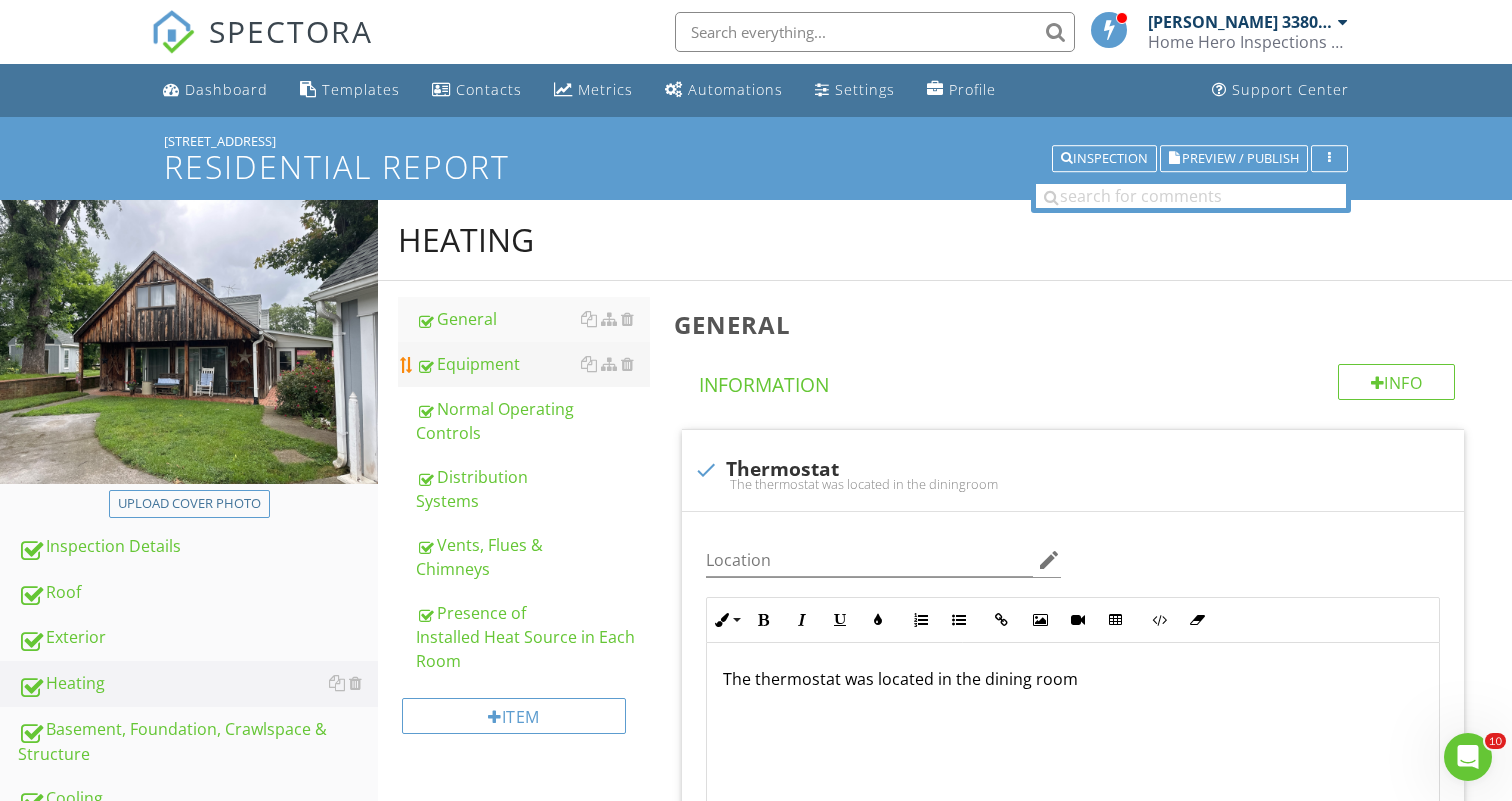 click on "Equipment" at bounding box center [533, 364] 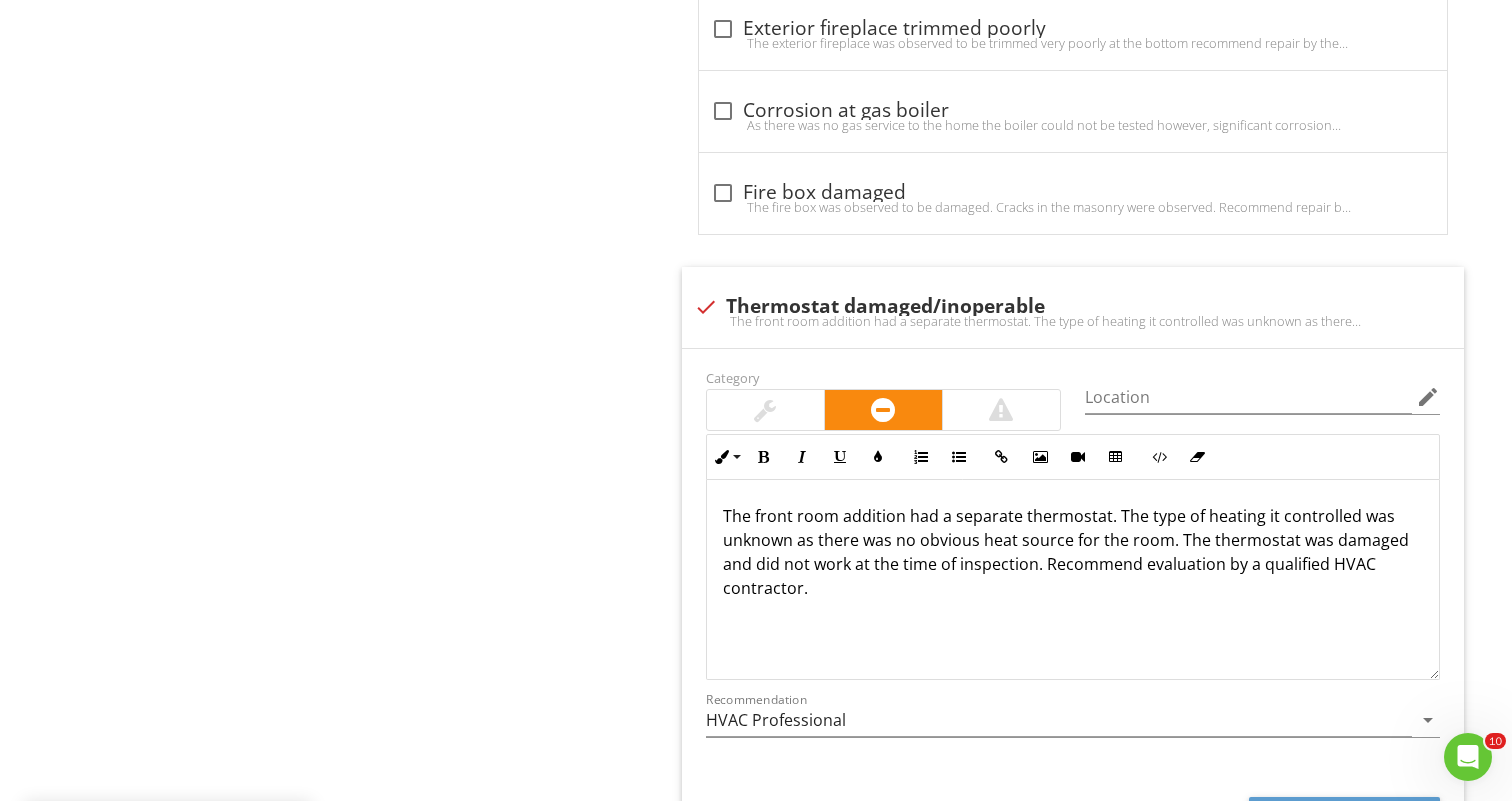 scroll, scrollTop: 4602, scrollLeft: 0, axis: vertical 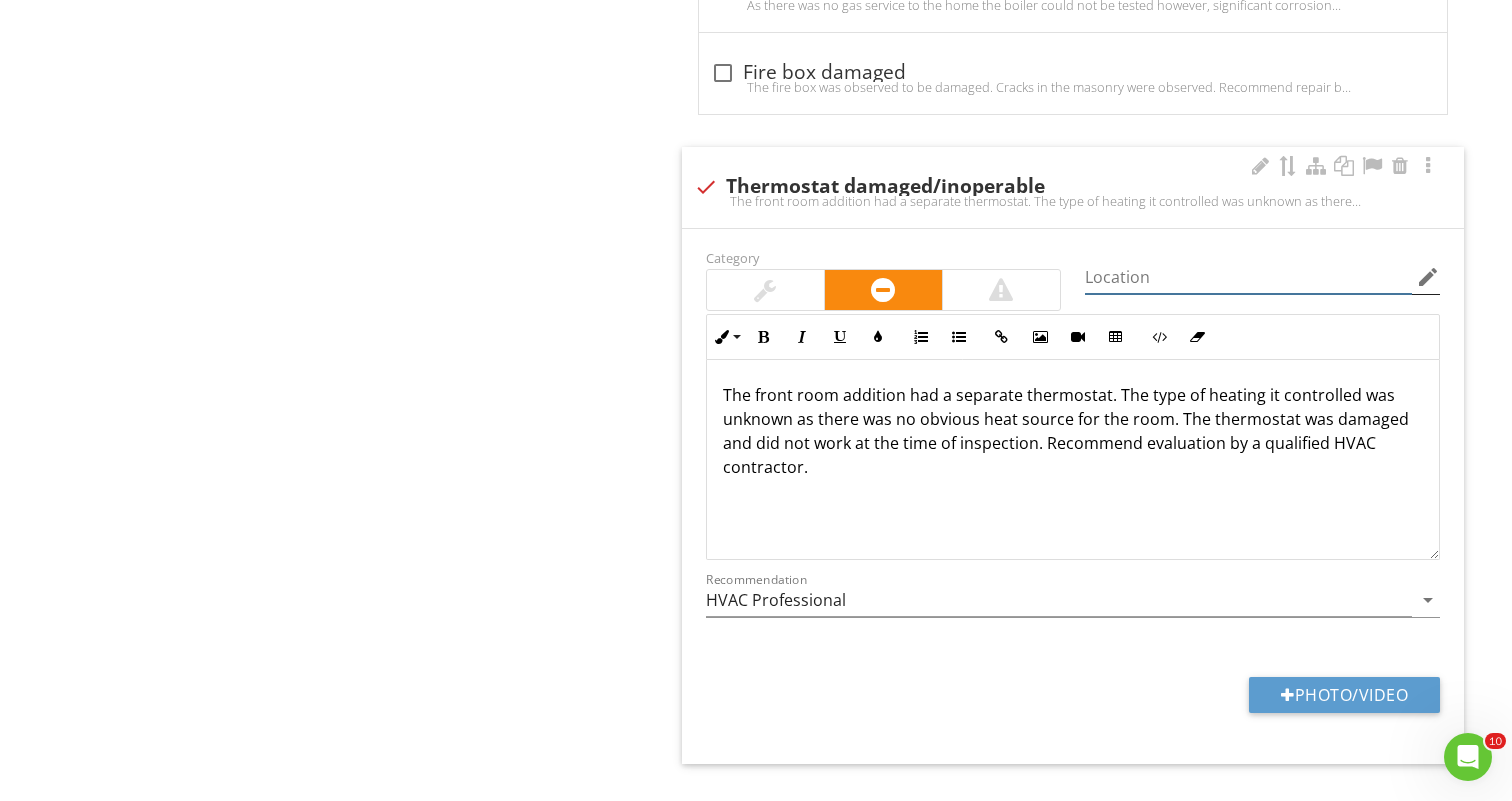 click at bounding box center (1248, 277) 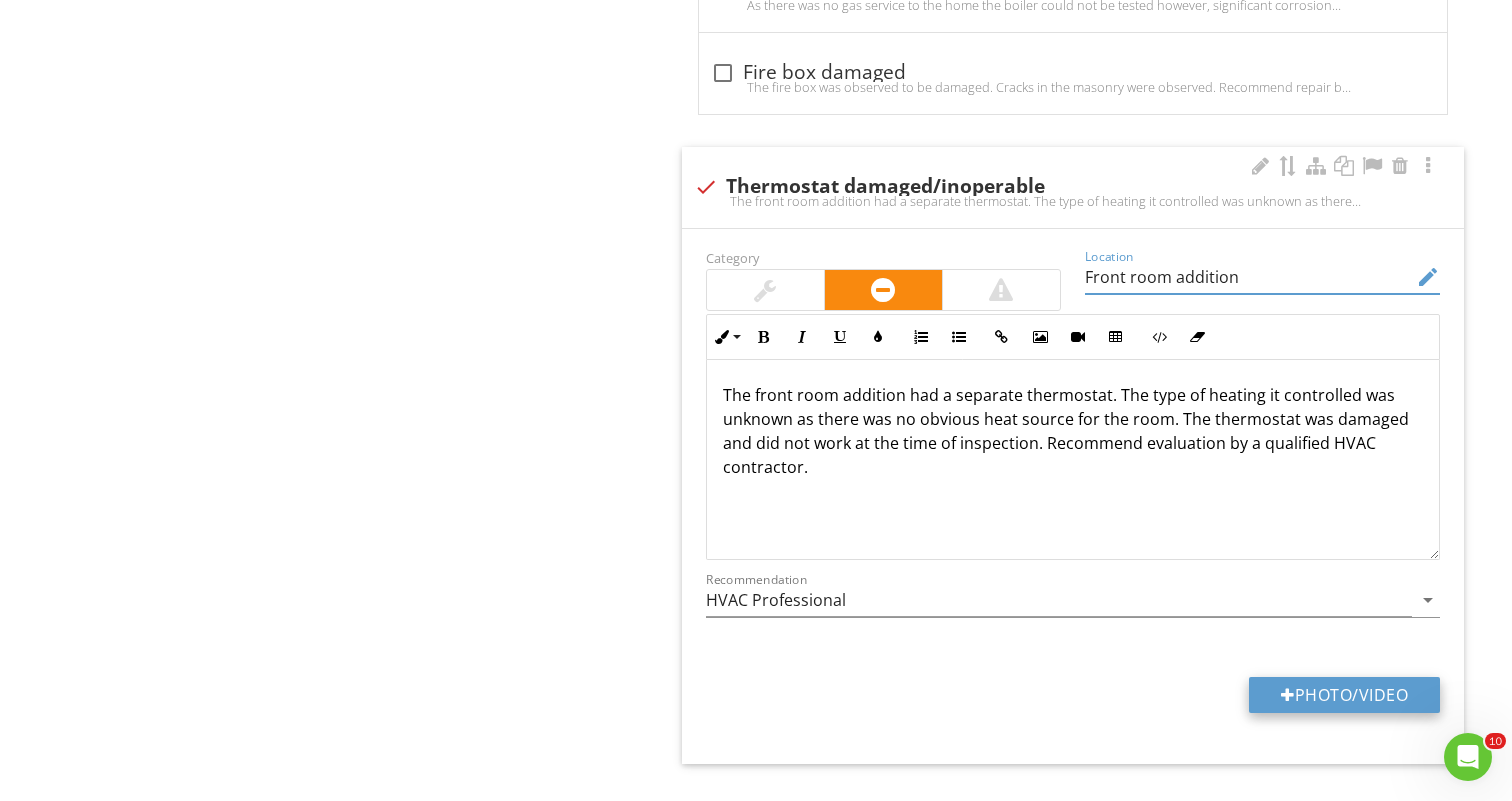 type on "Front room addition" 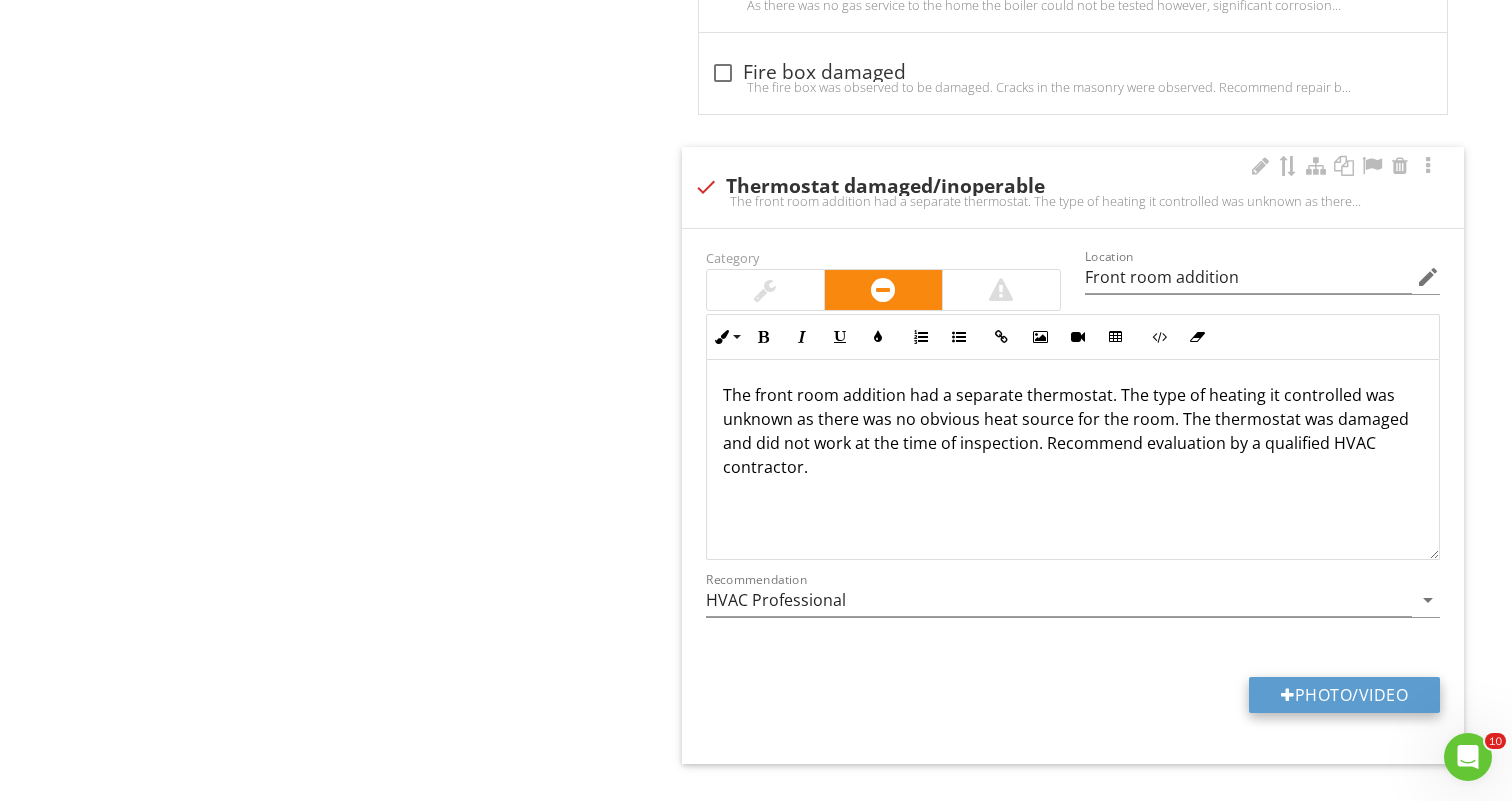 type on "C:\fakepath\IMG_2717.jpeg" 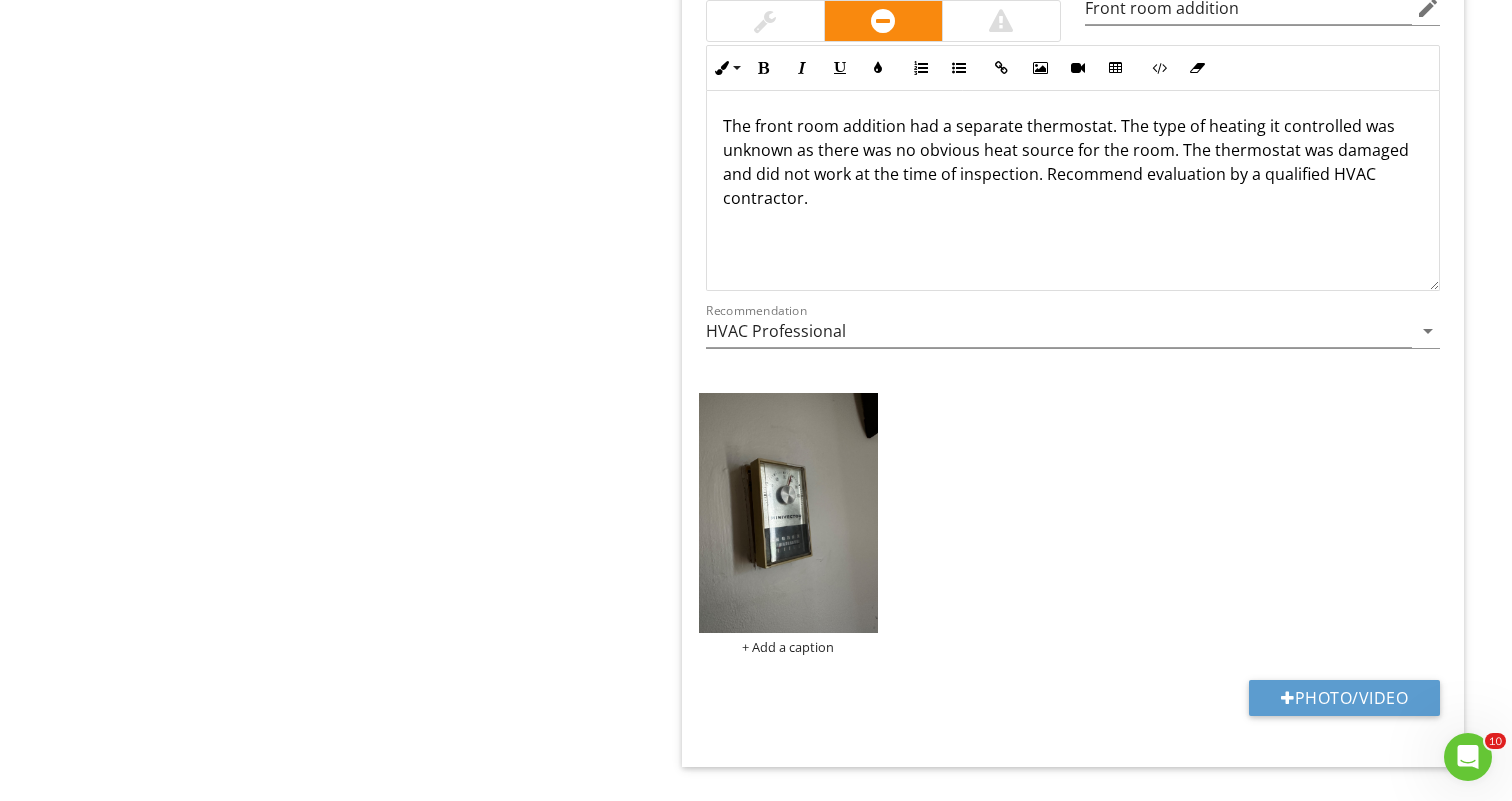 scroll, scrollTop: 4880, scrollLeft: 0, axis: vertical 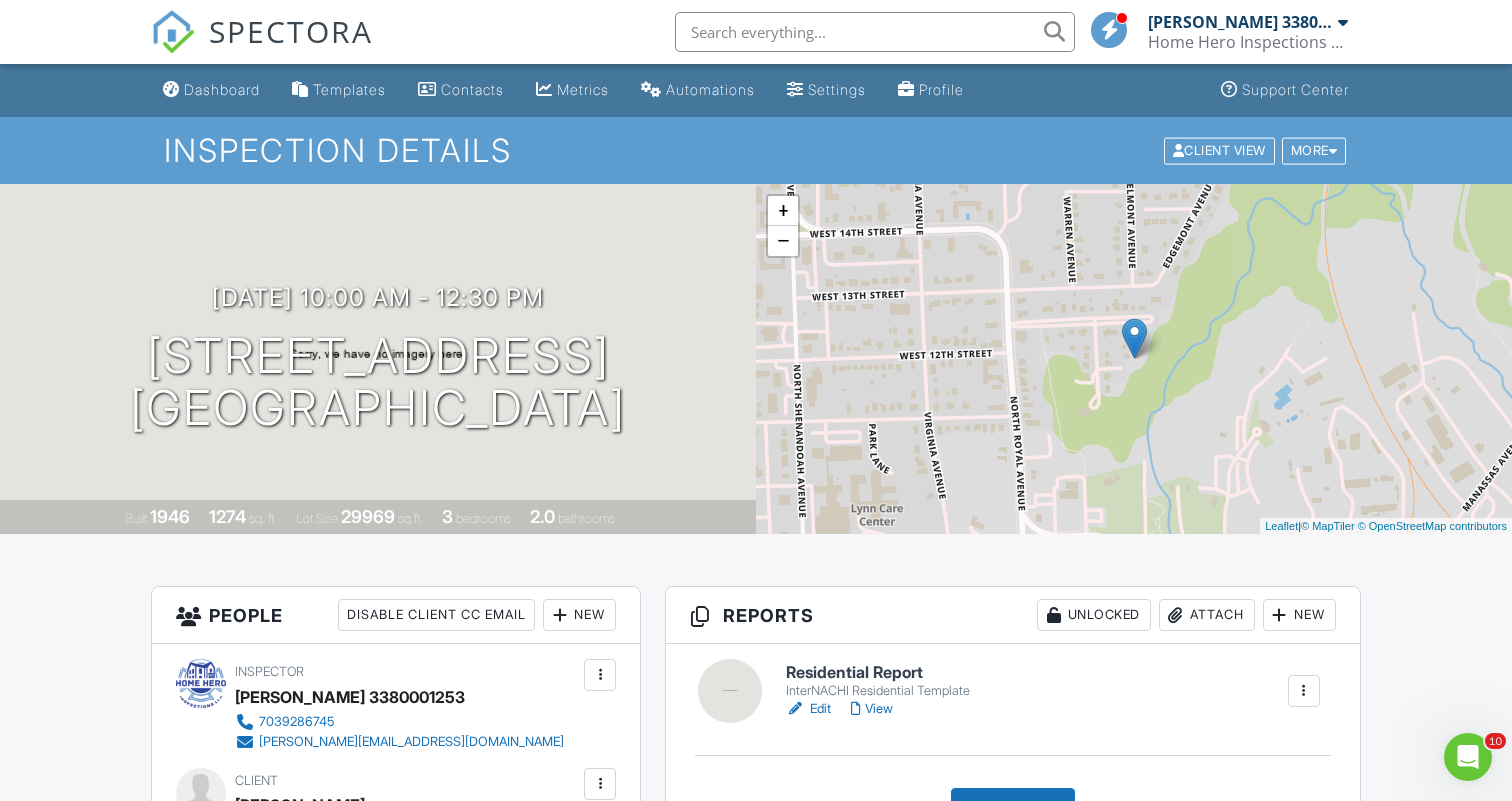 click on "View" at bounding box center (872, 709) 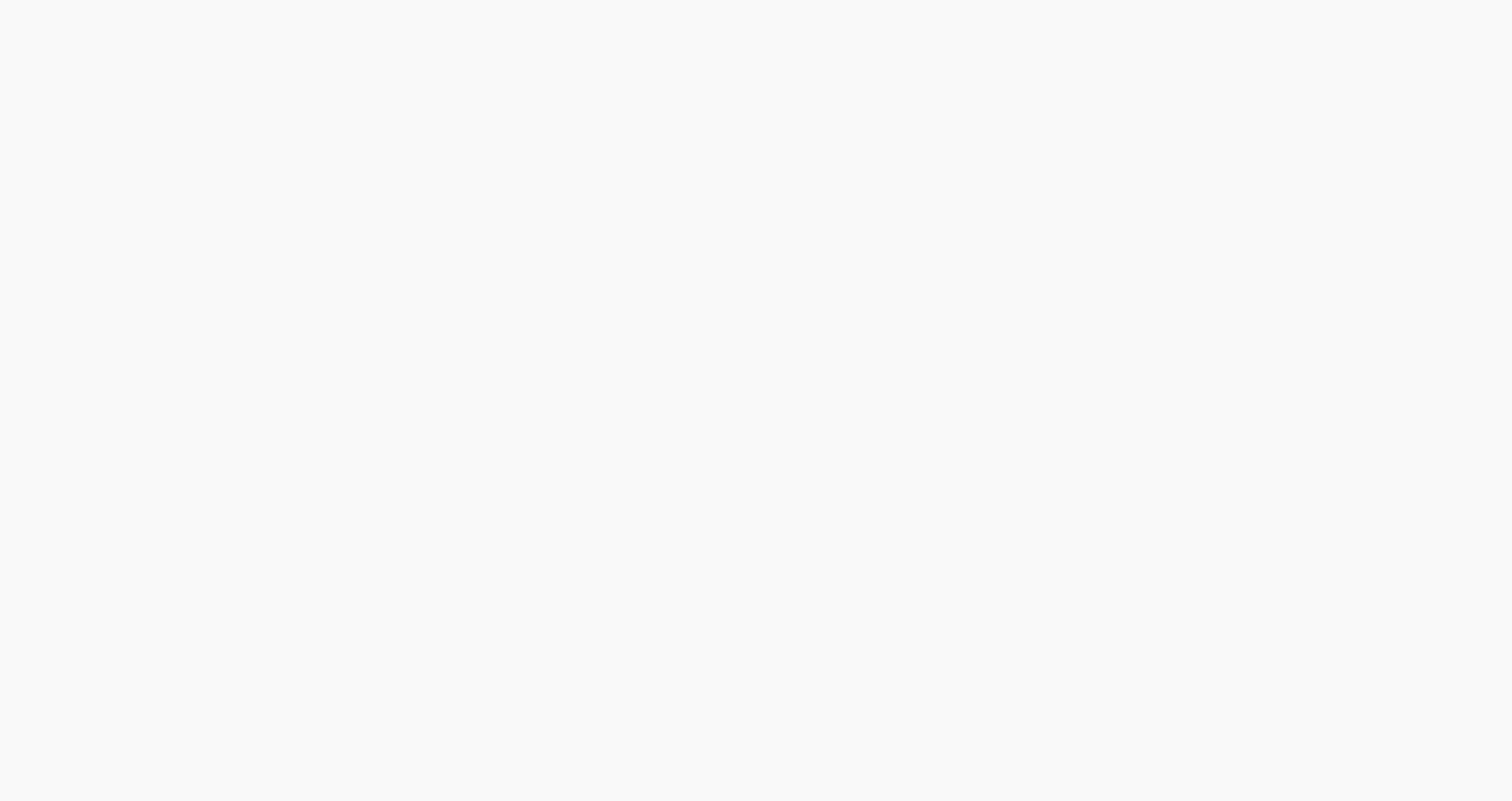 scroll, scrollTop: 0, scrollLeft: 0, axis: both 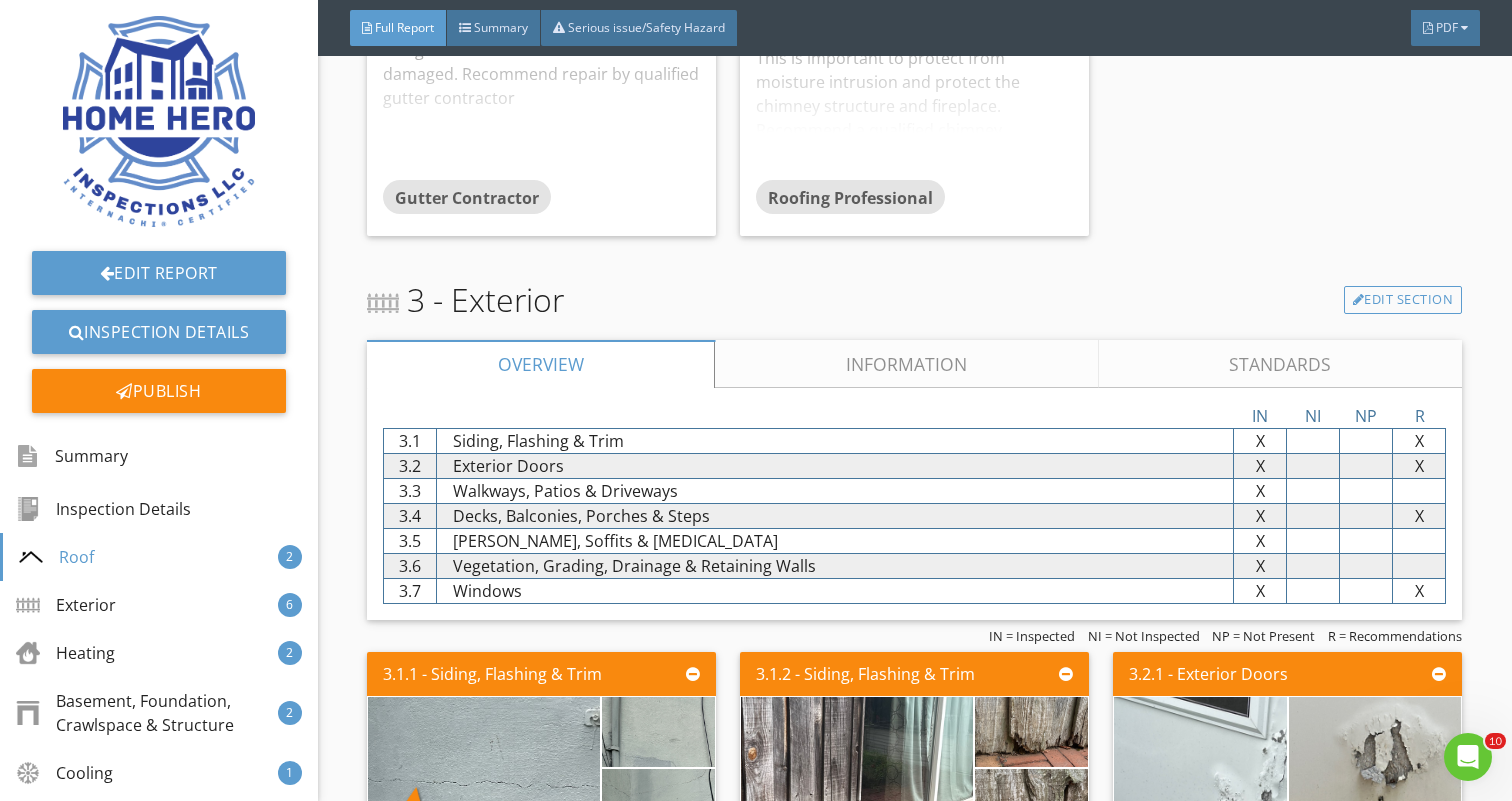 click on "Information" at bounding box center (907, 364) 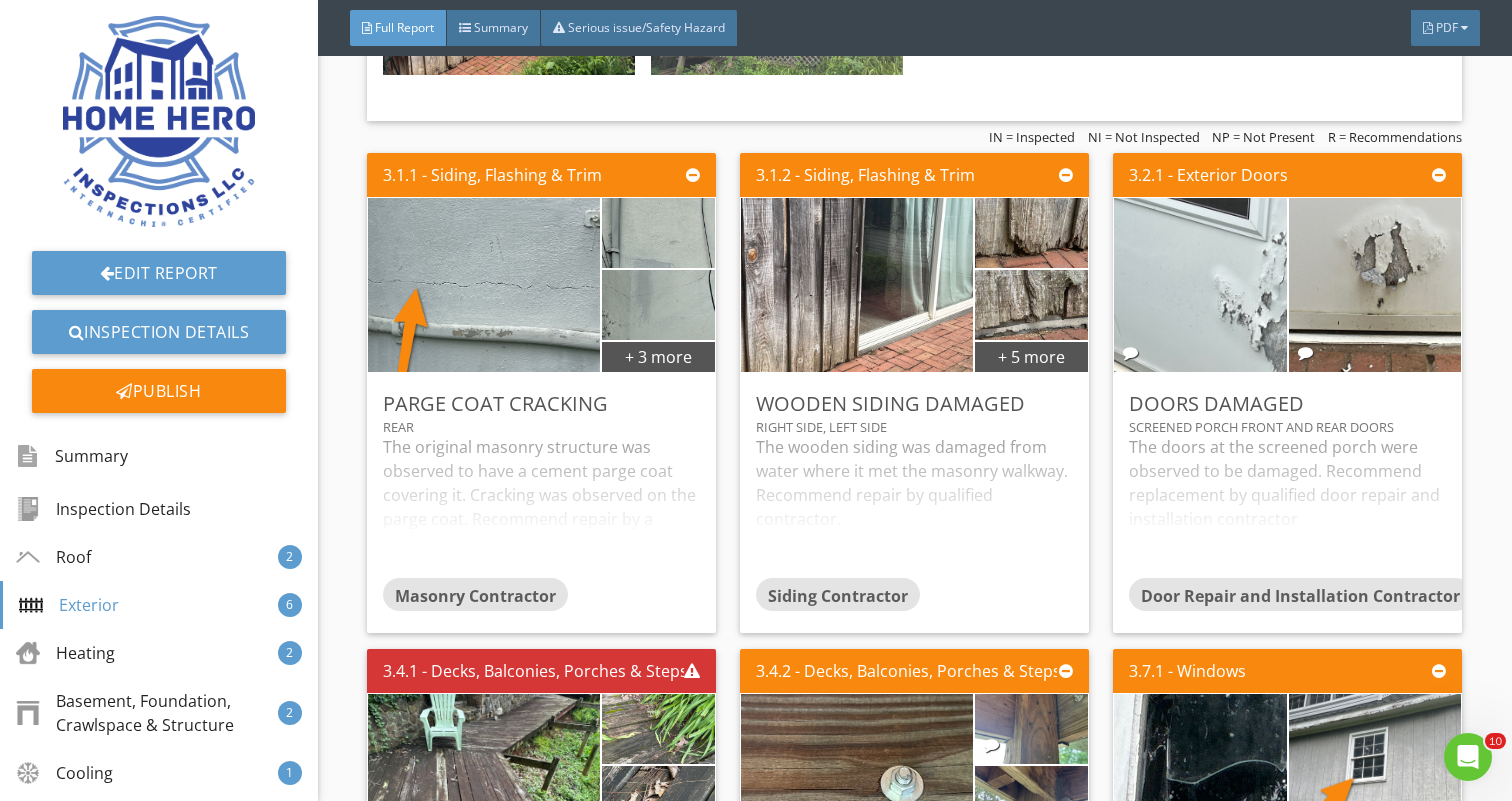 scroll, scrollTop: 2891, scrollLeft: 0, axis: vertical 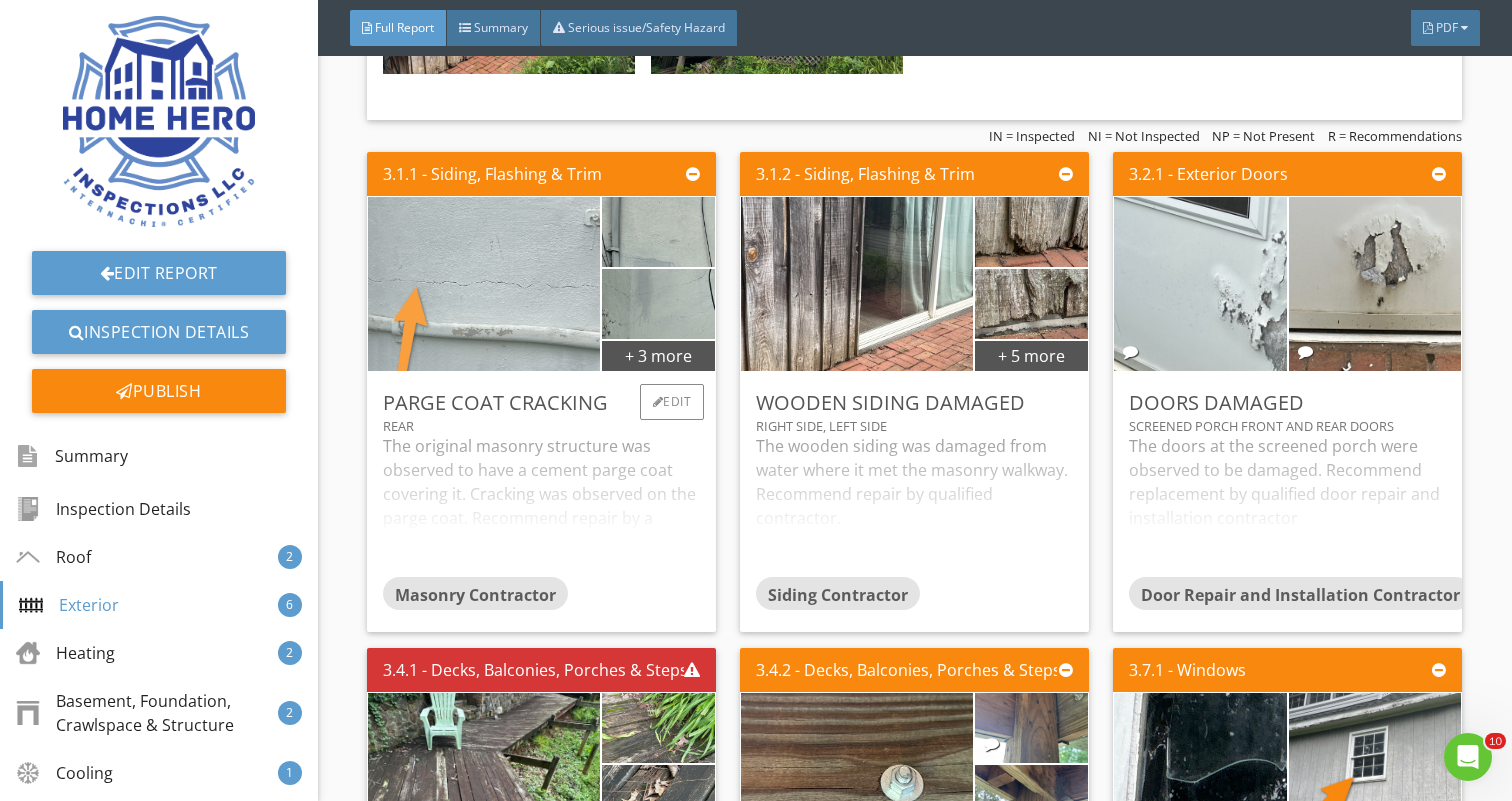 click at bounding box center (484, 284) 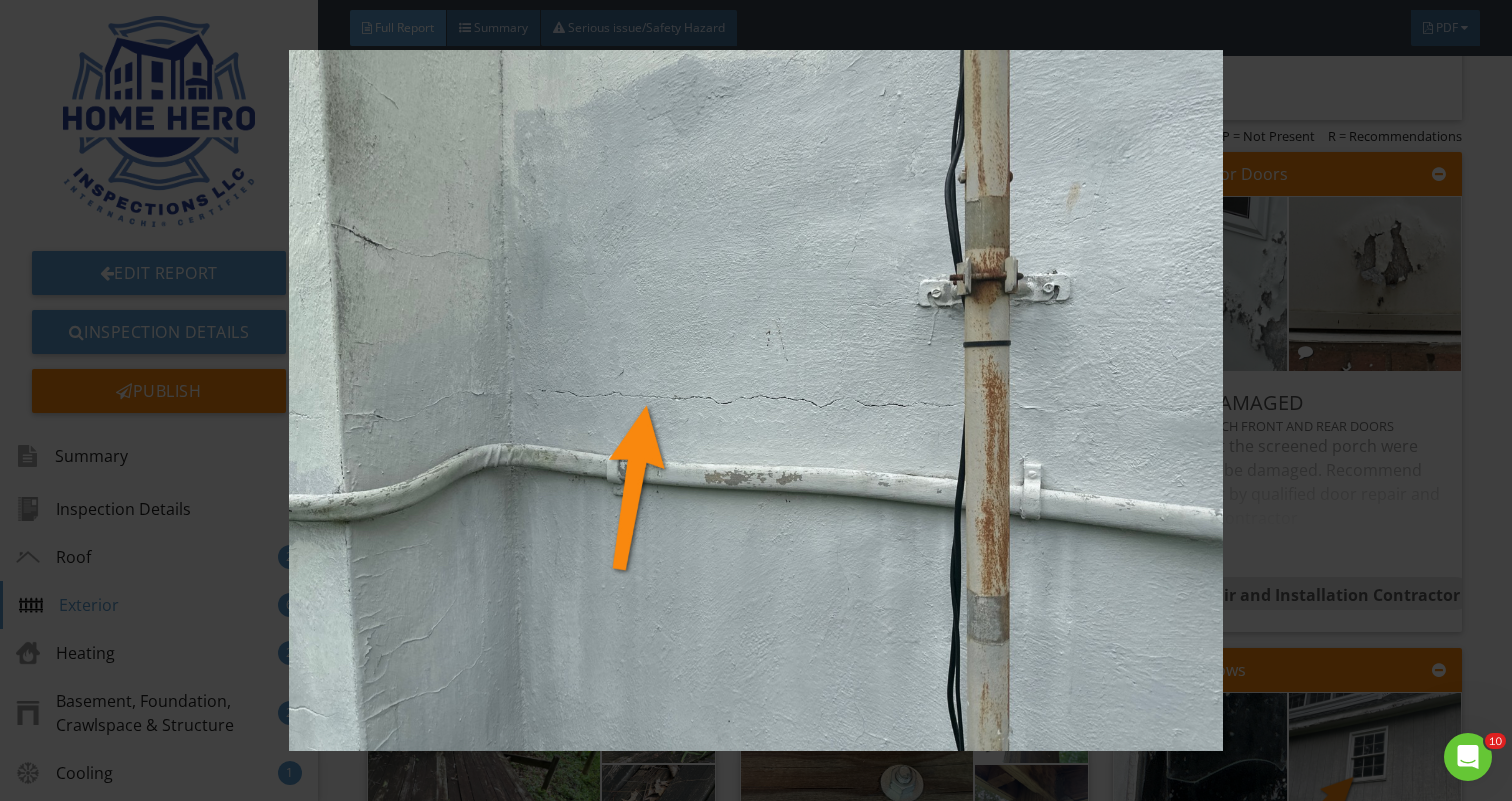 click at bounding box center (756, 400) 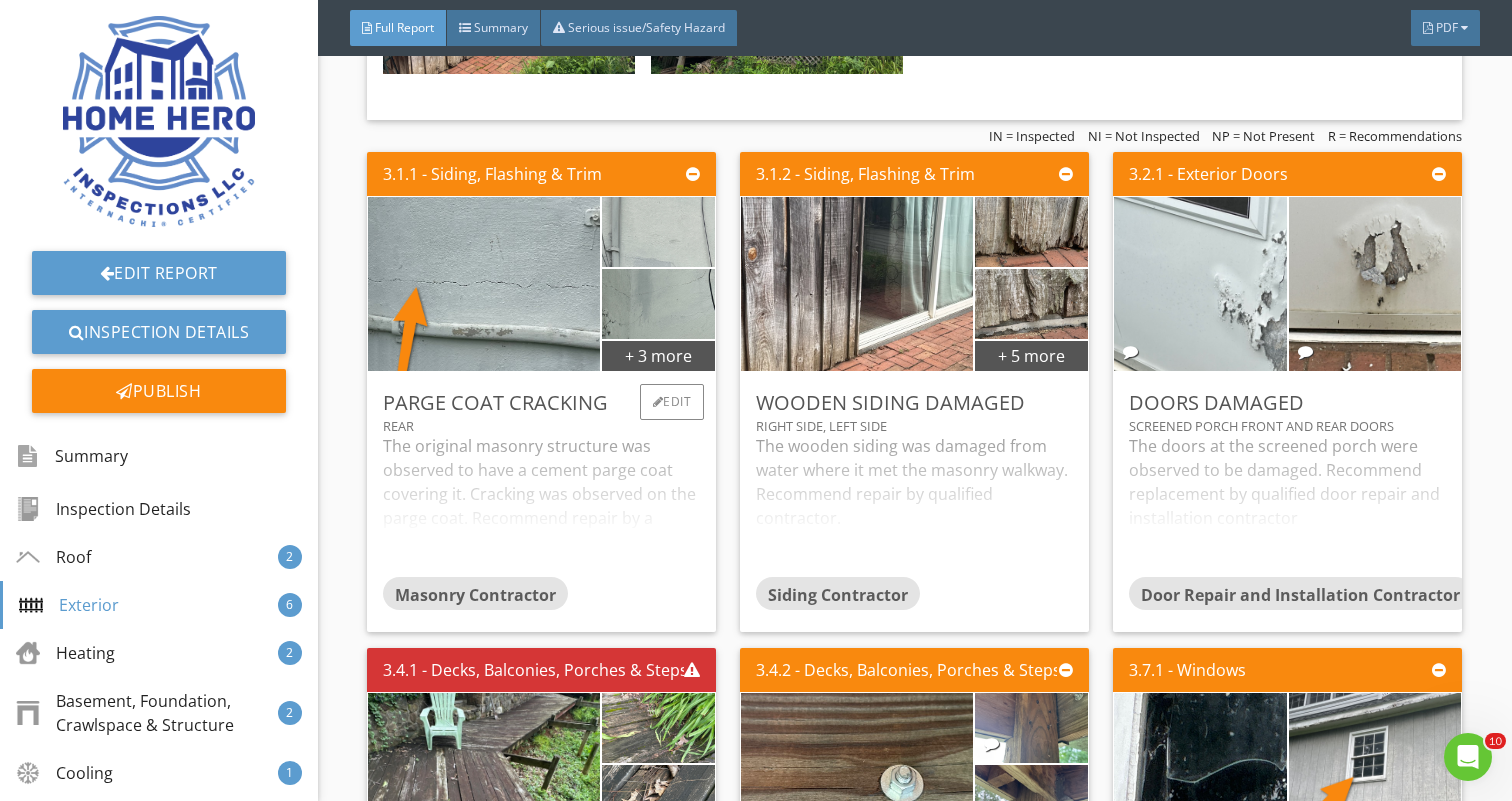 click at bounding box center (658, 232) 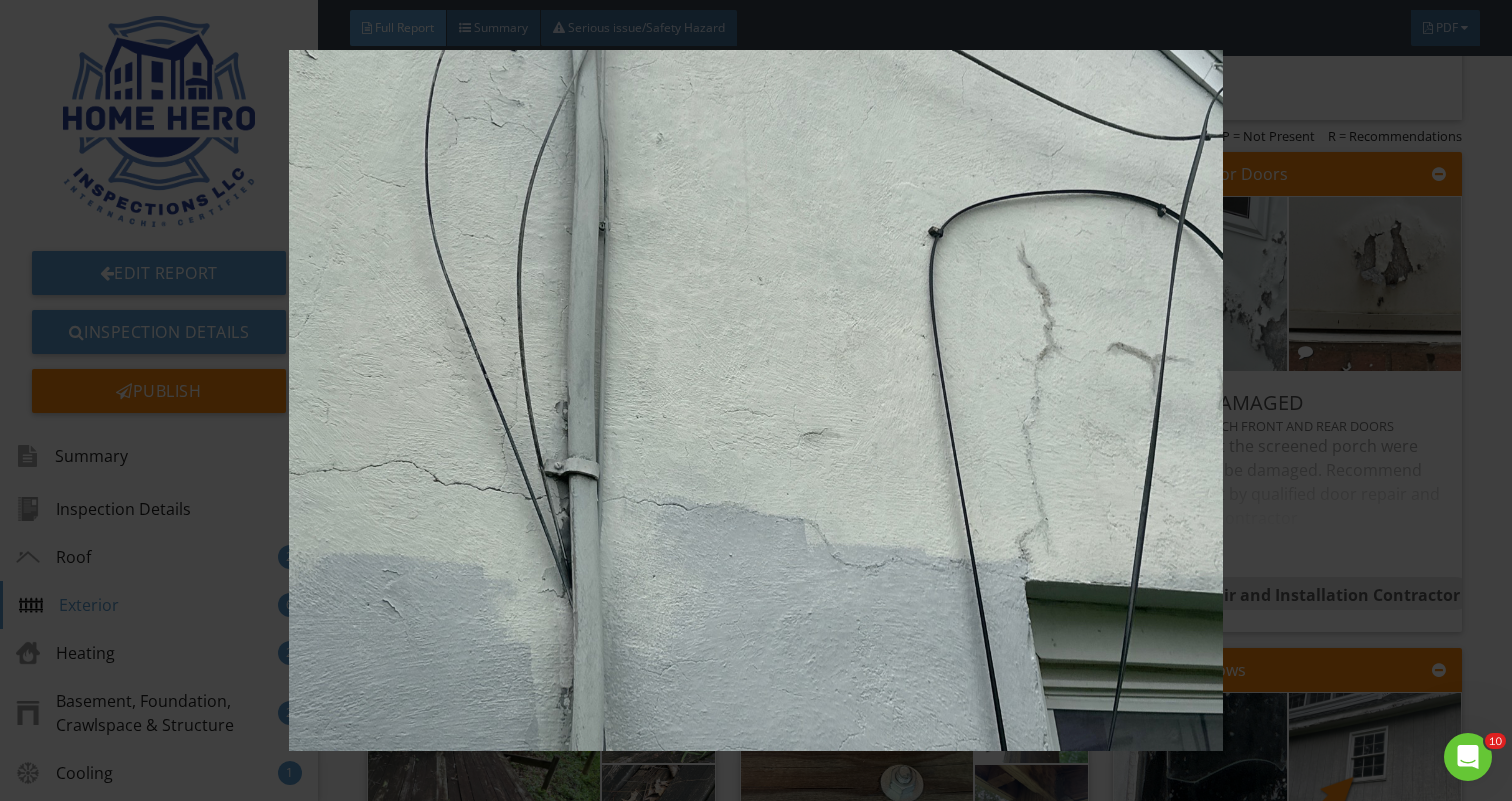click at bounding box center [756, 400] 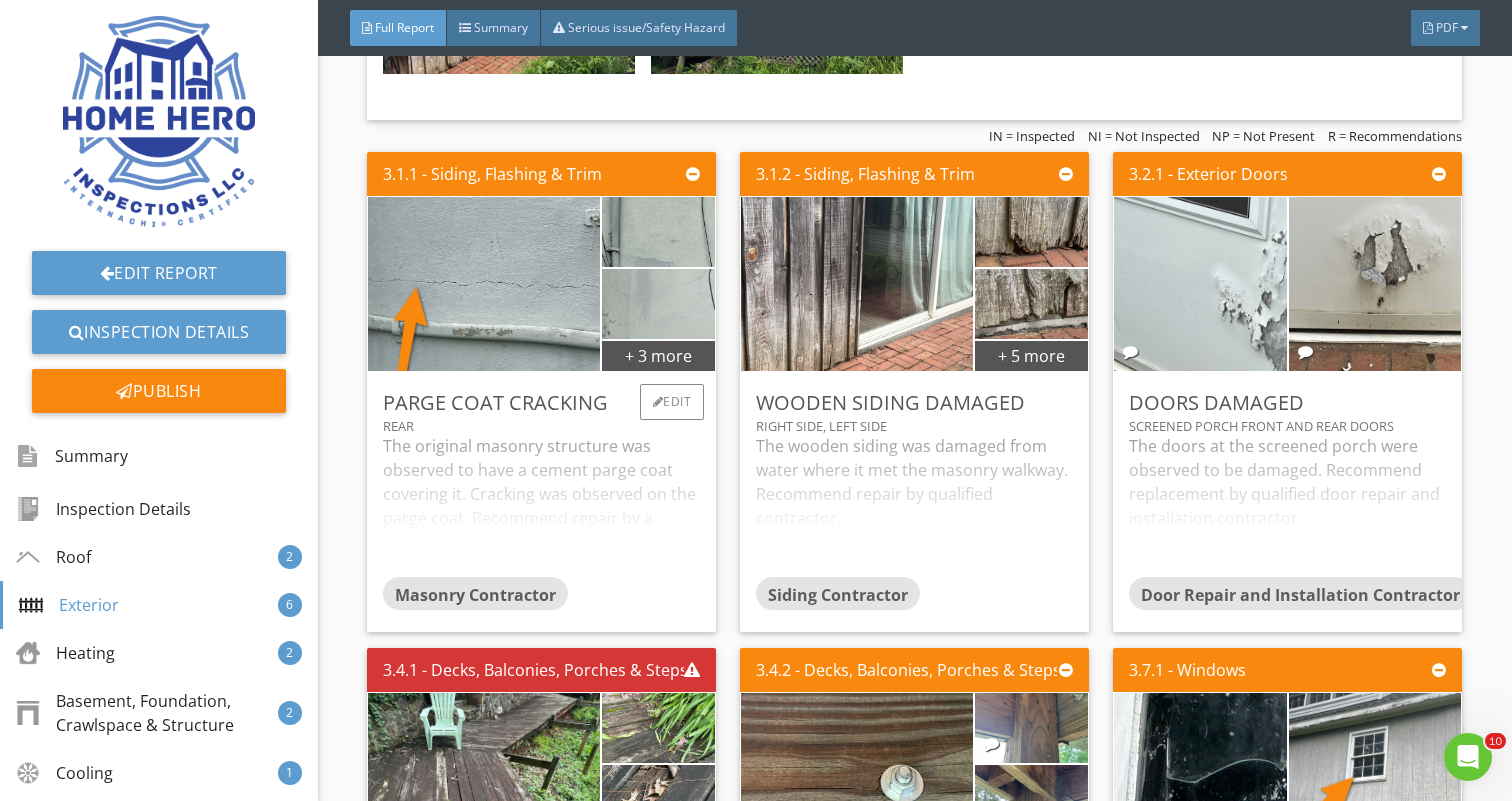 click at bounding box center (658, 304) 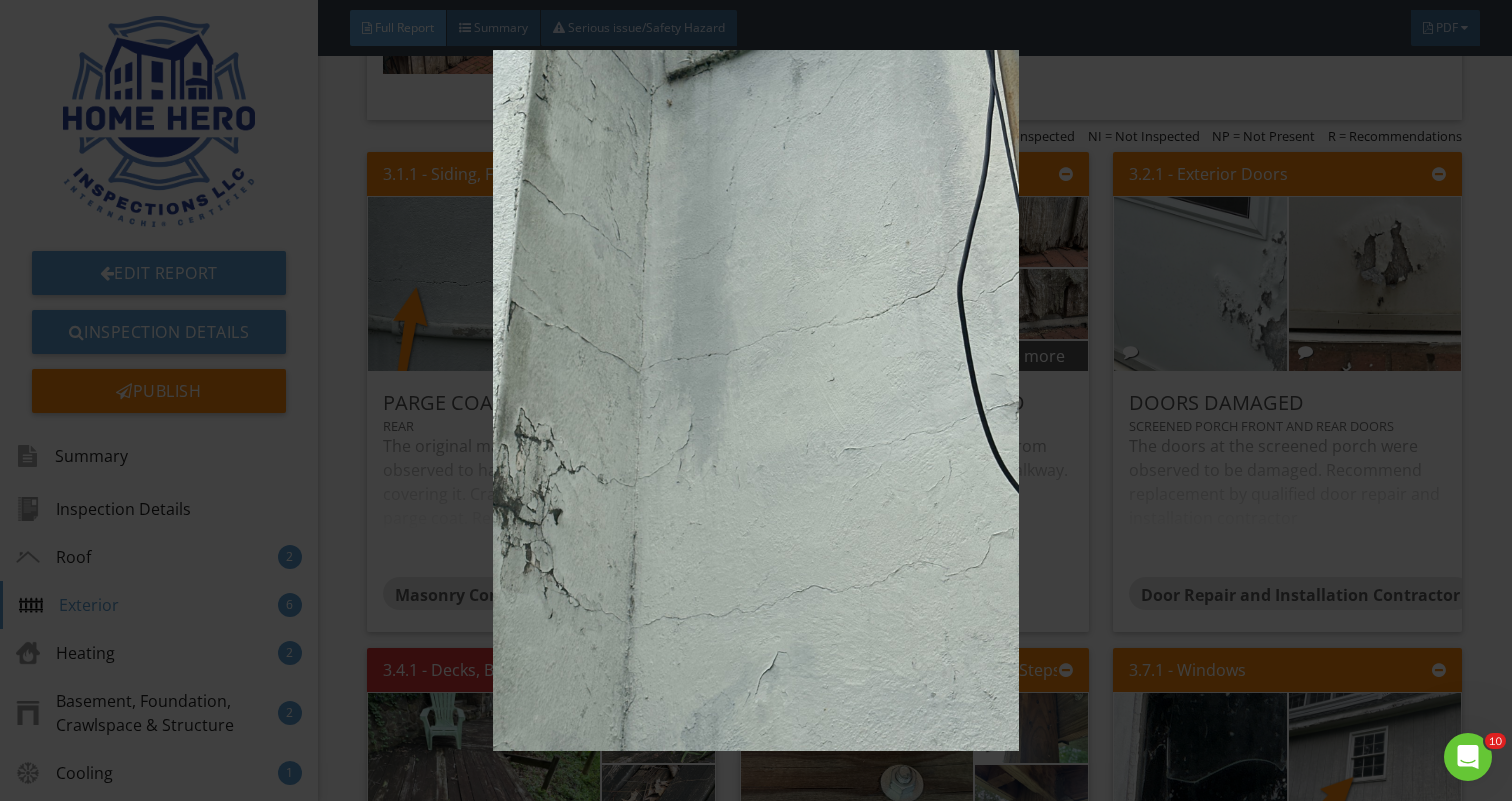 click at bounding box center (756, 400) 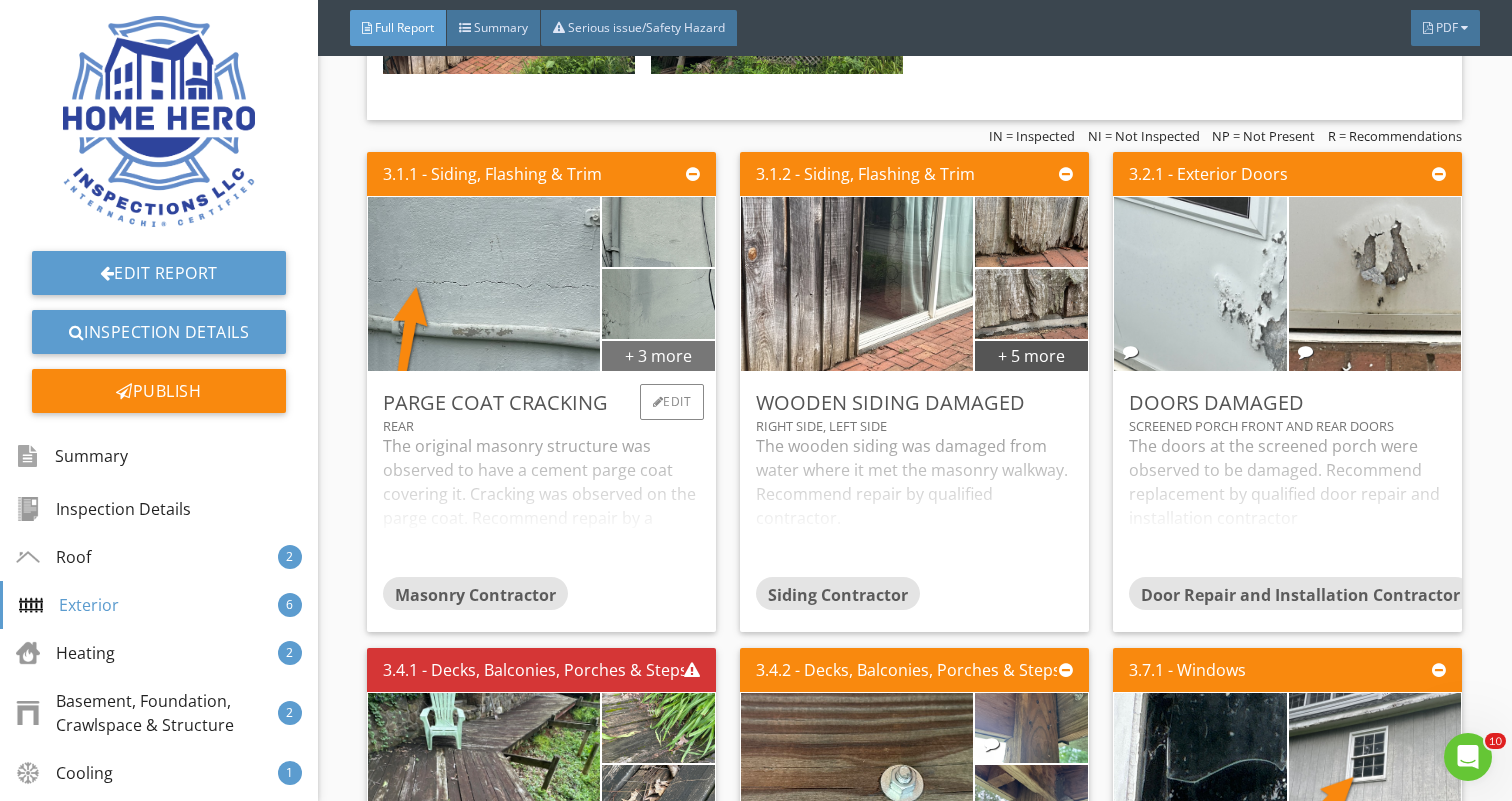 click on "+ 3 more" at bounding box center [659, 355] 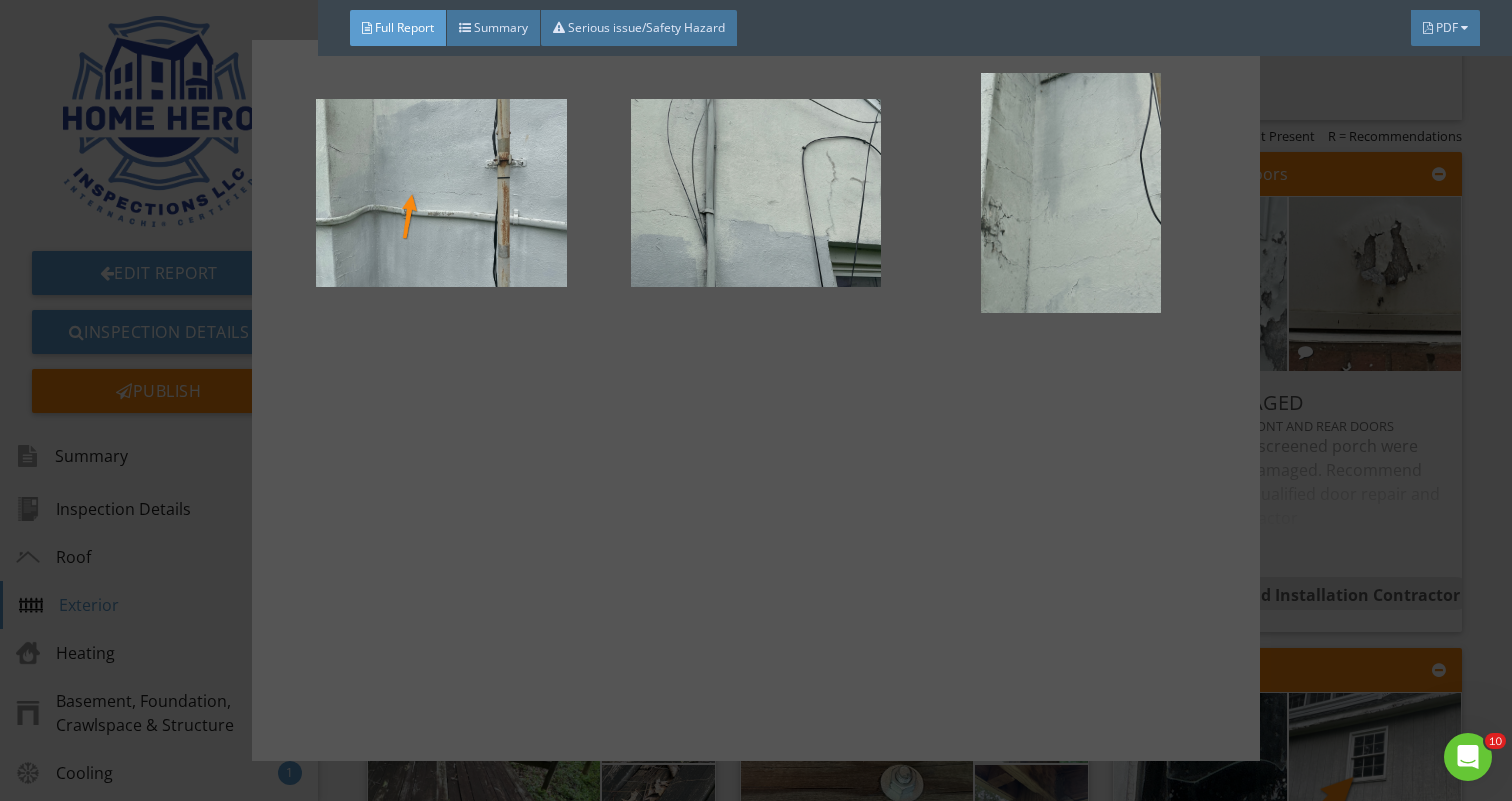 scroll, scrollTop: 31, scrollLeft: 0, axis: vertical 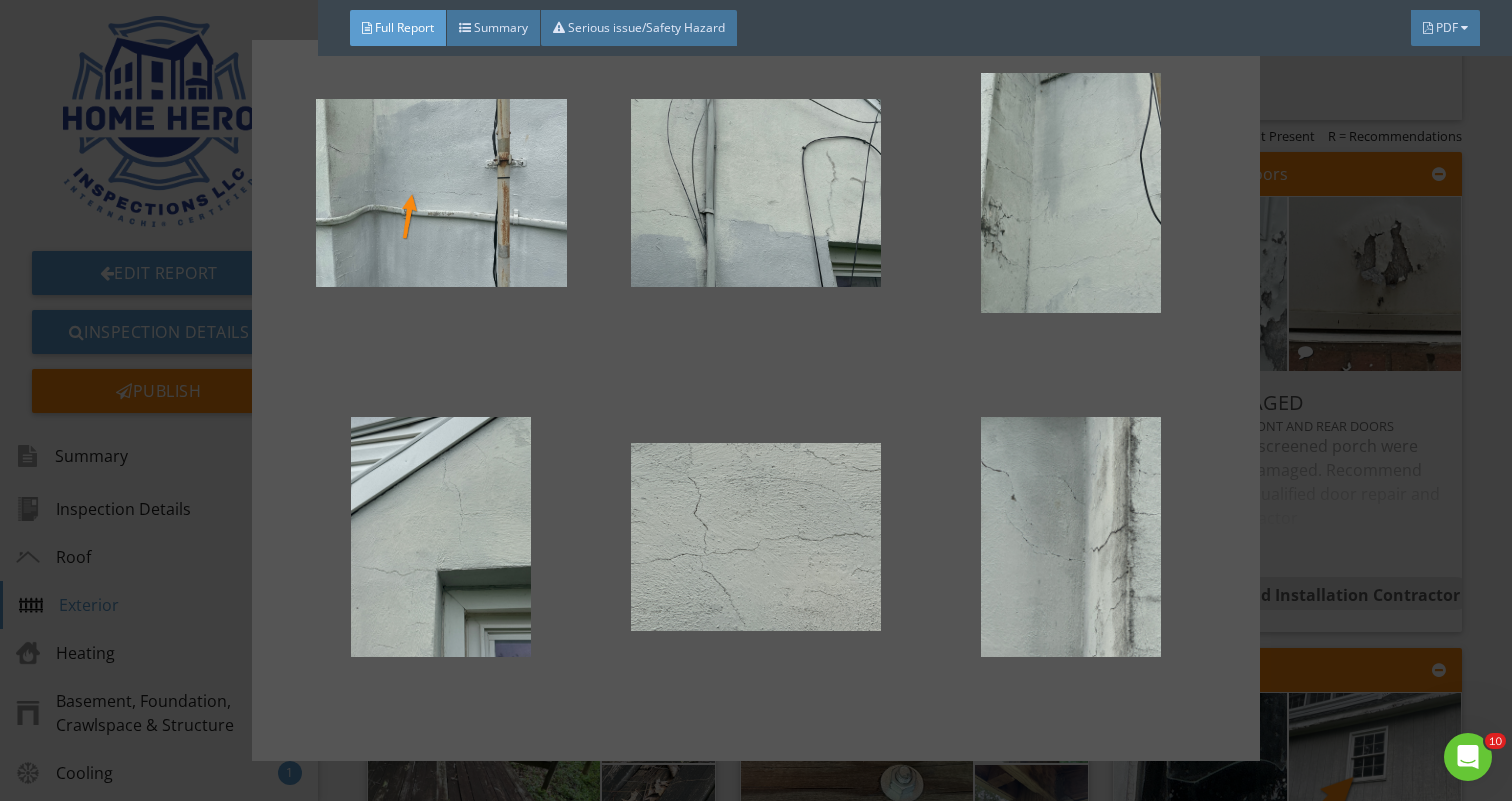 click at bounding box center (756, 400) 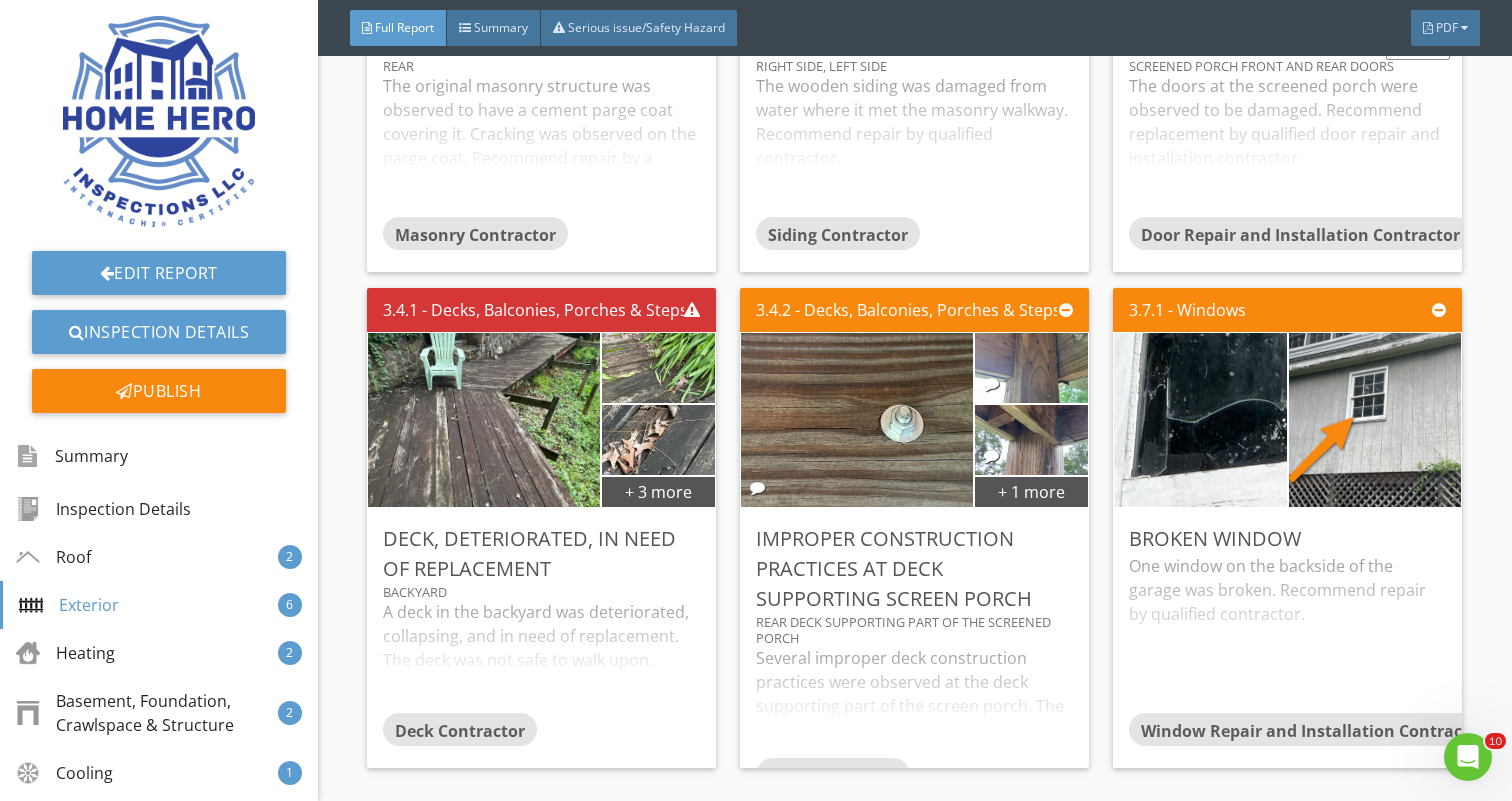 scroll, scrollTop: 3321, scrollLeft: 0, axis: vertical 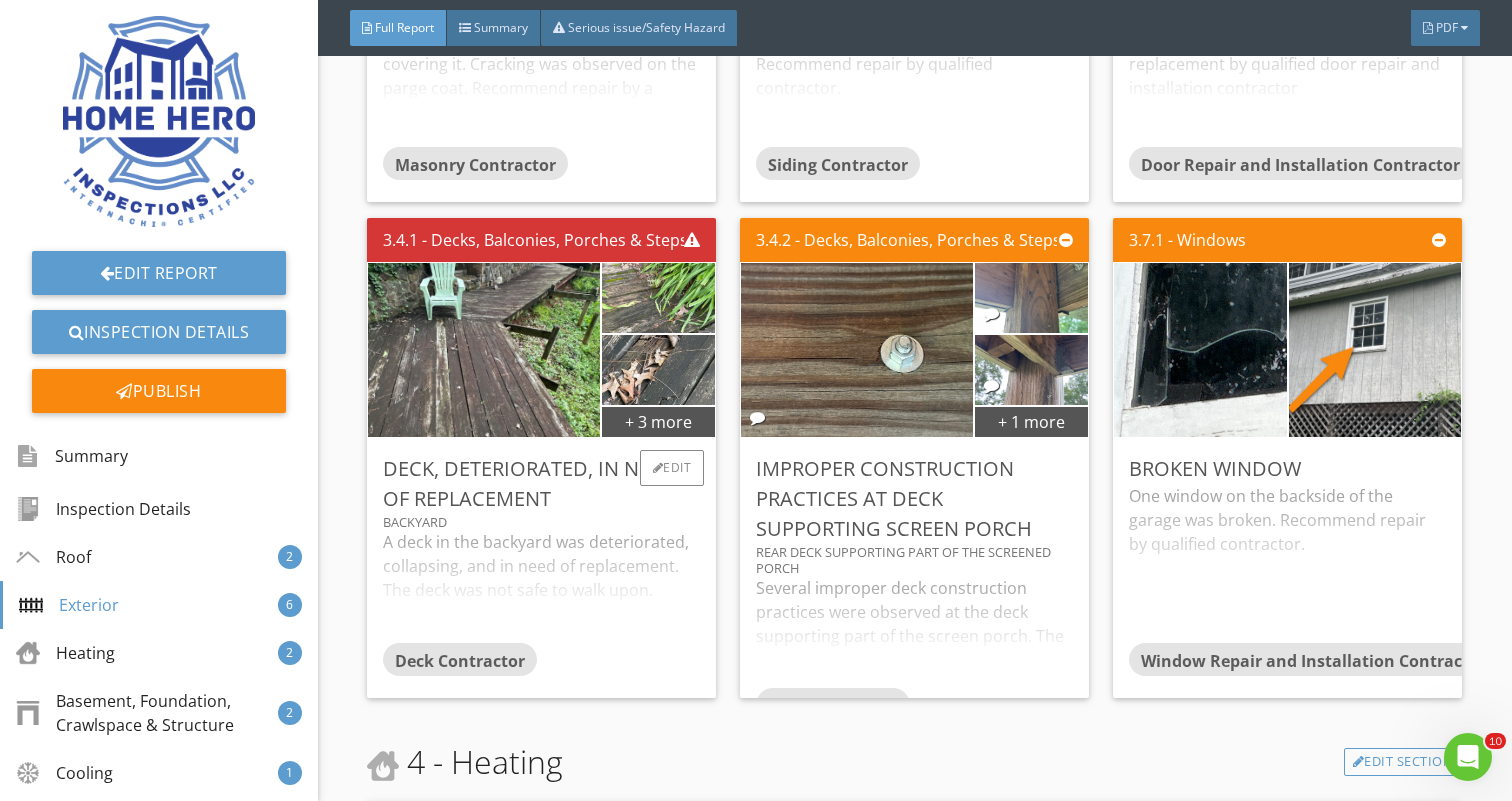 click on "A deck in the backyard was deteriorated, collapsing, and in need of replacement. The deck was not safe to walk upon. Recommend replacement of the deck by qualified deck contractor." at bounding box center [541, 586] 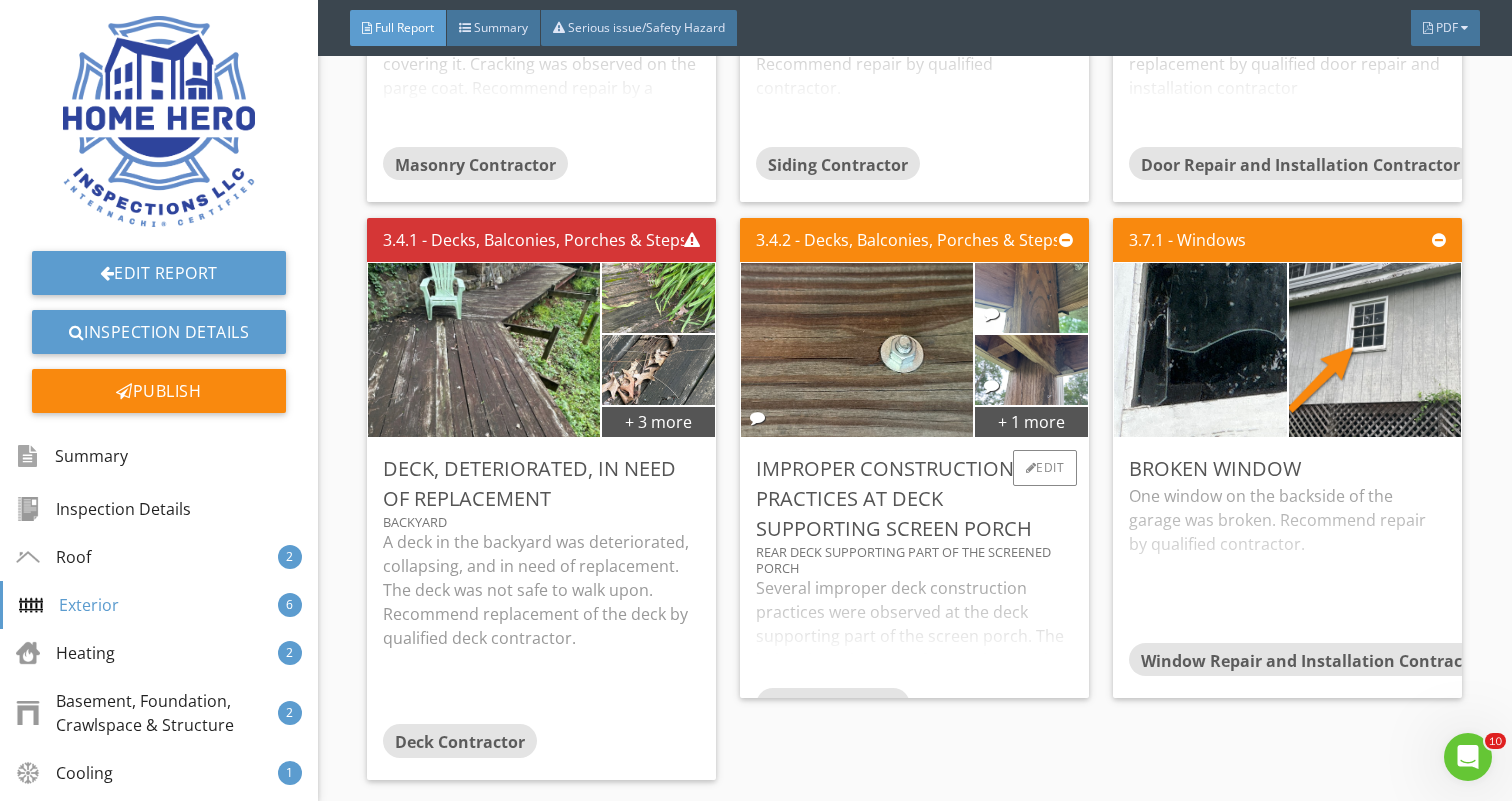 click on "Several improper deck construction practices were observed at the deck supporting part of the screen porch. The ledger board was not fastened properly as there were not enough bolts. Most post were undersized and fastened only with nails and the joist were undersized. Recommend evaluation and repair by qualified deck contract." at bounding box center [914, 632] 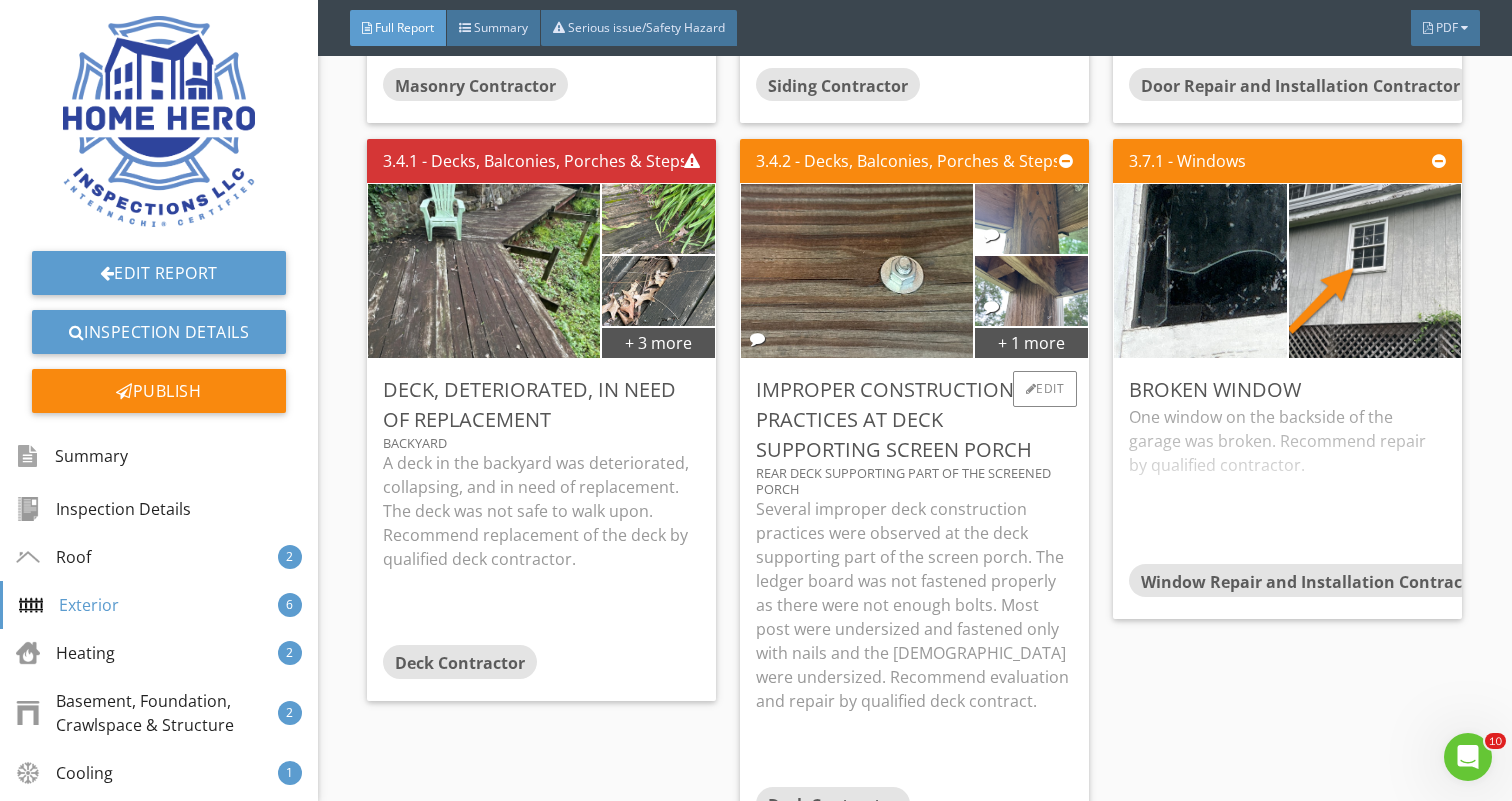 scroll, scrollTop: 3424, scrollLeft: 0, axis: vertical 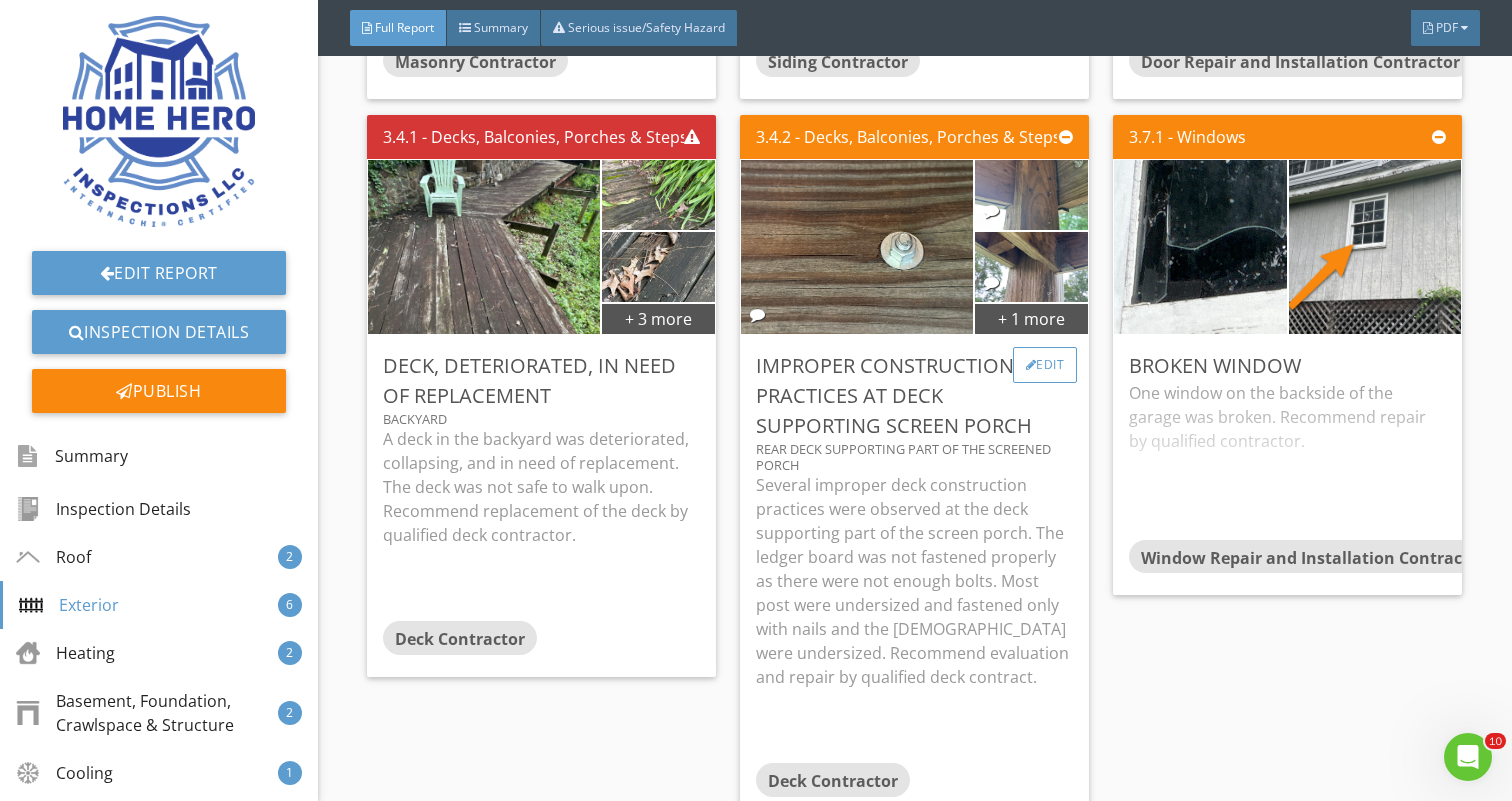 click on "Edit" at bounding box center (1045, 365) 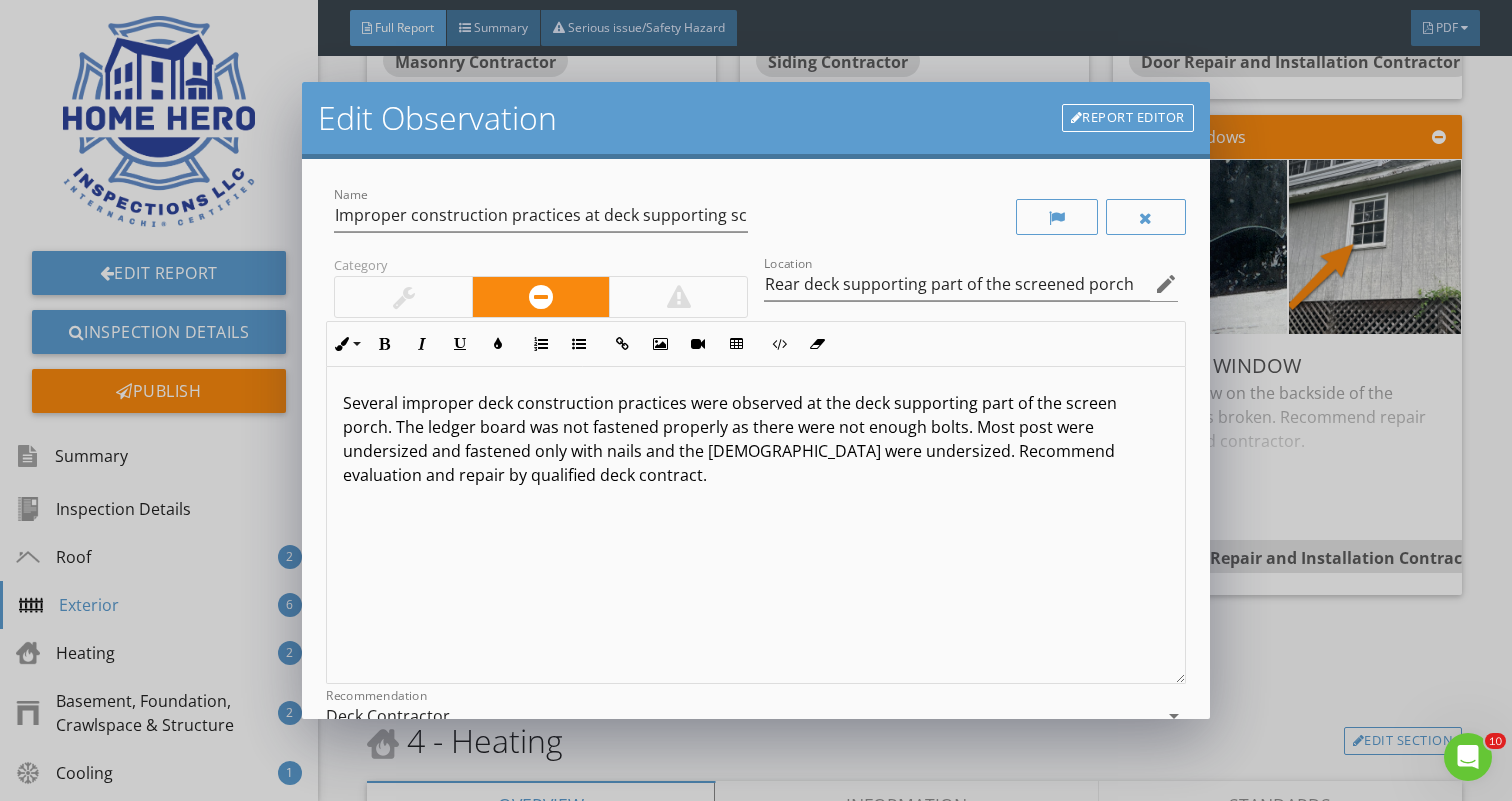 click on "Several improper deck construction practices were observed at the deck supporting part of the screen porch. The ledger board was not fastened properly as there were not enough bolts. Most post were undersized and fastened only with nails and the joist were undersized. Recommend evaluation and repair by qualified deck contract." at bounding box center (755, 439) 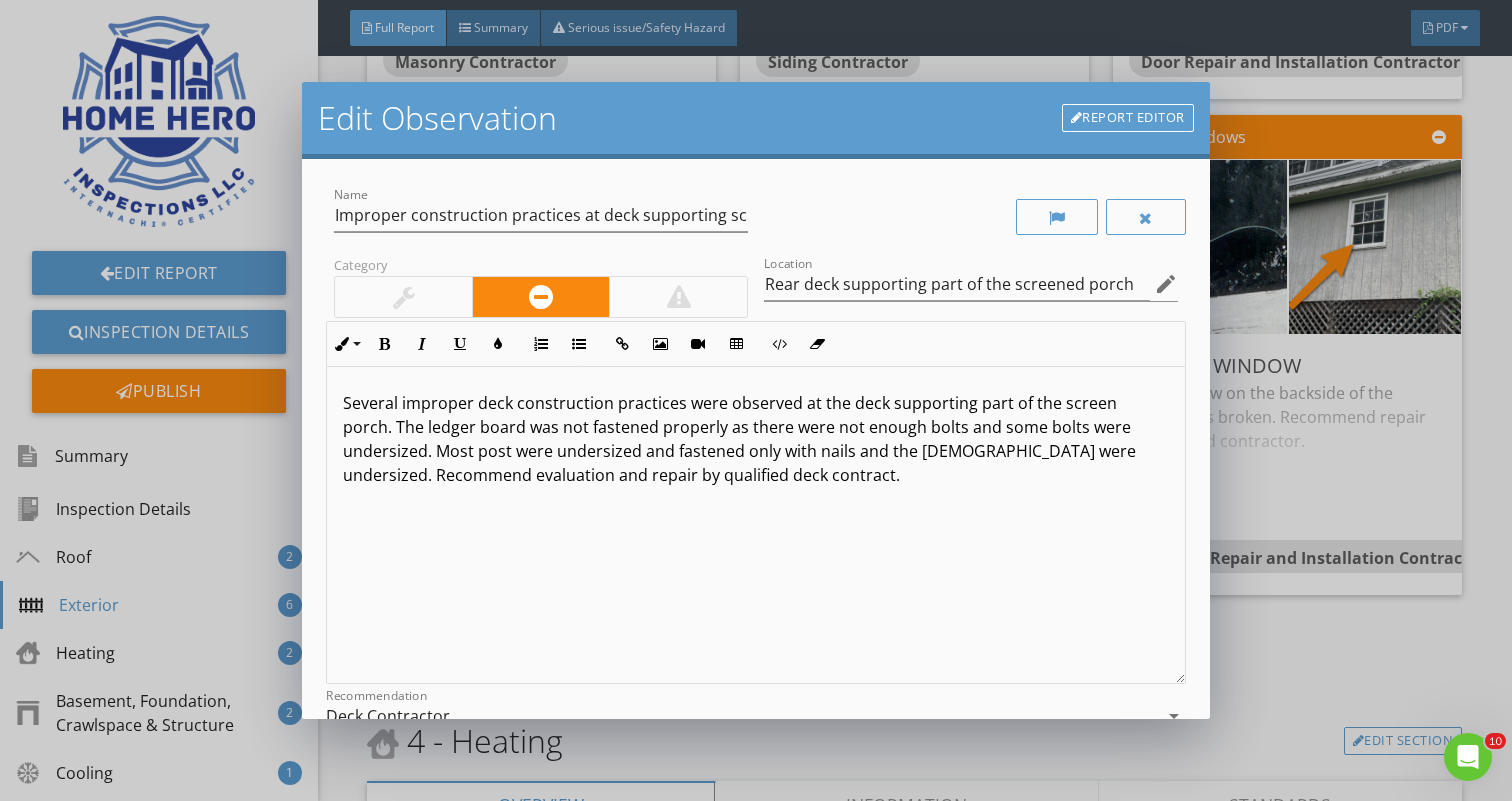 click on "Several improper deck construction practices were observed at the deck supporting part of the screen porch. The ledger board was not fastened properly as there were not enough bolts and some bolts were undersized. Most post were undersized and fastened only with nails and the joist were undersized. Recommend evaluation and repair by qualified deck contract." at bounding box center (755, 439) 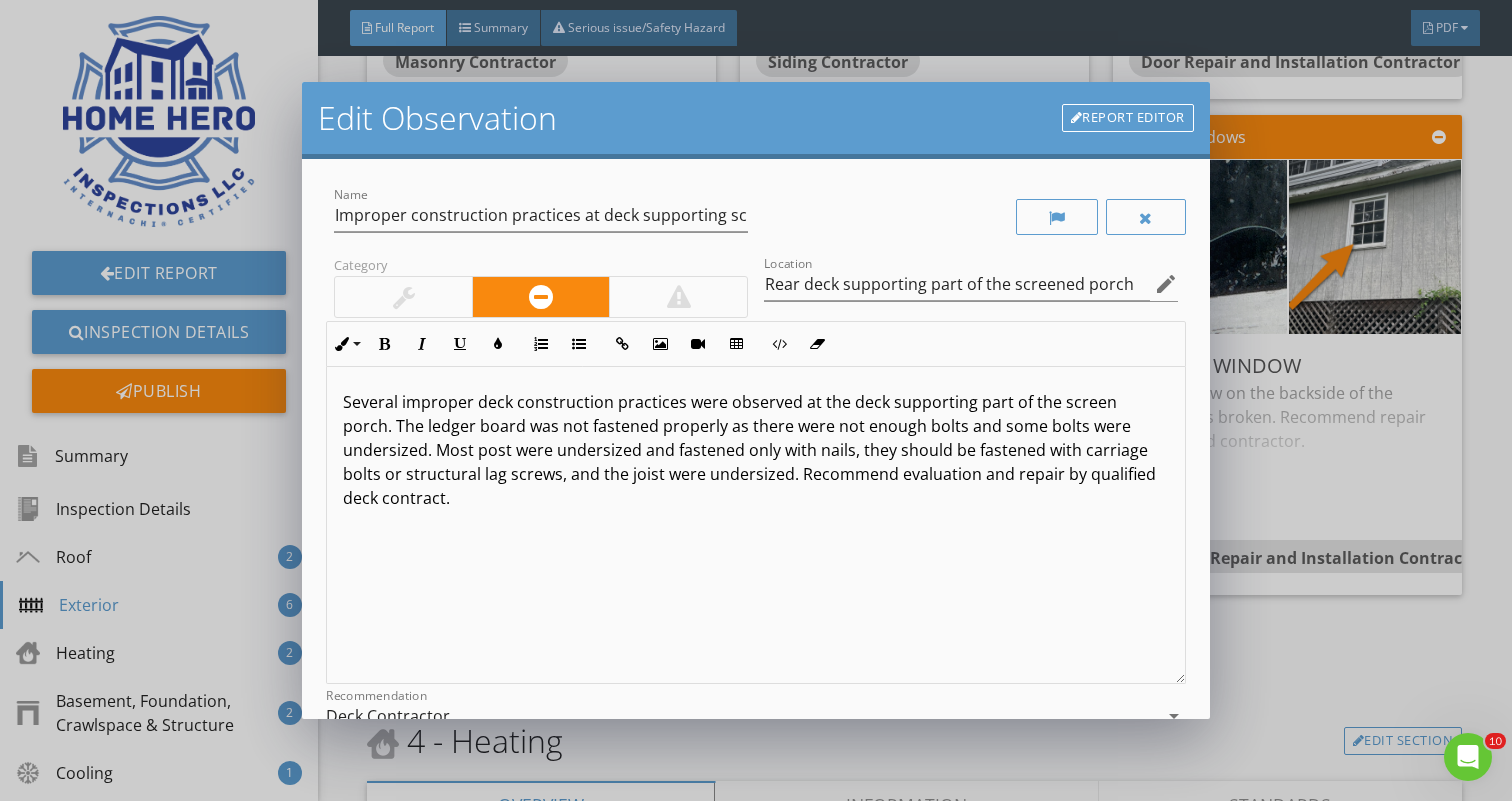 scroll, scrollTop: 1, scrollLeft: 0, axis: vertical 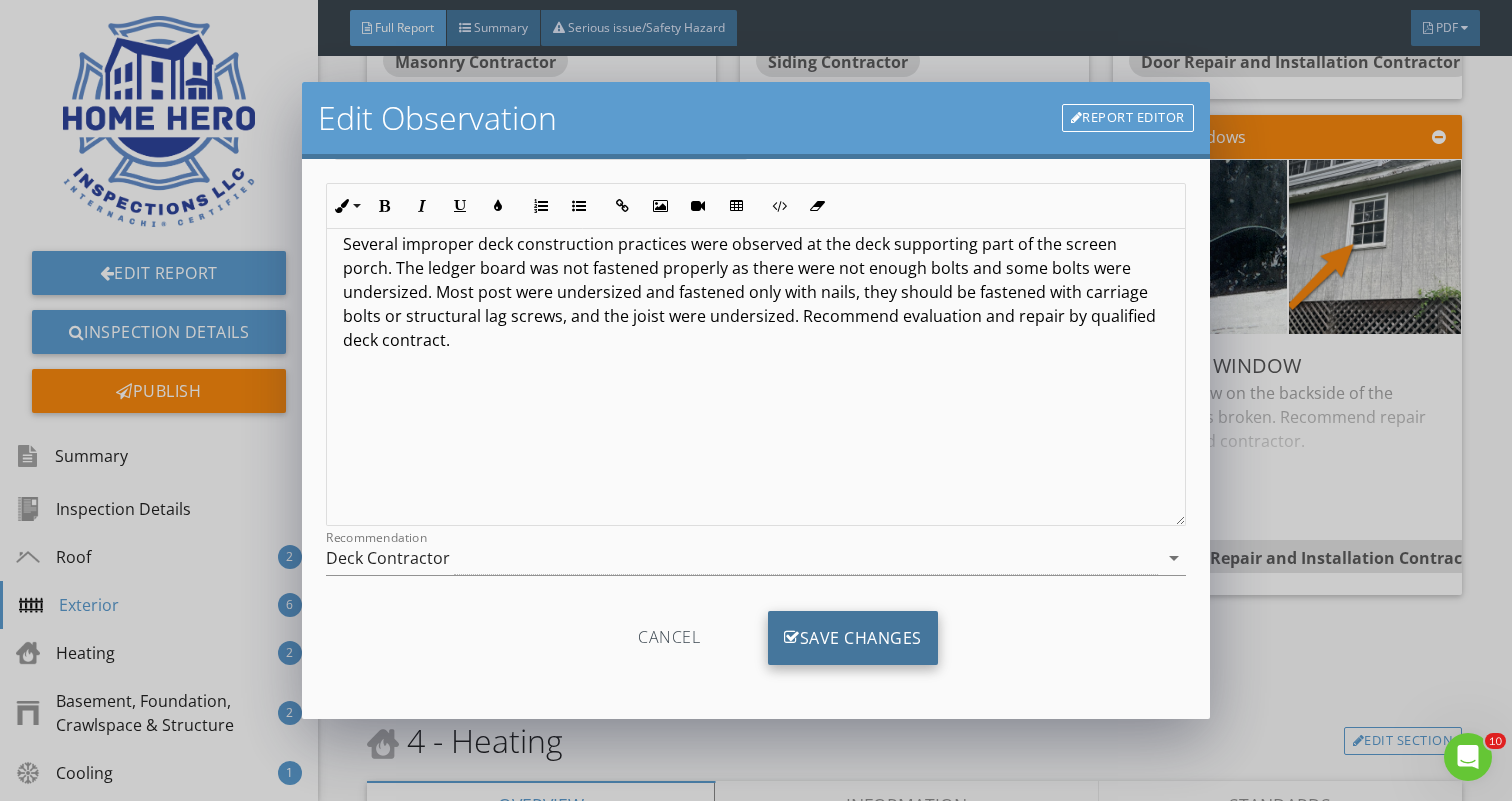 click on "Save Changes" at bounding box center (853, 638) 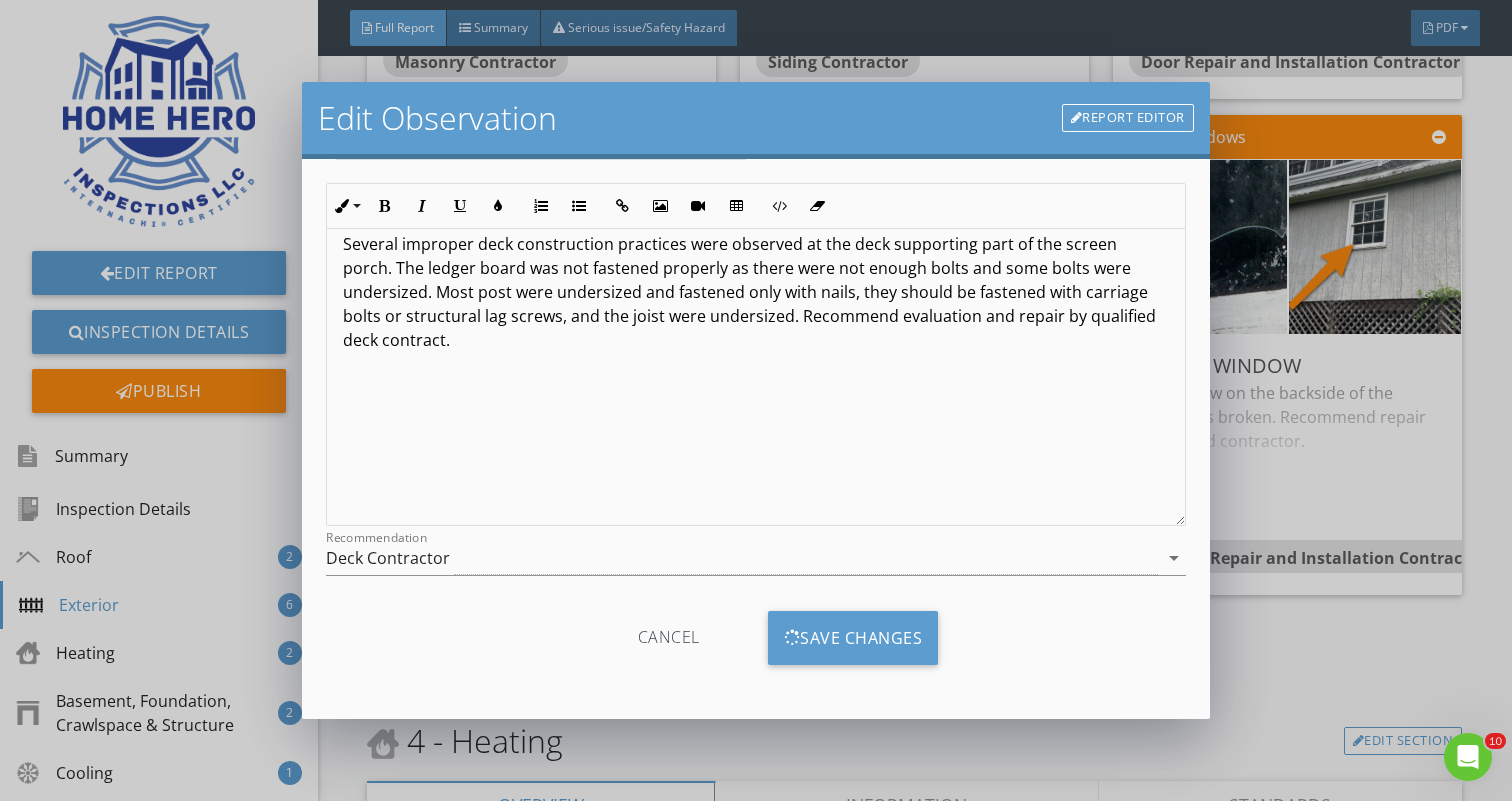 scroll, scrollTop: 0, scrollLeft: 0, axis: both 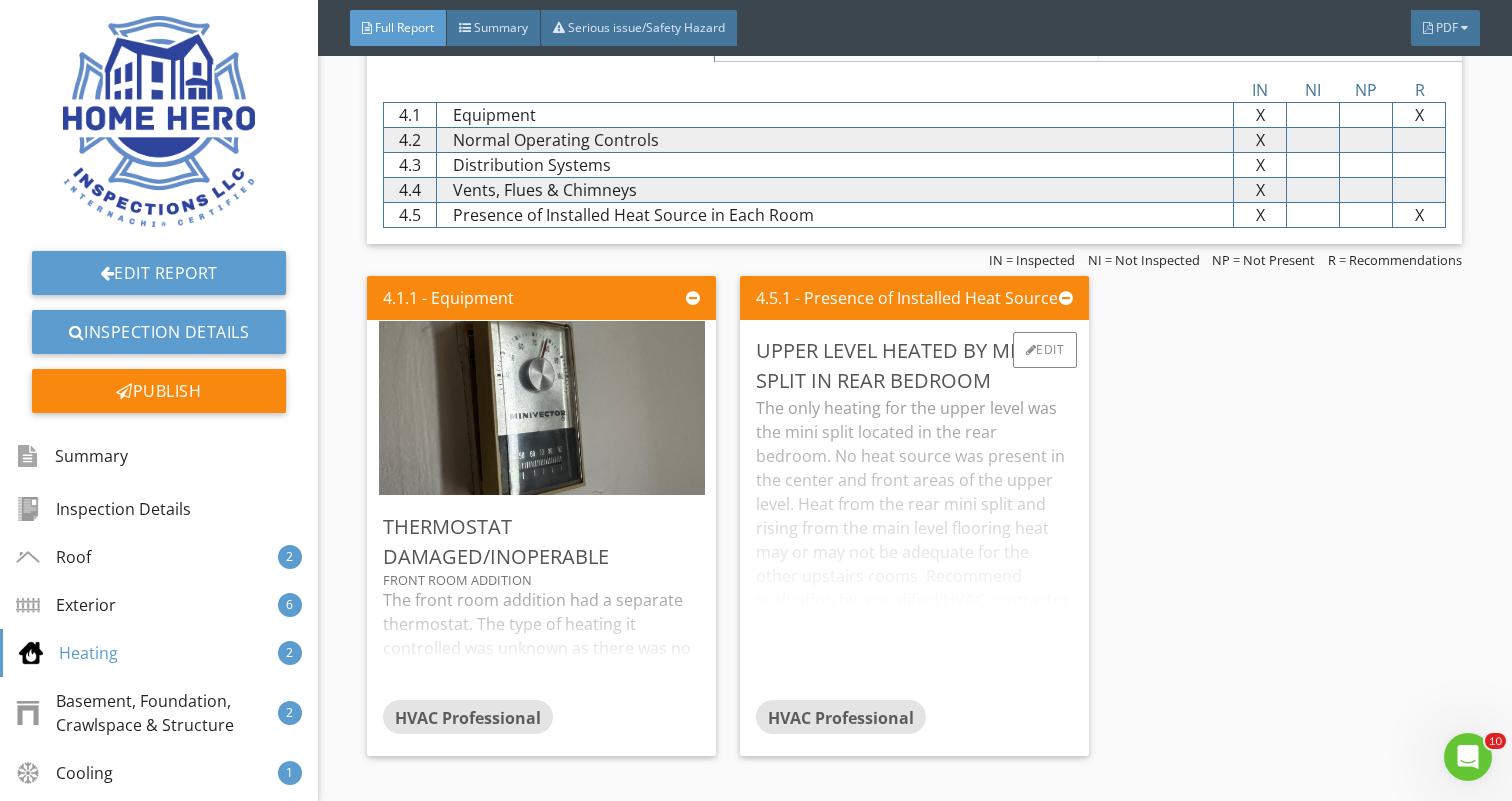 click on "The only heating for the upper level was the mini split located in the rear bedroom. No heat source was present in the center and front areas of the upper level. Heat from the rear mini split and rising from the main level flooring heat may or may not be adequate for the other upstairs rooms. Recommend evaluation by a qualified HVAC contractor to determine if further heat sources are recommended for greater comfort and efficiency" at bounding box center (914, 548) 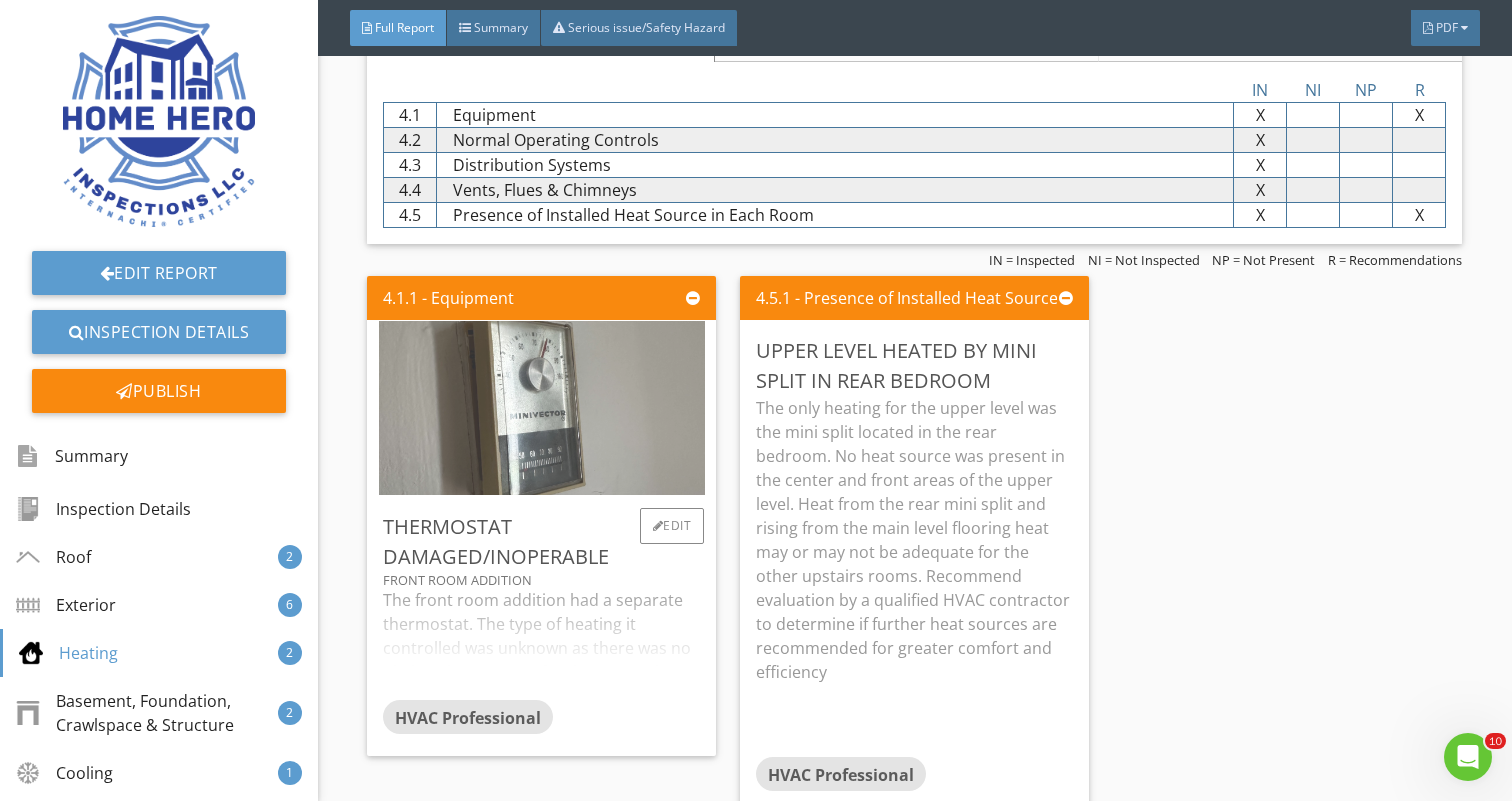 click at bounding box center (542, 407) 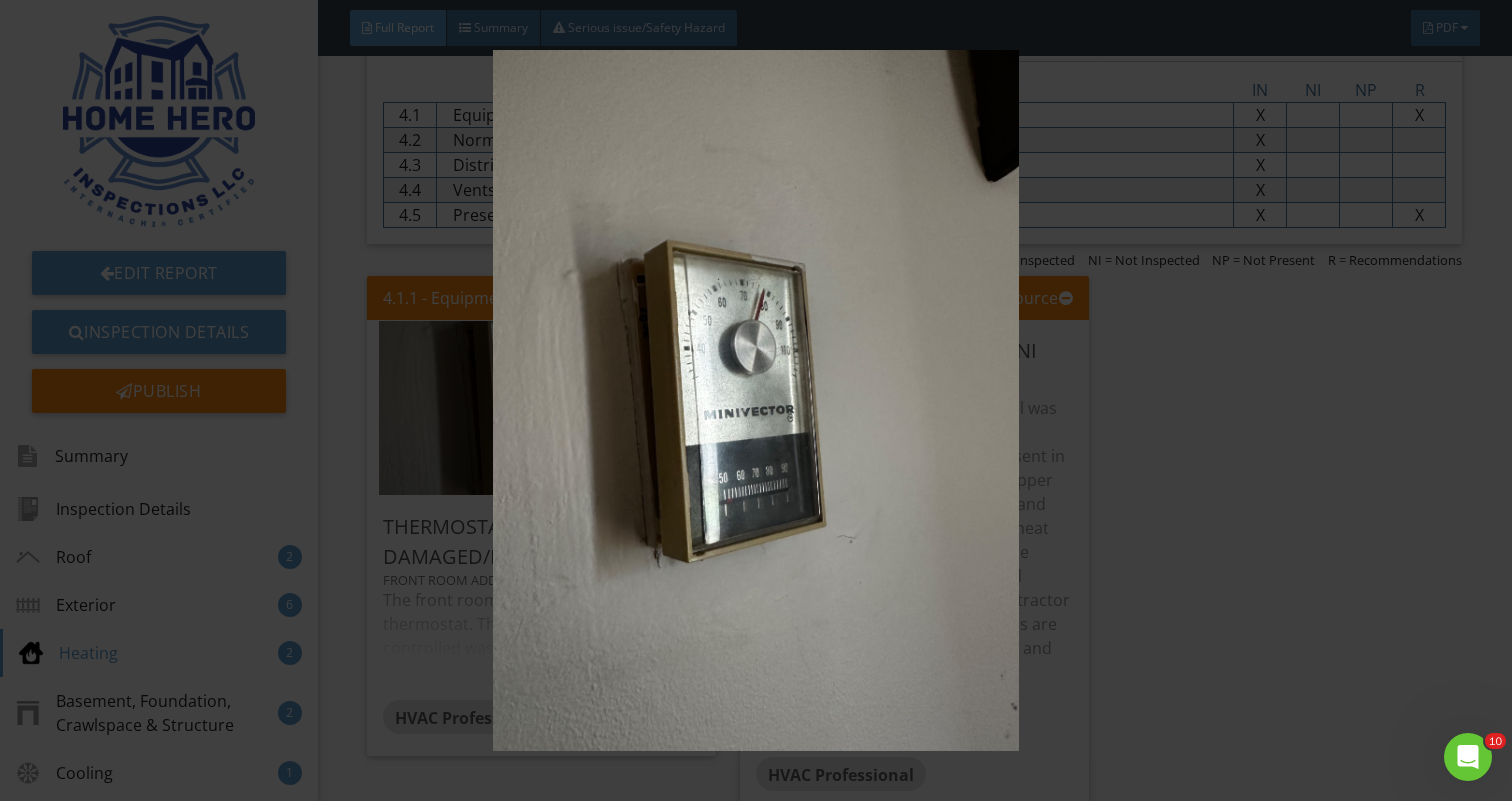 click at bounding box center [756, 400] 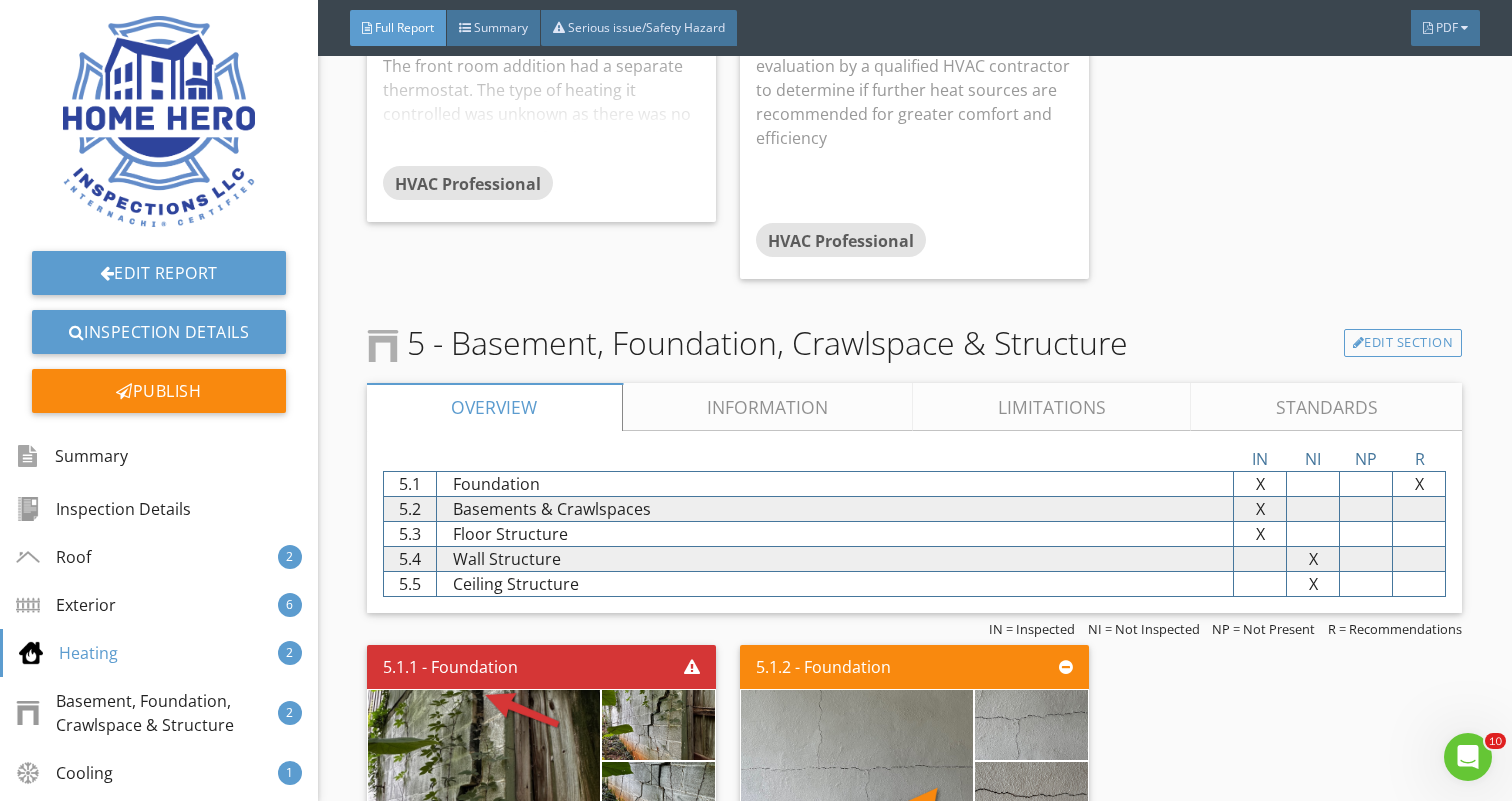 scroll, scrollTop: 4726, scrollLeft: 0, axis: vertical 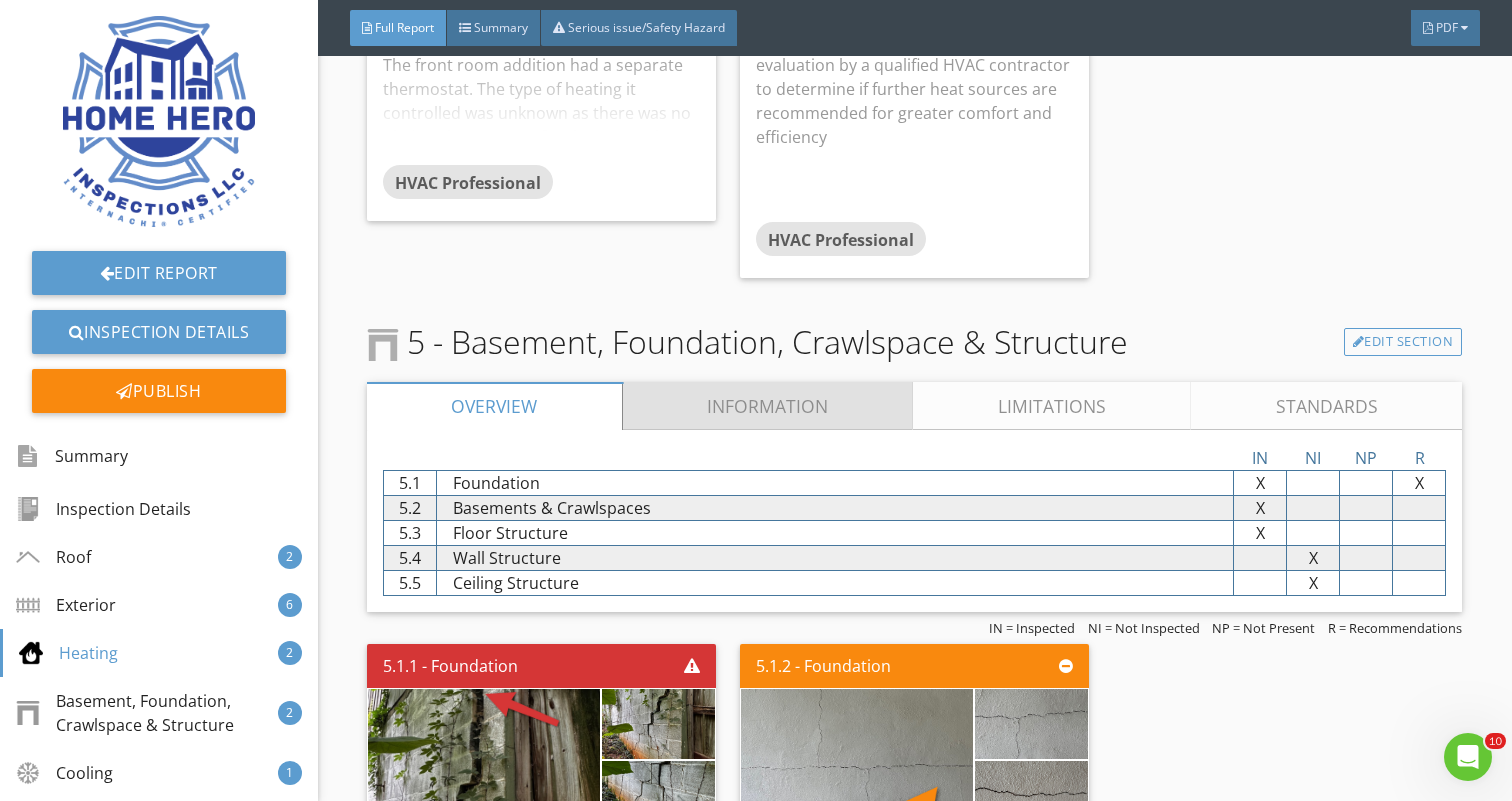 click on "Information" at bounding box center [768, 406] 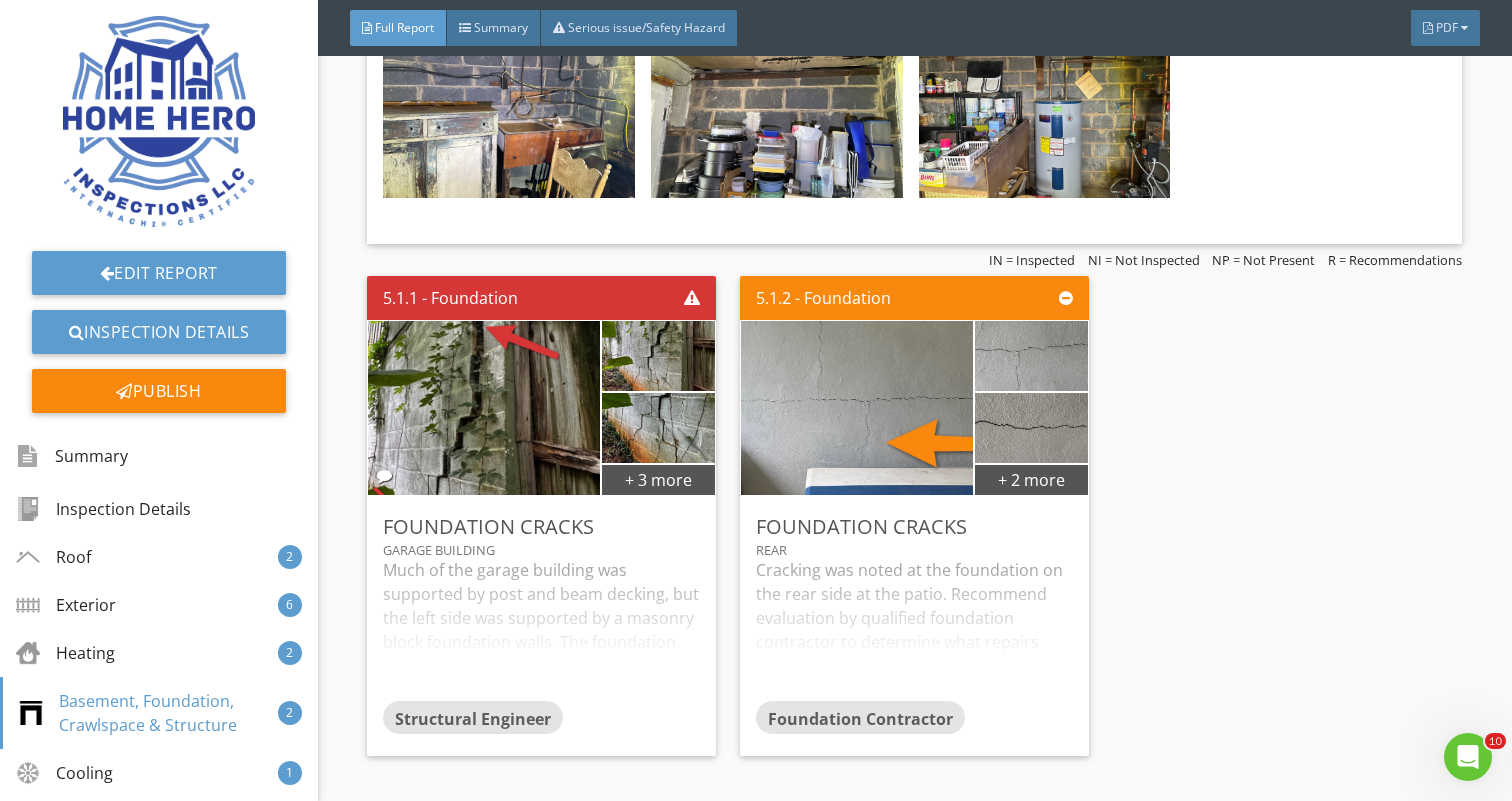 scroll, scrollTop: 5597, scrollLeft: 0, axis: vertical 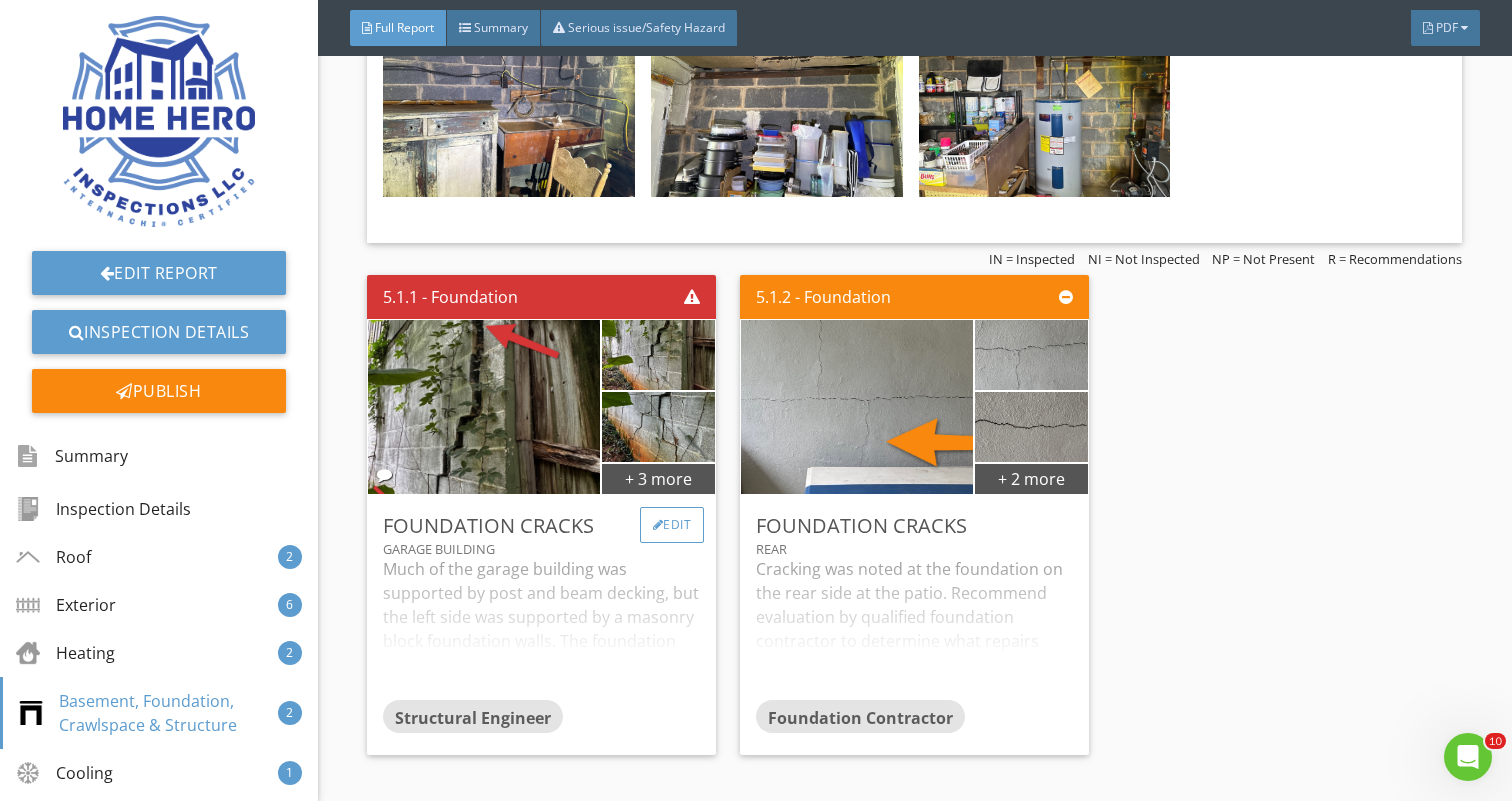 click on "Edit" at bounding box center (672, 525) 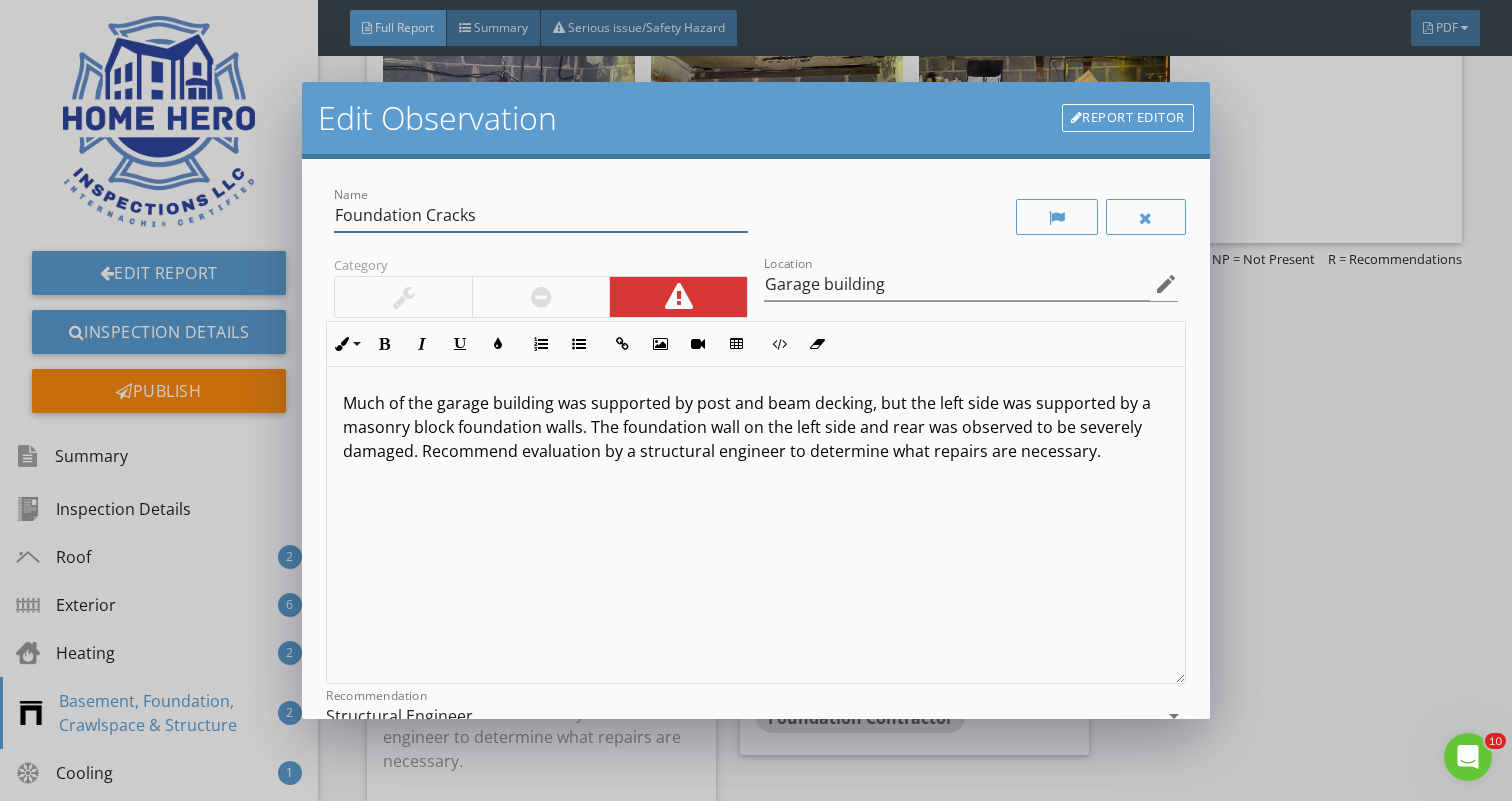 click on "Foundation Cracks" at bounding box center [541, 215] 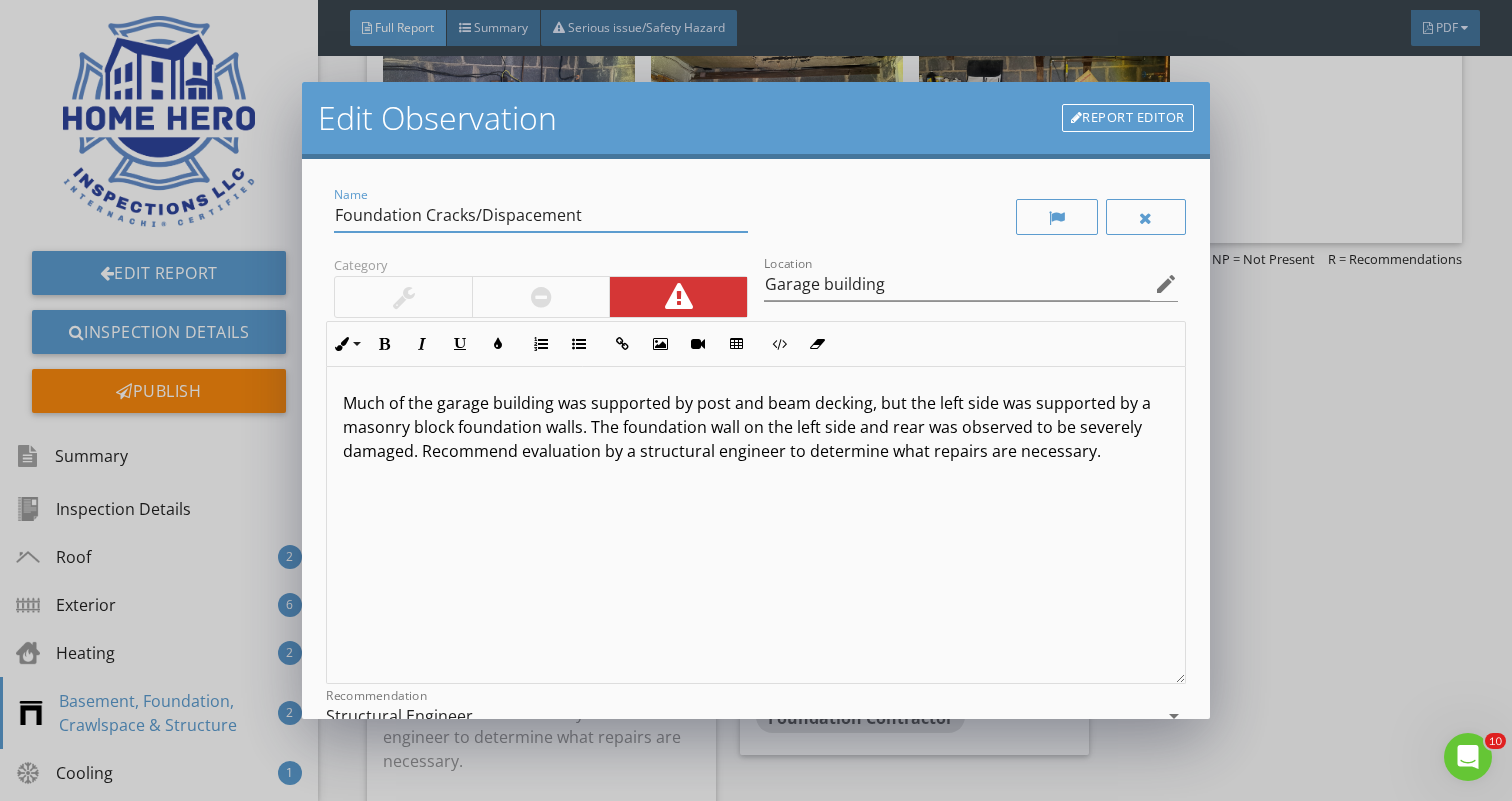 type on "Foundation Cracks/Dispacement" 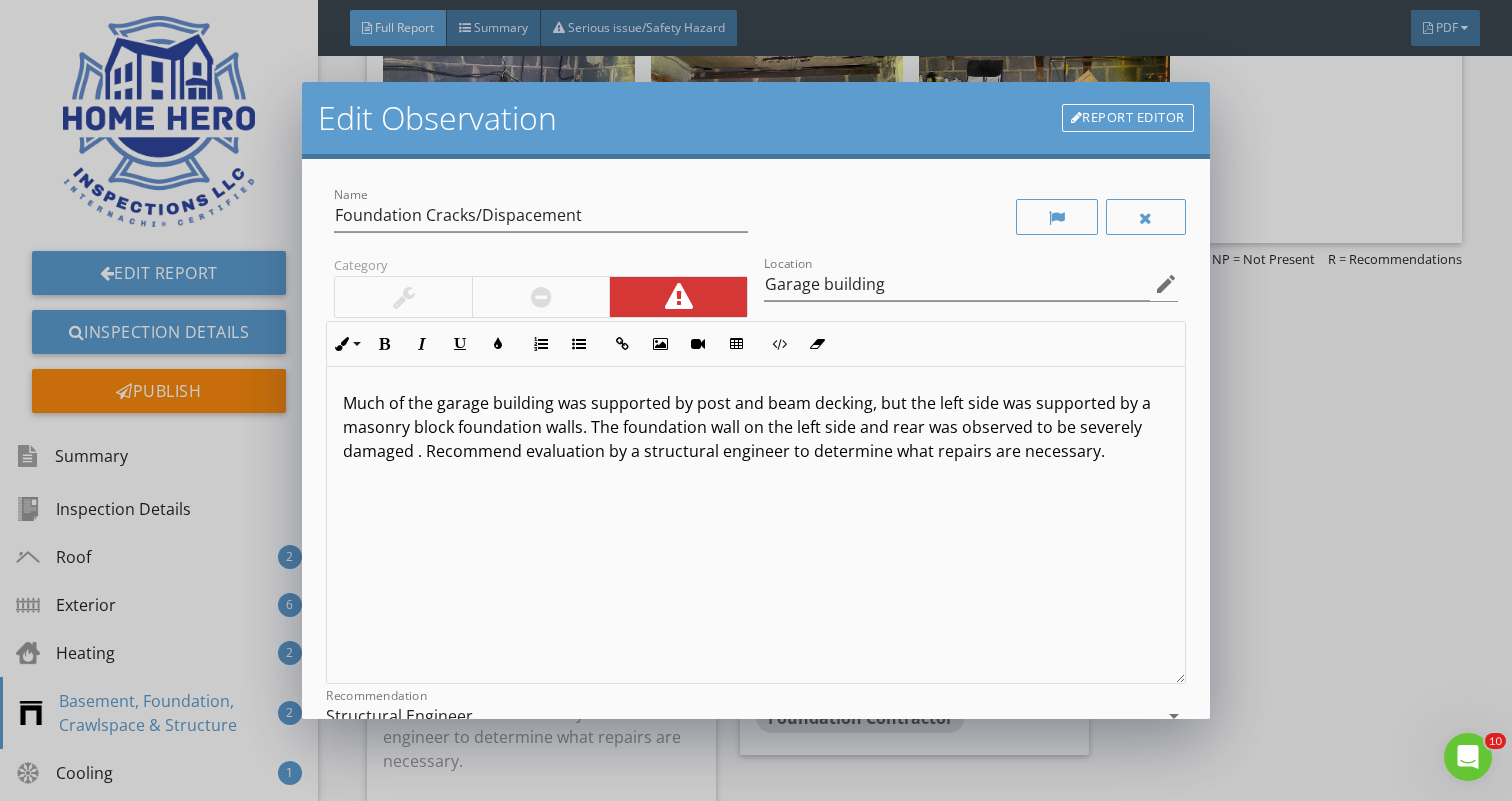 type 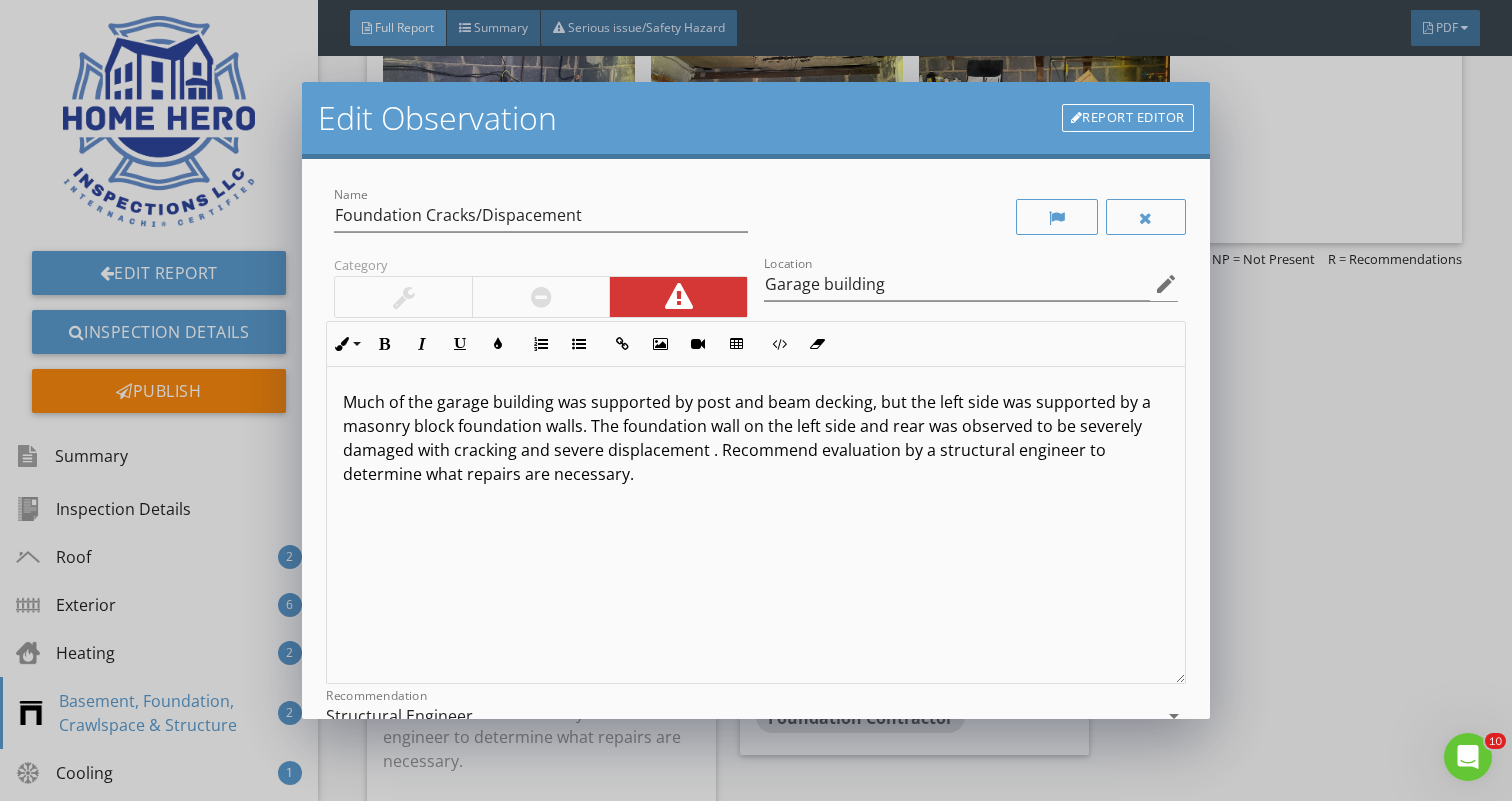 scroll, scrollTop: 1, scrollLeft: 0, axis: vertical 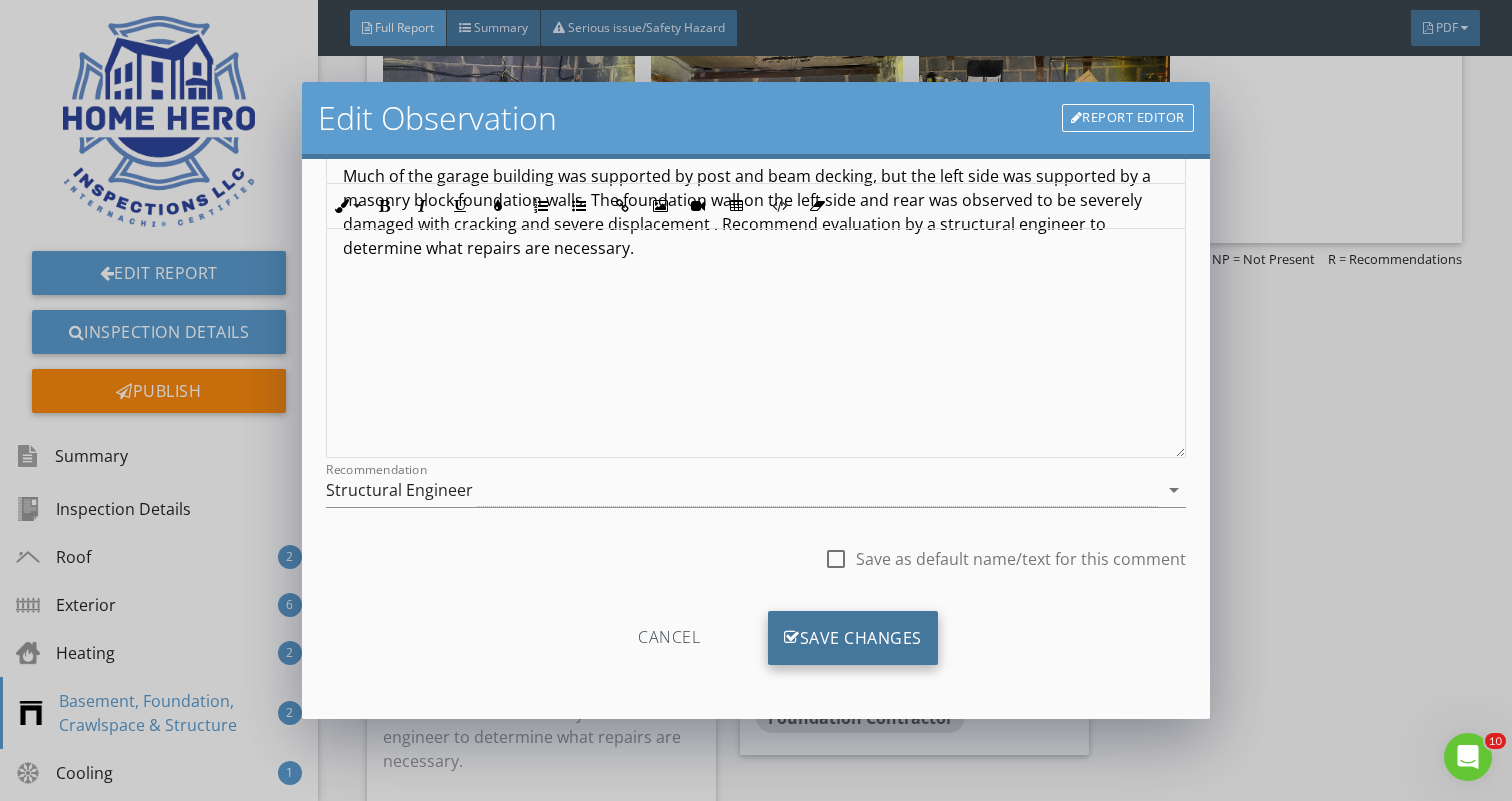 click on "Save Changes" at bounding box center (853, 638) 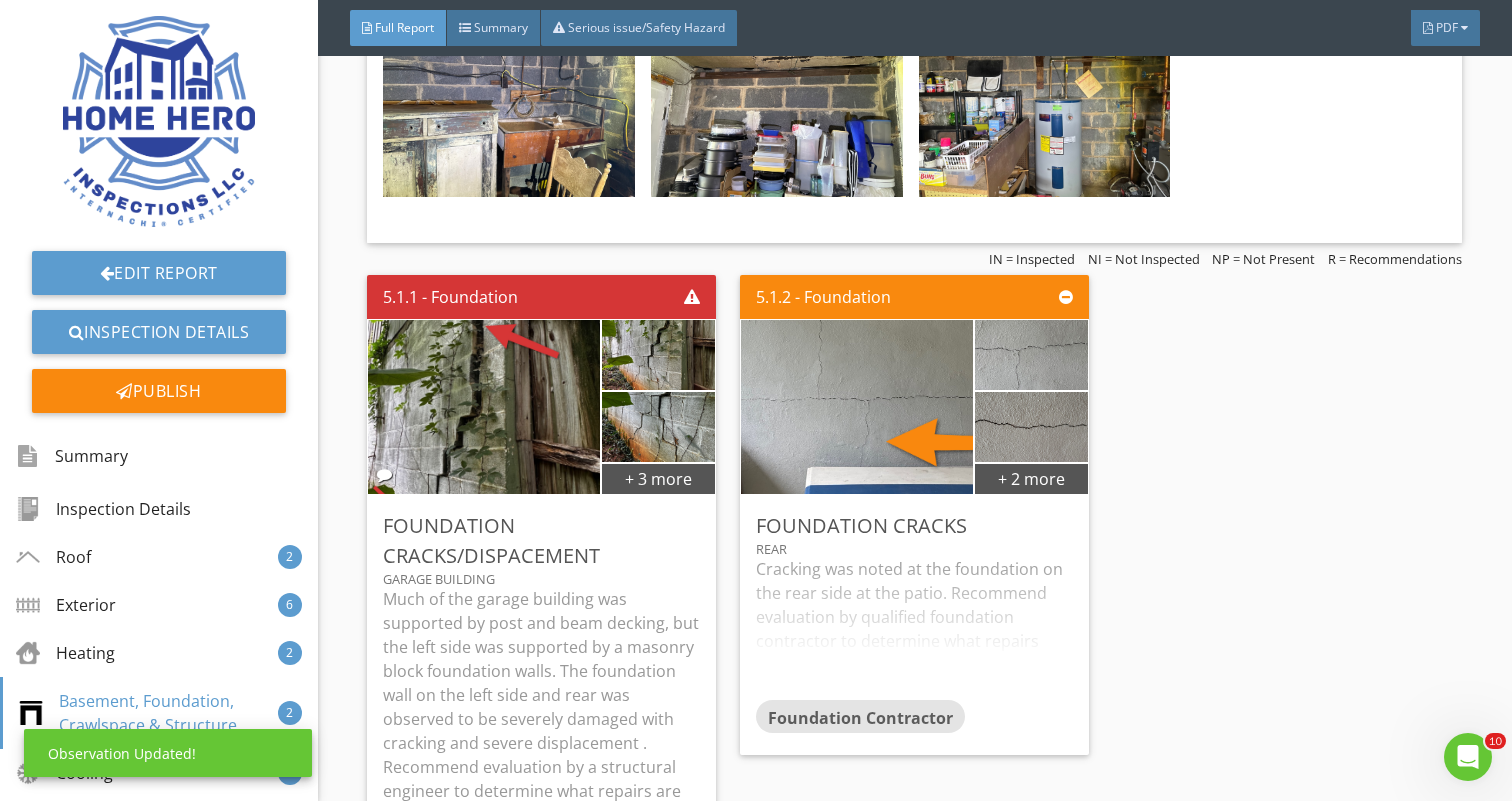 scroll, scrollTop: 0, scrollLeft: 0, axis: both 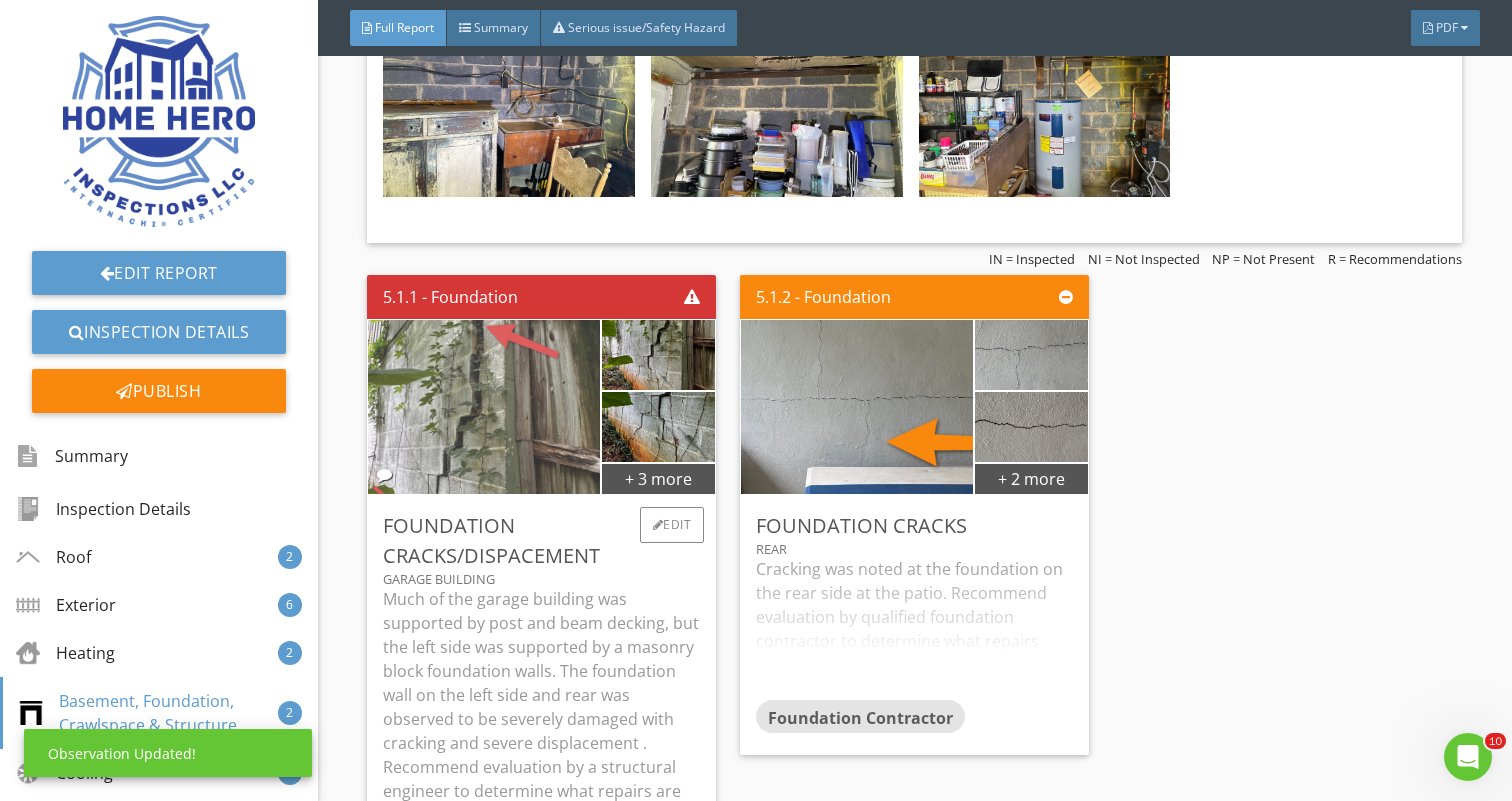 click at bounding box center [484, 407] 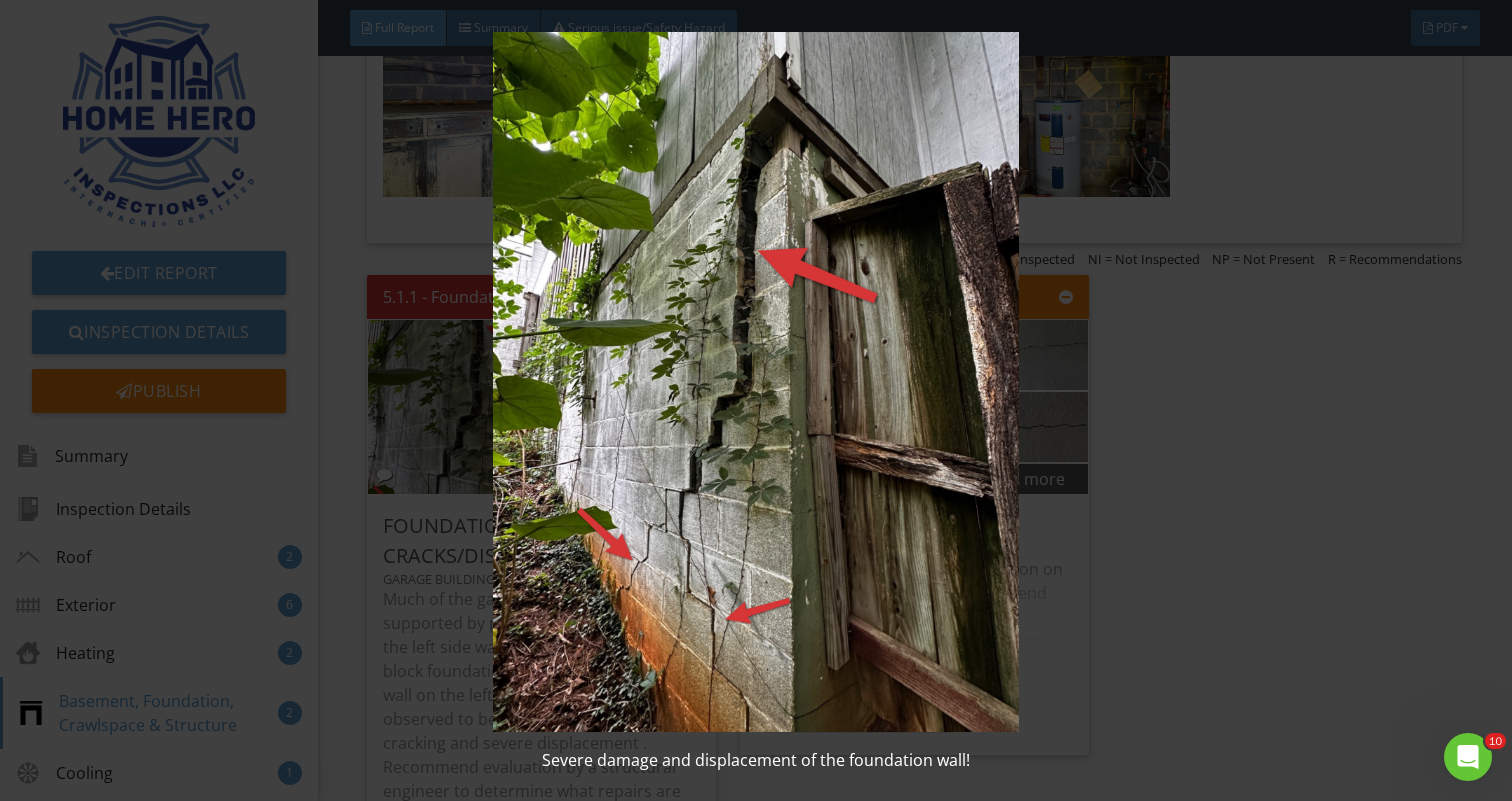 click at bounding box center [756, 382] 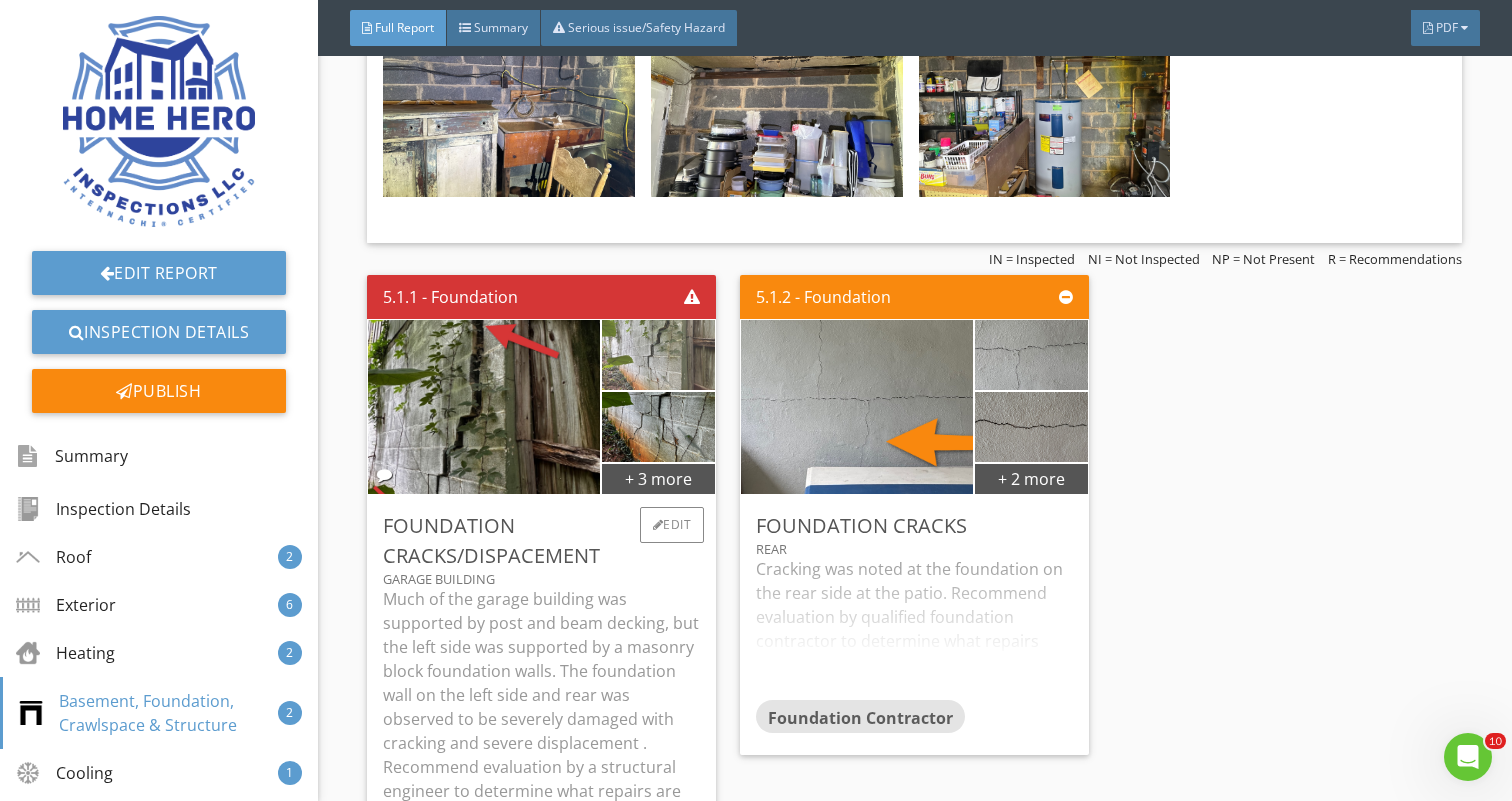 click at bounding box center [658, 355] 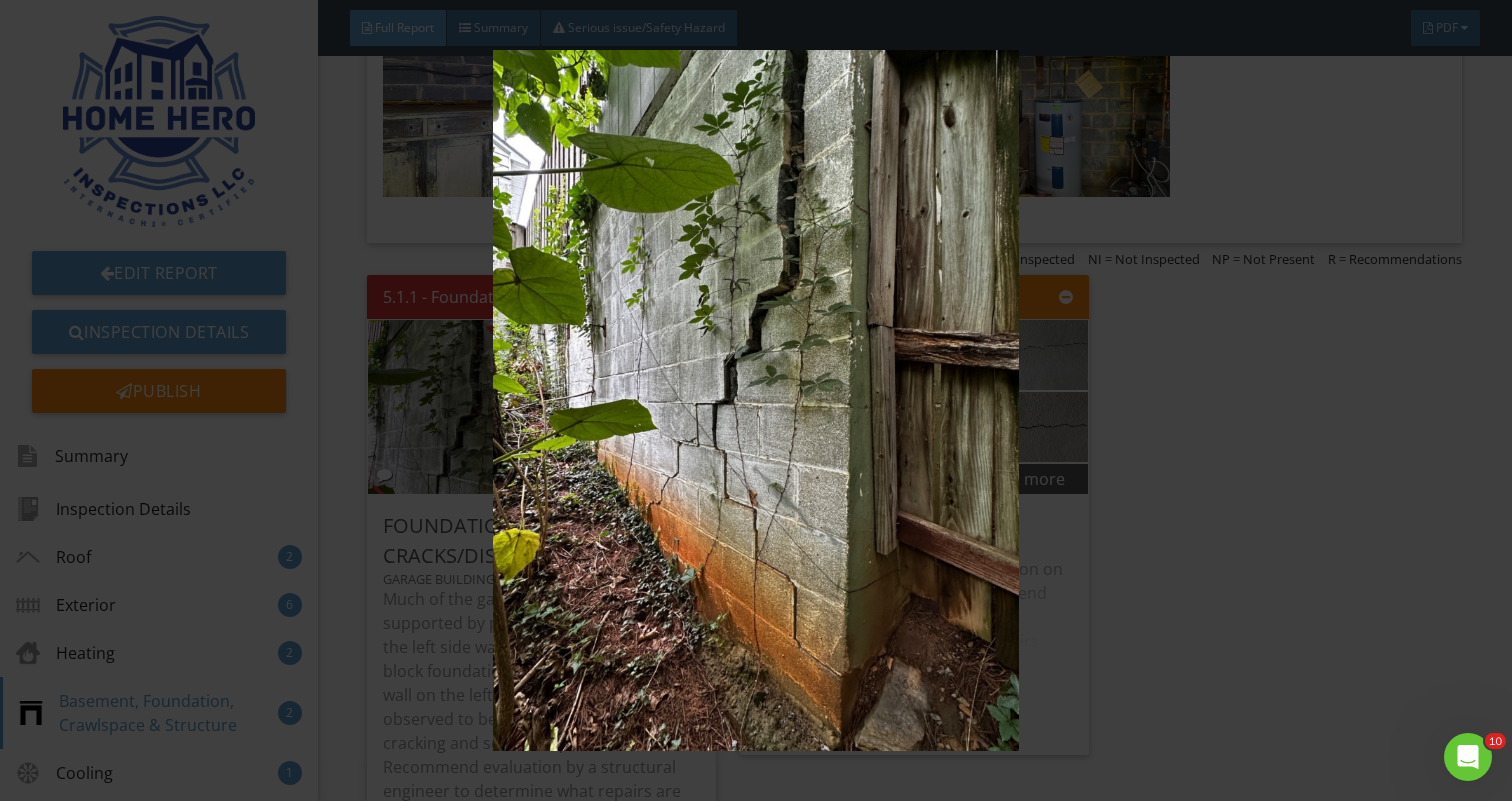 click at bounding box center (756, 400) 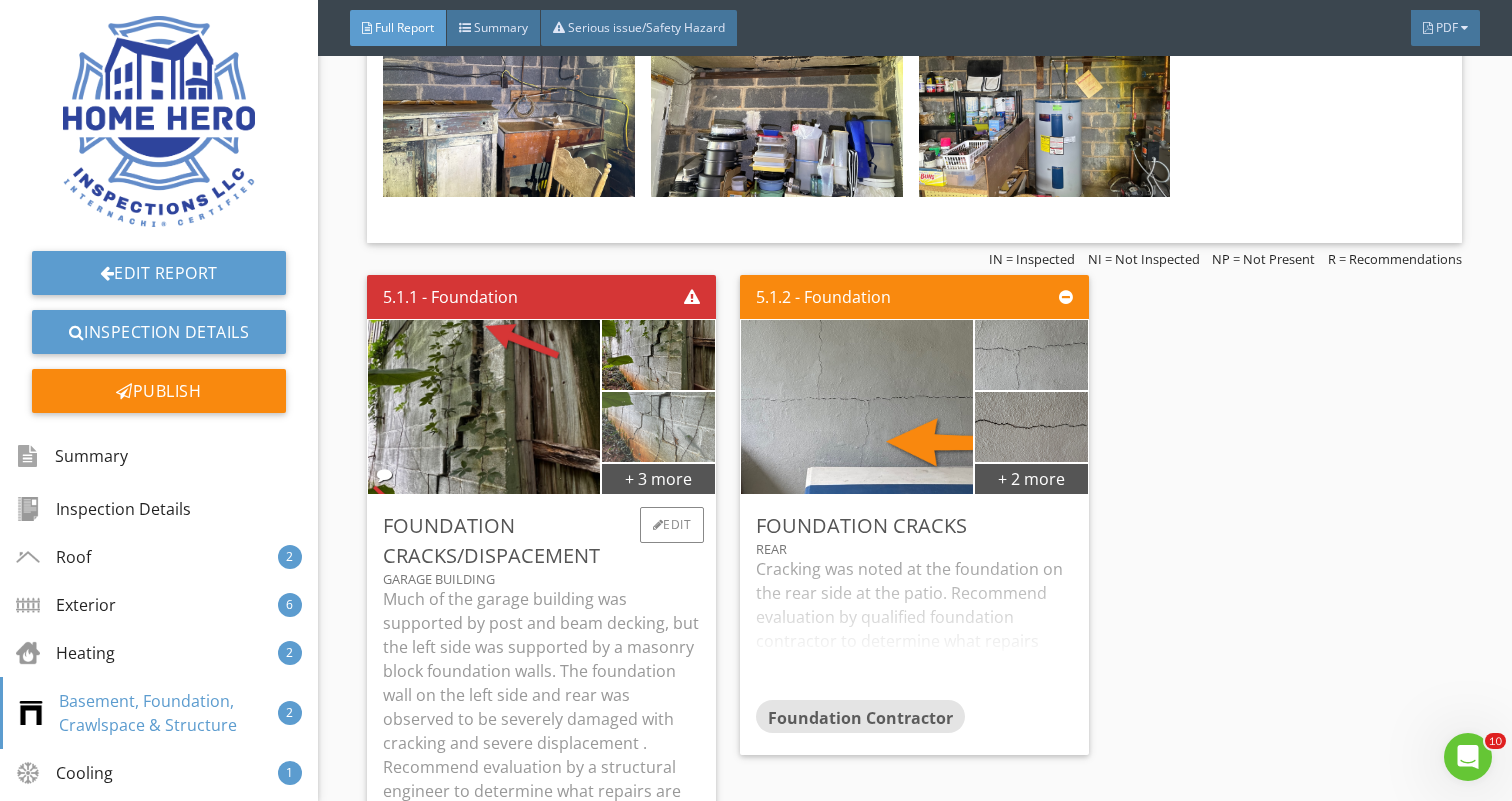 click at bounding box center [658, 427] 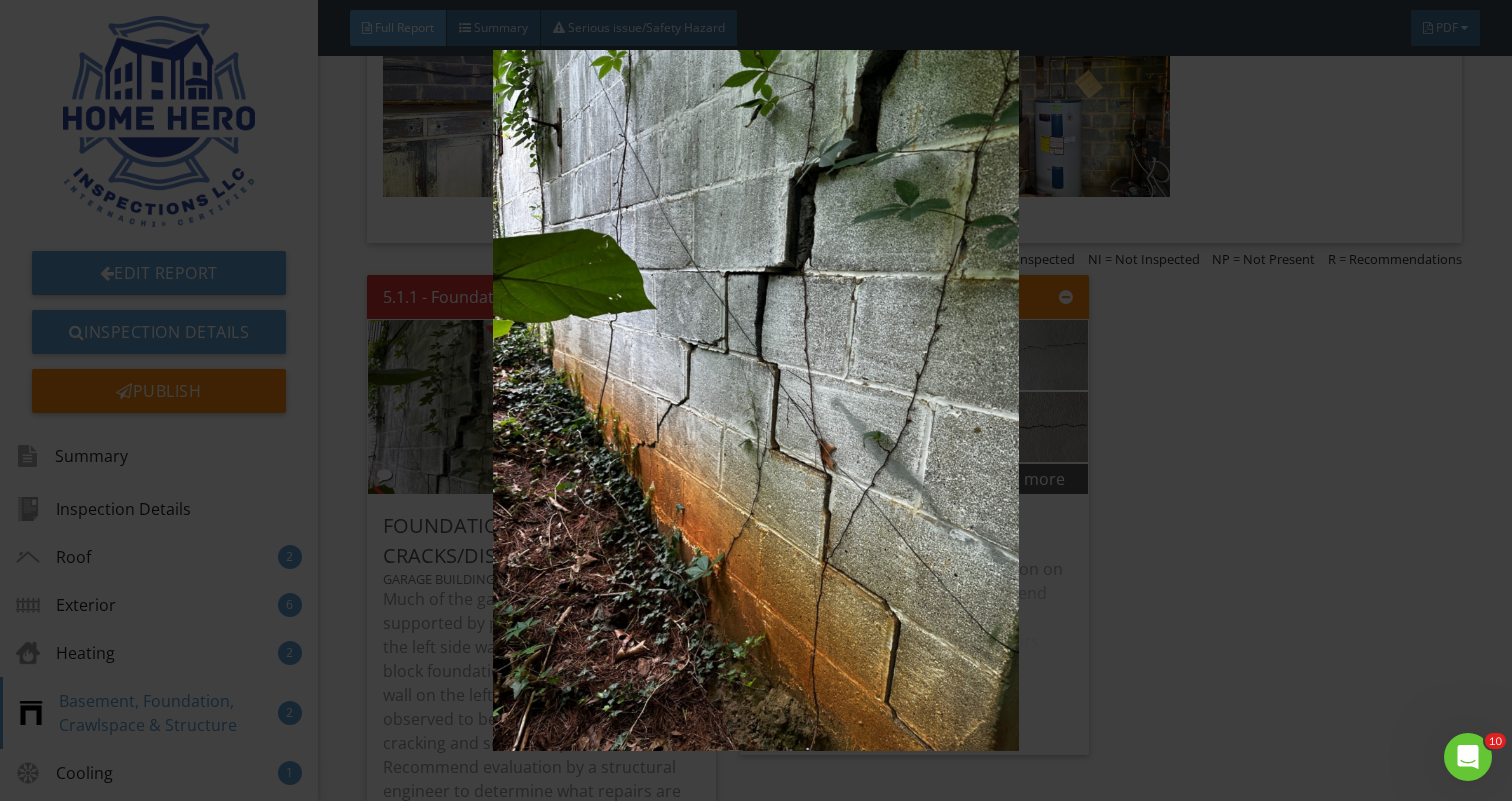 click at bounding box center [756, 400] 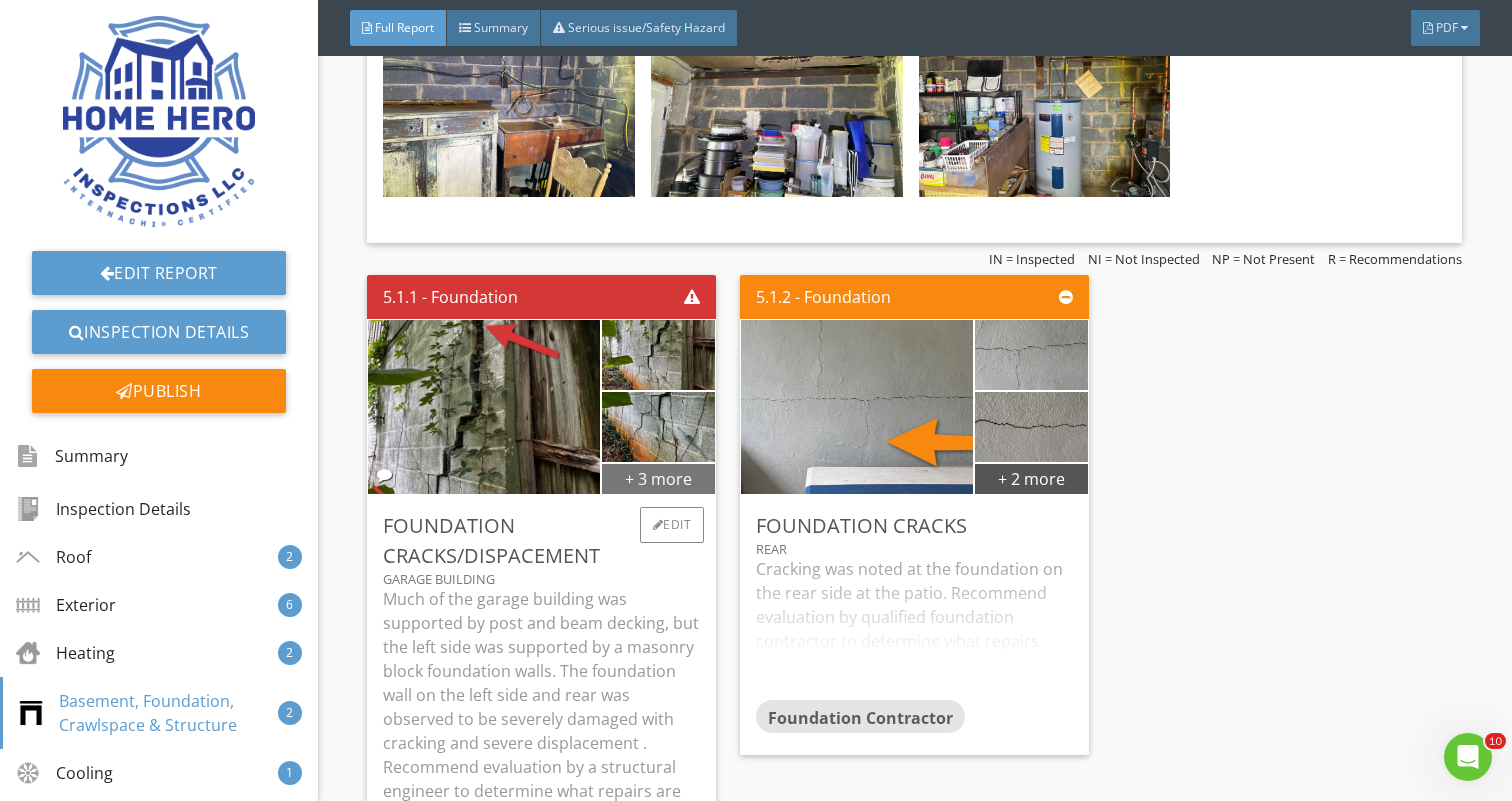 click on "+ 3 more" at bounding box center (659, 478) 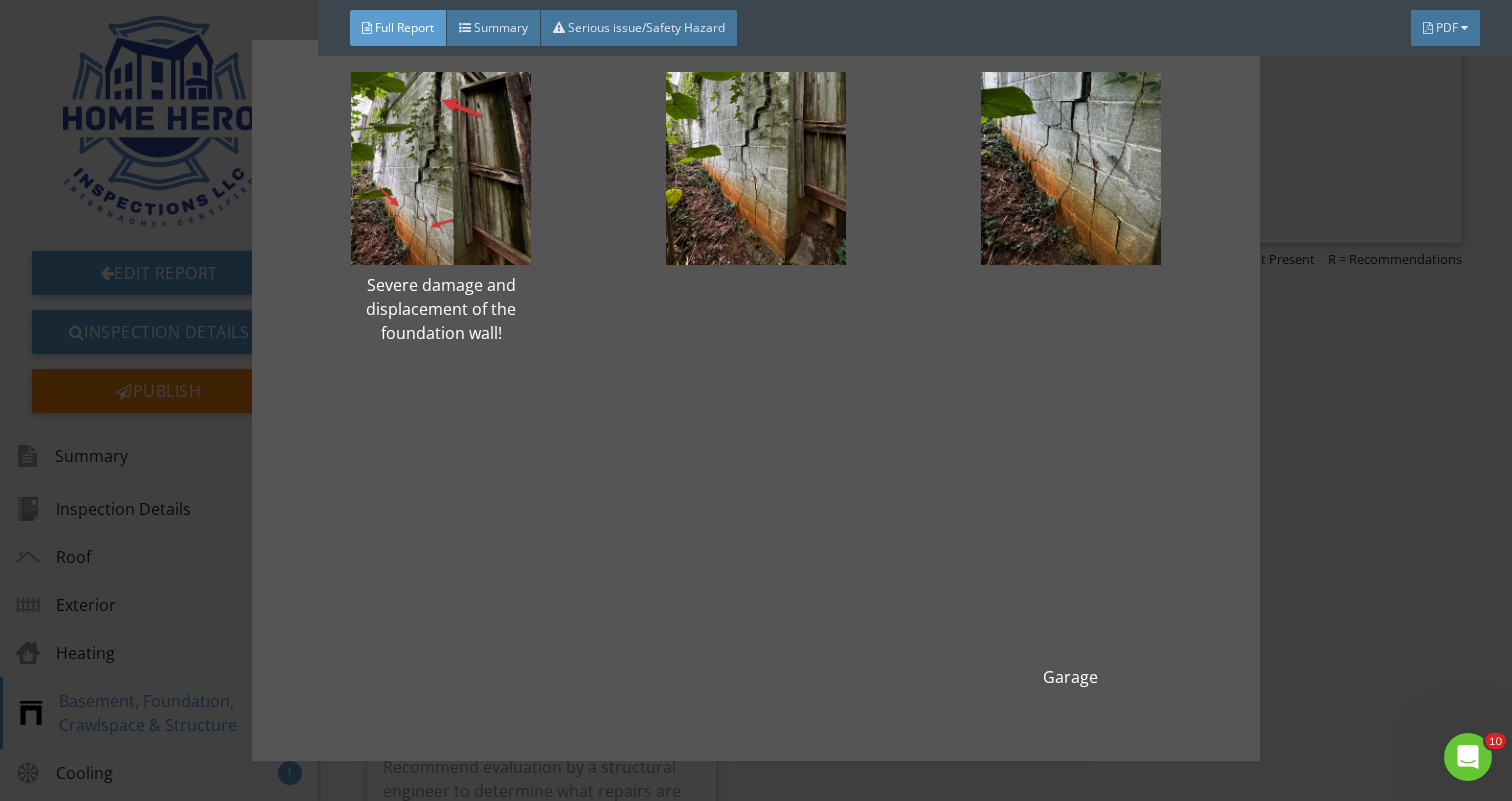 scroll, scrollTop: 79, scrollLeft: 0, axis: vertical 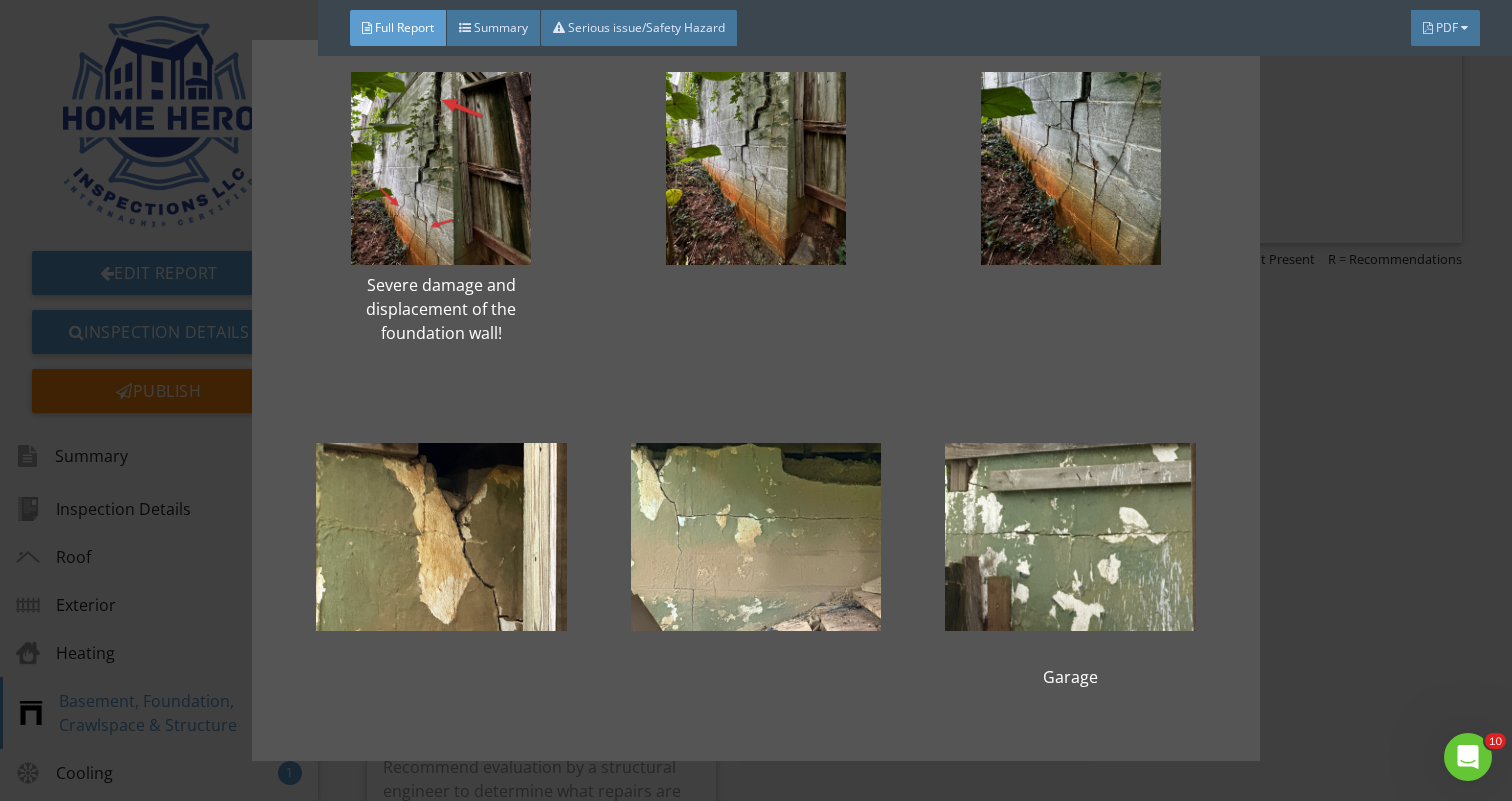 click on "Severe damage and displacement of the foundation wall!
Garage" at bounding box center [756, 400] 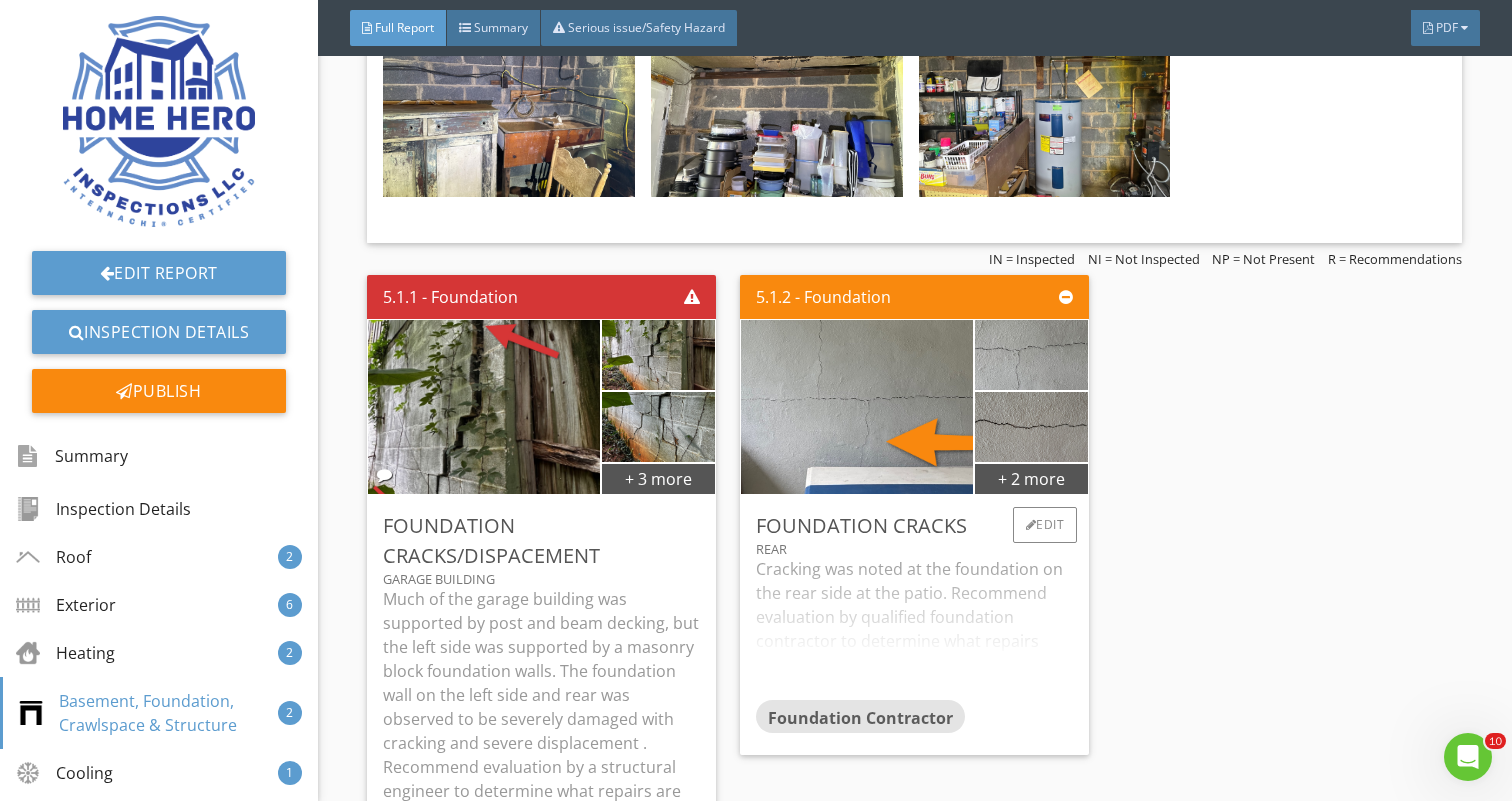 click on "Cracking was noted at the foundation on the rear side at the patio. Recommend evaluation by qualified foundation contractor to determine what repairs may be needed." at bounding box center (914, 628) 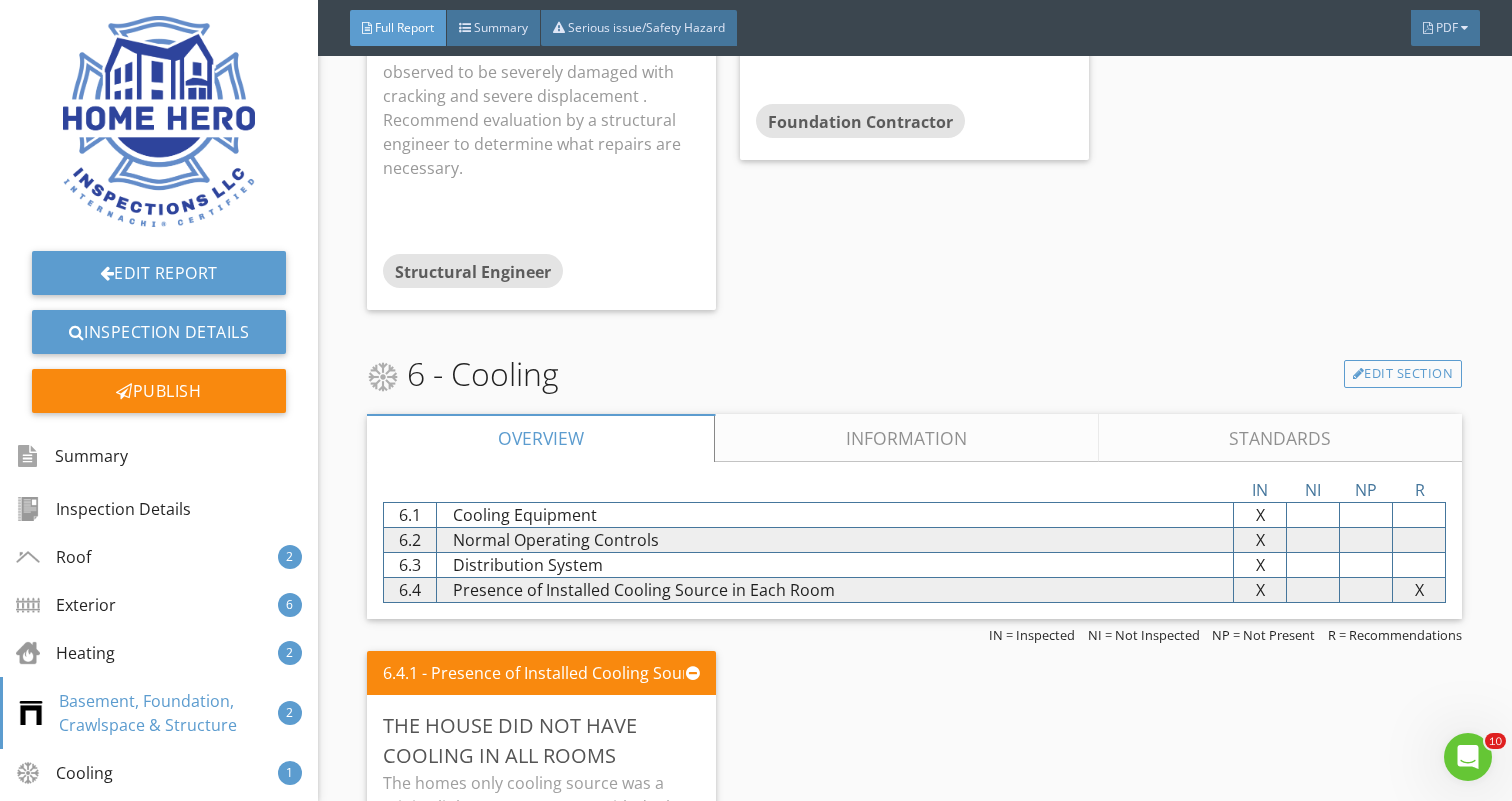 scroll, scrollTop: 6255, scrollLeft: 0, axis: vertical 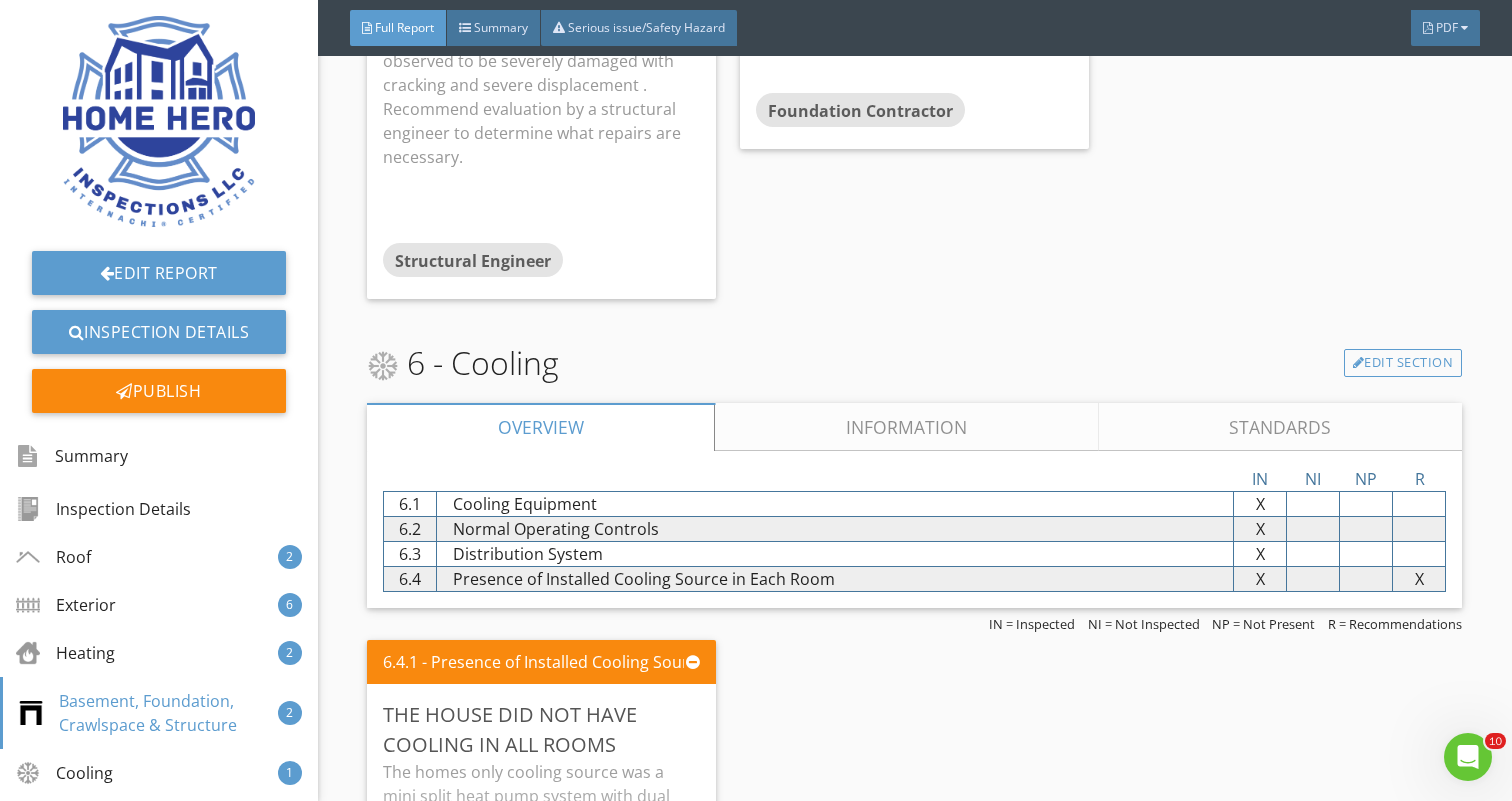 click on "Information" at bounding box center (907, 427) 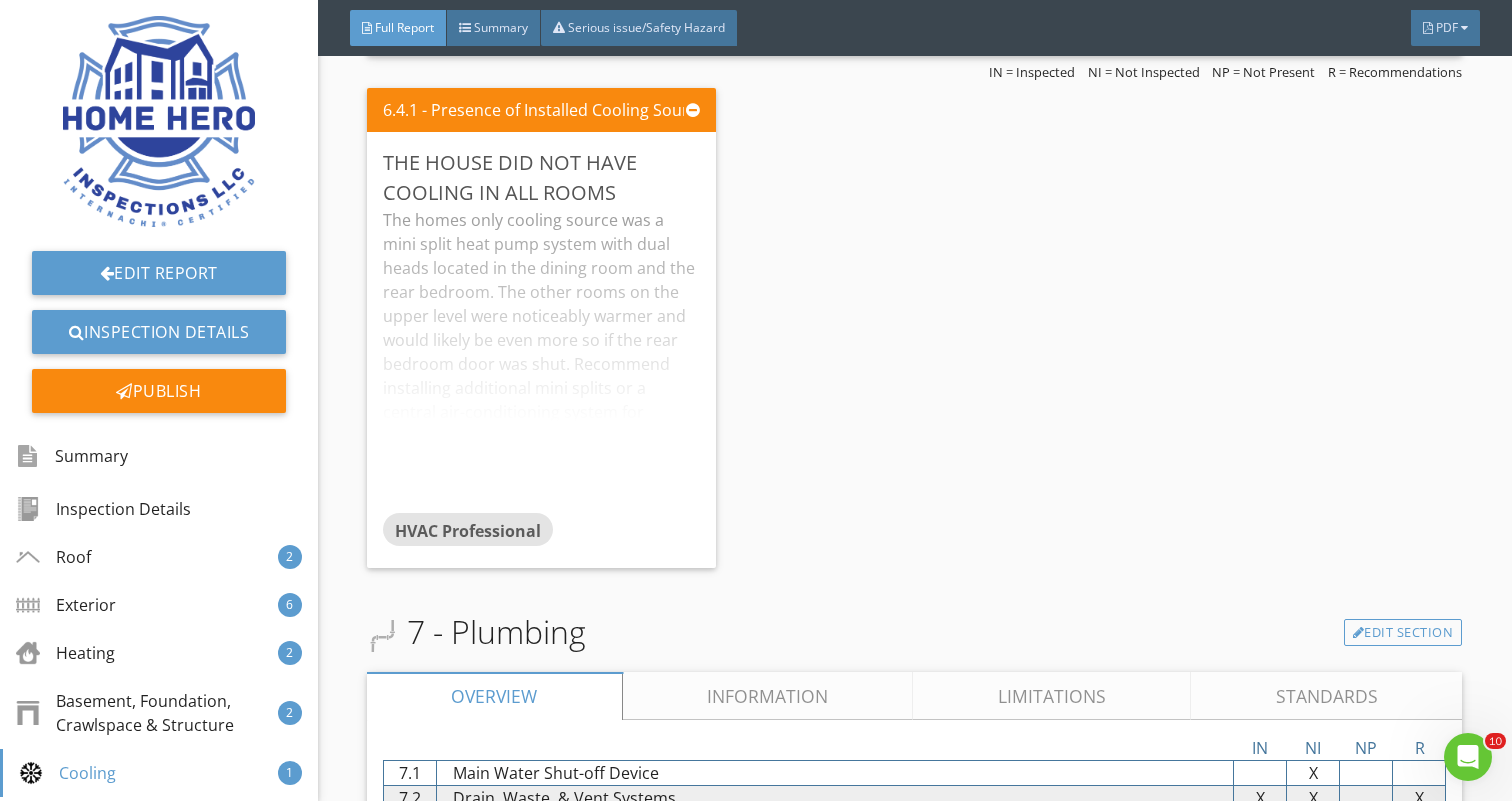 scroll, scrollTop: 7197, scrollLeft: 0, axis: vertical 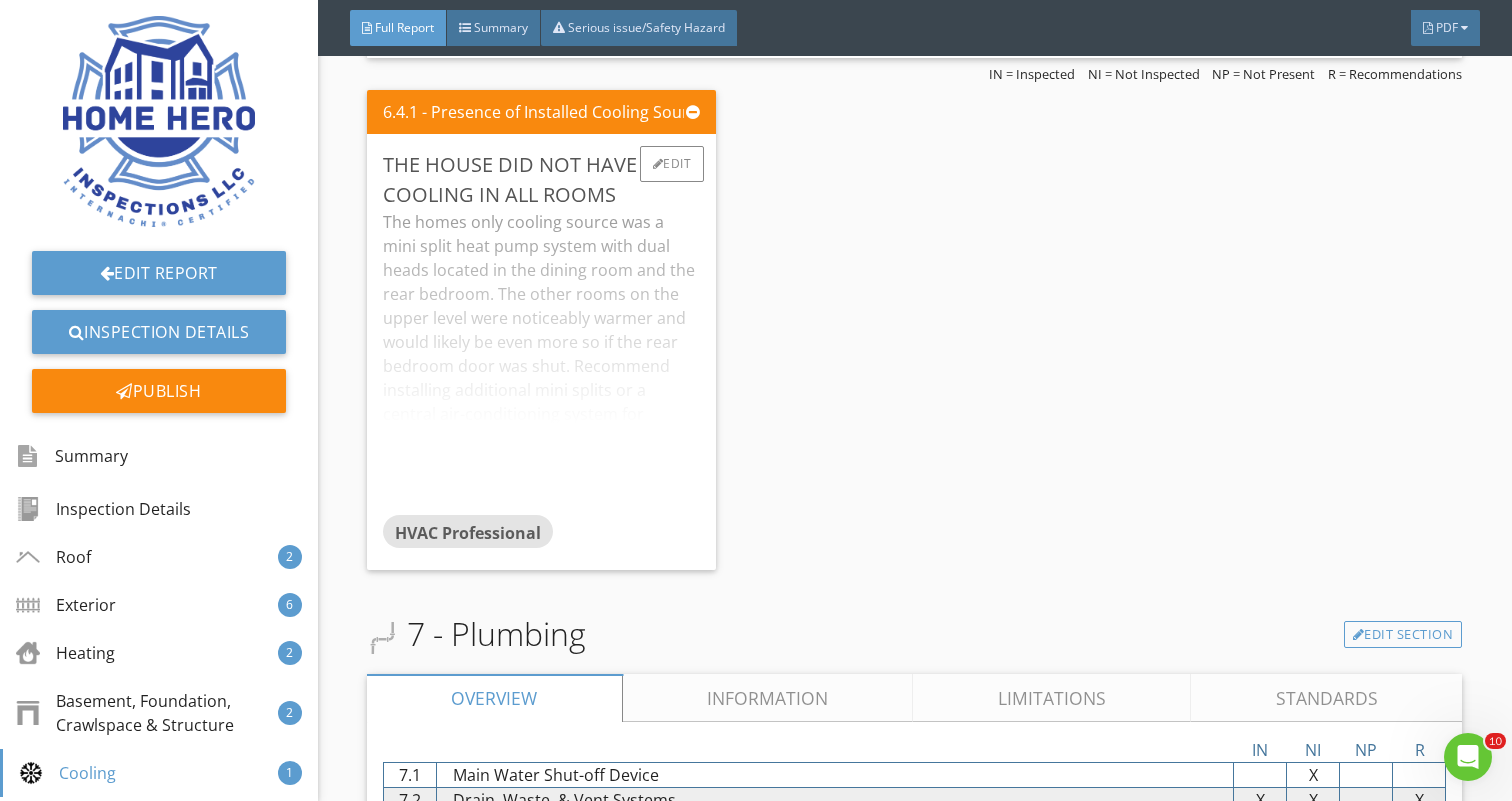 click on "The homes only cooling source was a mini split heat pump system with dual heads located in the dining room and the rear bedroom. The other rooms on the upper level were noticeably warmer and would likely be even more so if the rear bedroom door was shut. Recommend installing additional mini splits or a central air-conditioning system for greater comfort and efficiency by a qualified HVAC contractor." at bounding box center (541, 362) 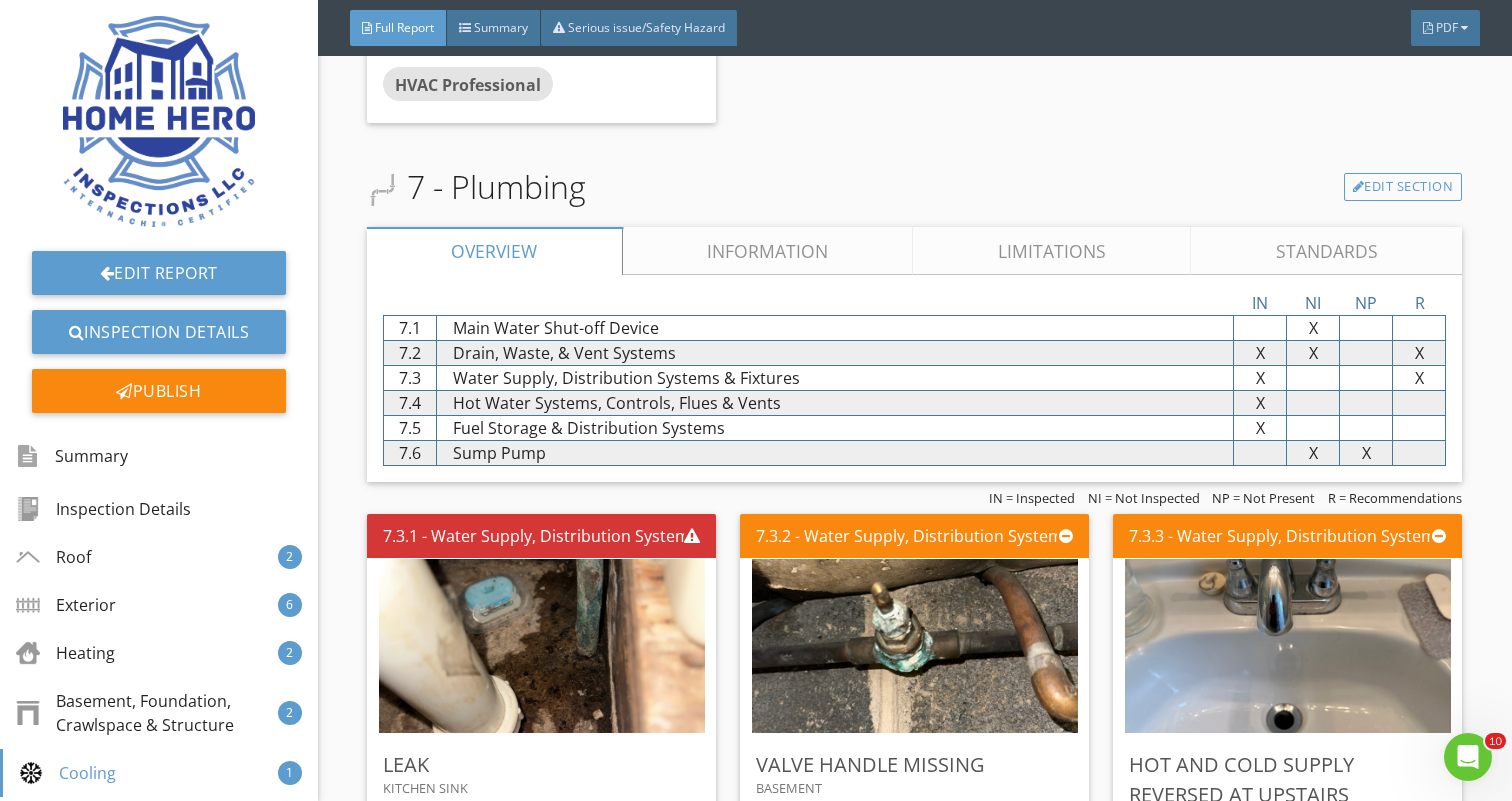 scroll, scrollTop: 7683, scrollLeft: 0, axis: vertical 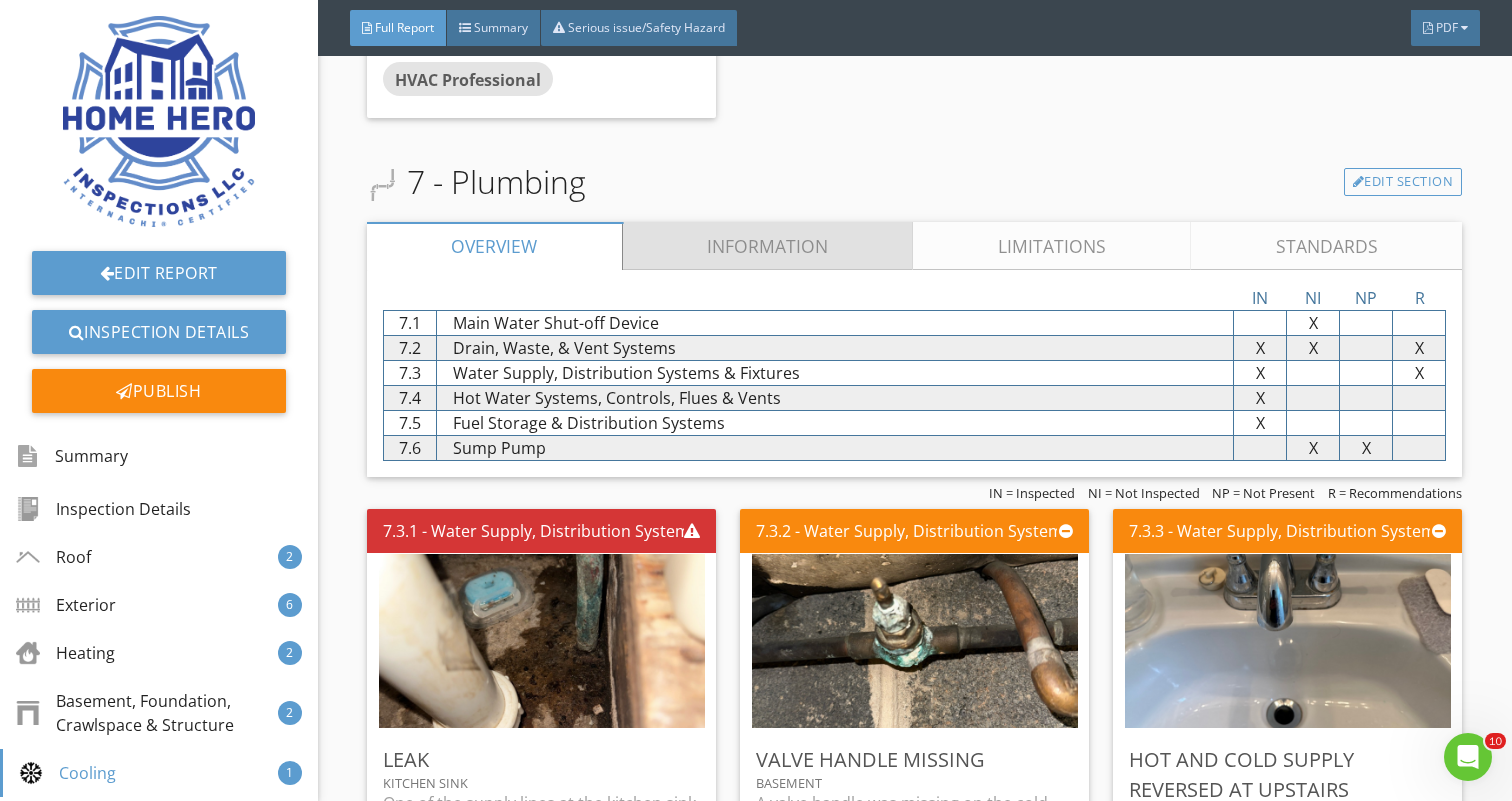 click on "Information" at bounding box center [768, 246] 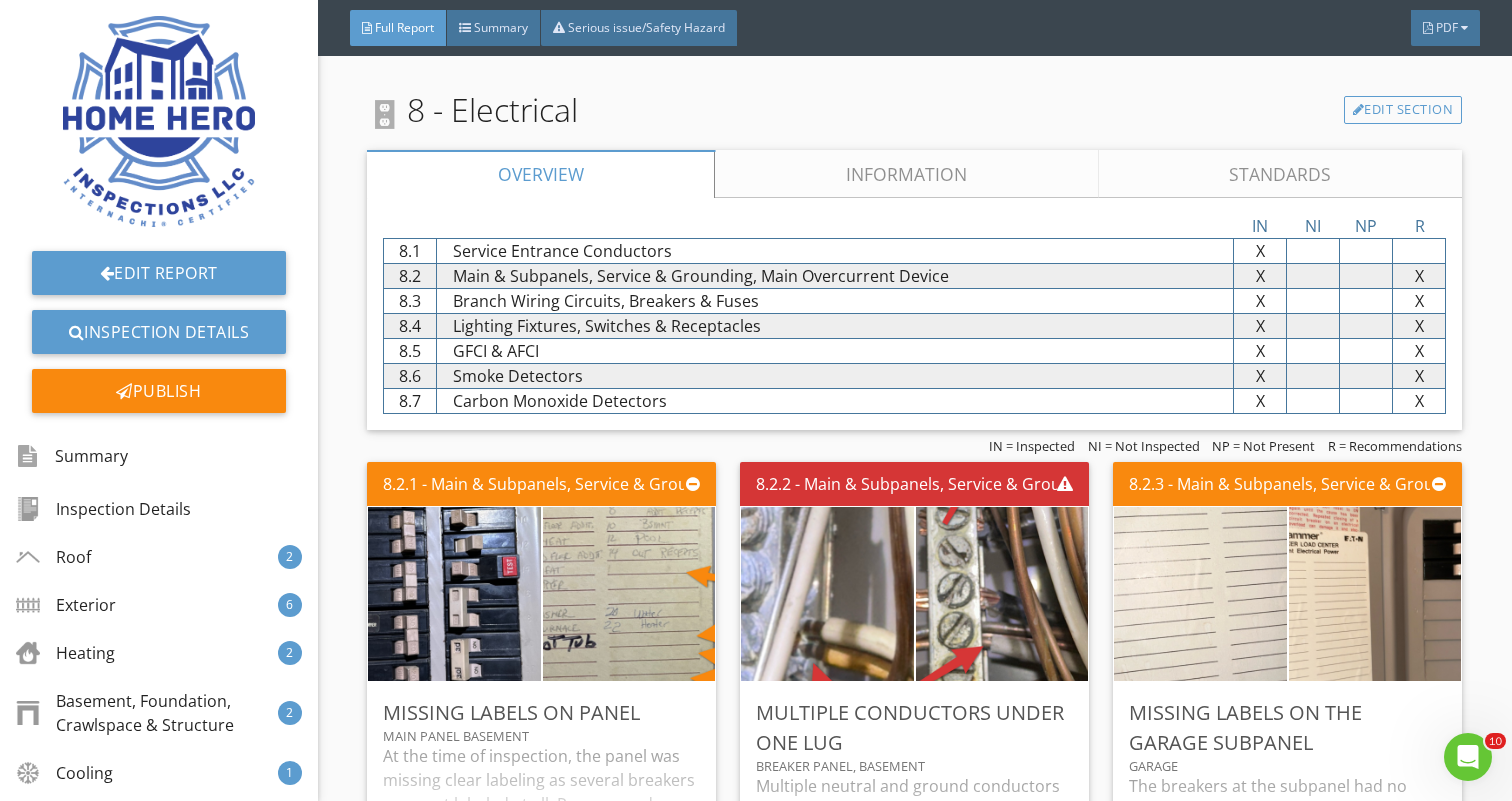 scroll, scrollTop: 9828, scrollLeft: 0, axis: vertical 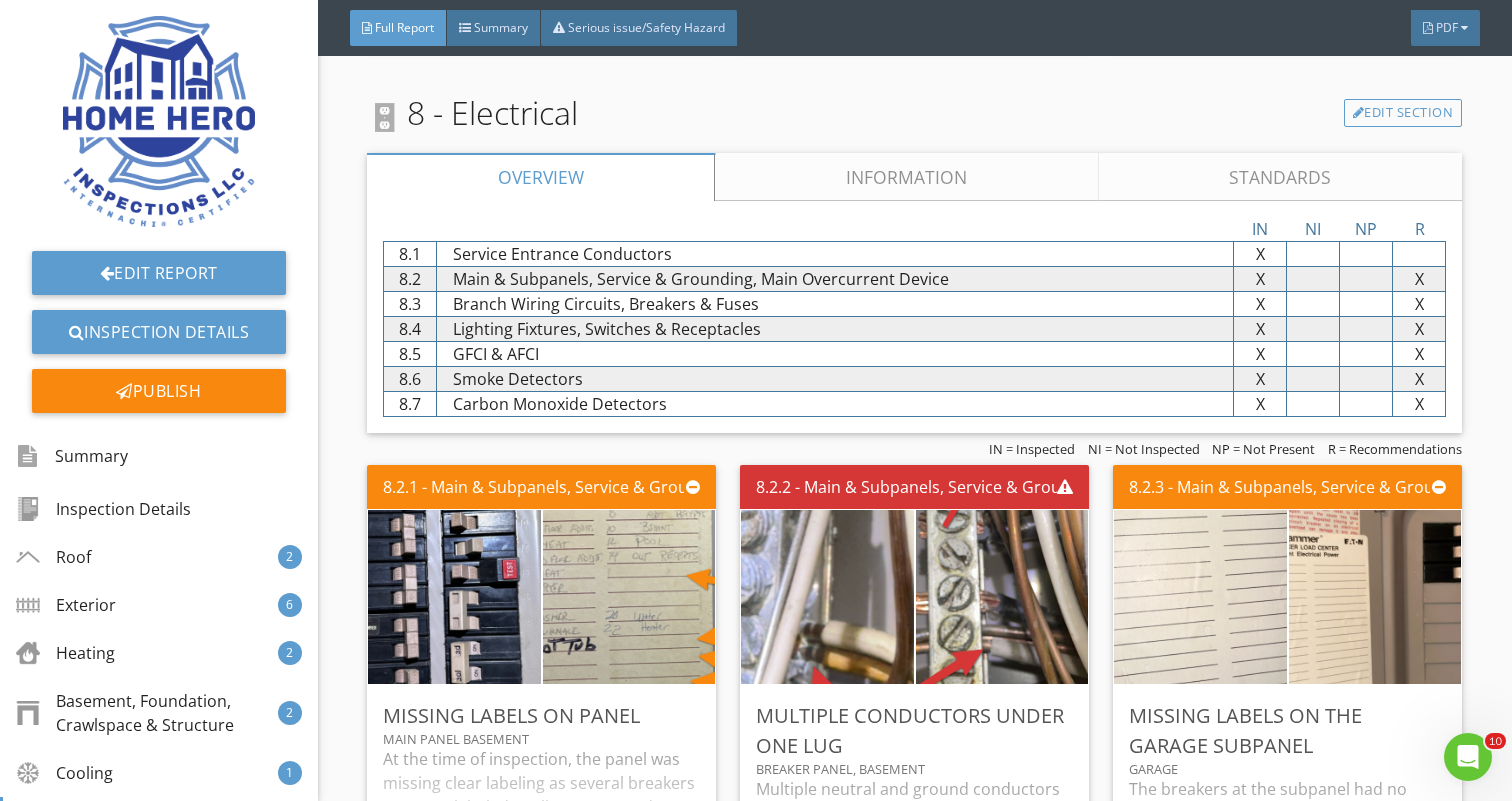 click on "Information" at bounding box center (907, 177) 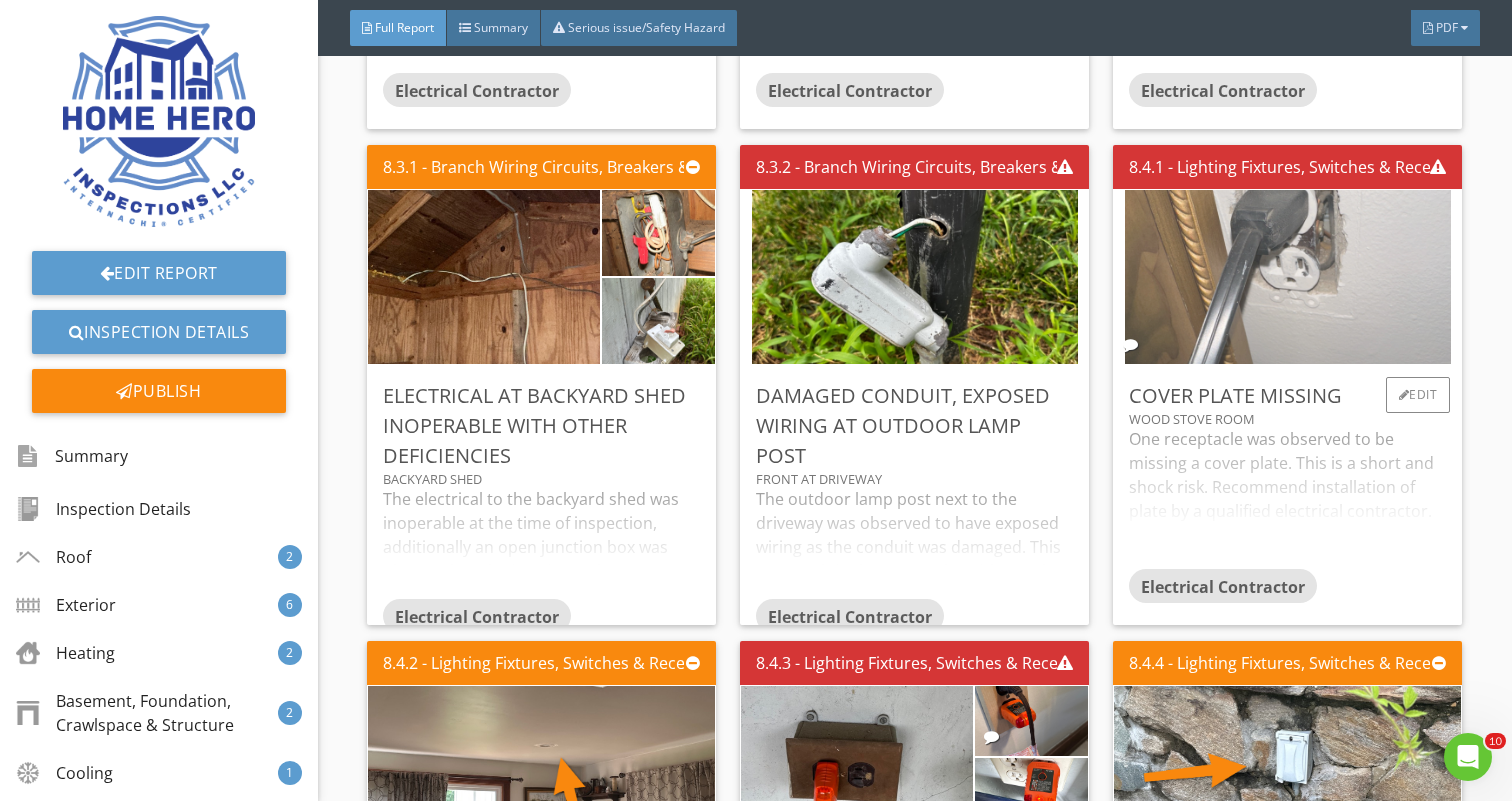 scroll, scrollTop: 12037, scrollLeft: 0, axis: vertical 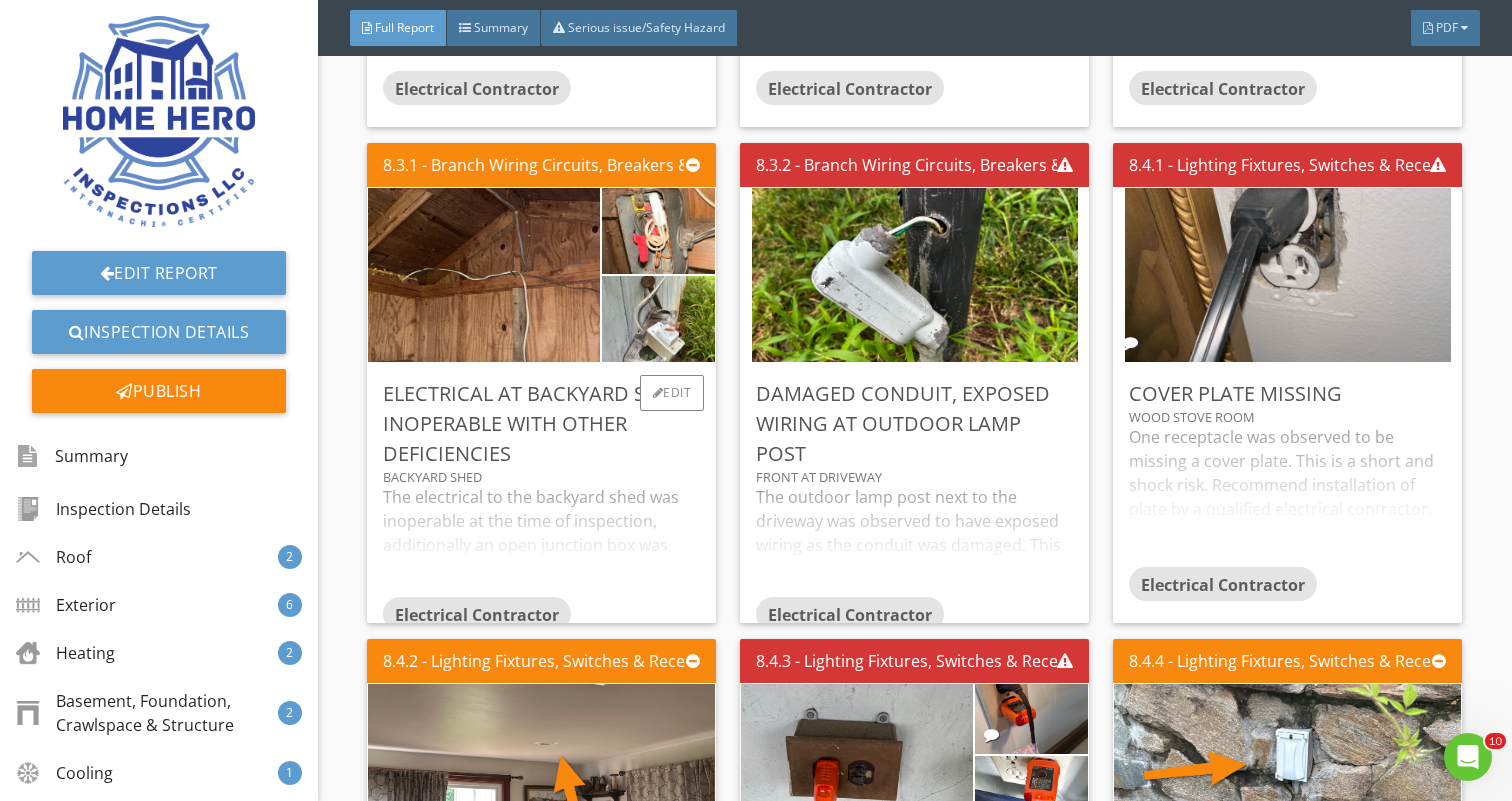 click on "The electrical to the backyard shed was inoperable at the time of inspection, additionally an open junction box was observed on the interior and an unsecured switchbox was observed on the exterior. Recommend repair by qualified electrical contractor." at bounding box center (541, 541) 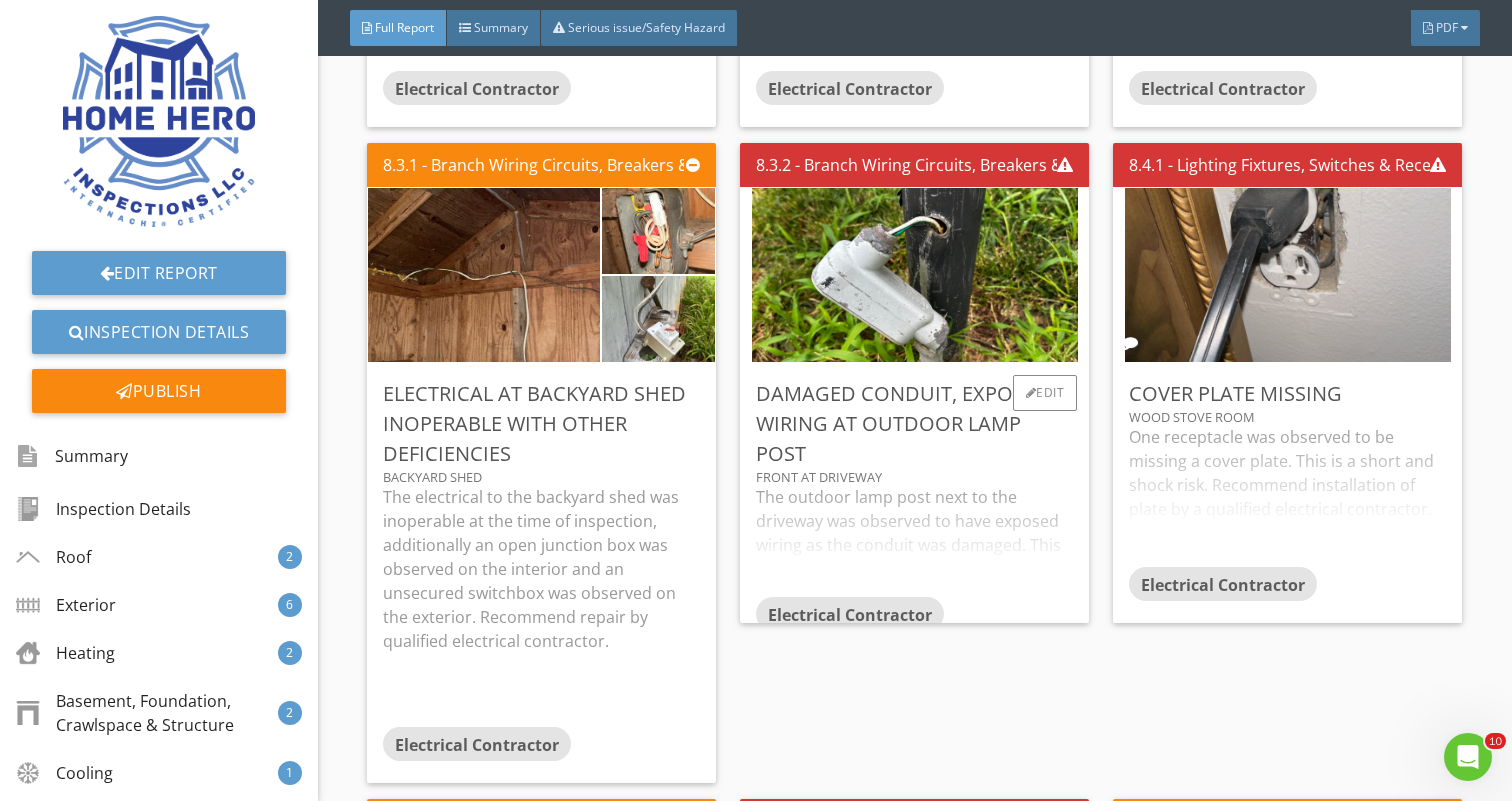 click on "The outdoor lamp post next to the driveway was observed to have exposed wiring as the conduit was damaged. This can result in damage to the wiring and shock hazards. Recommend repair by qualified electrical contractor." at bounding box center [914, 541] 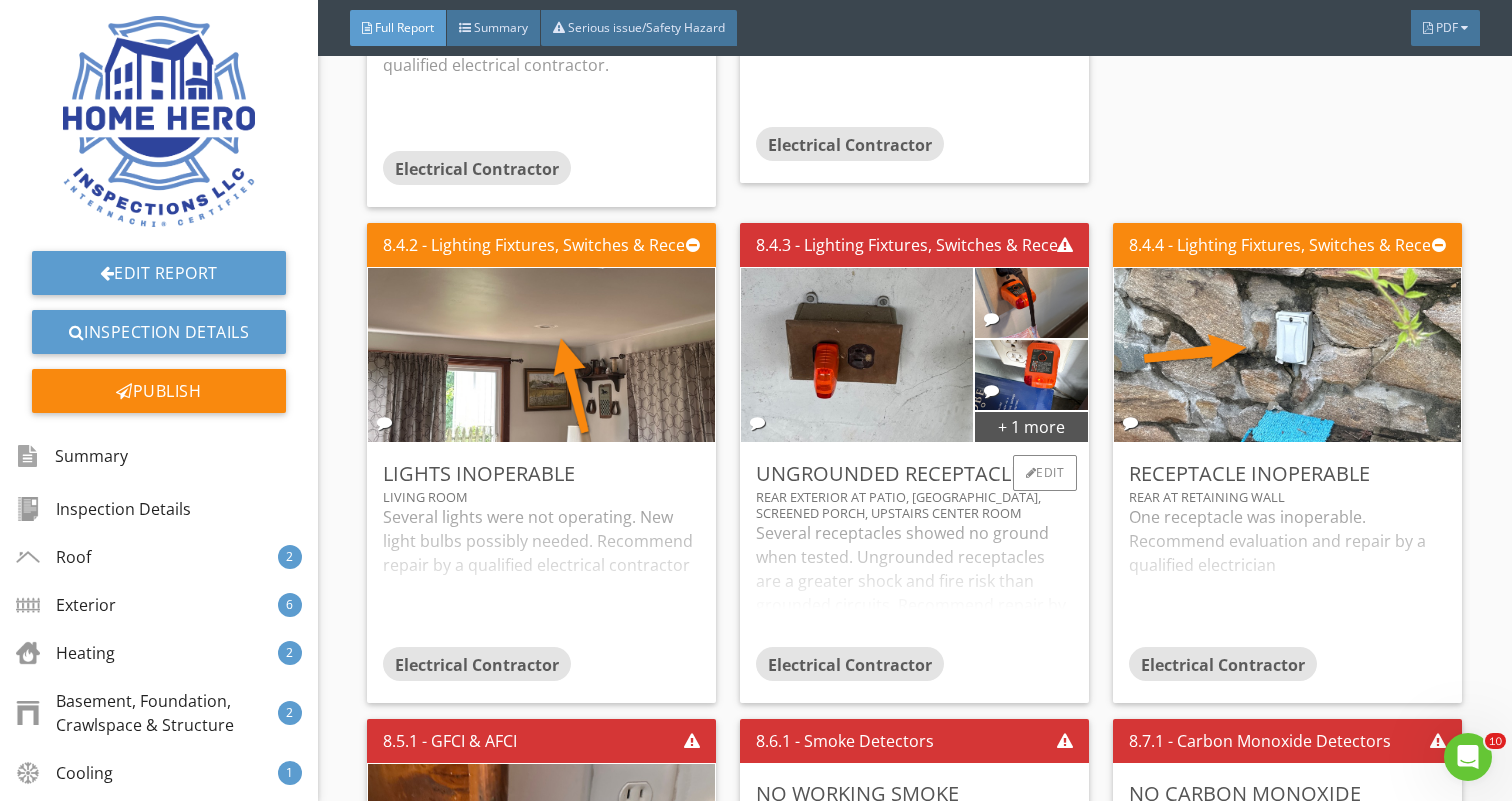 scroll, scrollTop: 12699, scrollLeft: 0, axis: vertical 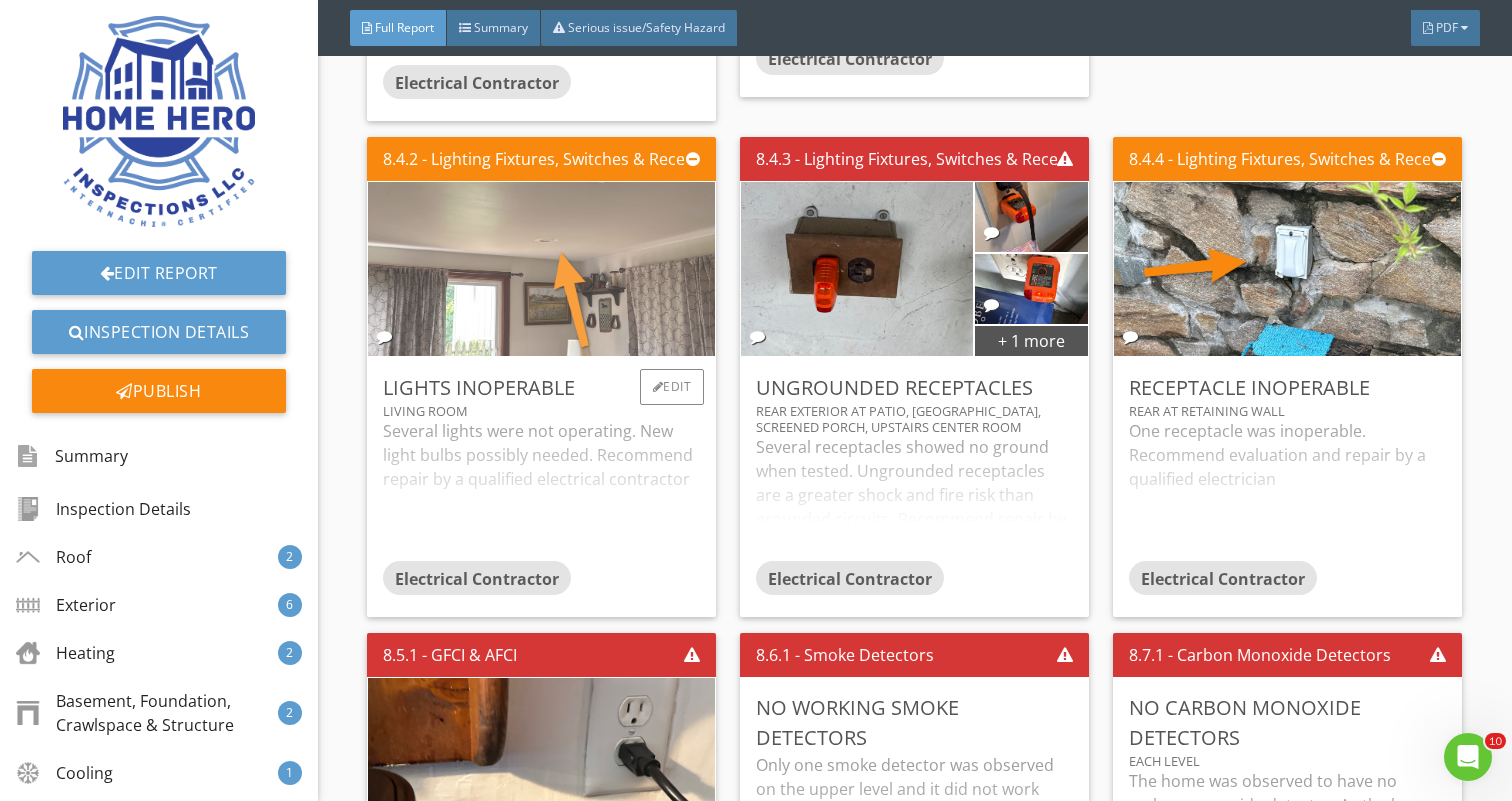 click at bounding box center (542, 268) 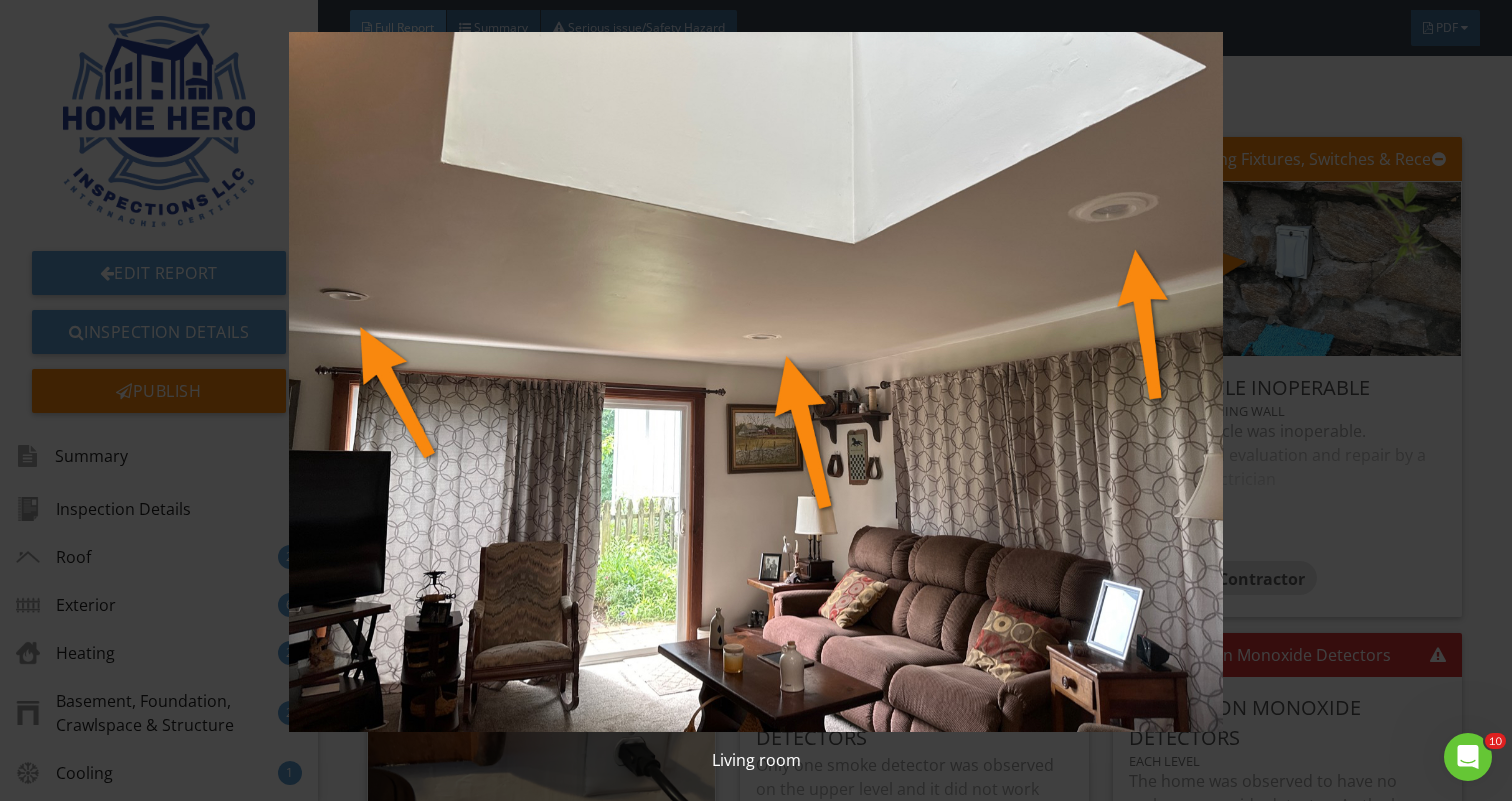 click at bounding box center [756, 382] 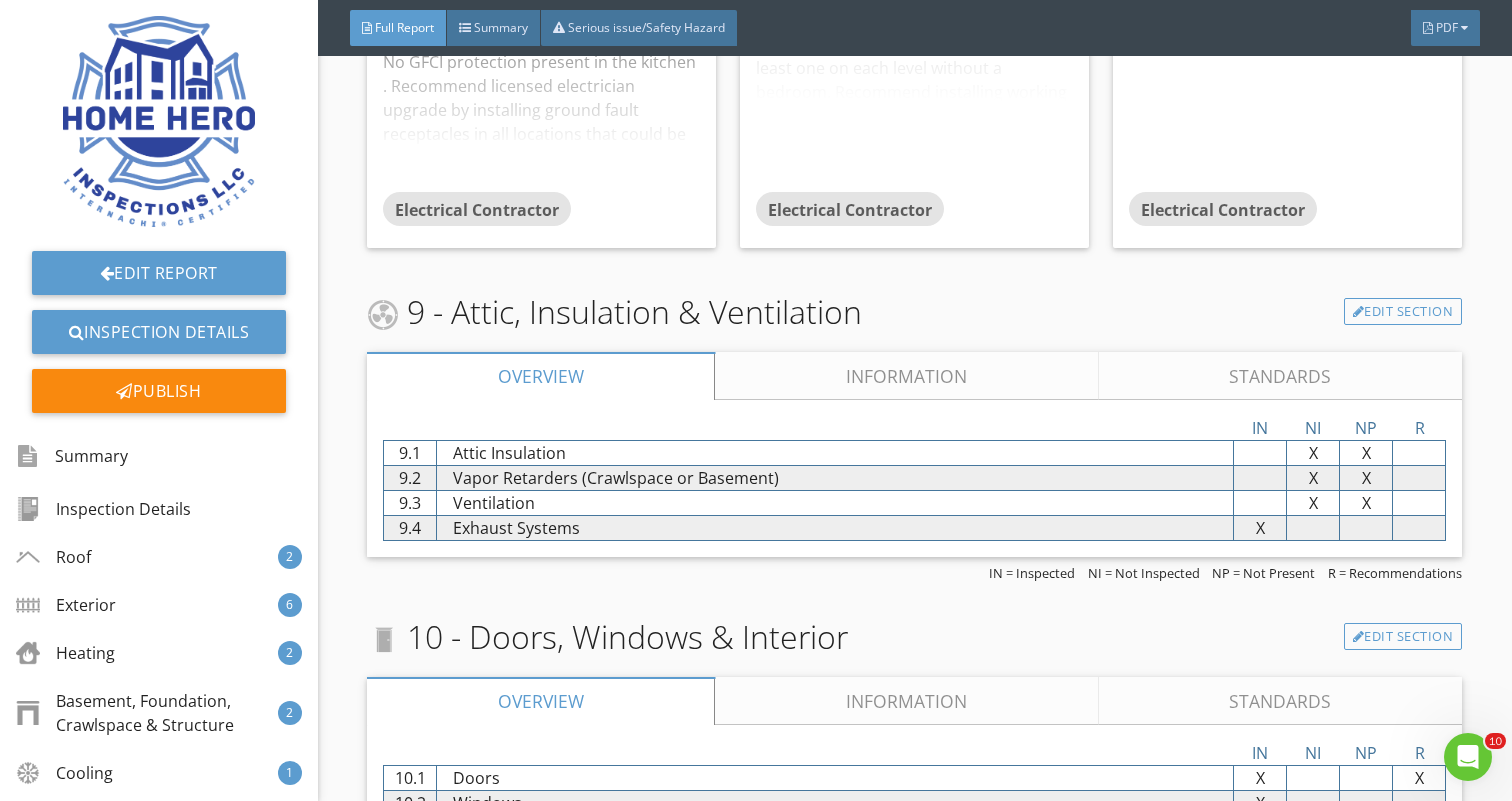 scroll, scrollTop: 13585, scrollLeft: 0, axis: vertical 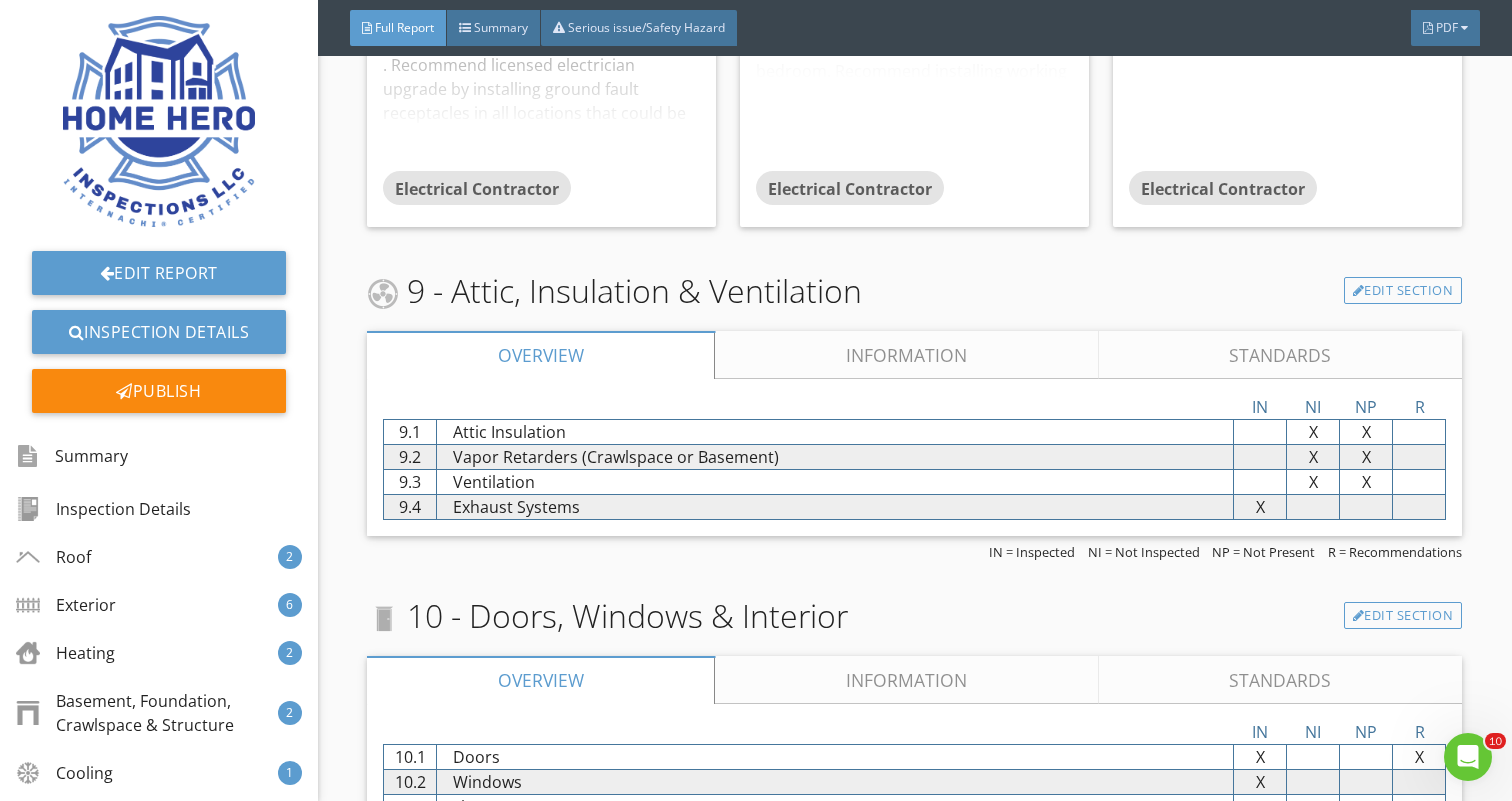 click on "IN NI NP R   9.1   Attic Insulation
X
X
X
X
9.2   Vapor Retarders (Crawlspace or Basement)
X
X
X
X
9.3   Ventilation
X
X
X
X
9.4   Exhaust Systems
X
X
X
X" at bounding box center (914, 457) 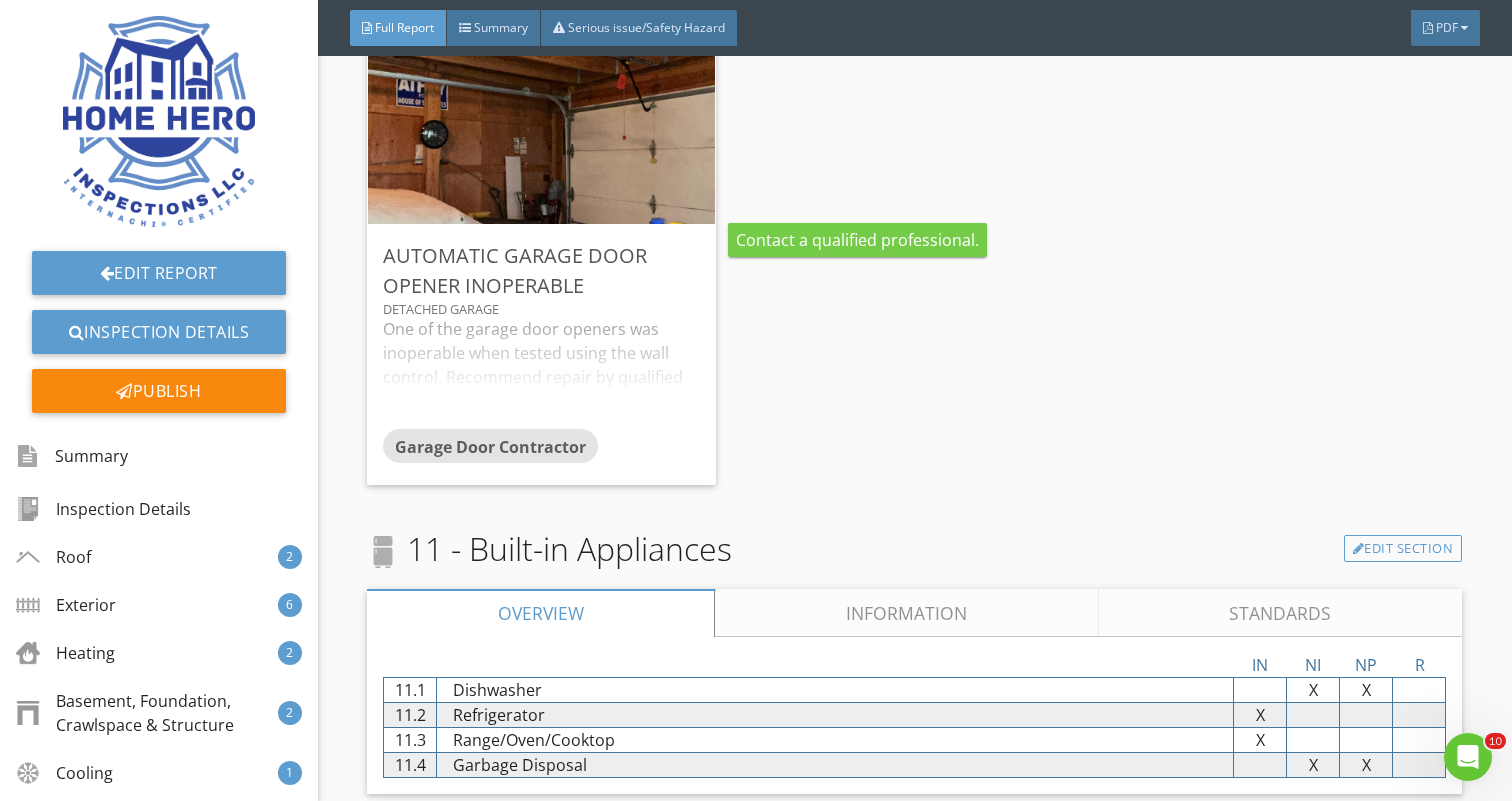scroll, scrollTop: 15102, scrollLeft: 0, axis: vertical 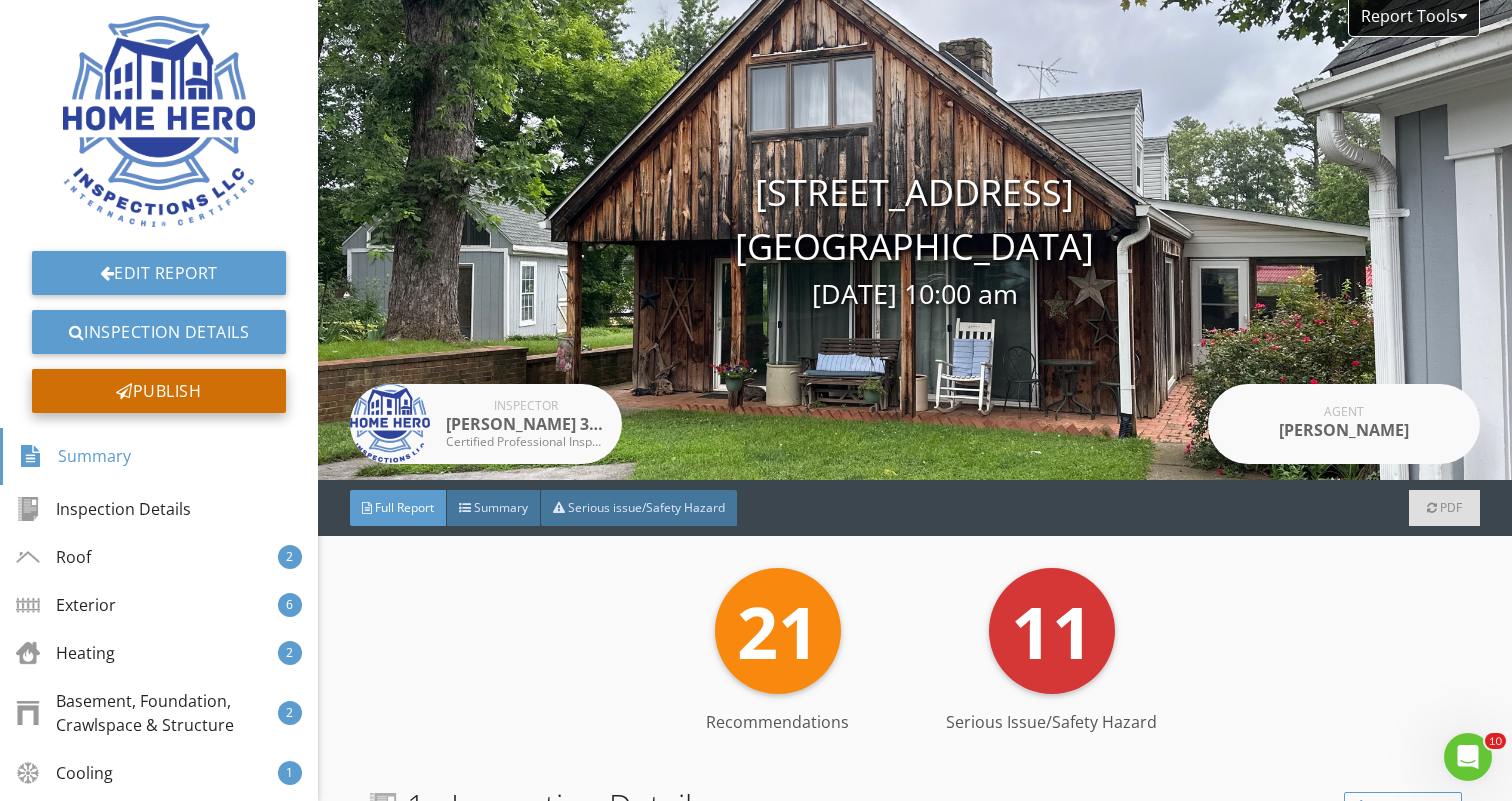 click on "Publish" at bounding box center (159, 391) 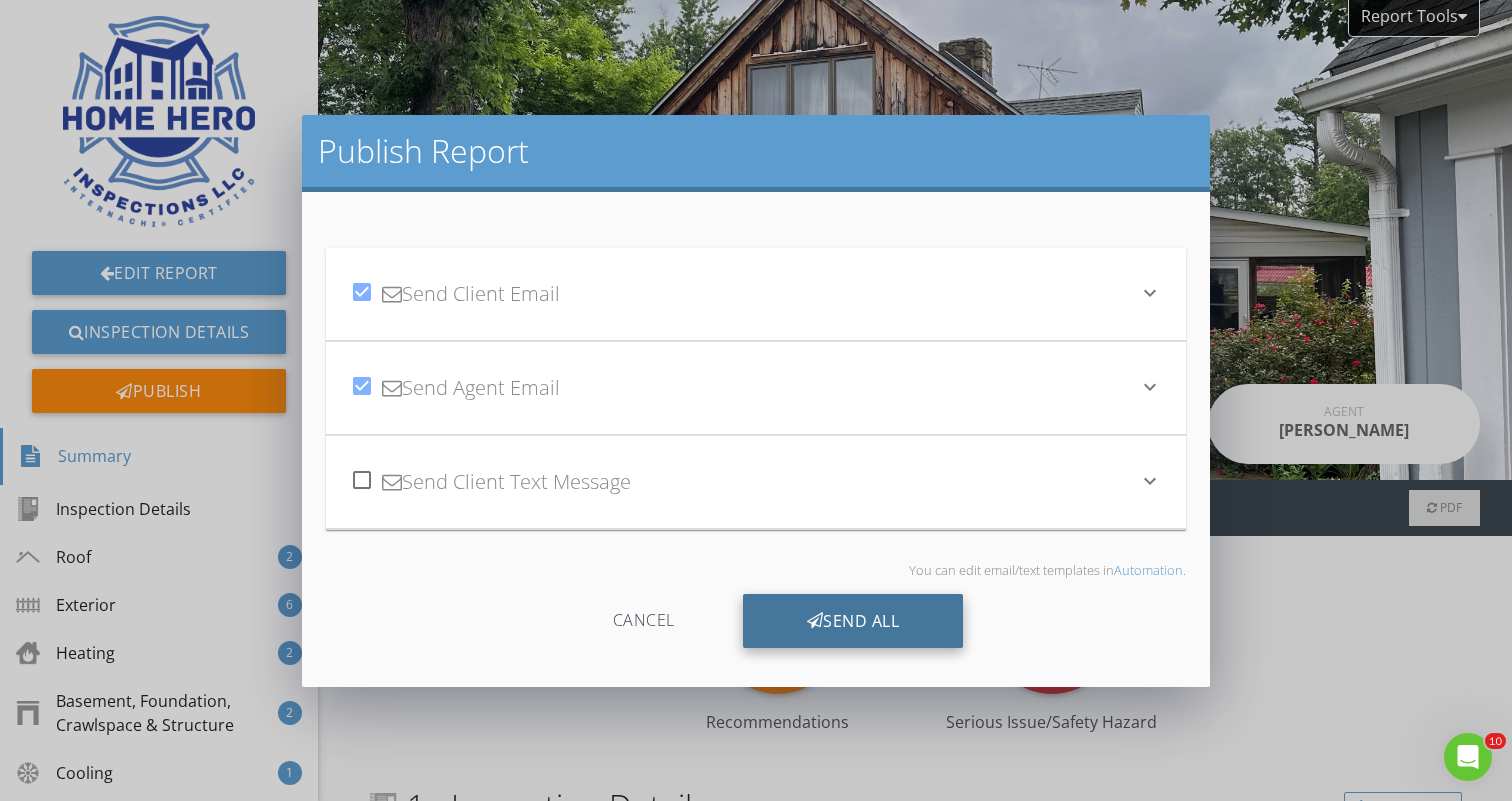 click on "Send All" at bounding box center (853, 621) 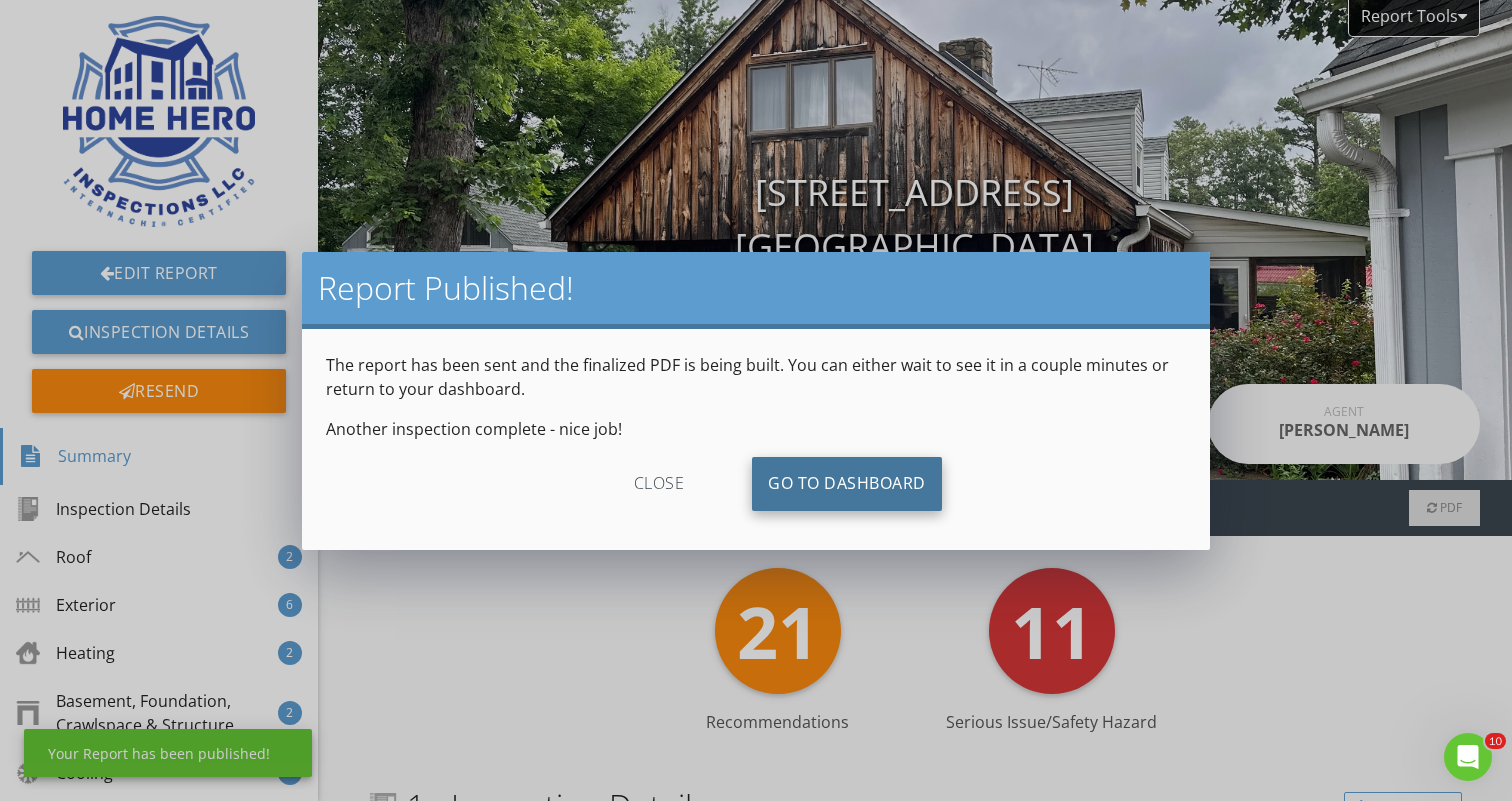 click on "Go To Dashboard" at bounding box center [847, 484] 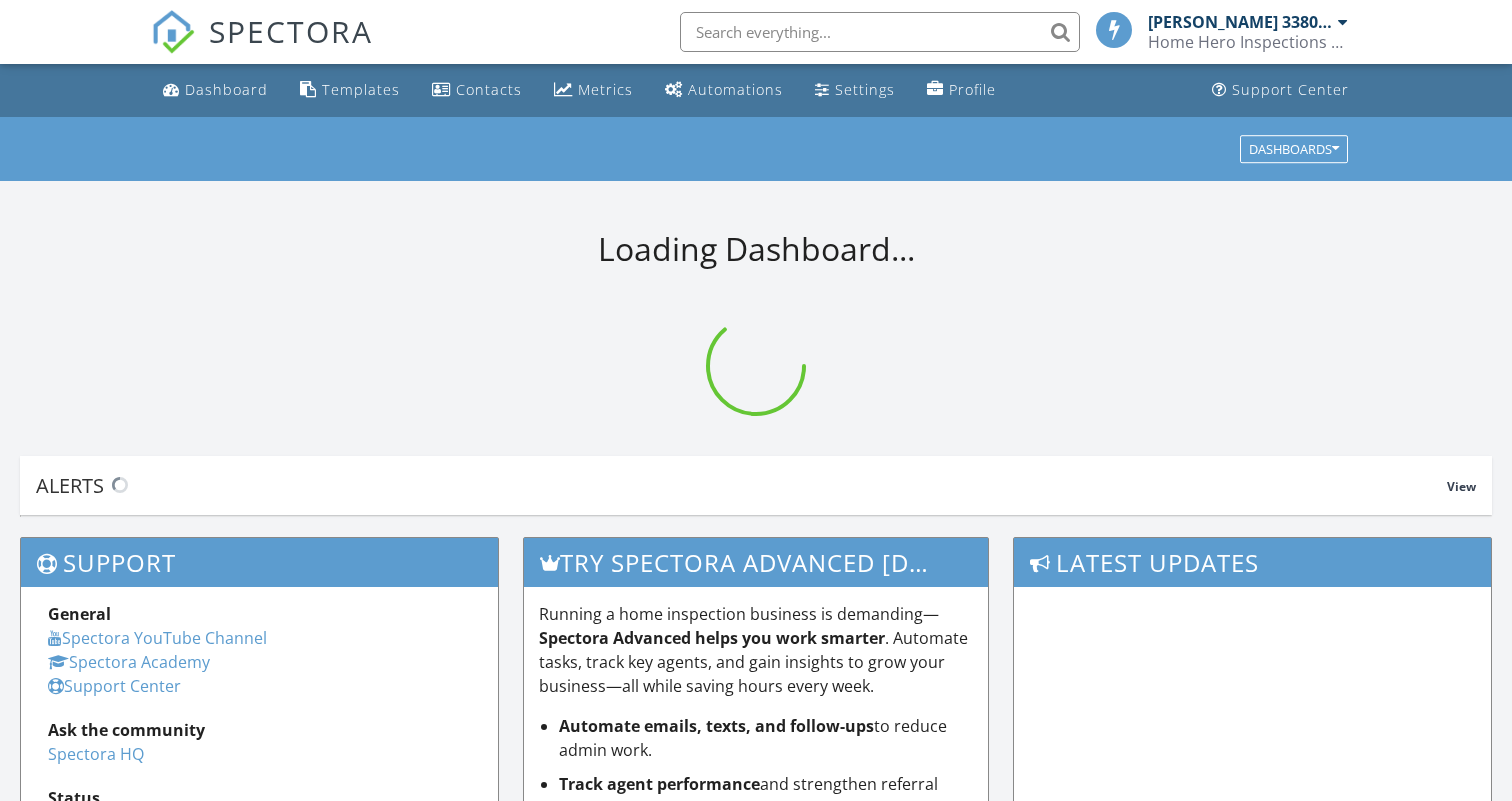 scroll, scrollTop: 0, scrollLeft: 0, axis: both 